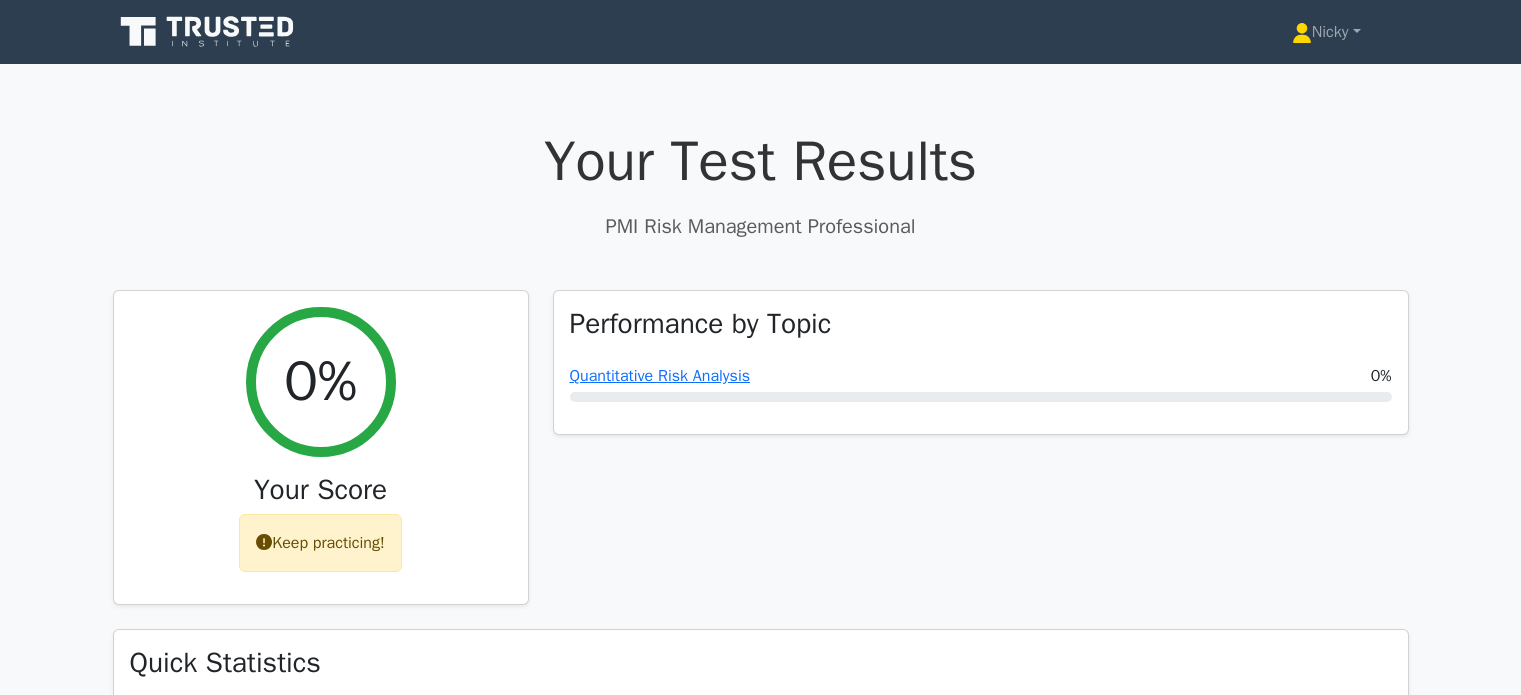 scroll, scrollTop: 0, scrollLeft: 0, axis: both 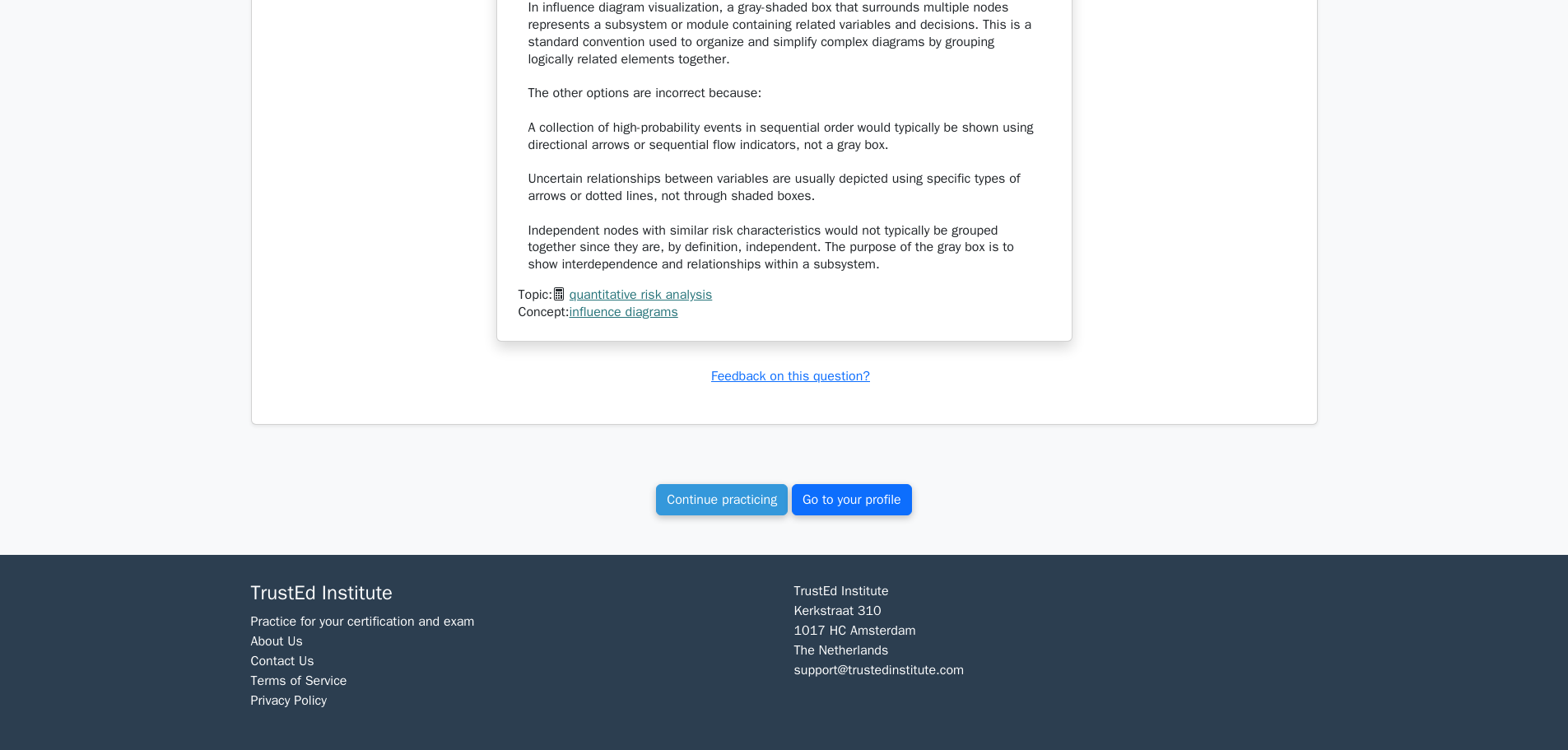 click on "Go to your profile" at bounding box center [852, 500] 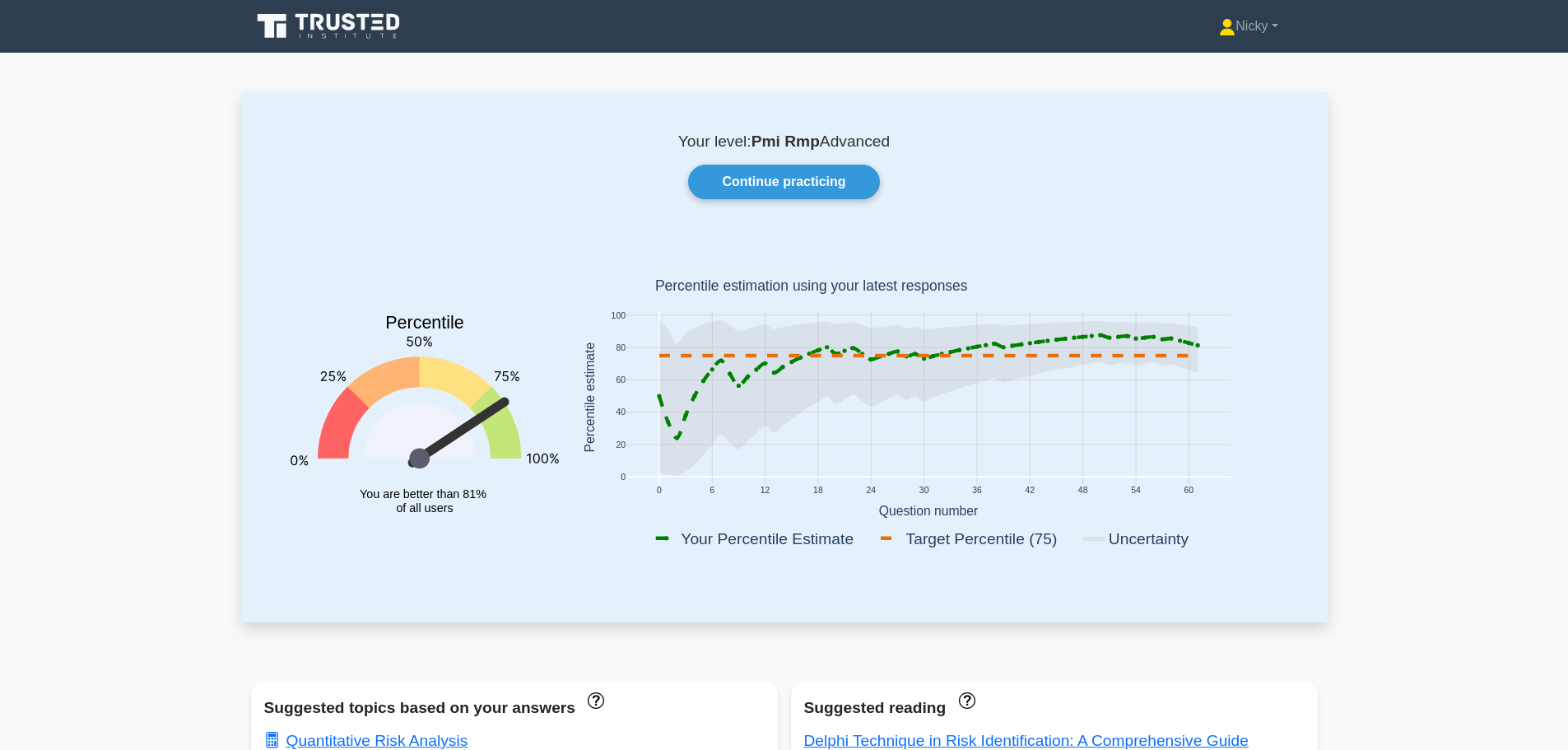 scroll, scrollTop: 0, scrollLeft: 0, axis: both 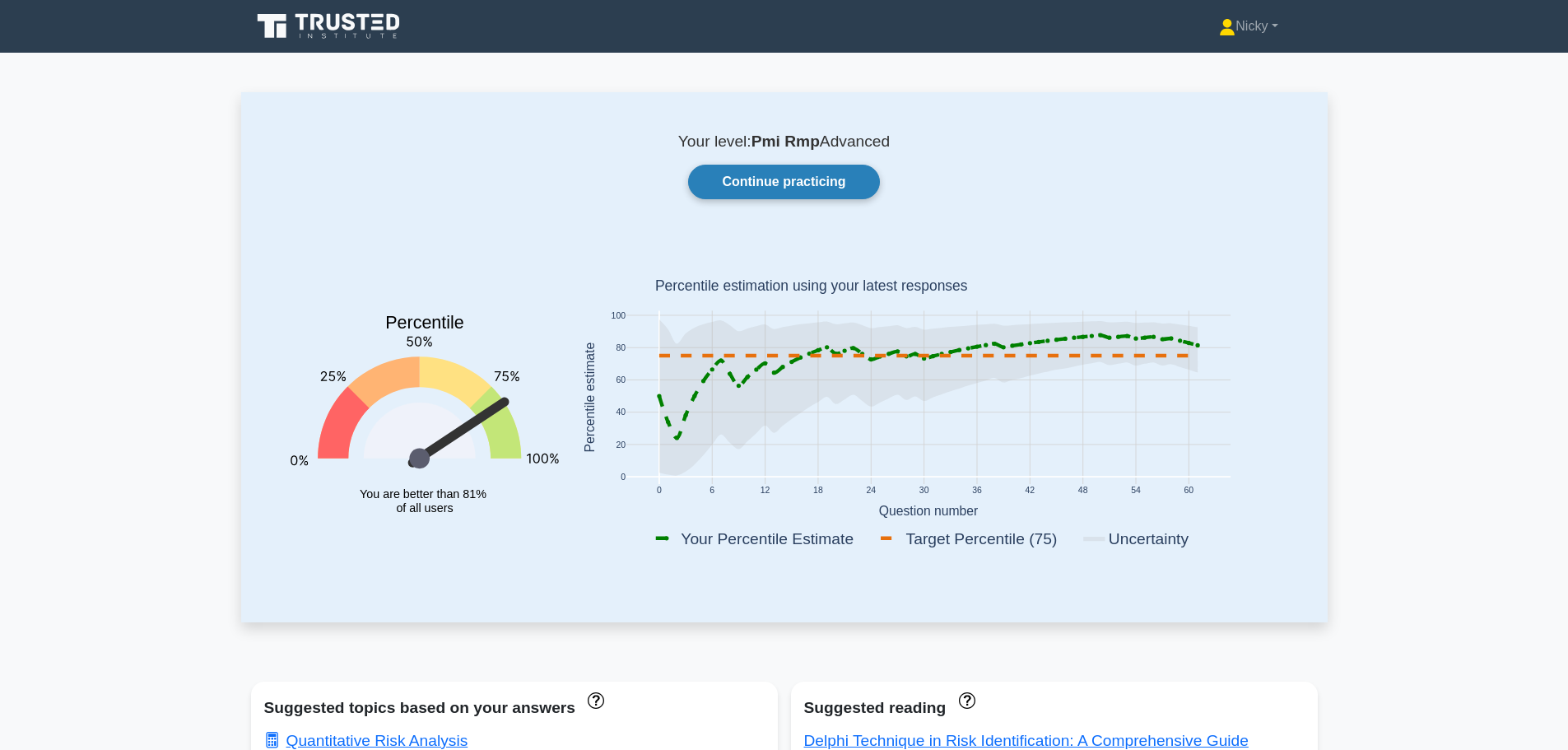 click on "Continue practicing" at bounding box center [784, 182] 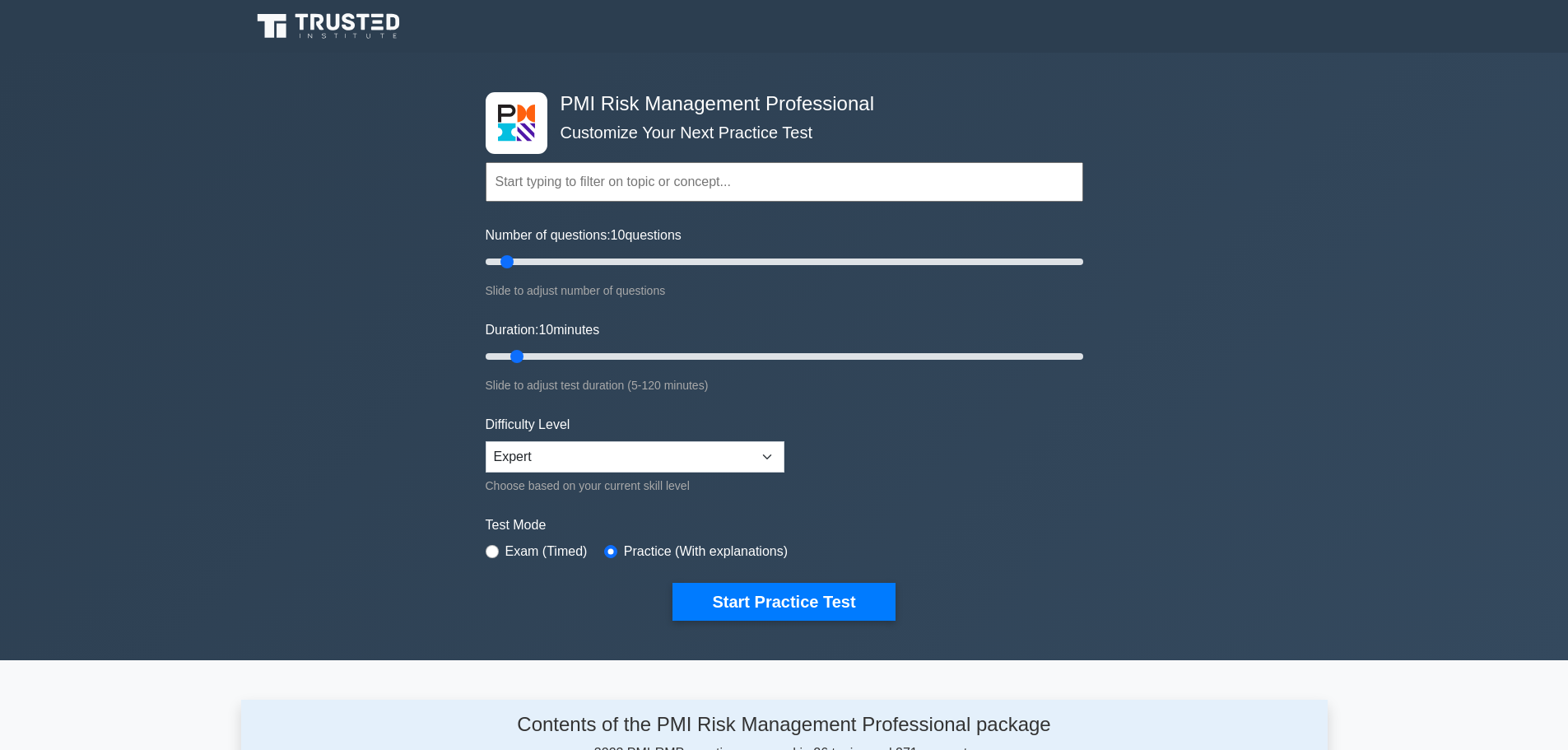 scroll, scrollTop: 0, scrollLeft: 0, axis: both 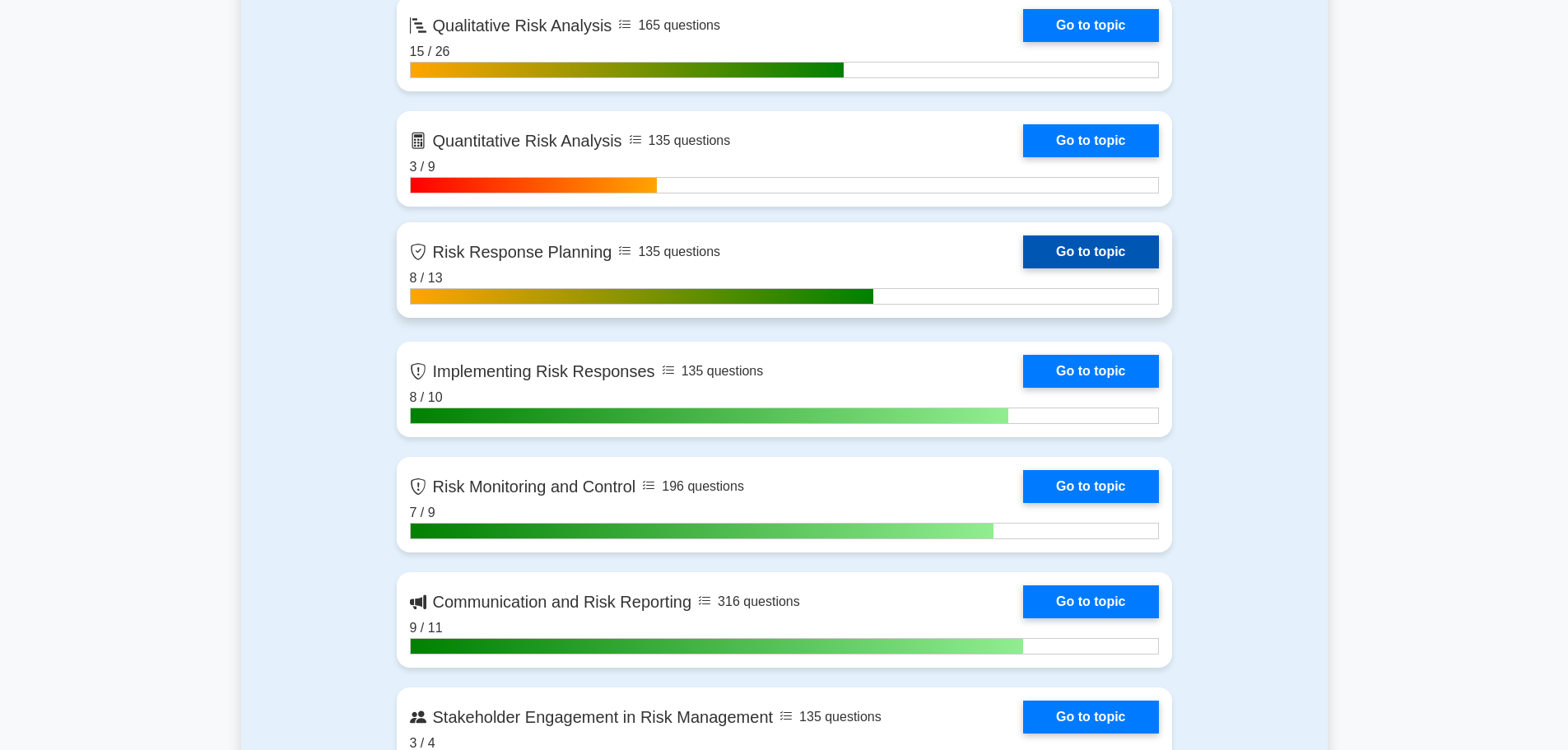 click on "Go to topic" at bounding box center [1091, 252] 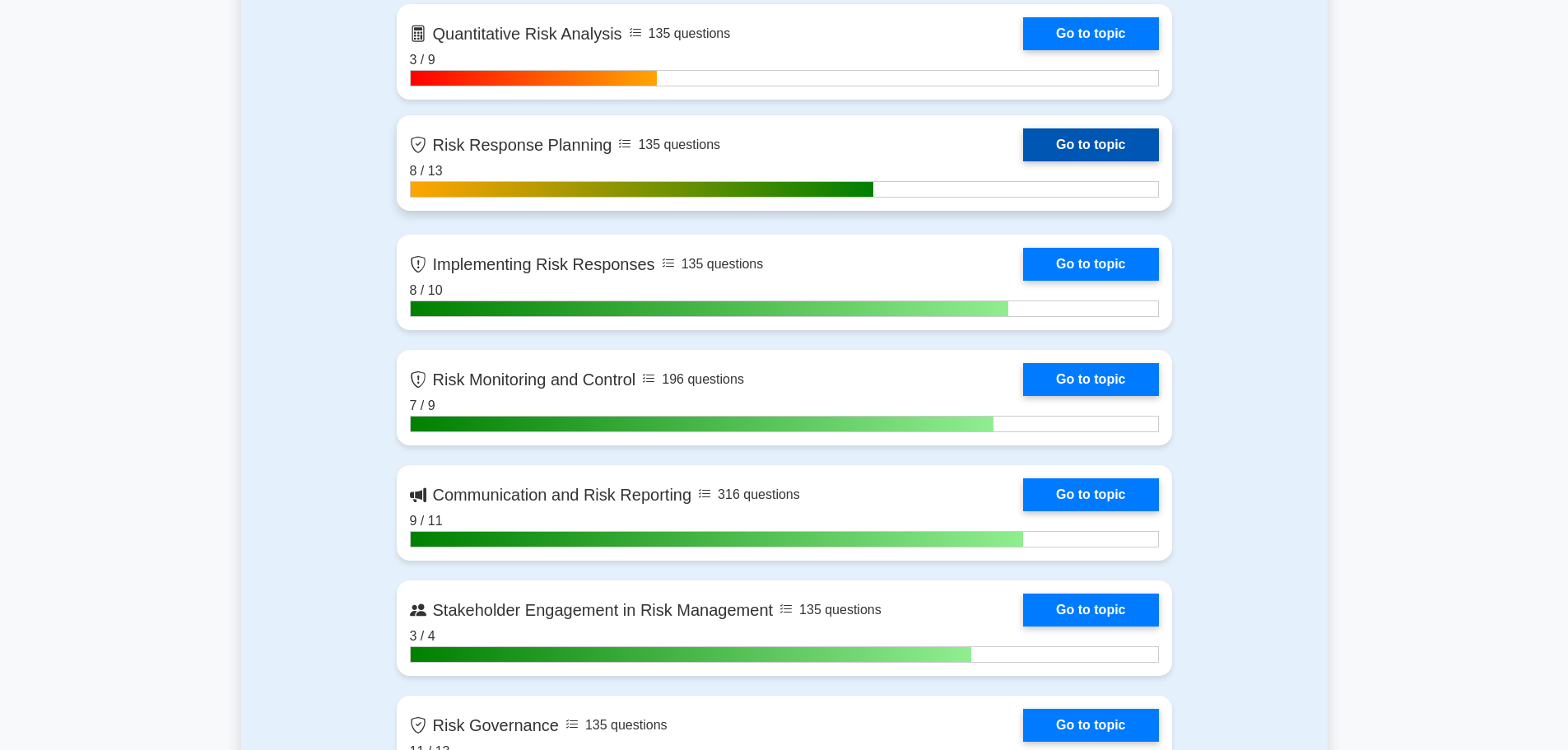 scroll, scrollTop: 1400, scrollLeft: 0, axis: vertical 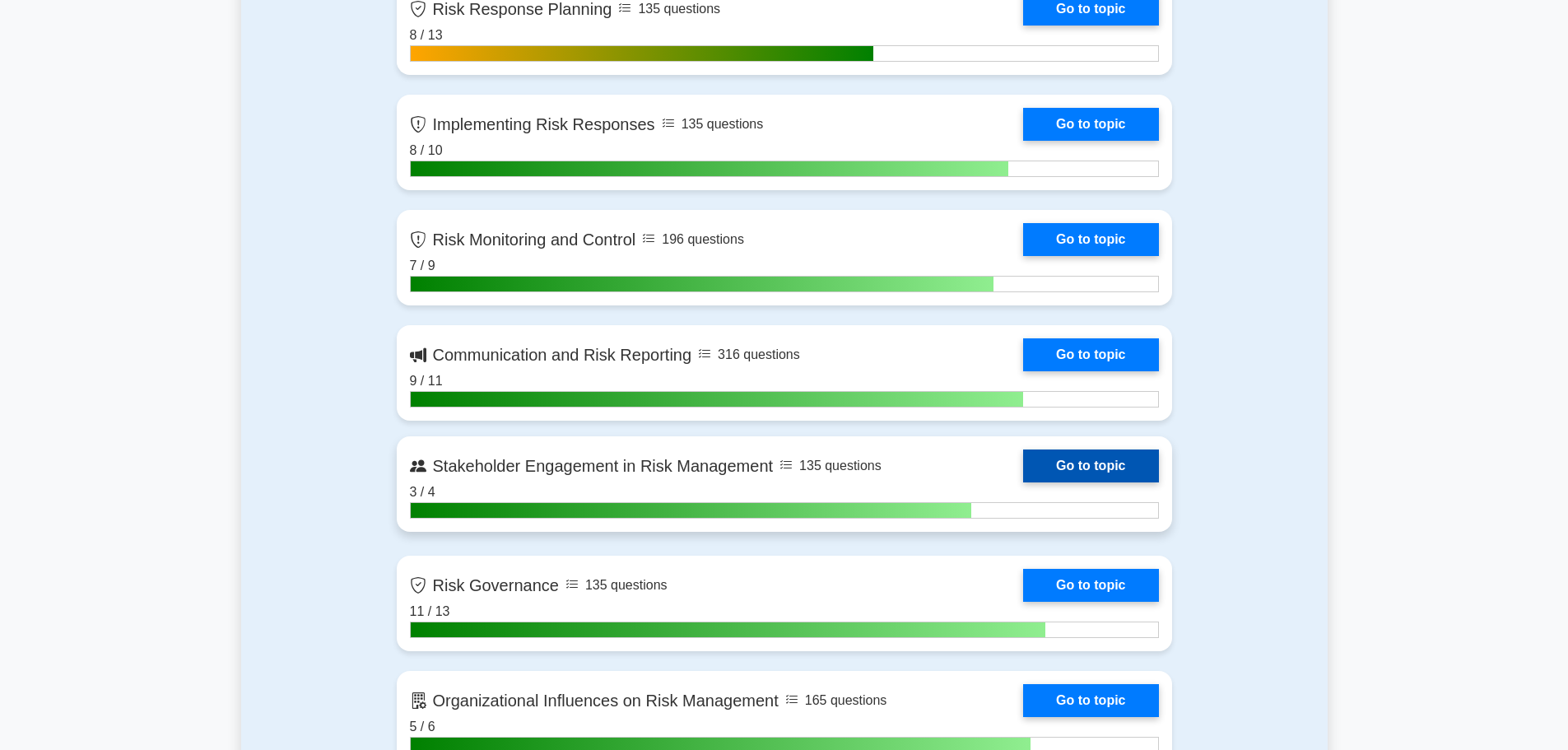 click on "Go to topic" at bounding box center (1091, 466) 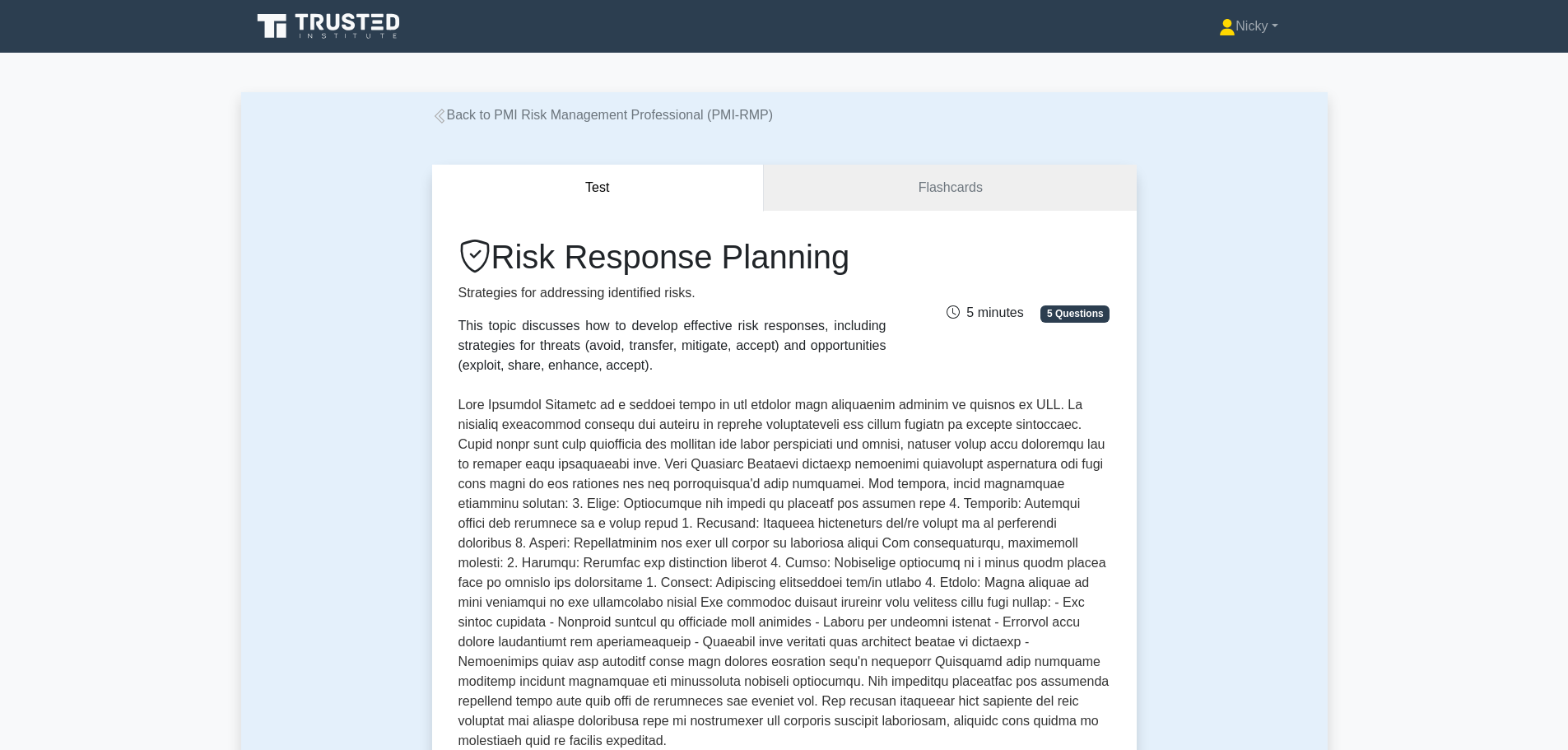 scroll, scrollTop: 0, scrollLeft: 0, axis: both 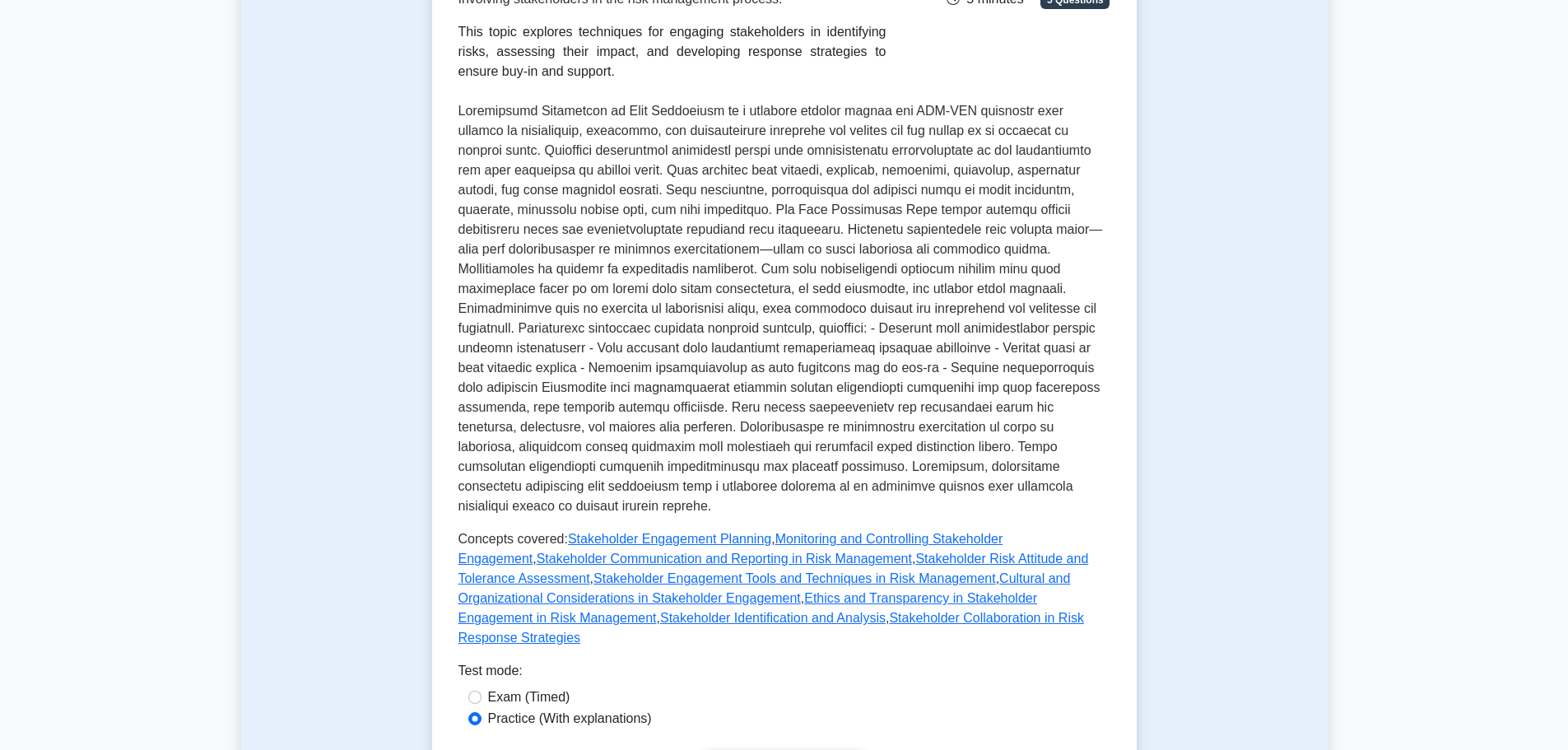 click on "Start practice test" at bounding box center [784, 767] 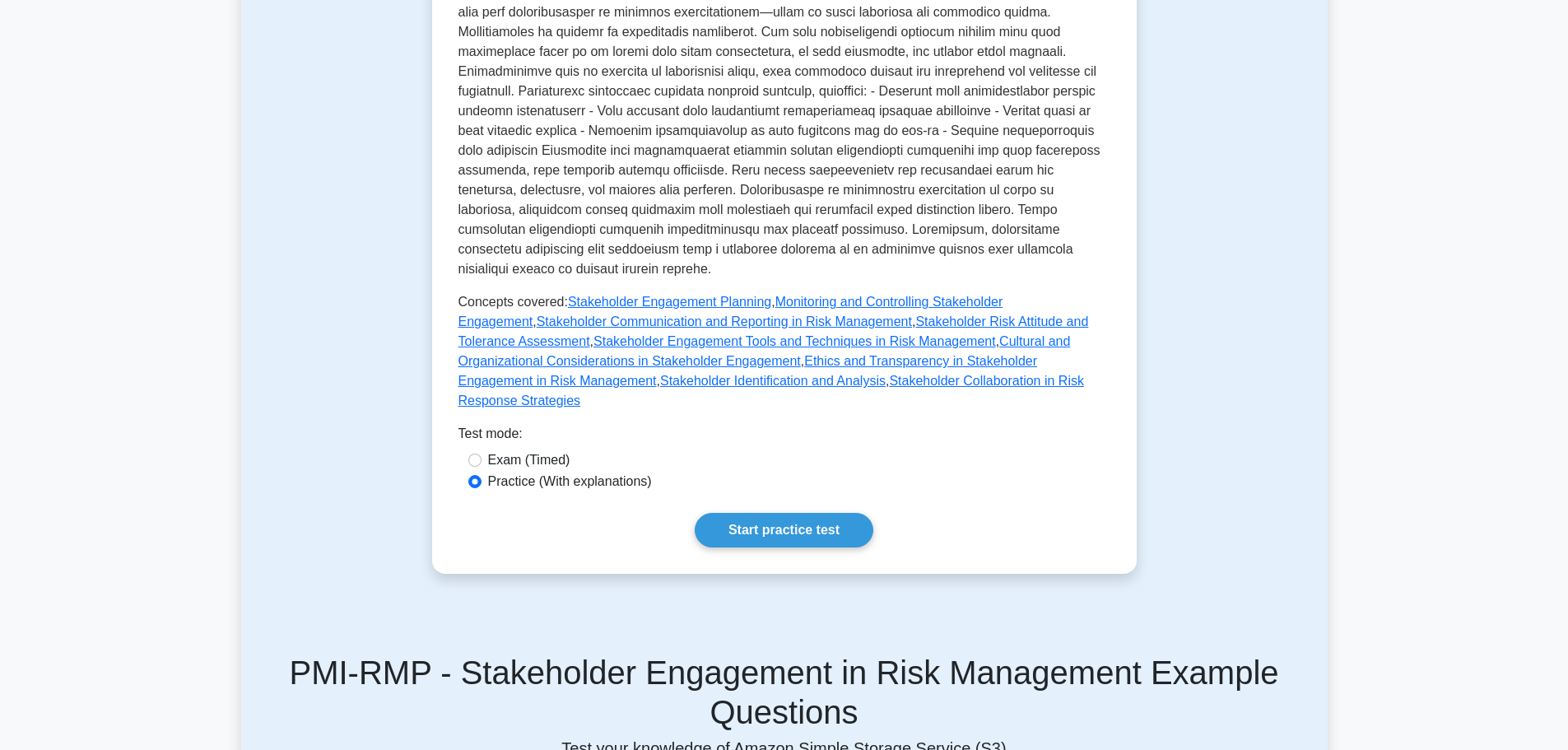 scroll, scrollTop: 576, scrollLeft: 0, axis: vertical 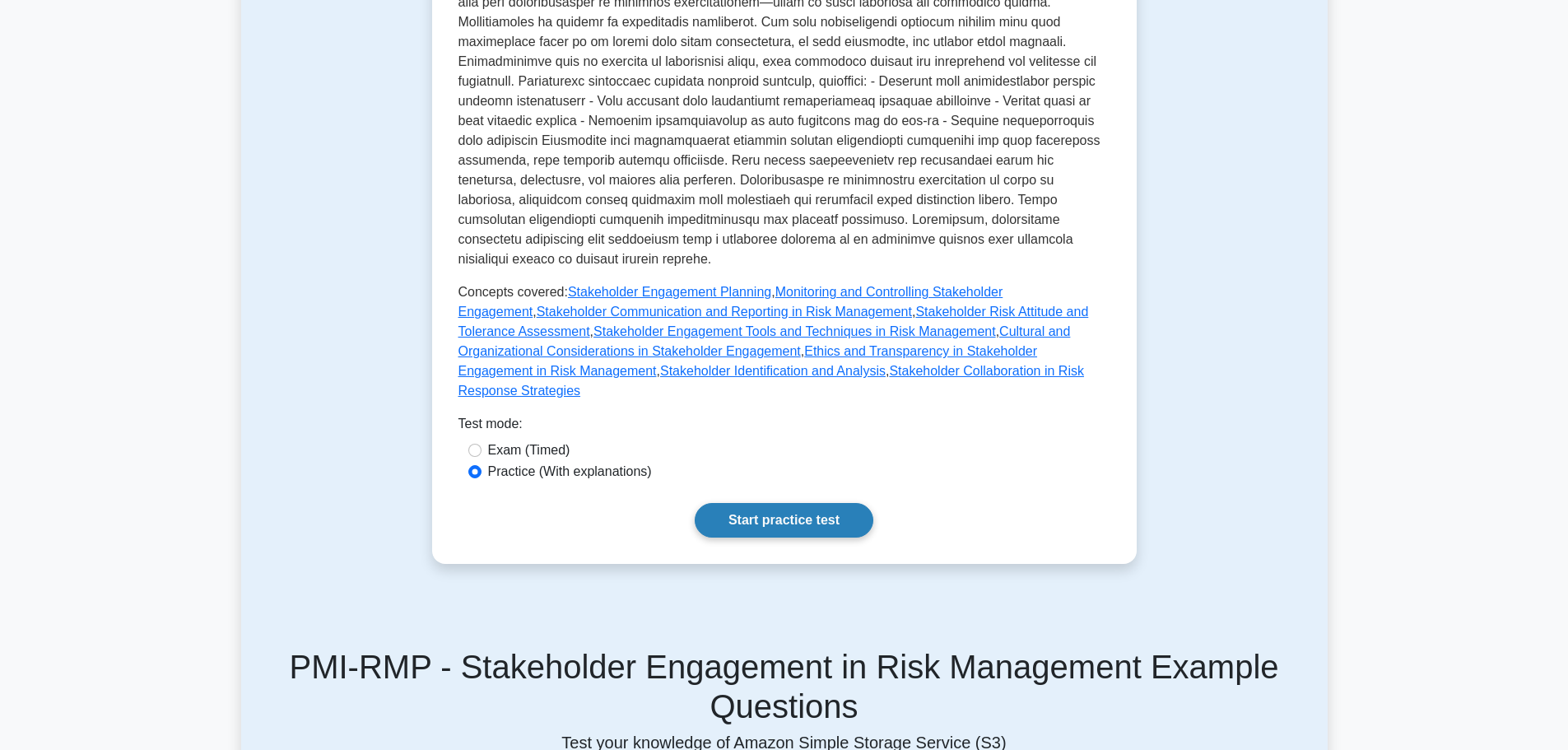 click on "Start practice test" at bounding box center [784, 520] 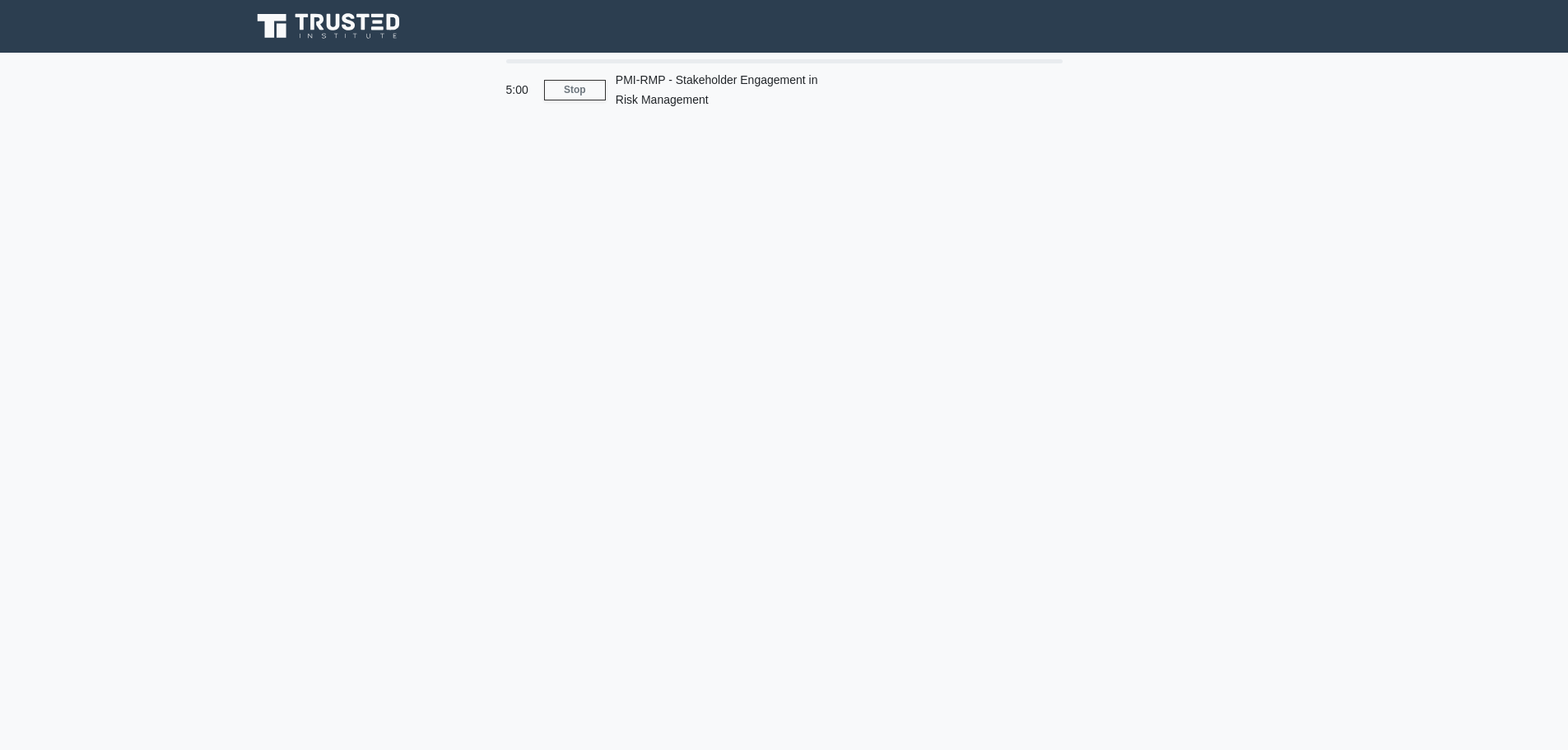scroll, scrollTop: 0, scrollLeft: 0, axis: both 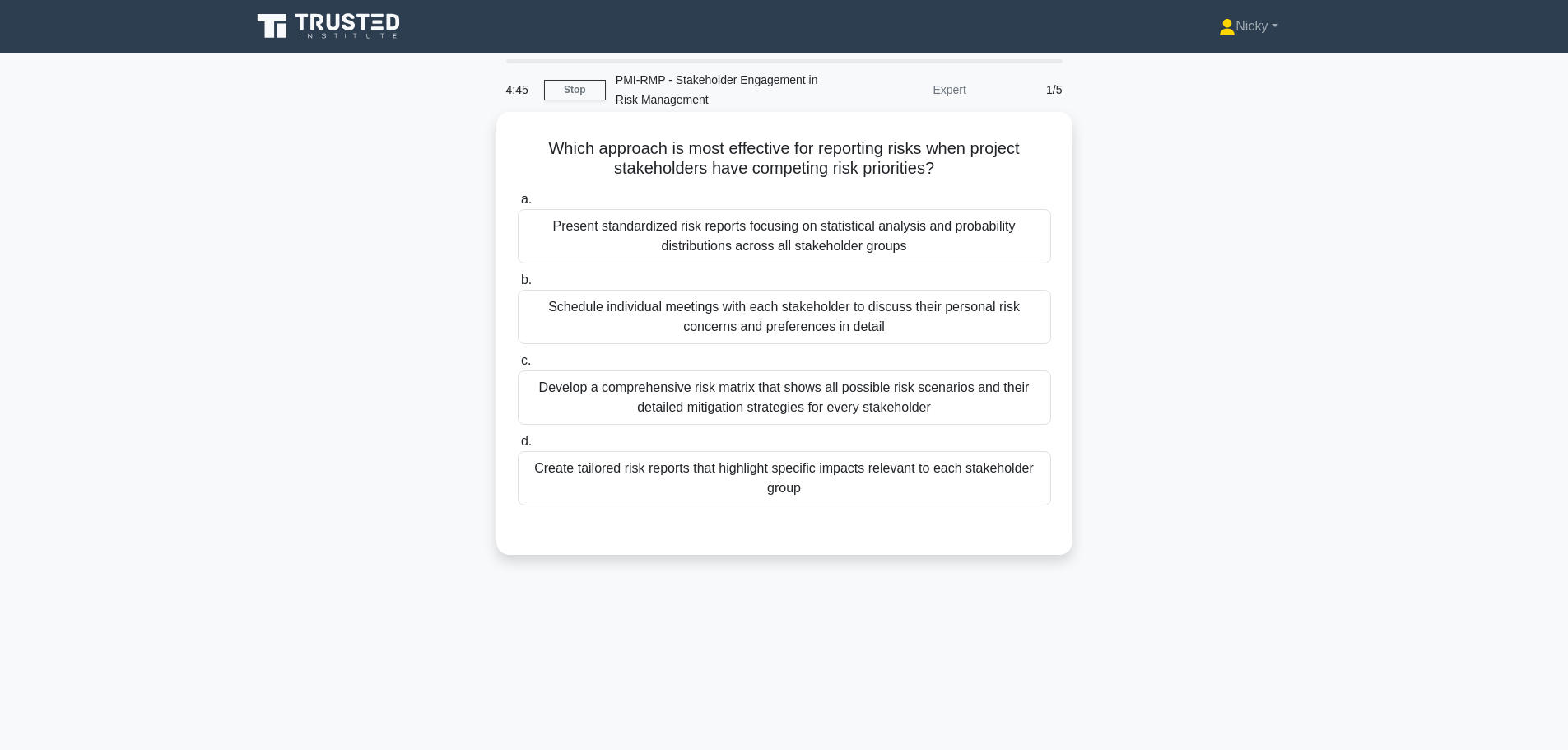click on "Create tailored risk reports that highlight specific impacts relevant to each stakeholder group" at bounding box center (784, 478) 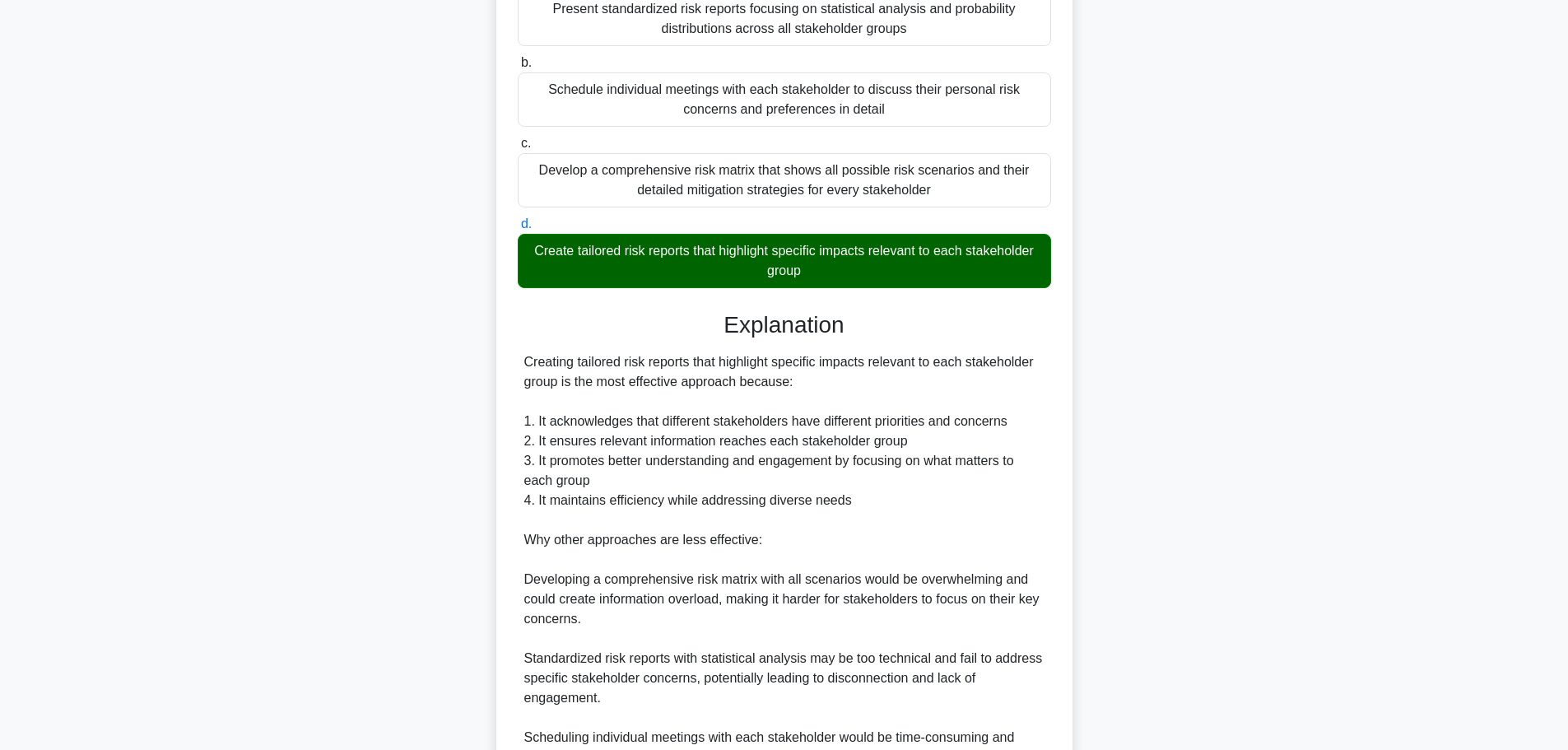 scroll, scrollTop: 404, scrollLeft: 0, axis: vertical 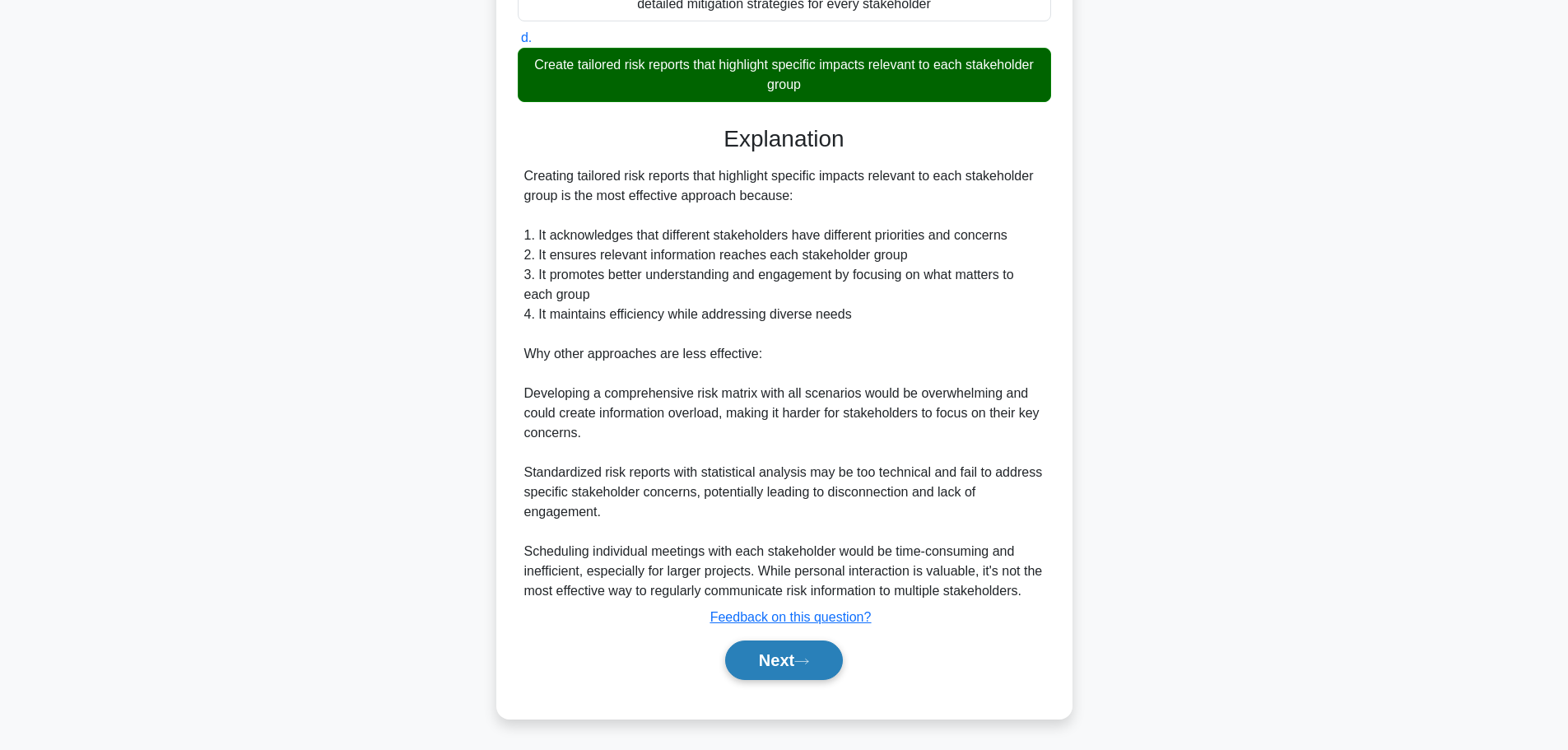 click on "Next" at bounding box center (784, 660) 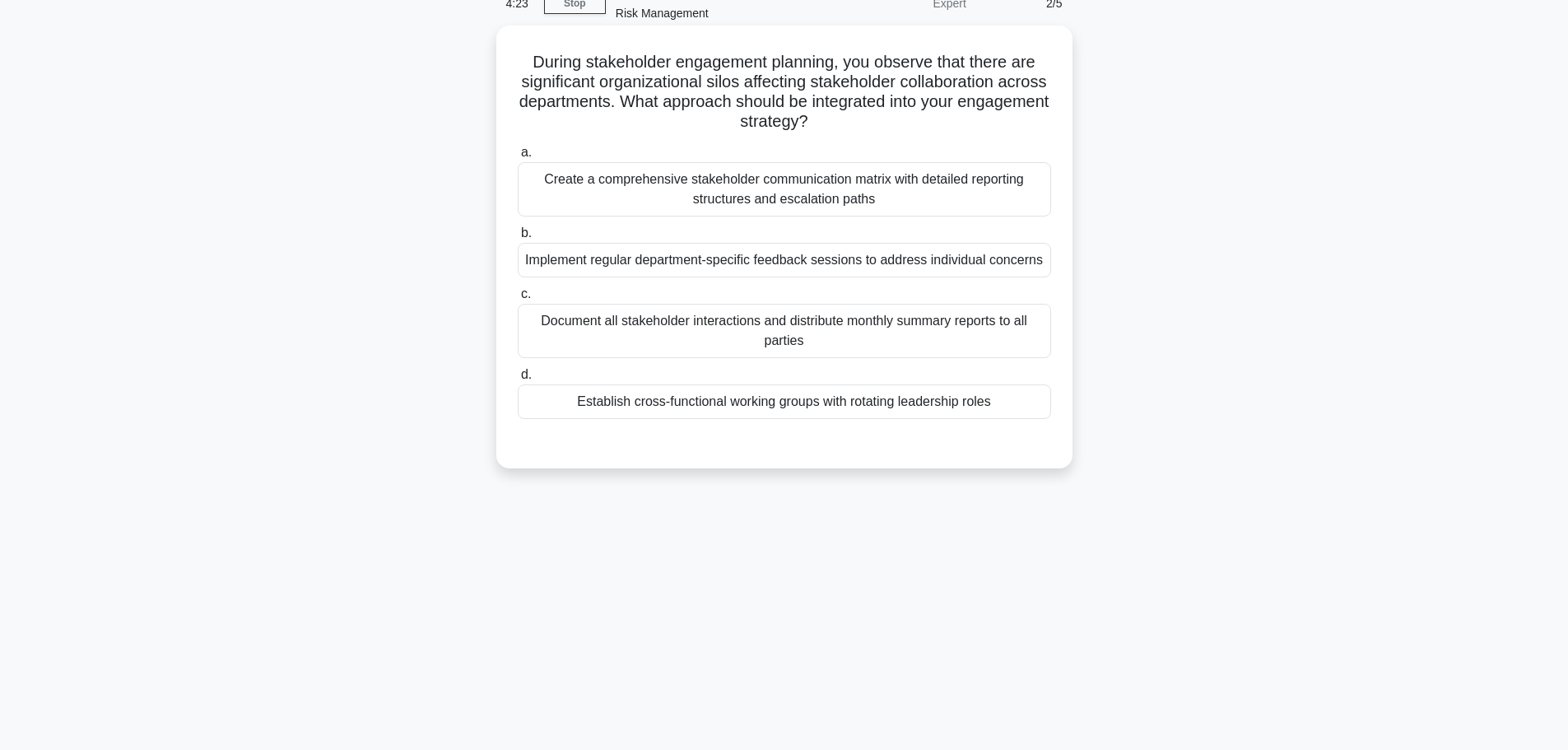 scroll, scrollTop: 0, scrollLeft: 0, axis: both 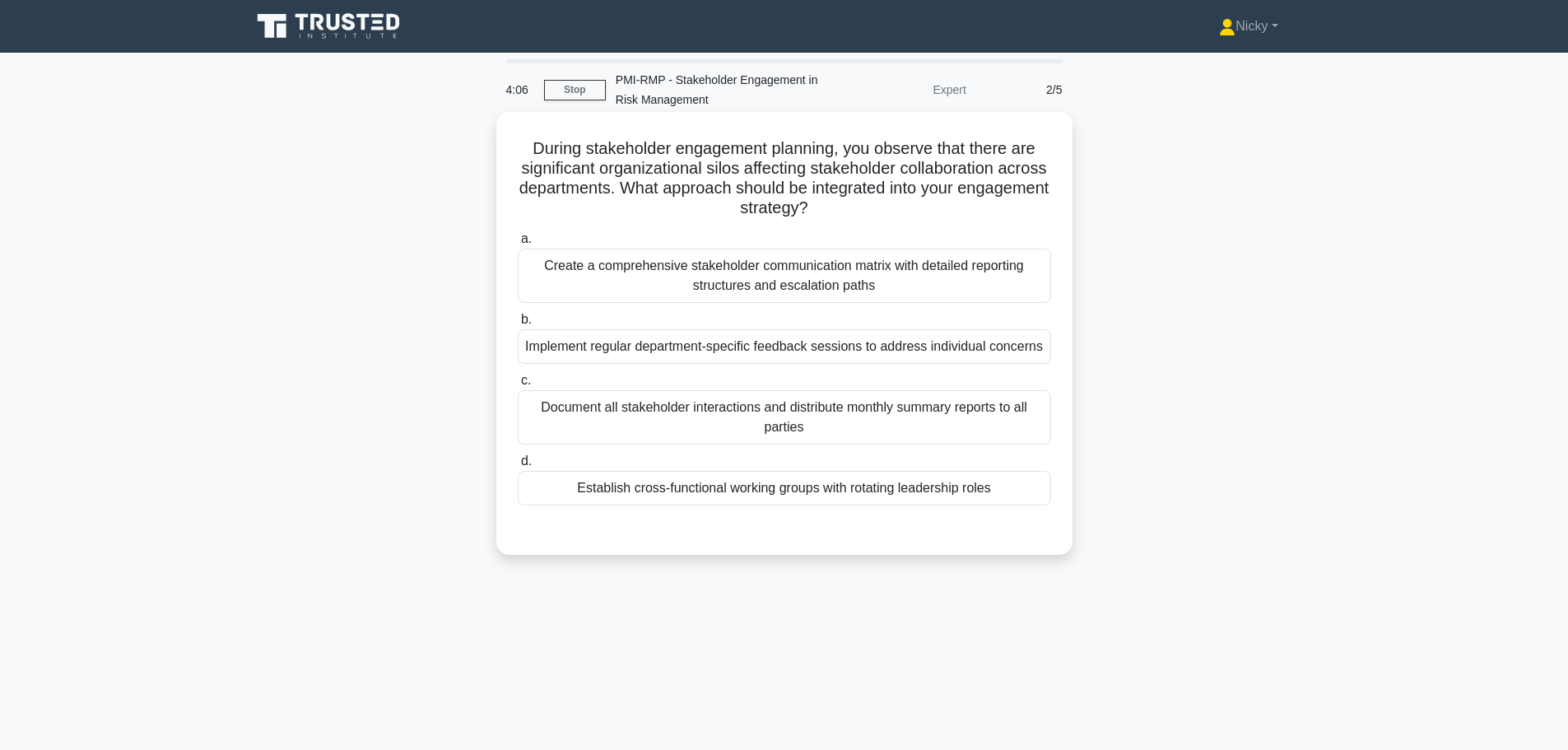 click on "Establish cross-functional working groups with rotating leadership roles" at bounding box center (784, 488) 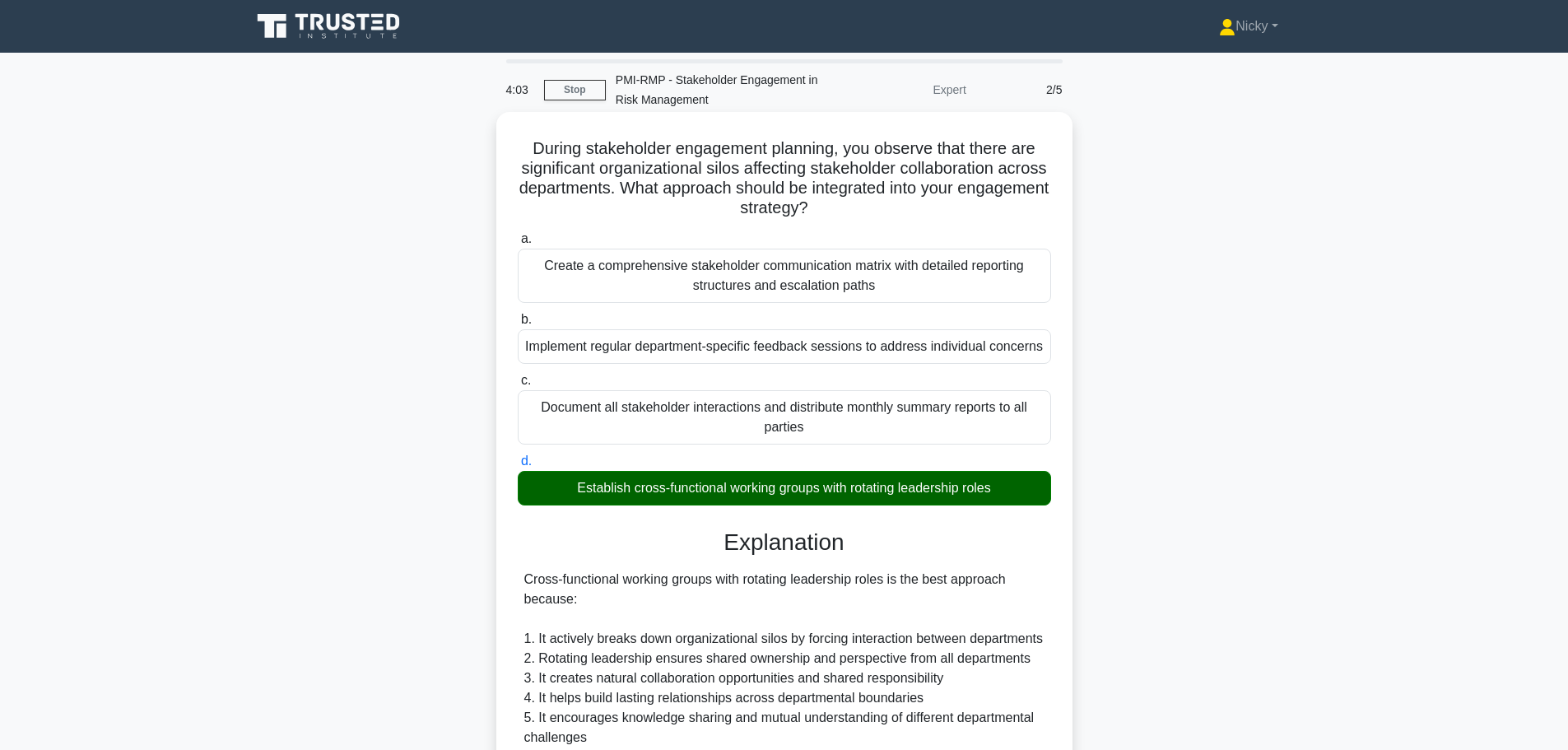 scroll, scrollTop: 365, scrollLeft: 0, axis: vertical 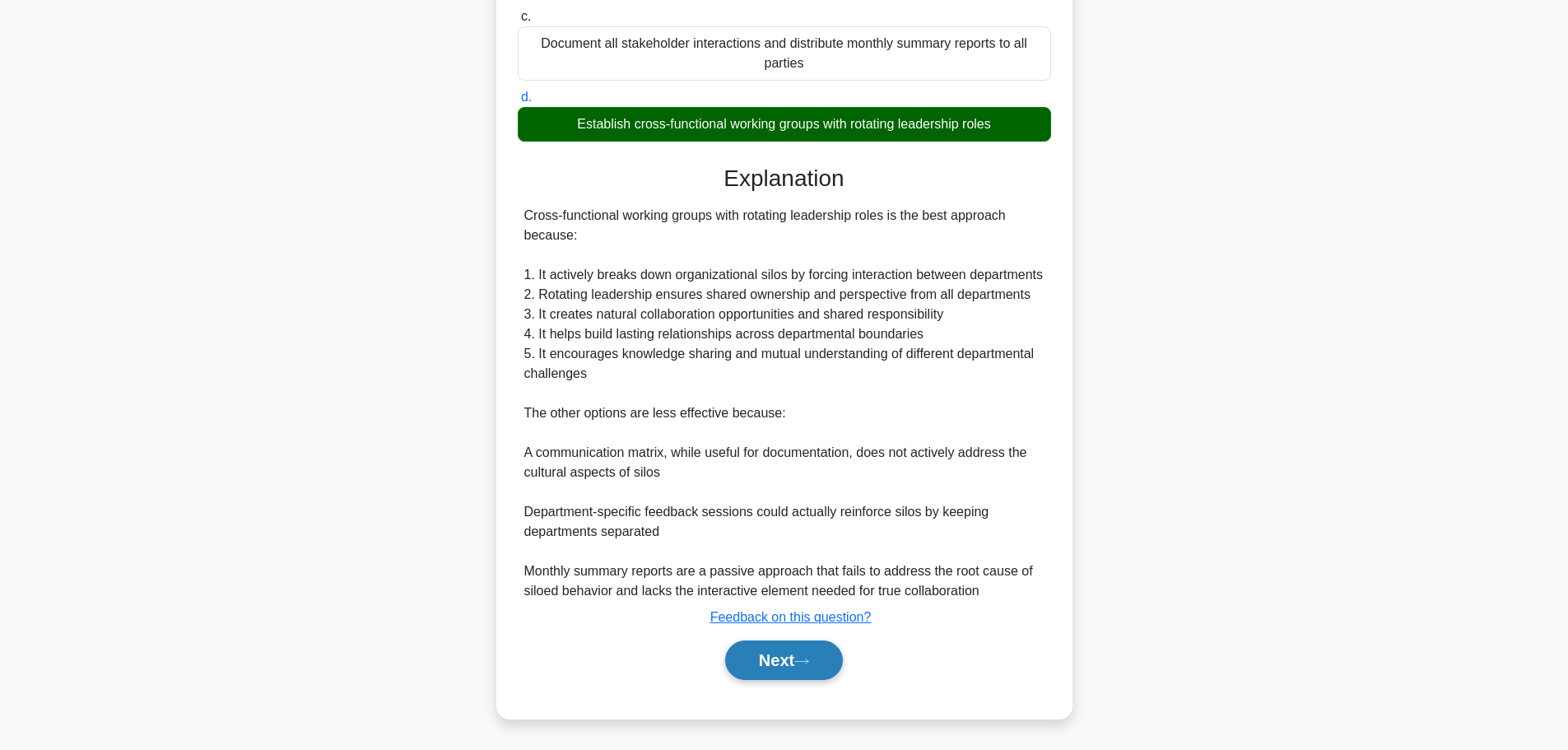 click on "Next" at bounding box center [784, 660] 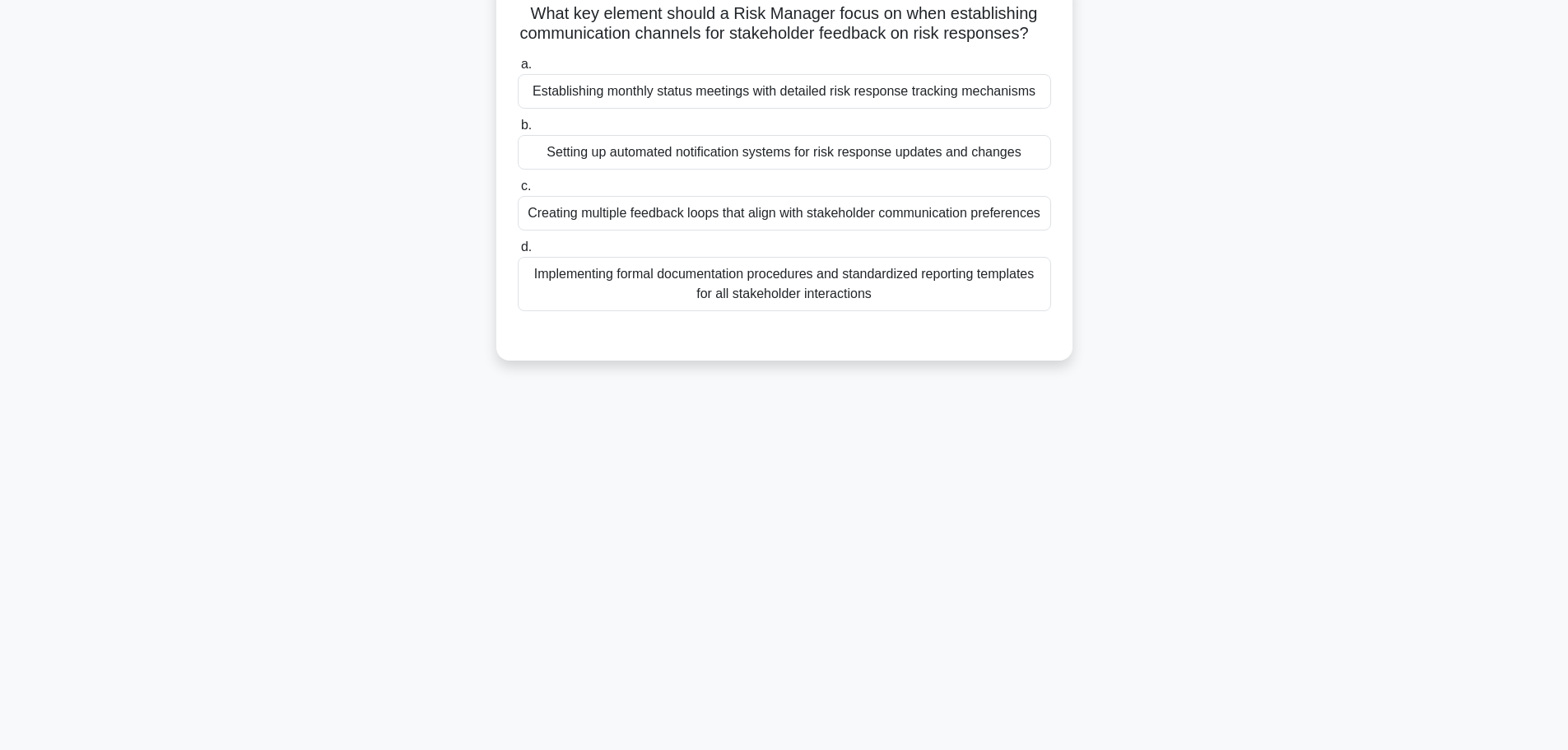 scroll, scrollTop: 57, scrollLeft: 0, axis: vertical 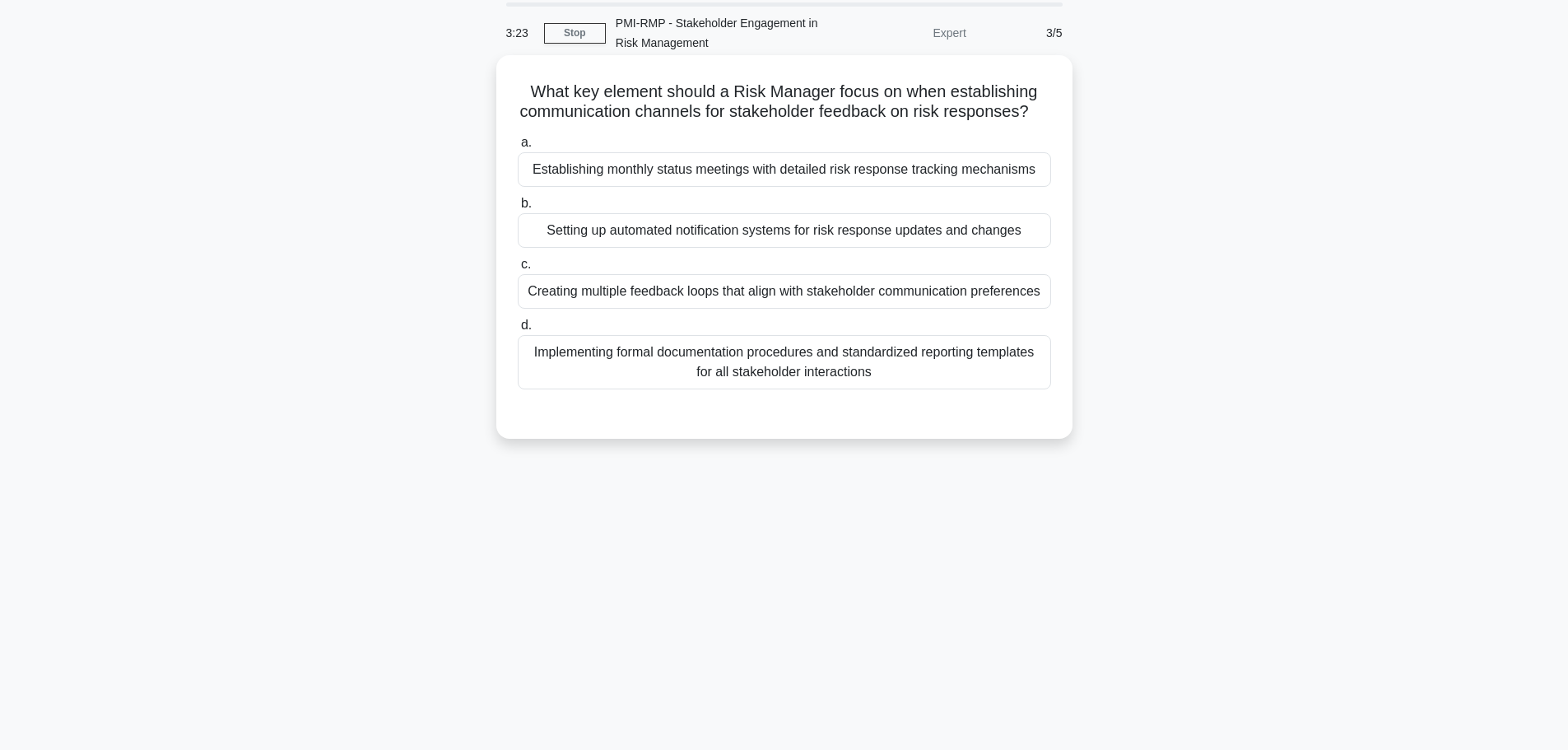 click on "Creating multiple feedback loops that align with stakeholder communication preferences" at bounding box center [784, 291] 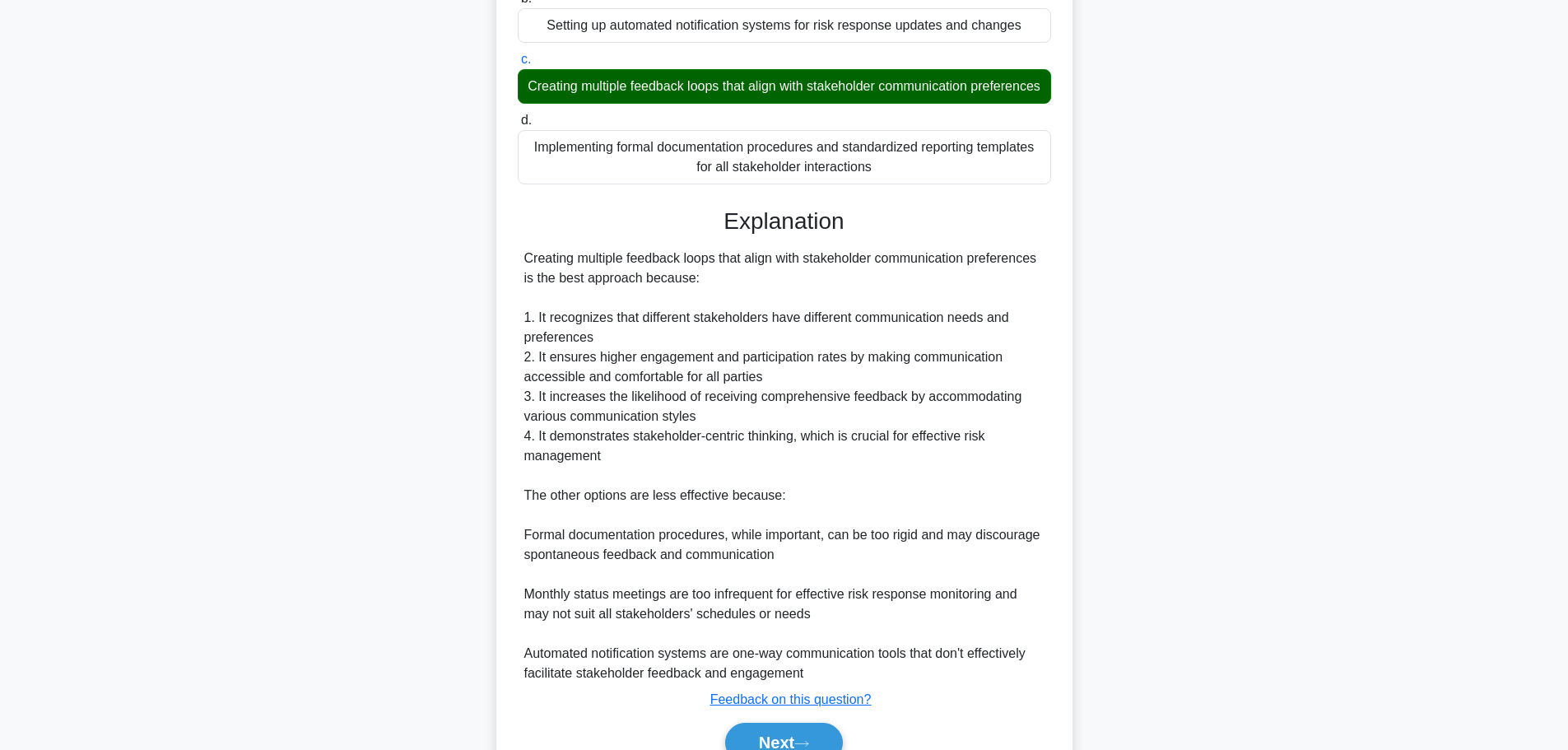 scroll, scrollTop: 384, scrollLeft: 0, axis: vertical 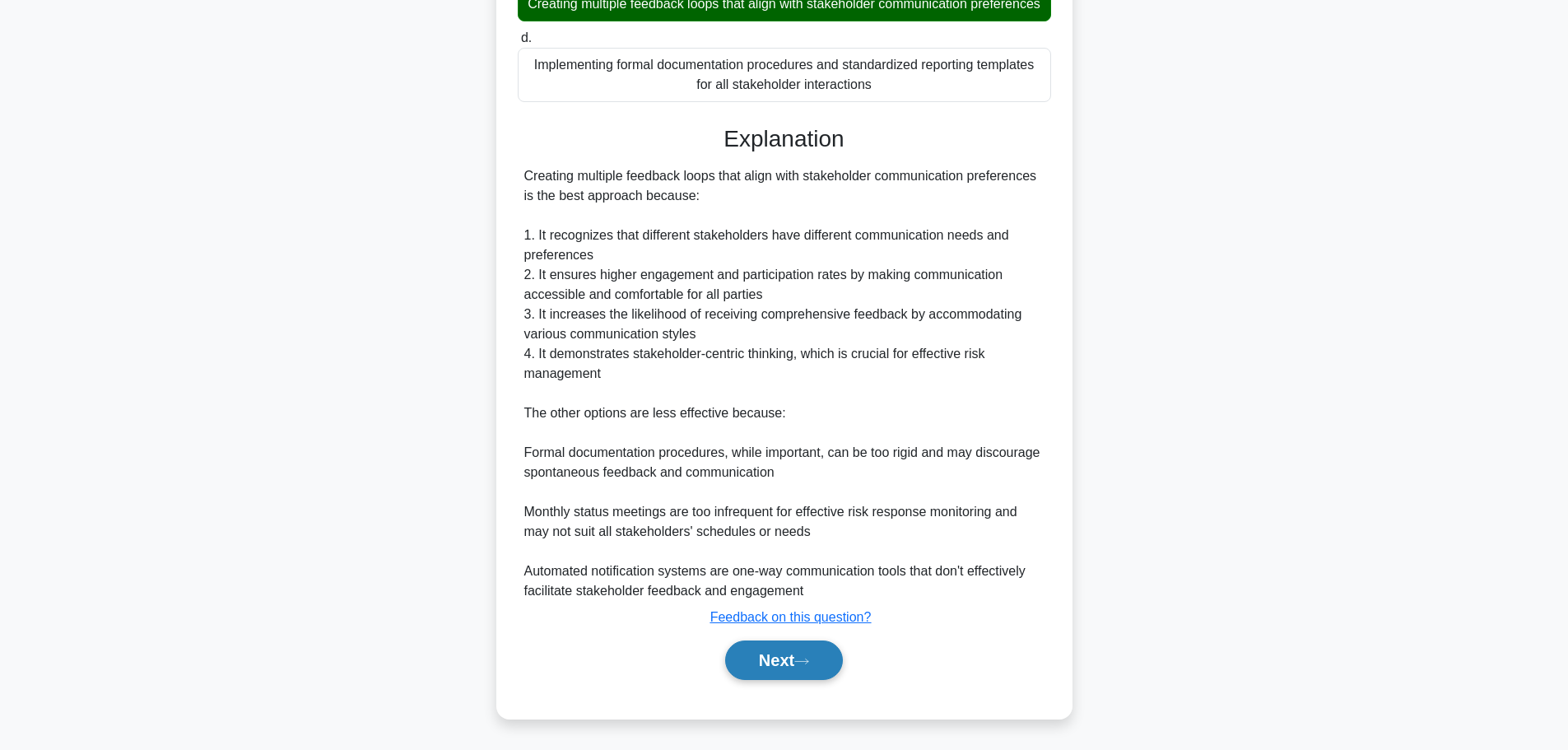 click on "Next" at bounding box center (784, 660) 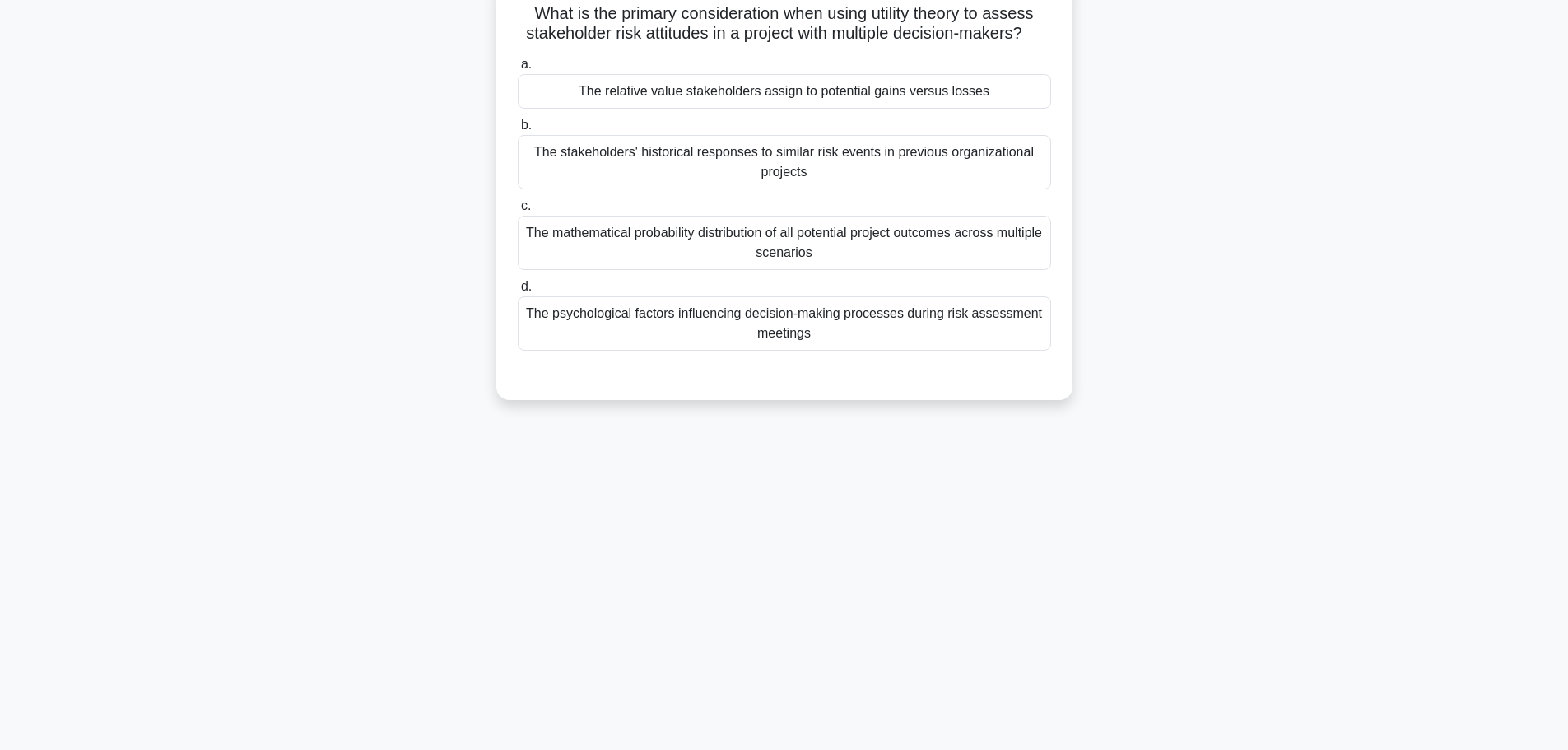 scroll, scrollTop: 0, scrollLeft: 0, axis: both 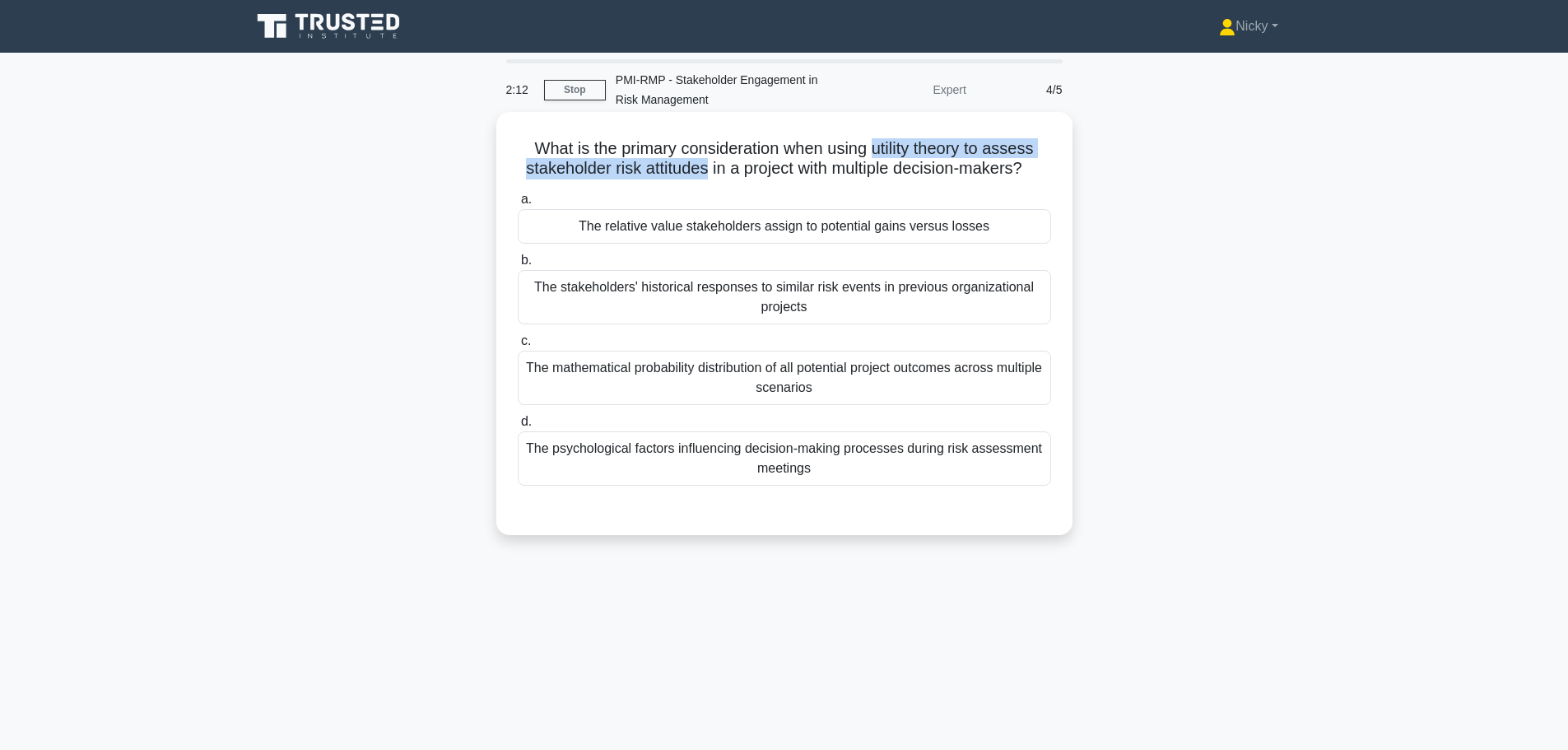 drag, startPoint x: 877, startPoint y: 150, endPoint x: 716, endPoint y: 172, distance: 162.49615 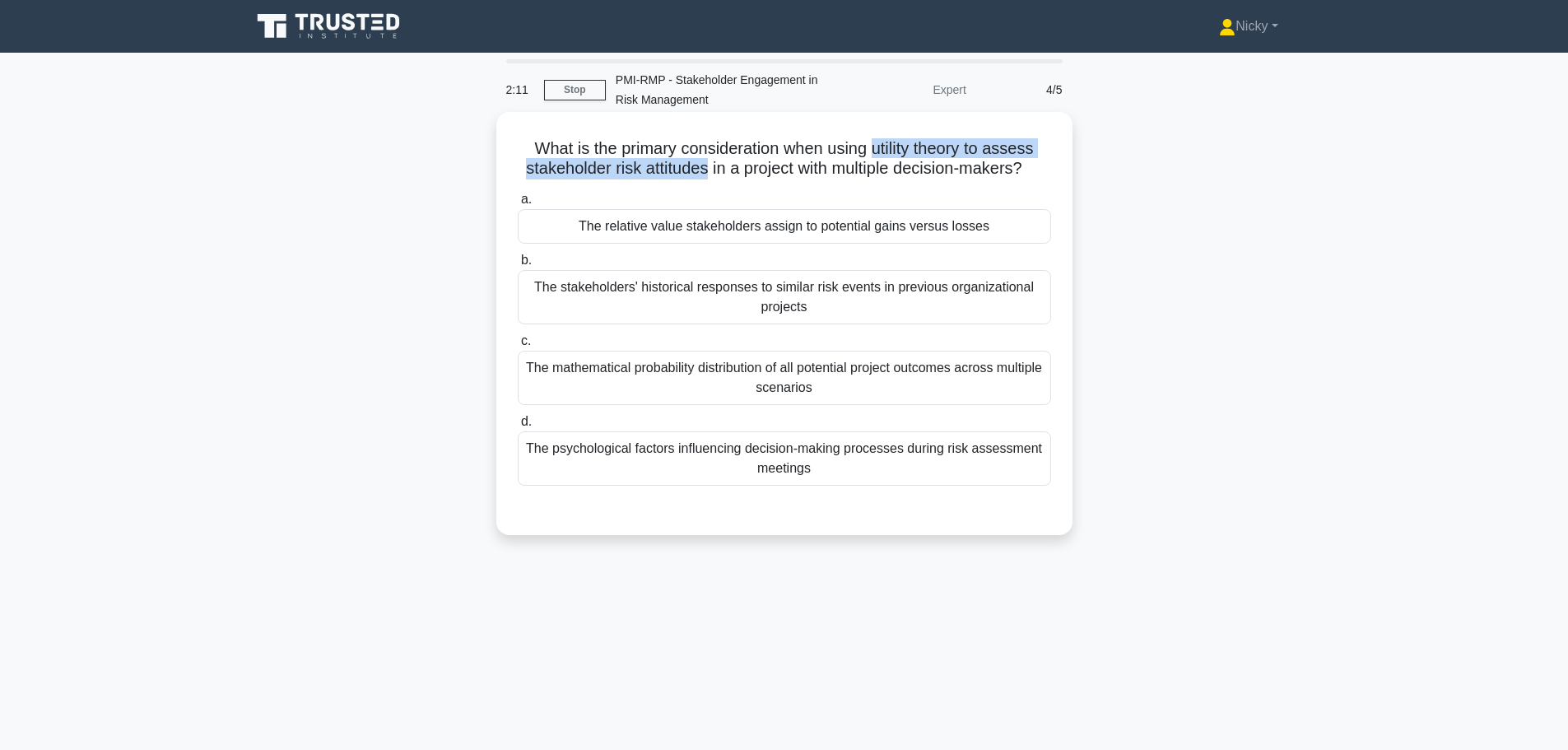 copy on "utility theory to assess stakeholder risk attitudes" 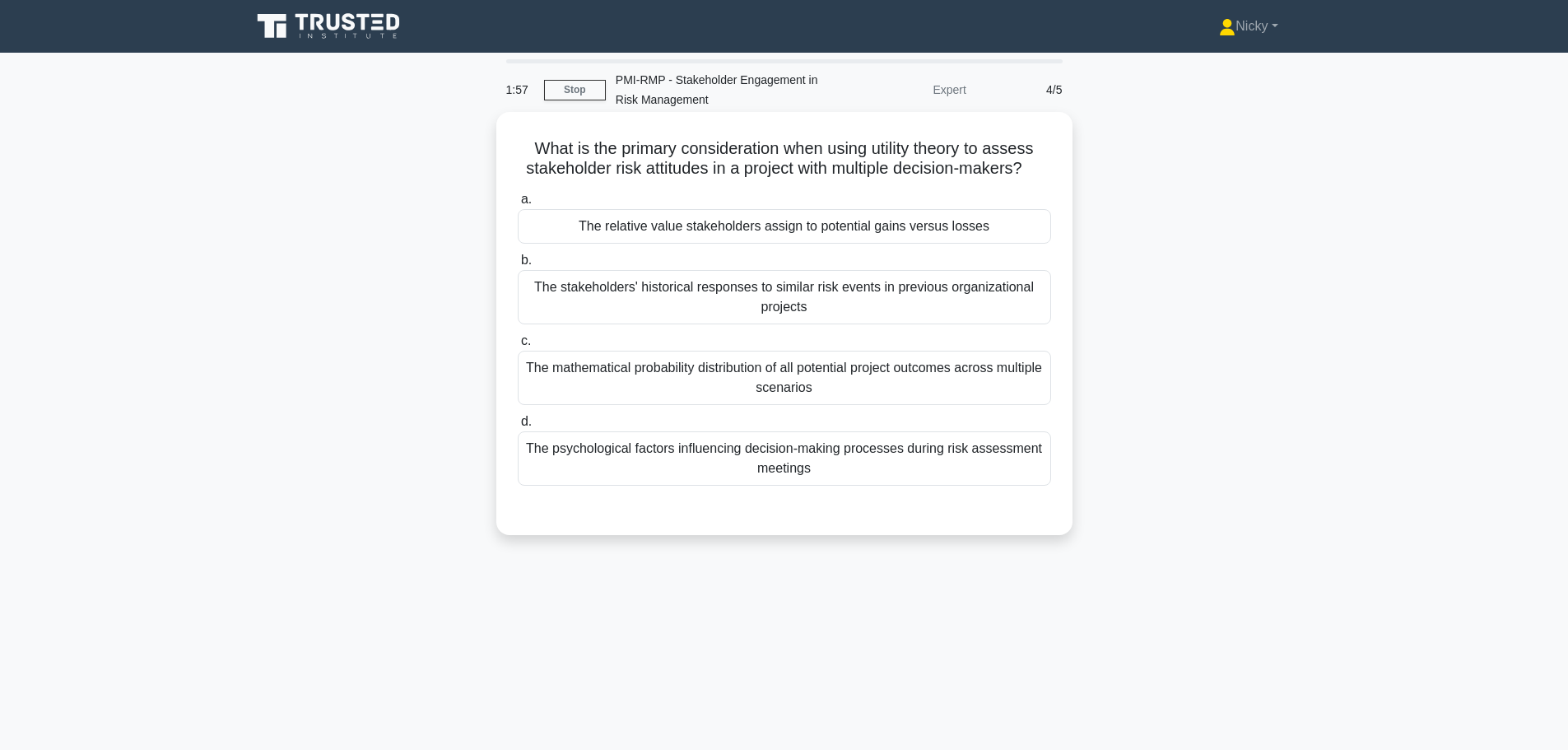 click on "The relative value stakeholders assign to potential gains versus losses" at bounding box center [784, 226] 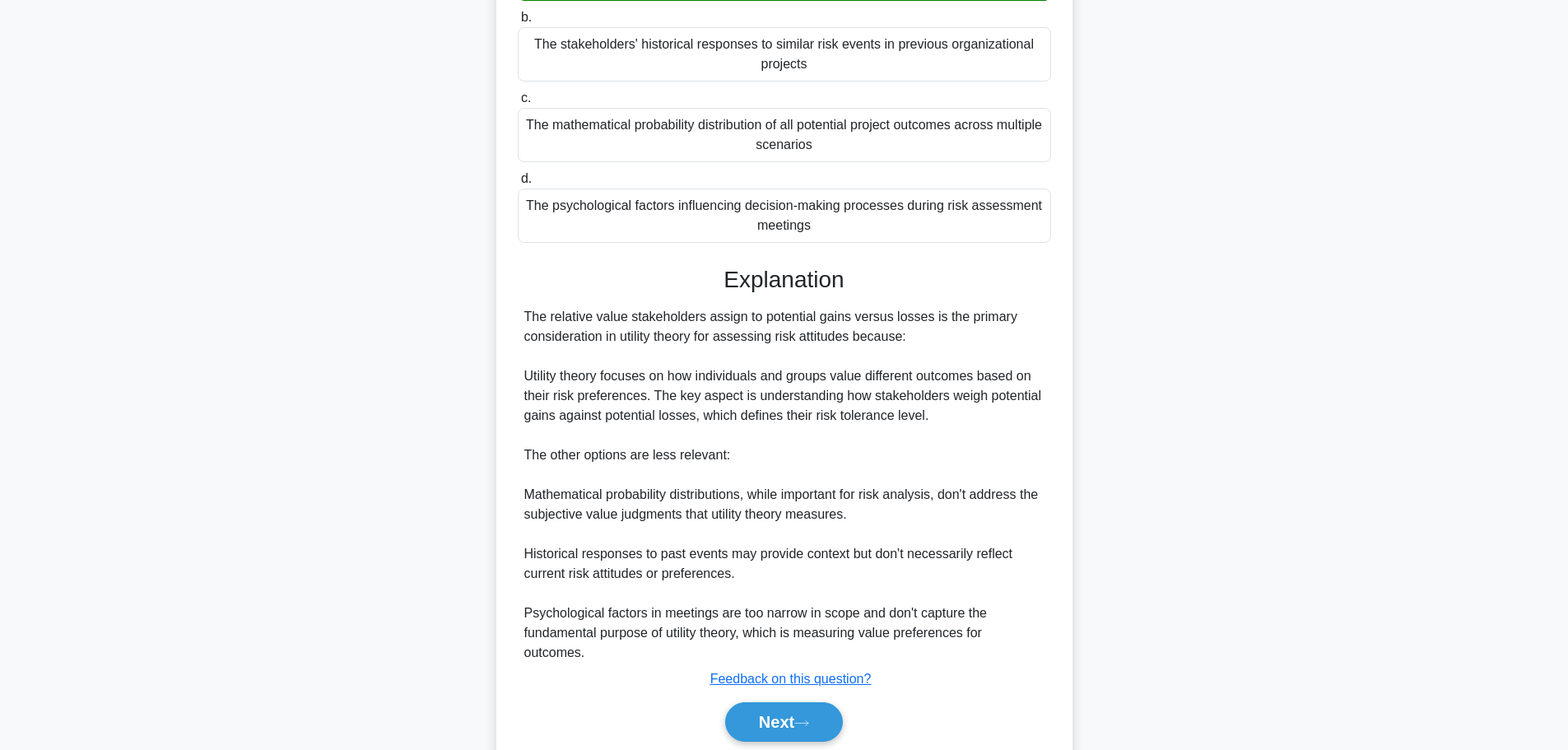 scroll, scrollTop: 325, scrollLeft: 0, axis: vertical 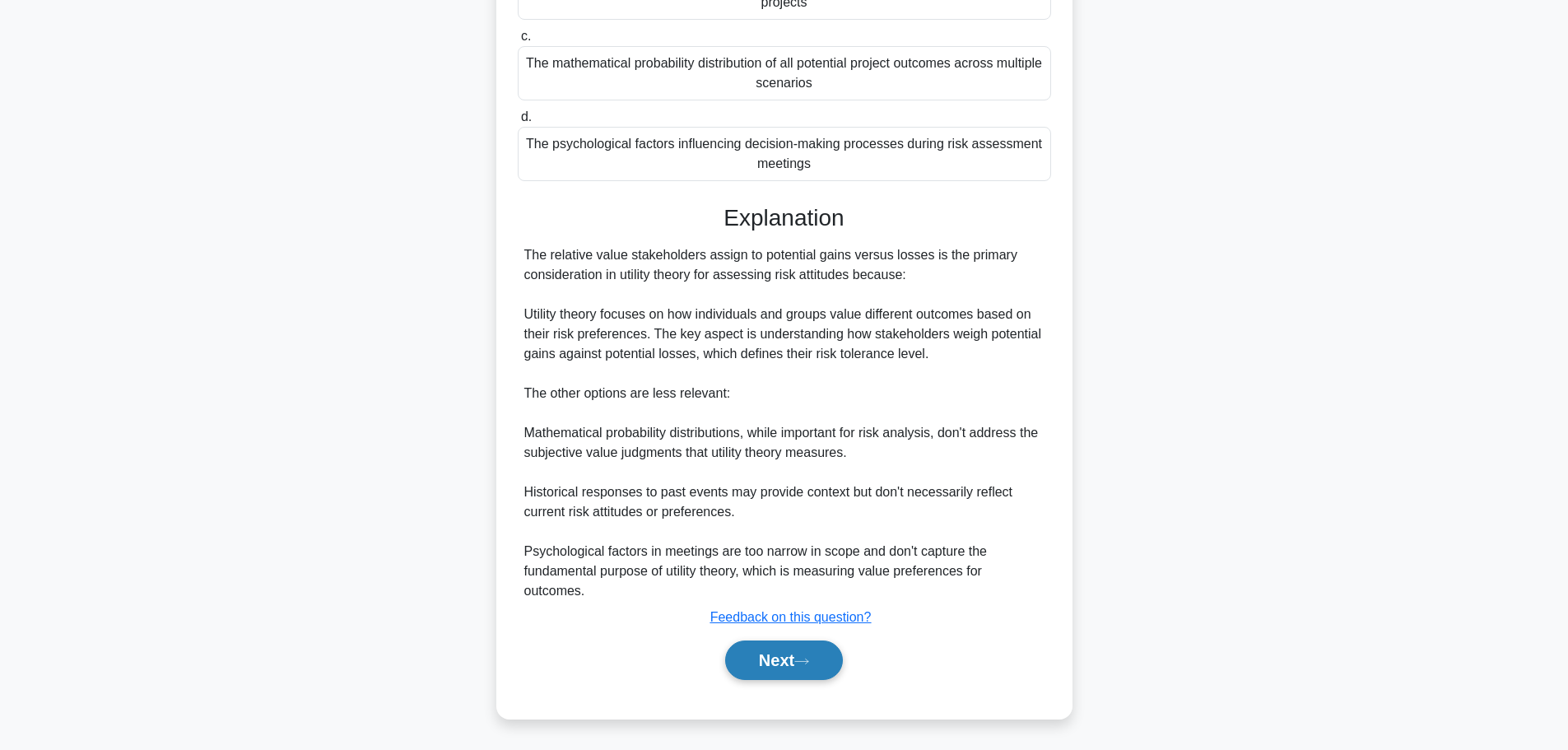 click on "Next" at bounding box center [784, 660] 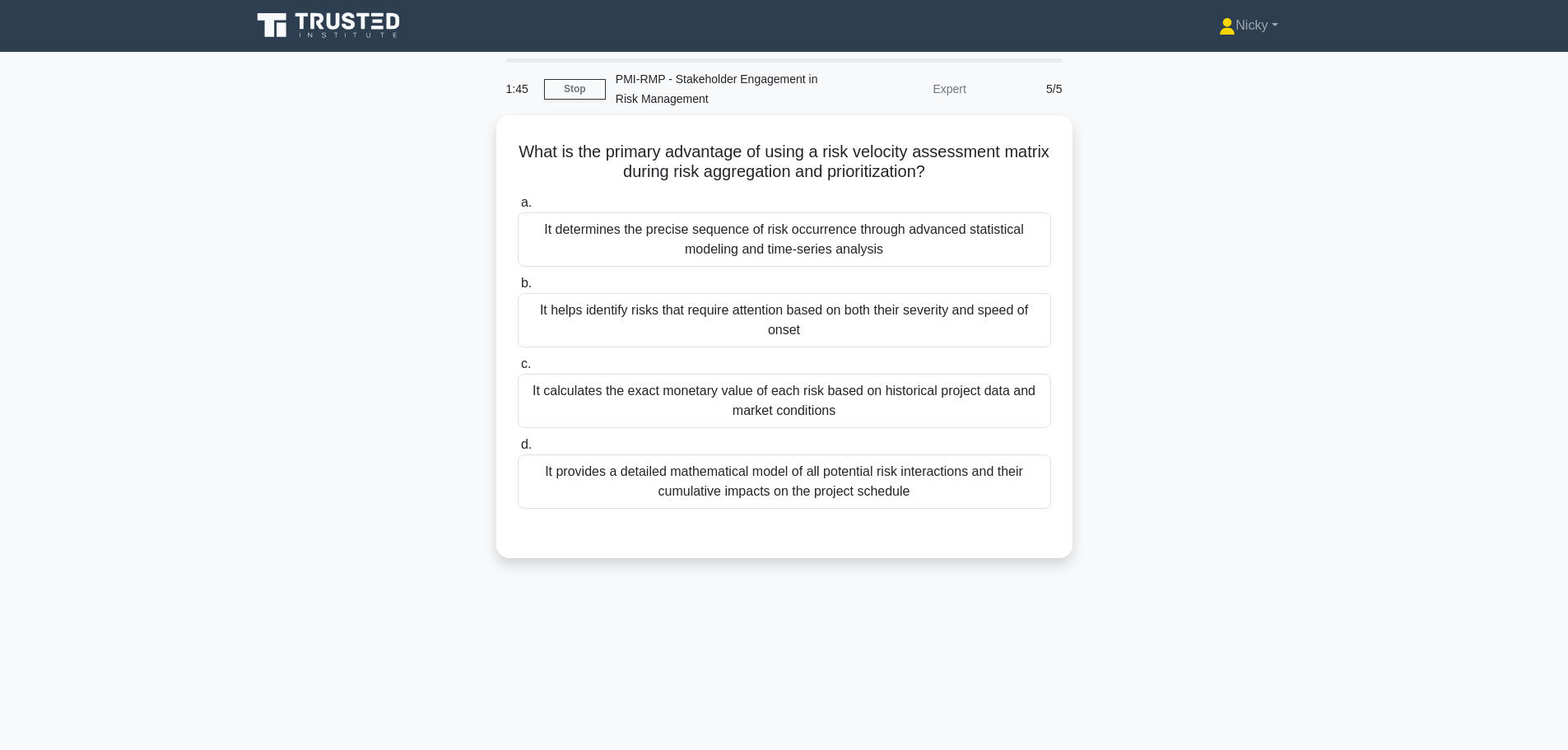 scroll, scrollTop: 0, scrollLeft: 0, axis: both 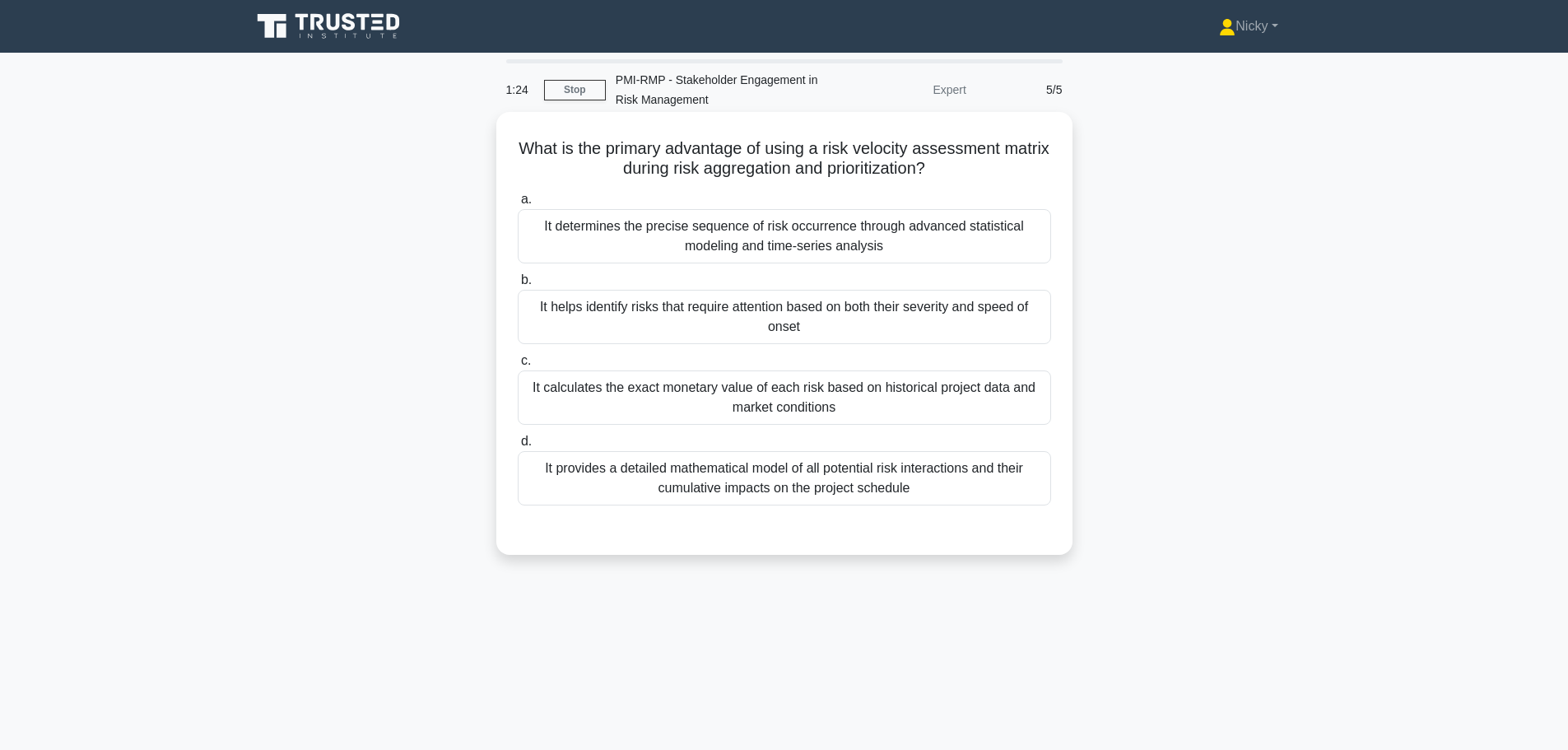 click on "It helps identify risks that require attention based on both their severity and speed of onset" at bounding box center (784, 317) 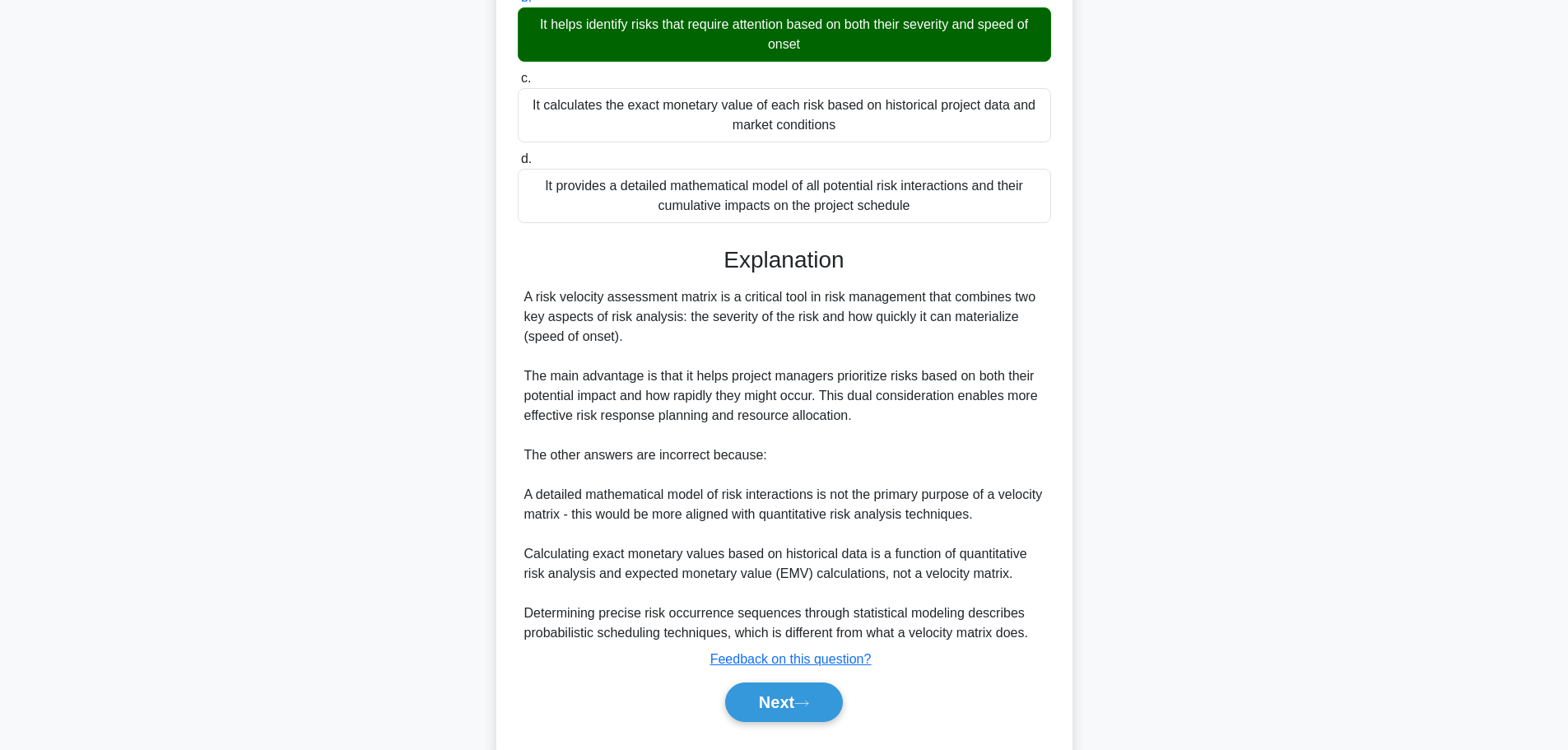 scroll, scrollTop: 325, scrollLeft: 0, axis: vertical 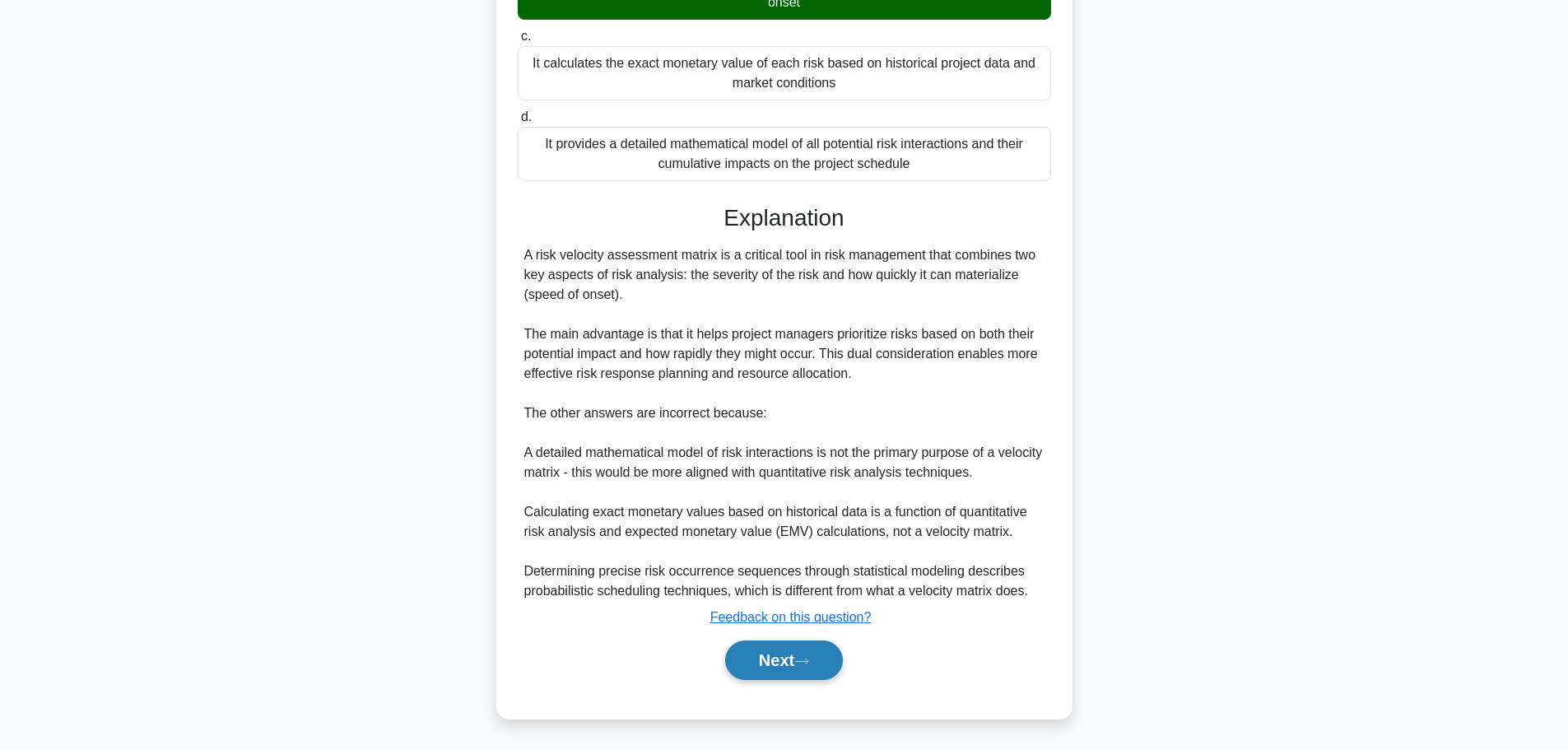 click on "Next" at bounding box center [784, 660] 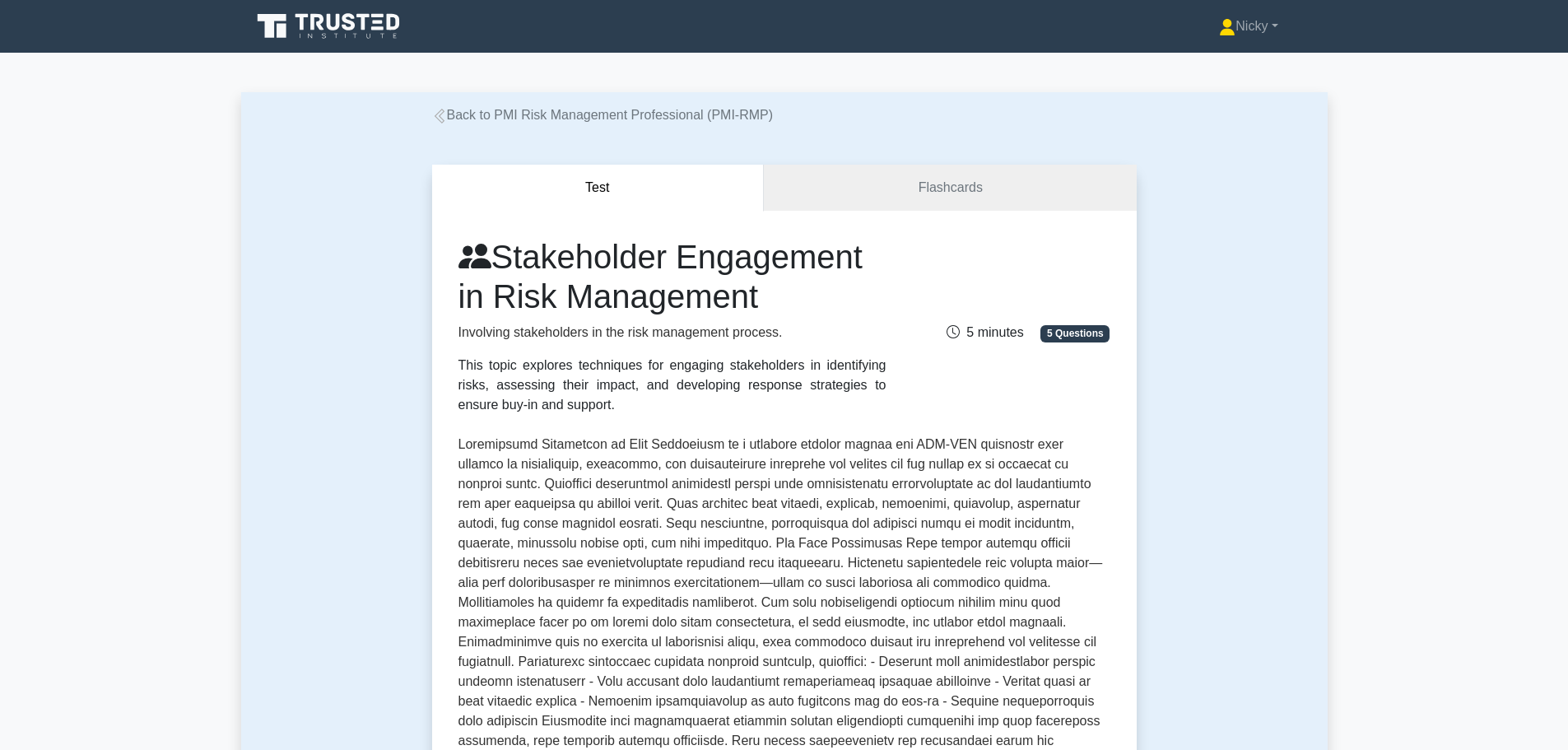 scroll, scrollTop: 0, scrollLeft: 0, axis: both 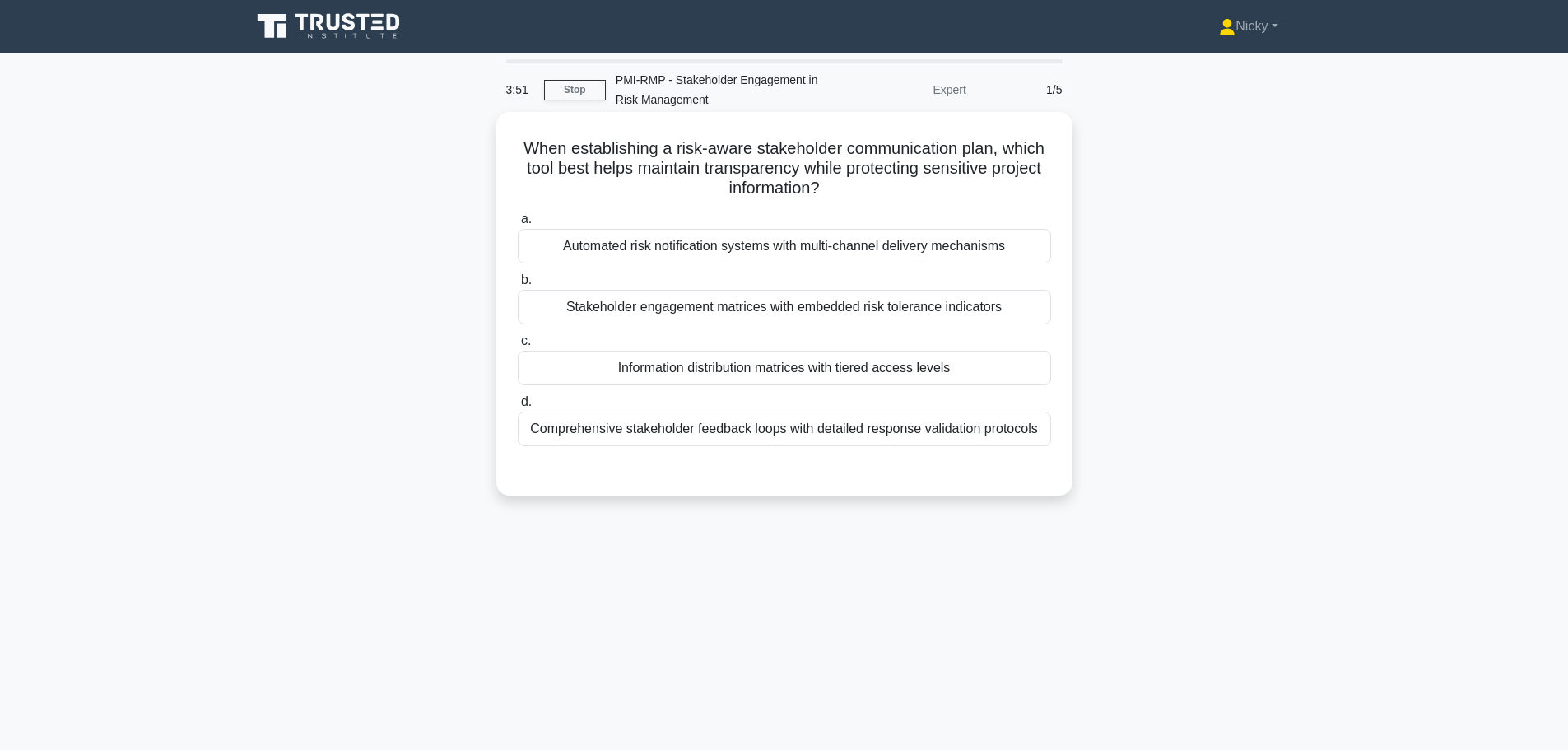 click on "Information distribution matrices with tiered access levels" at bounding box center (784, 368) 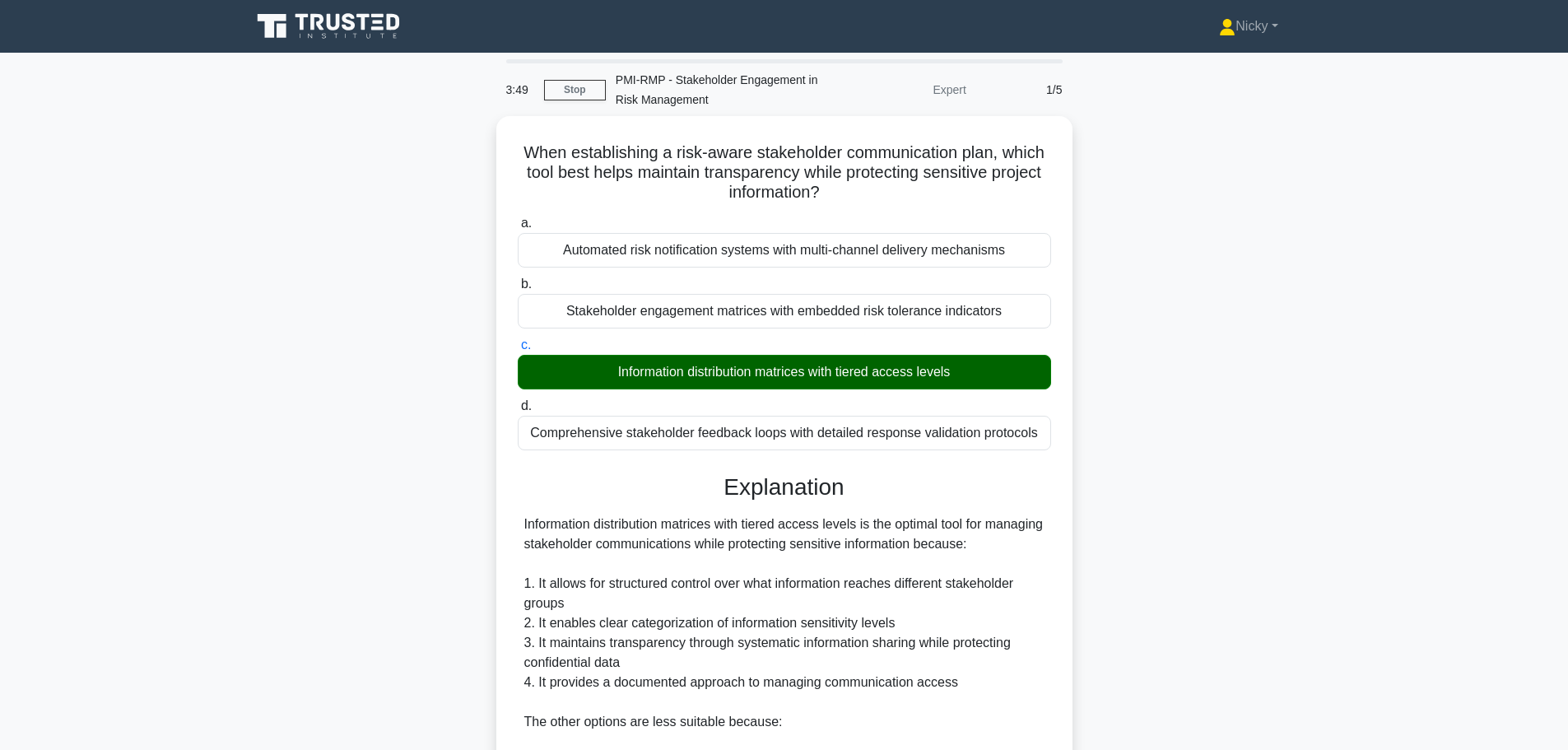 scroll, scrollTop: 325, scrollLeft: 0, axis: vertical 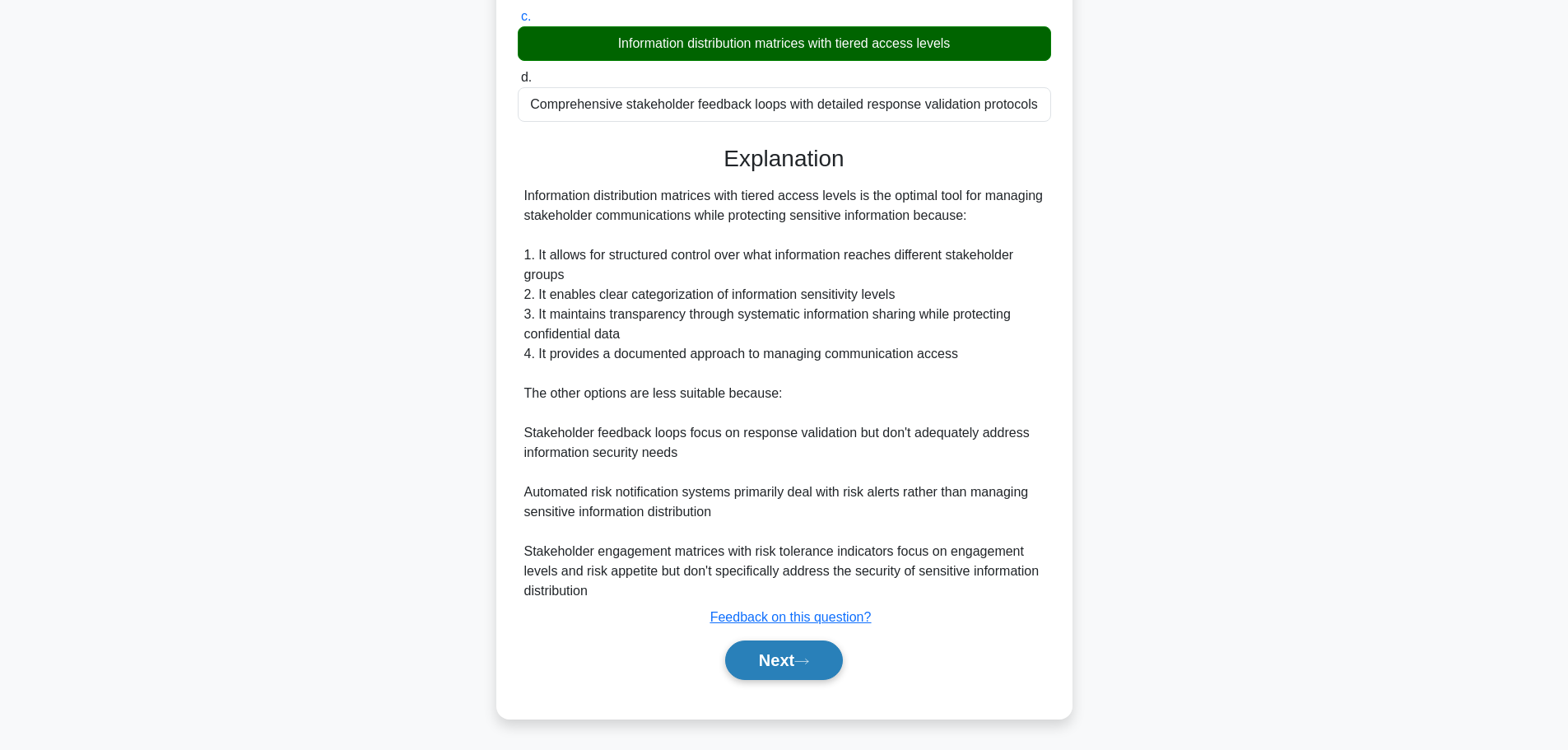 click on "Next" at bounding box center (784, 660) 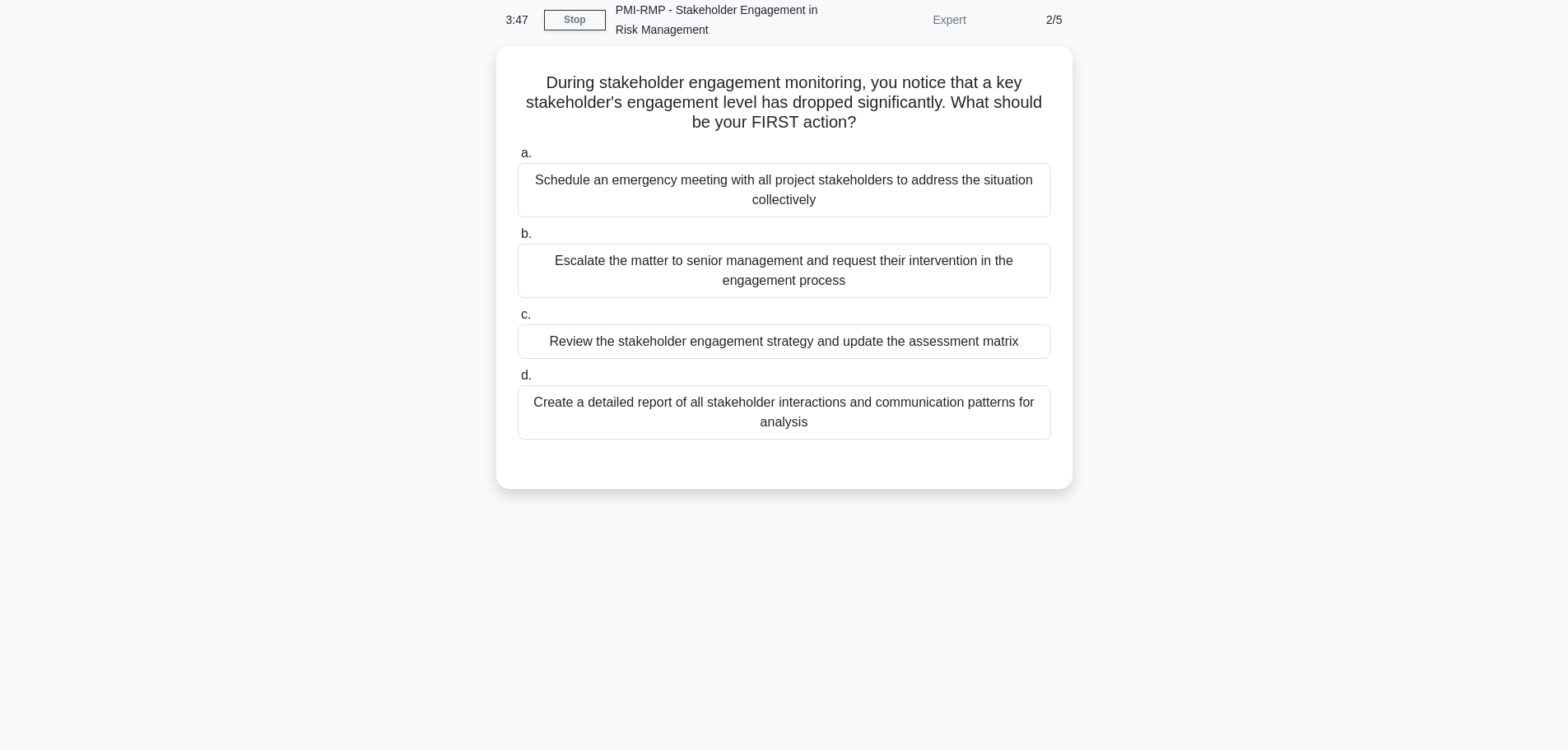 scroll, scrollTop: 0, scrollLeft: 0, axis: both 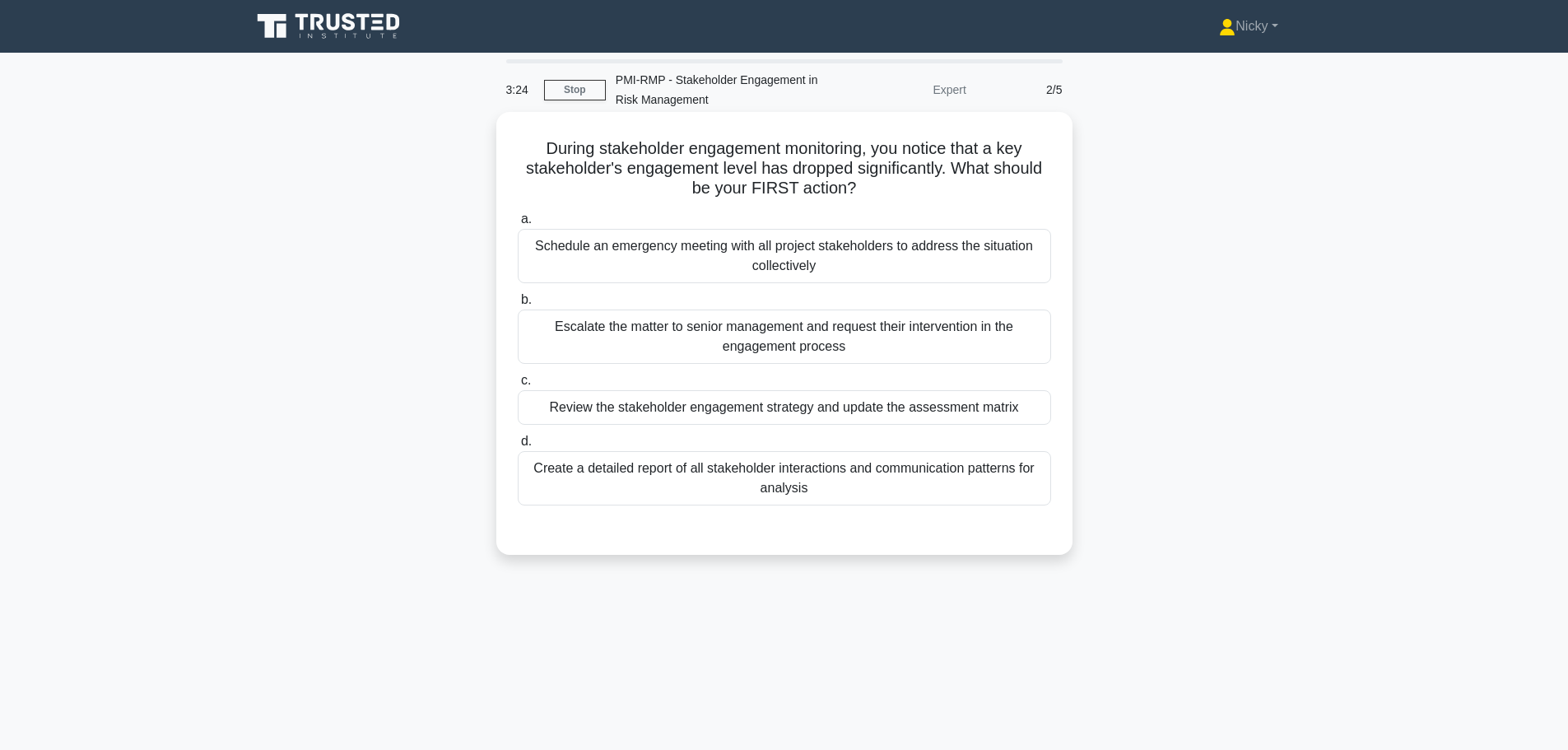 click on "Review the stakeholder engagement strategy and update the assessment matrix" at bounding box center [784, 408] 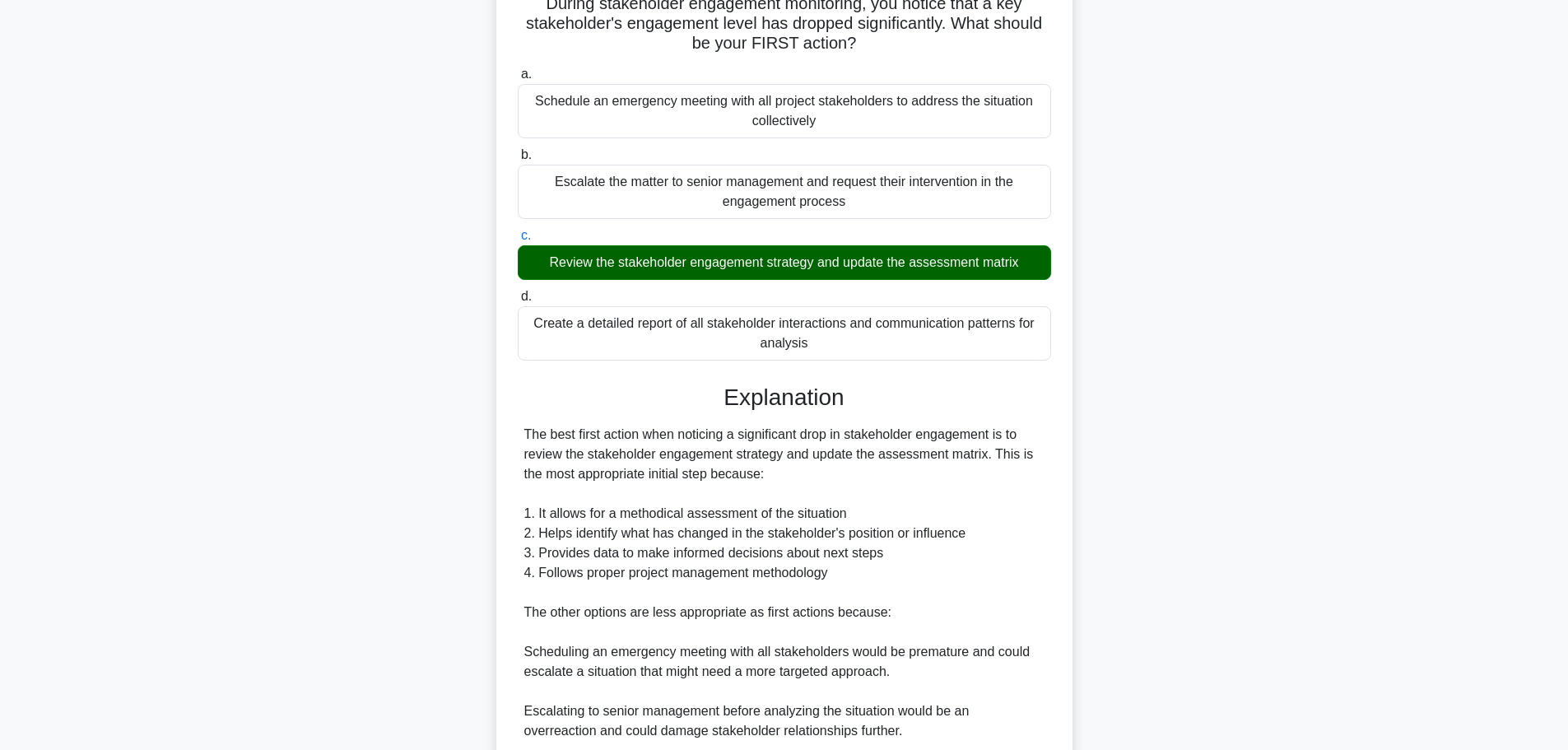 scroll, scrollTop: 404, scrollLeft: 0, axis: vertical 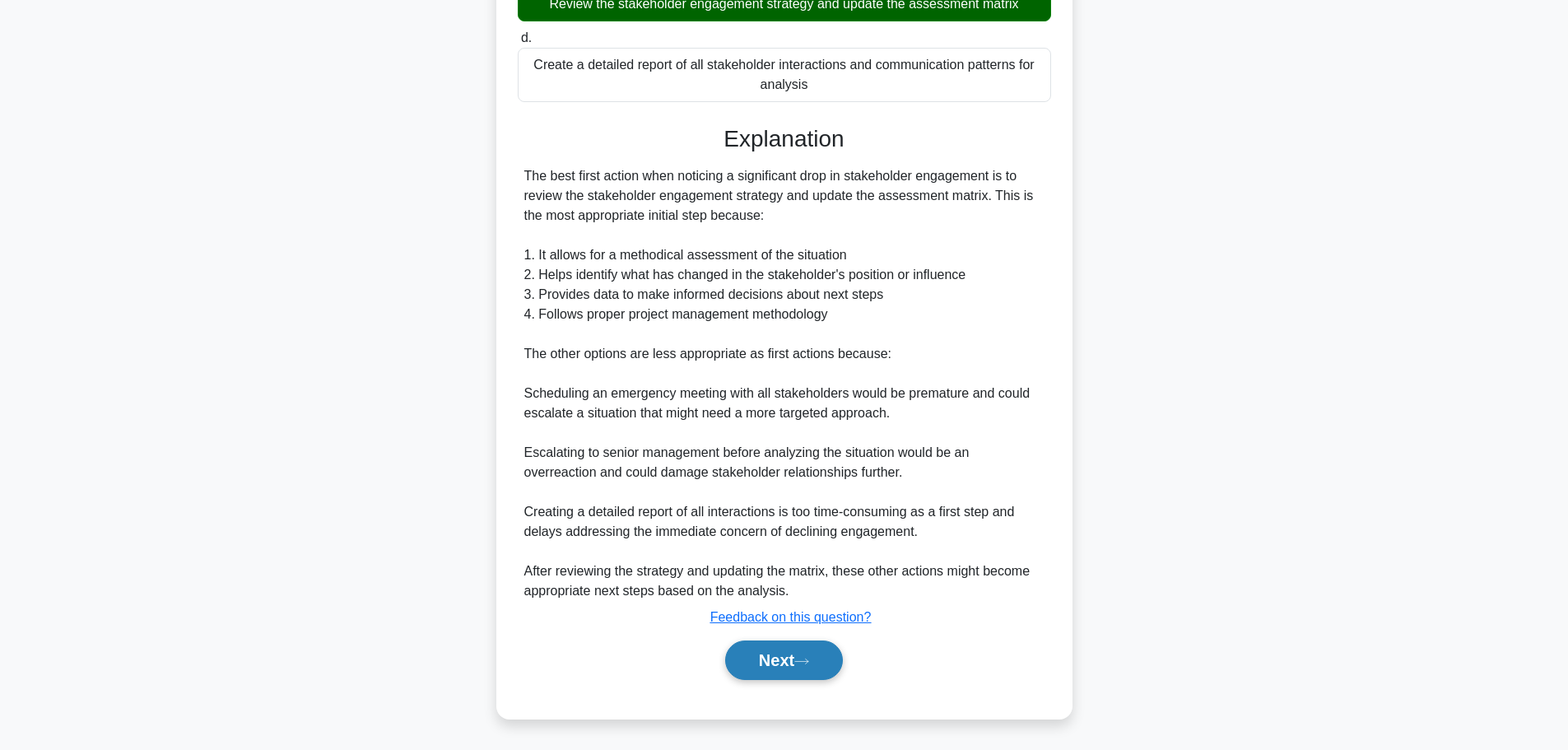 click on "Next" at bounding box center [784, 660] 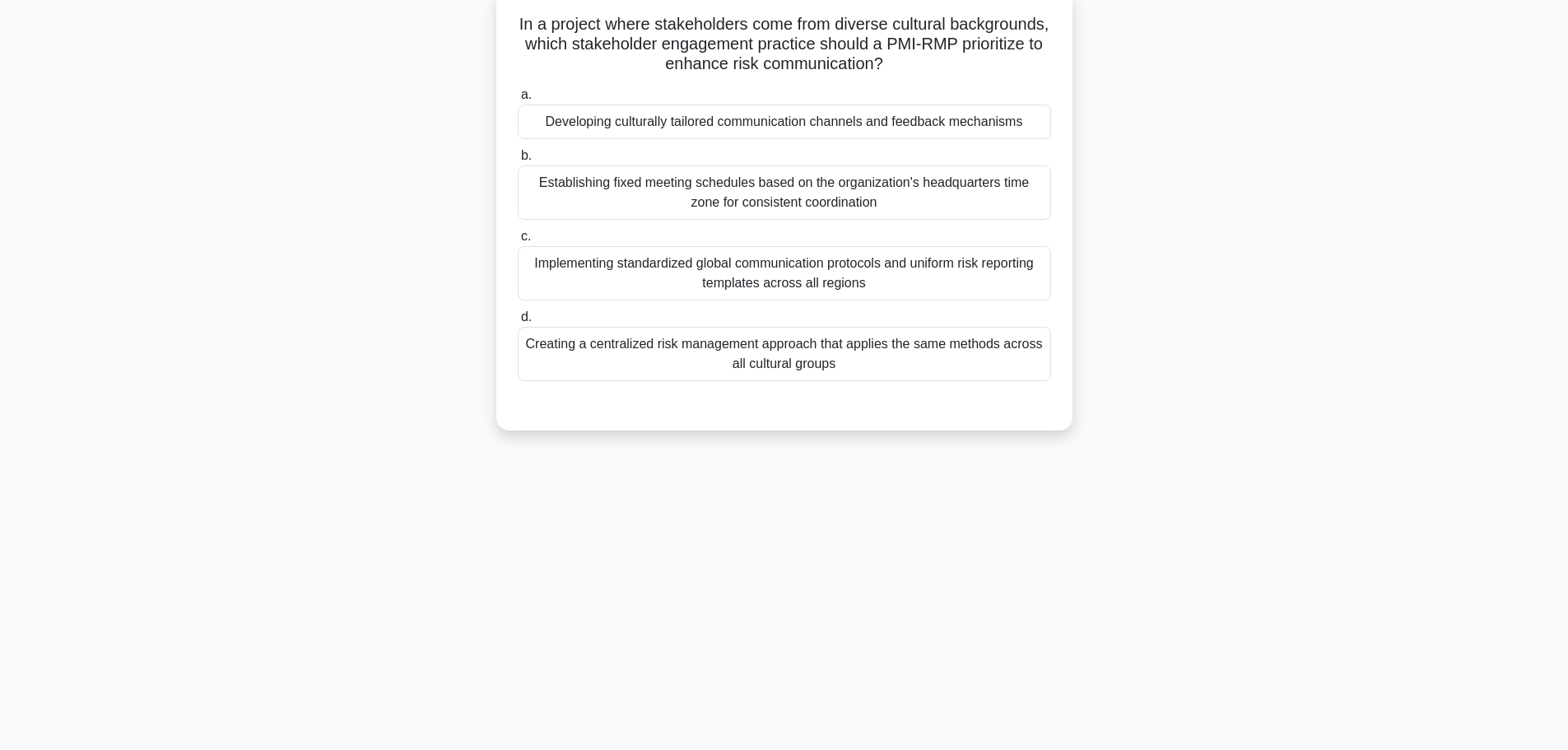 scroll, scrollTop: 0, scrollLeft: 0, axis: both 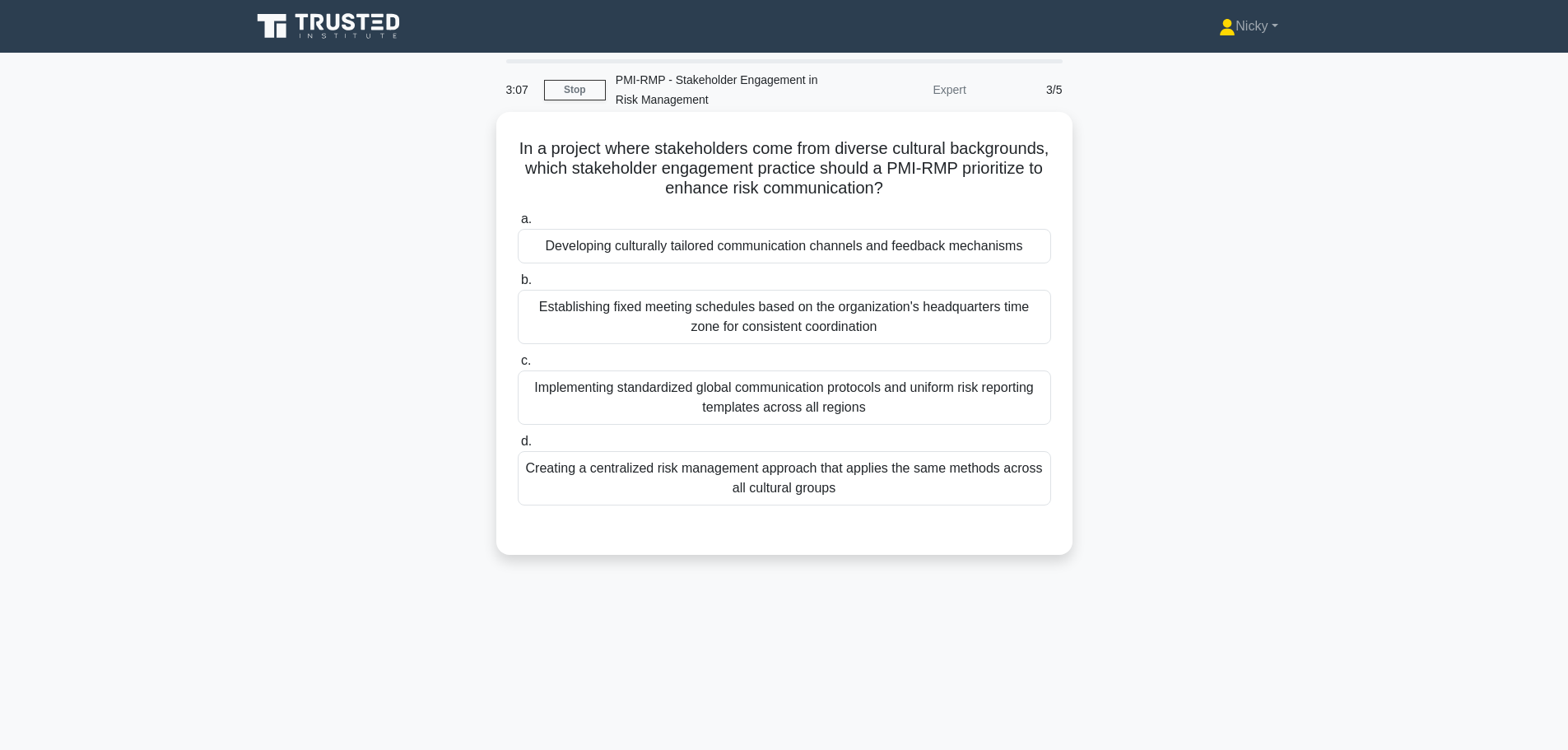 click on "Developing culturally tailored communication channels and feedback mechanisms" at bounding box center [784, 246] 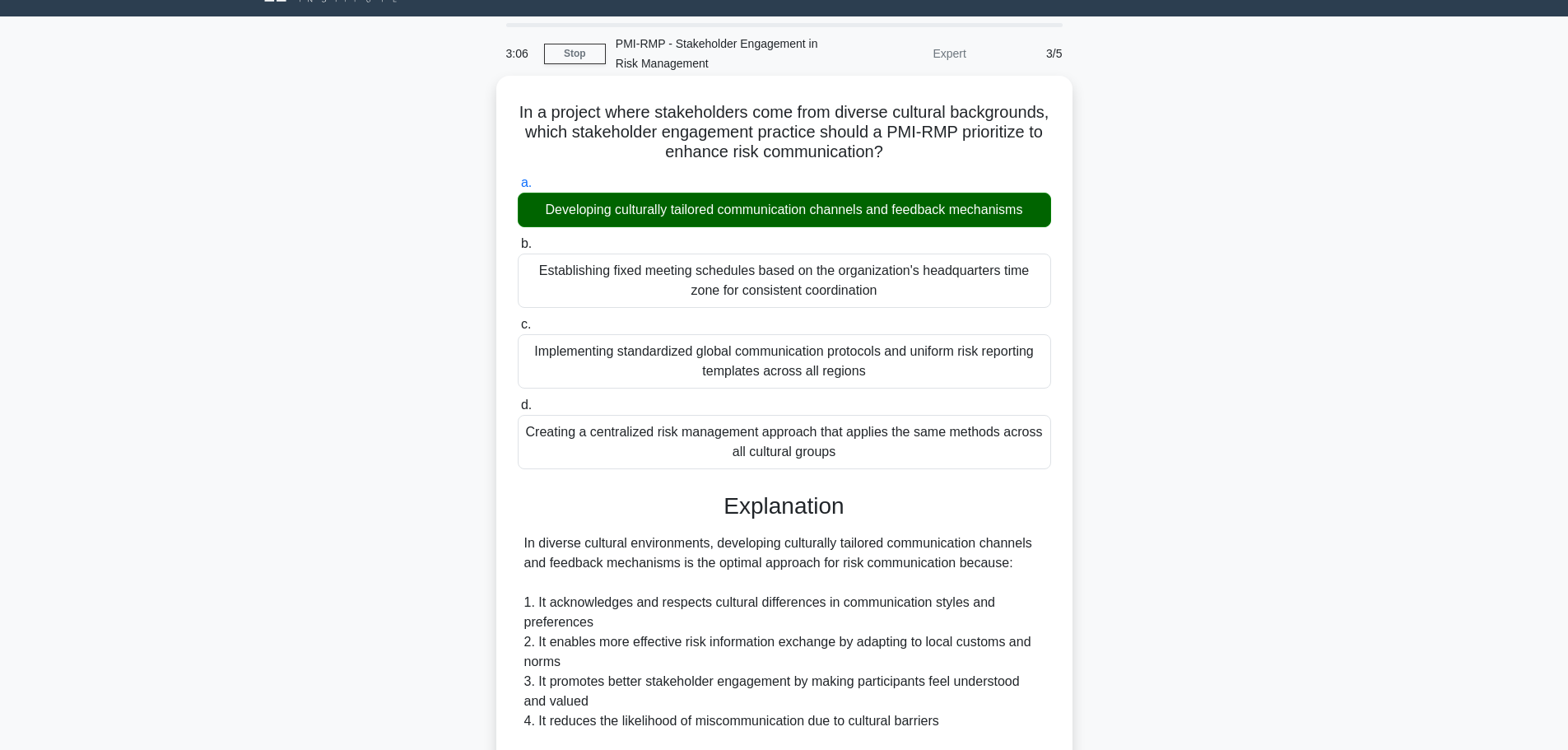 scroll, scrollTop: 404, scrollLeft: 0, axis: vertical 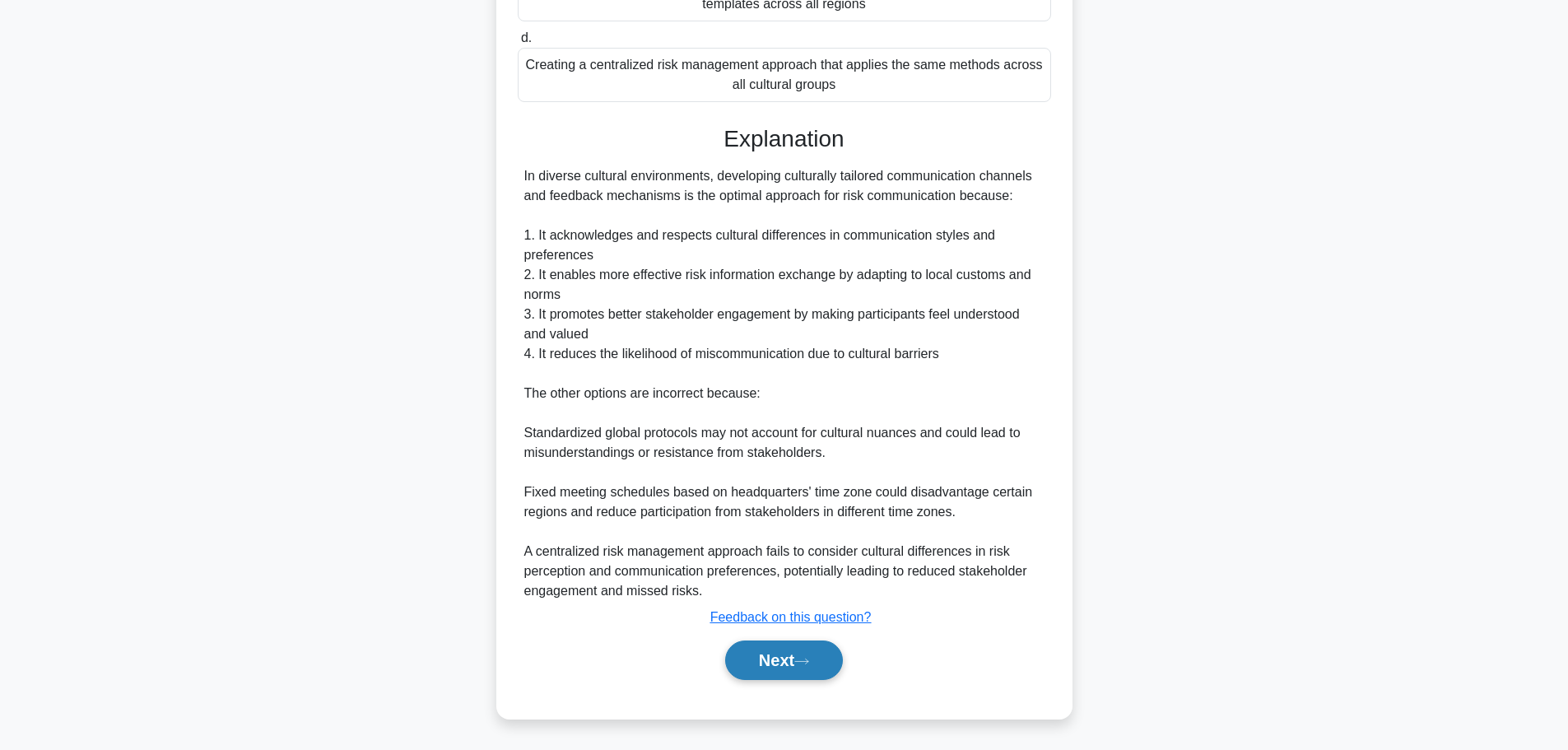 click on "Next" at bounding box center [784, 660] 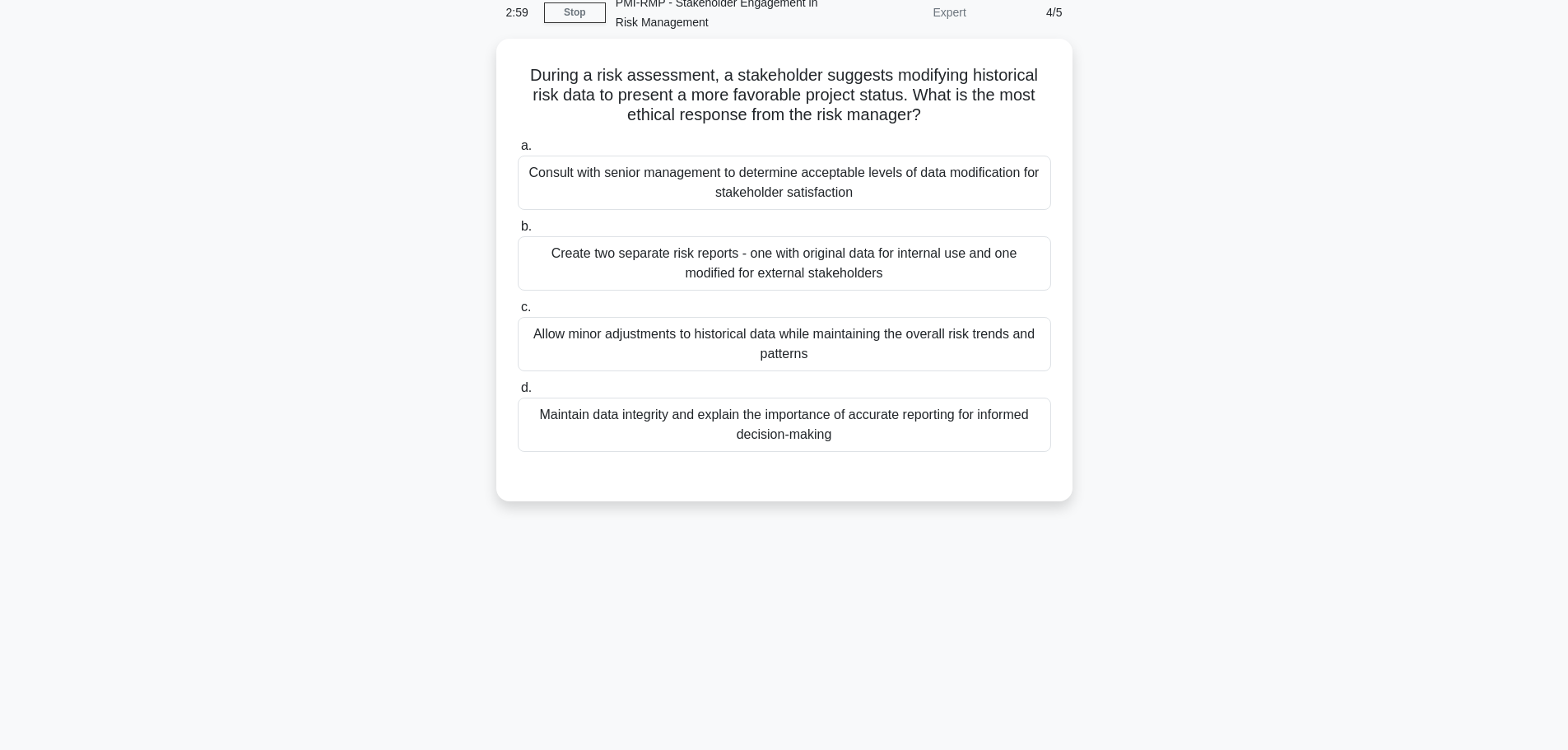 scroll, scrollTop: 0, scrollLeft: 0, axis: both 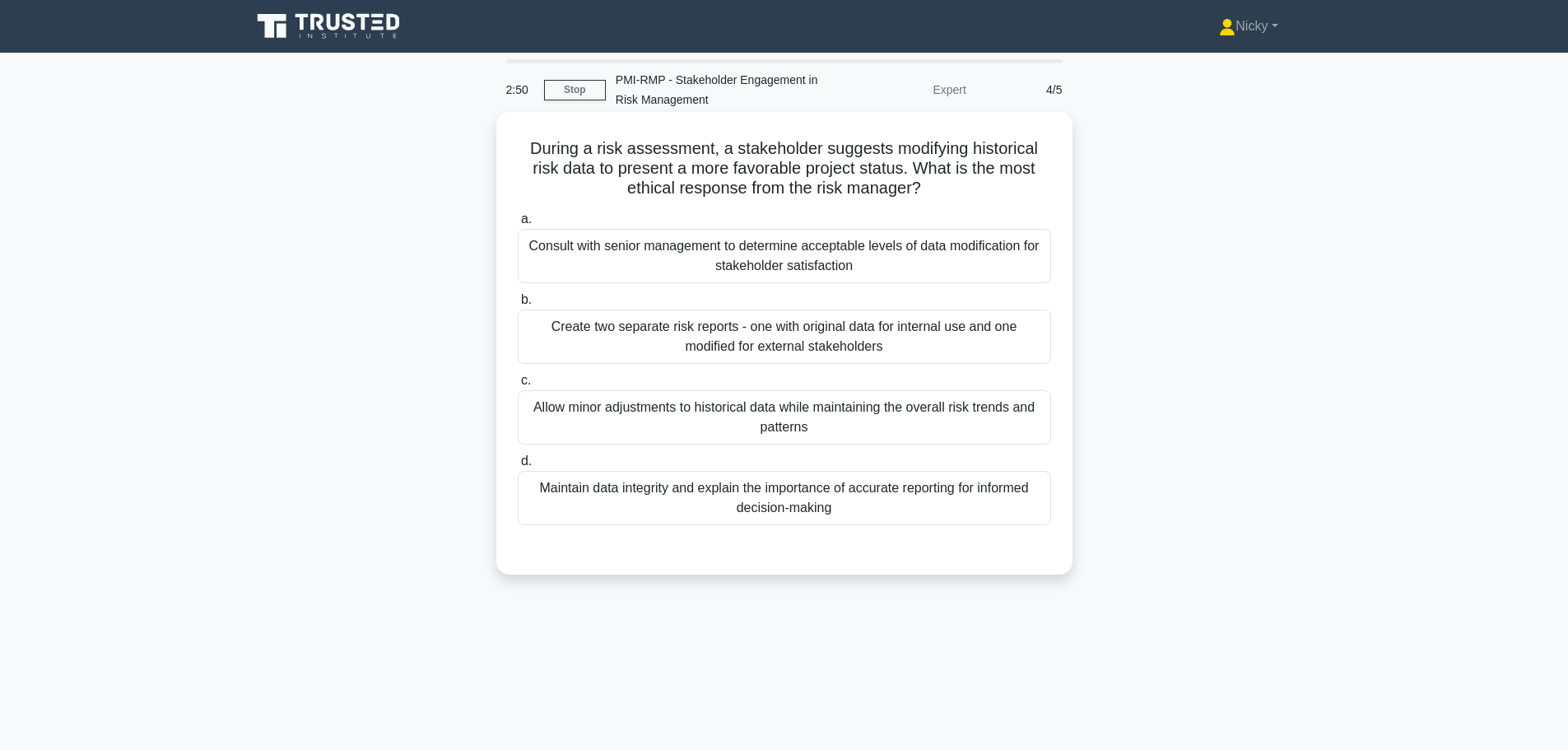 click on "Maintain data integrity and explain the importance of accurate reporting for informed decision-making" at bounding box center [784, 498] 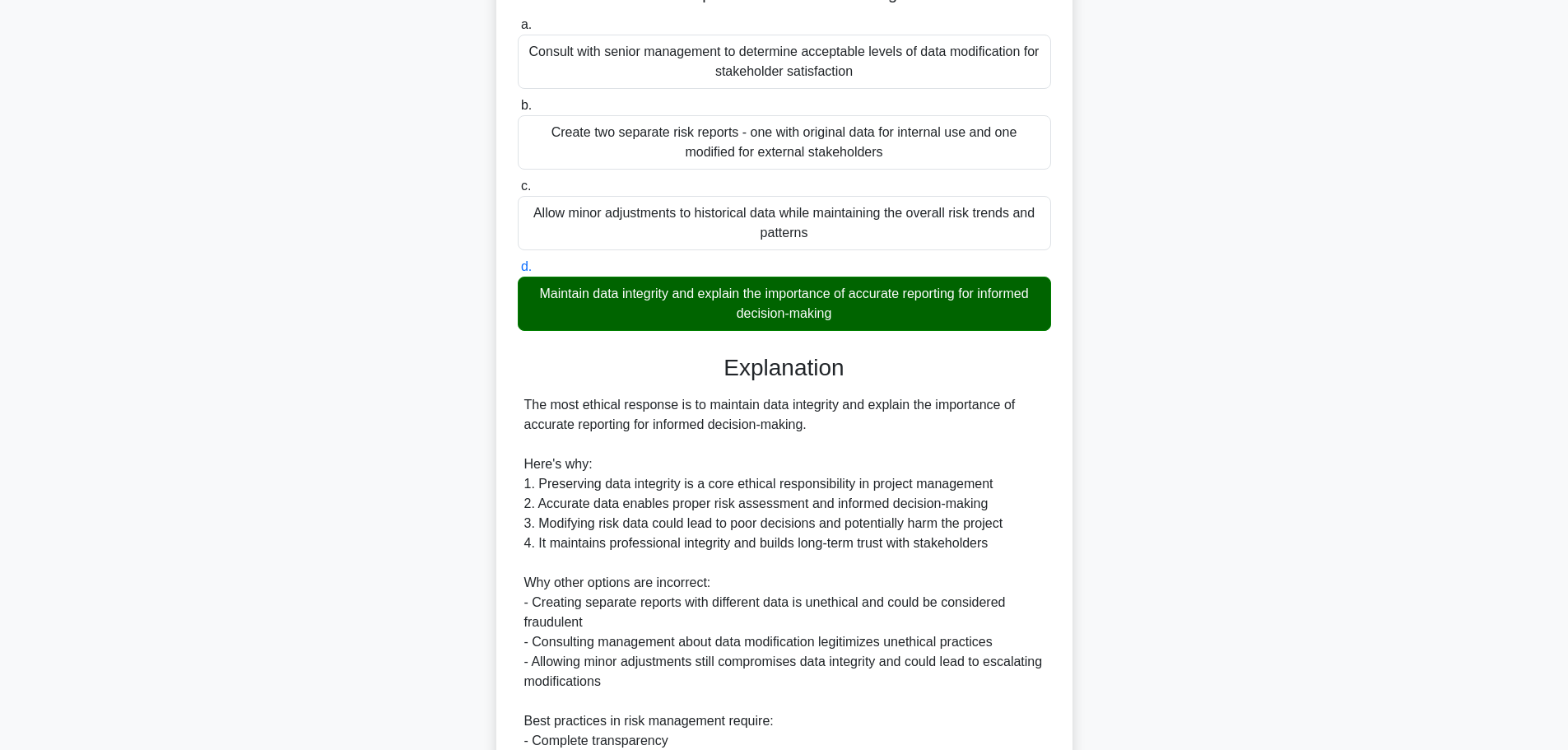 scroll, scrollTop: 404, scrollLeft: 0, axis: vertical 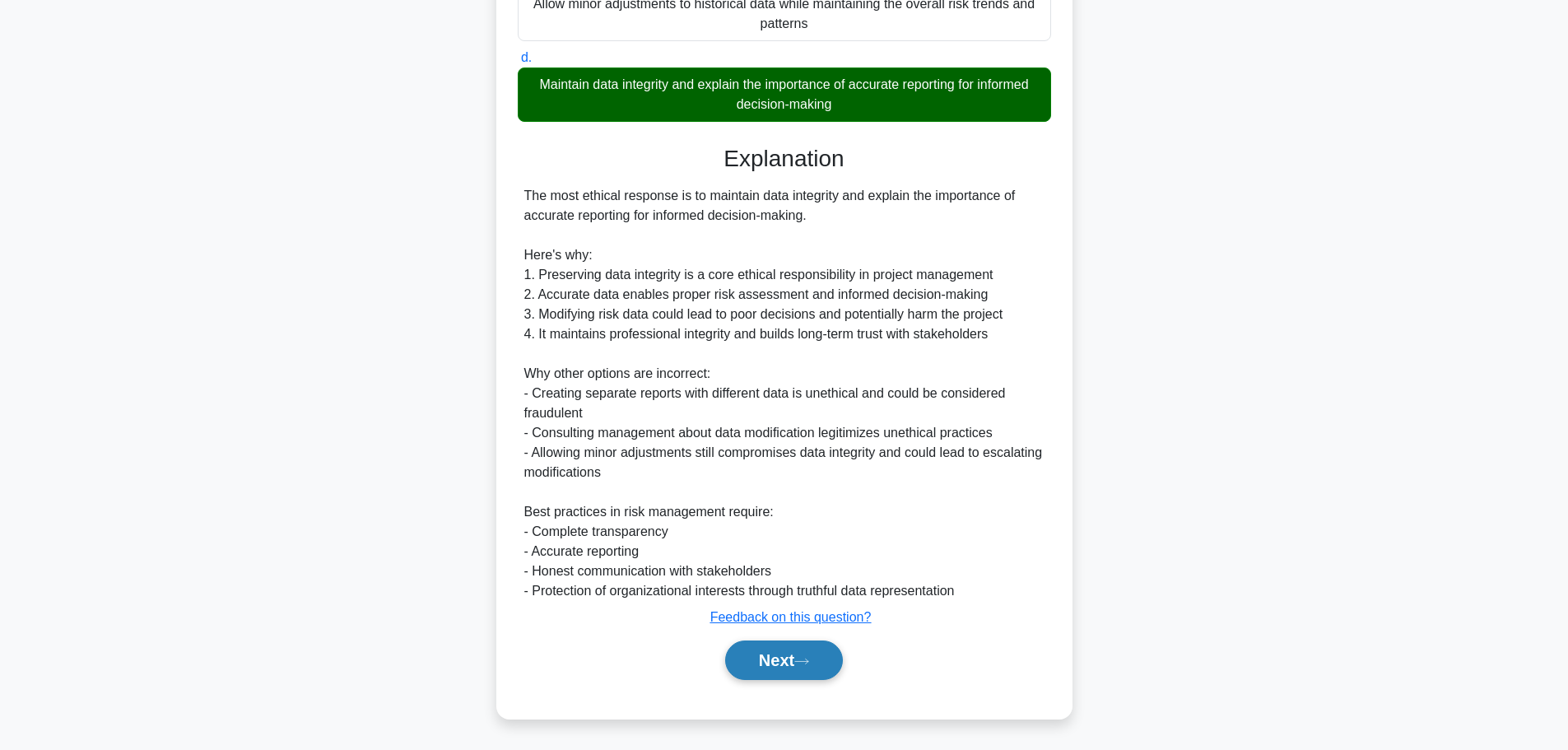 click on "Next" at bounding box center (784, 660) 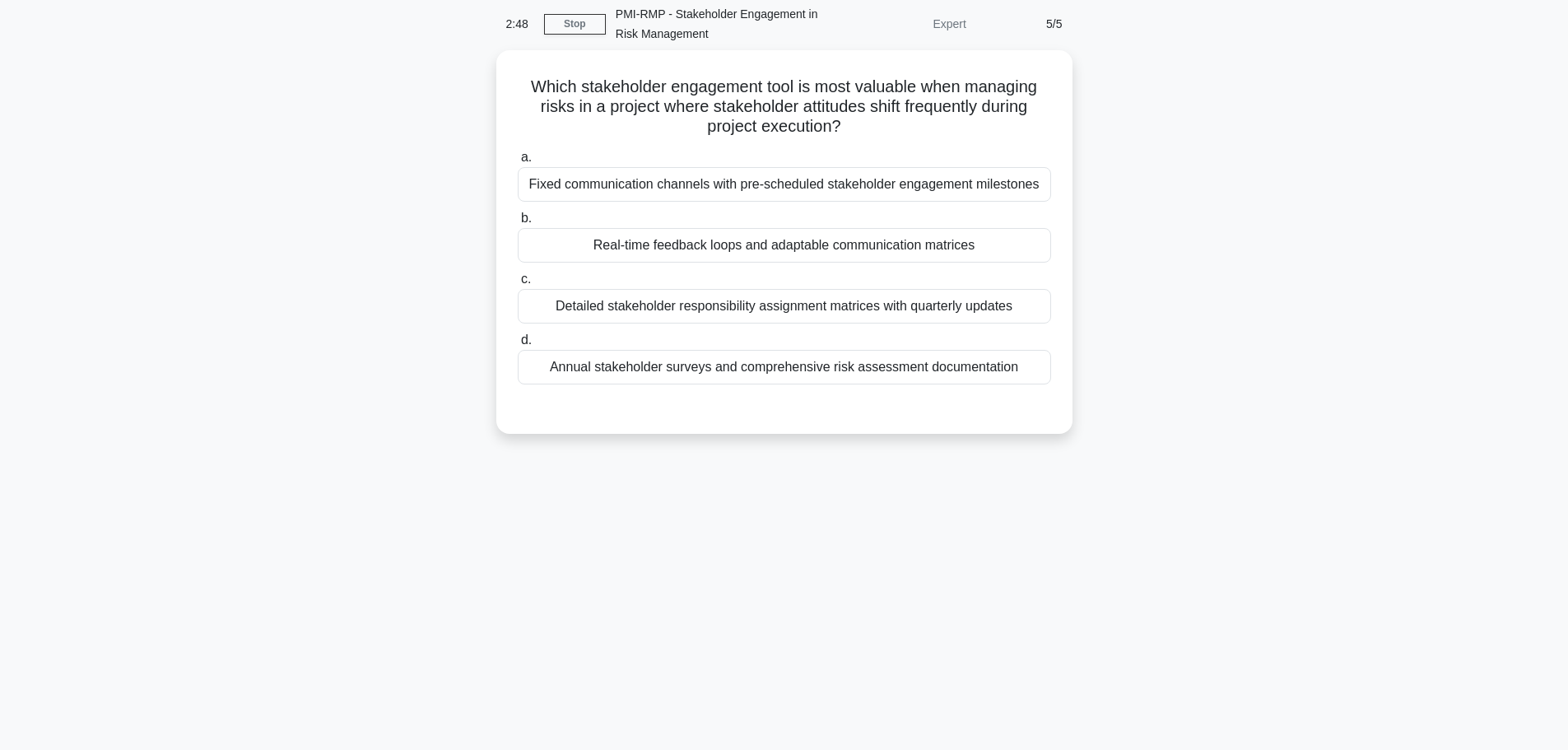 scroll, scrollTop: 0, scrollLeft: 0, axis: both 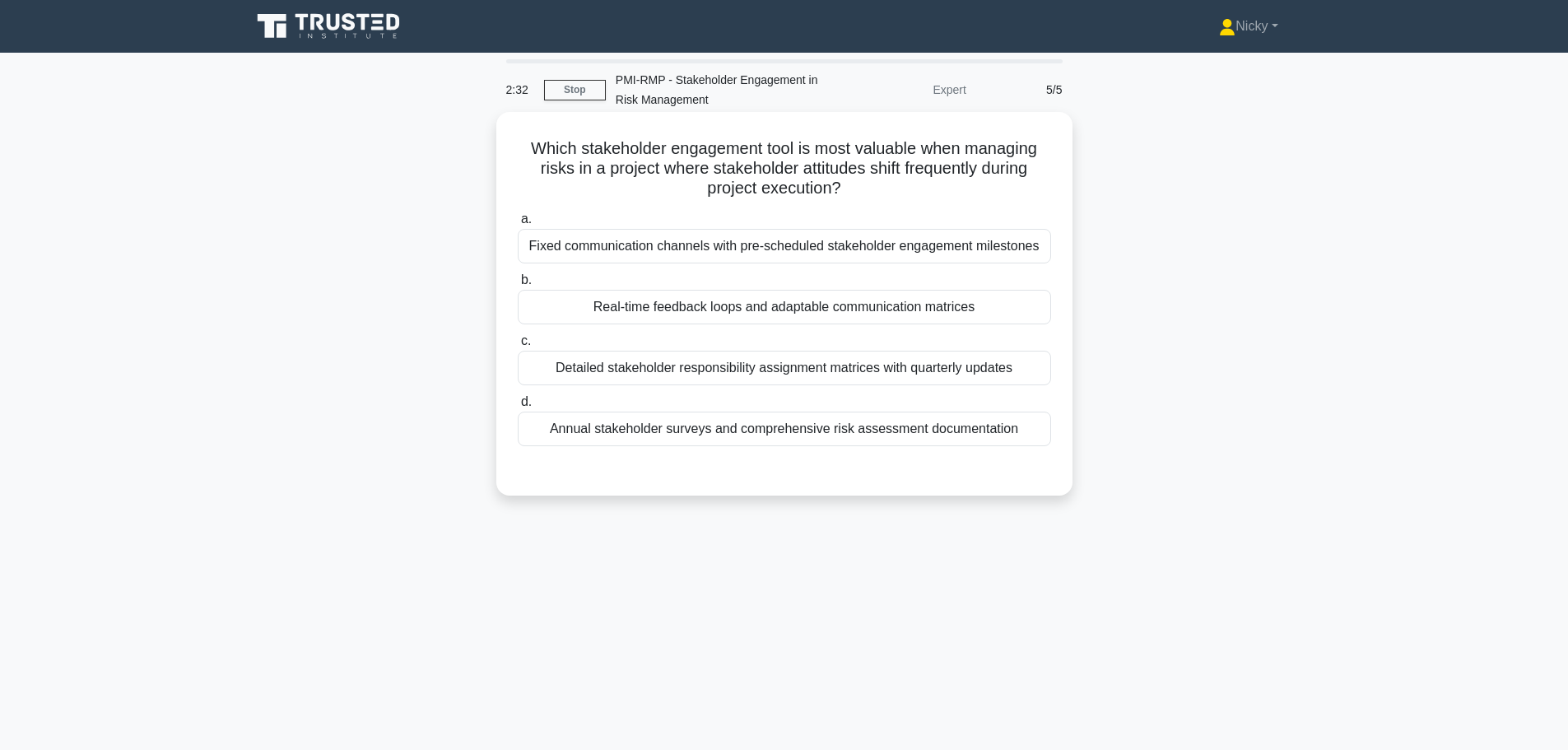 click on "Real-time feedback loops and adaptable communication matrices" at bounding box center (784, 307) 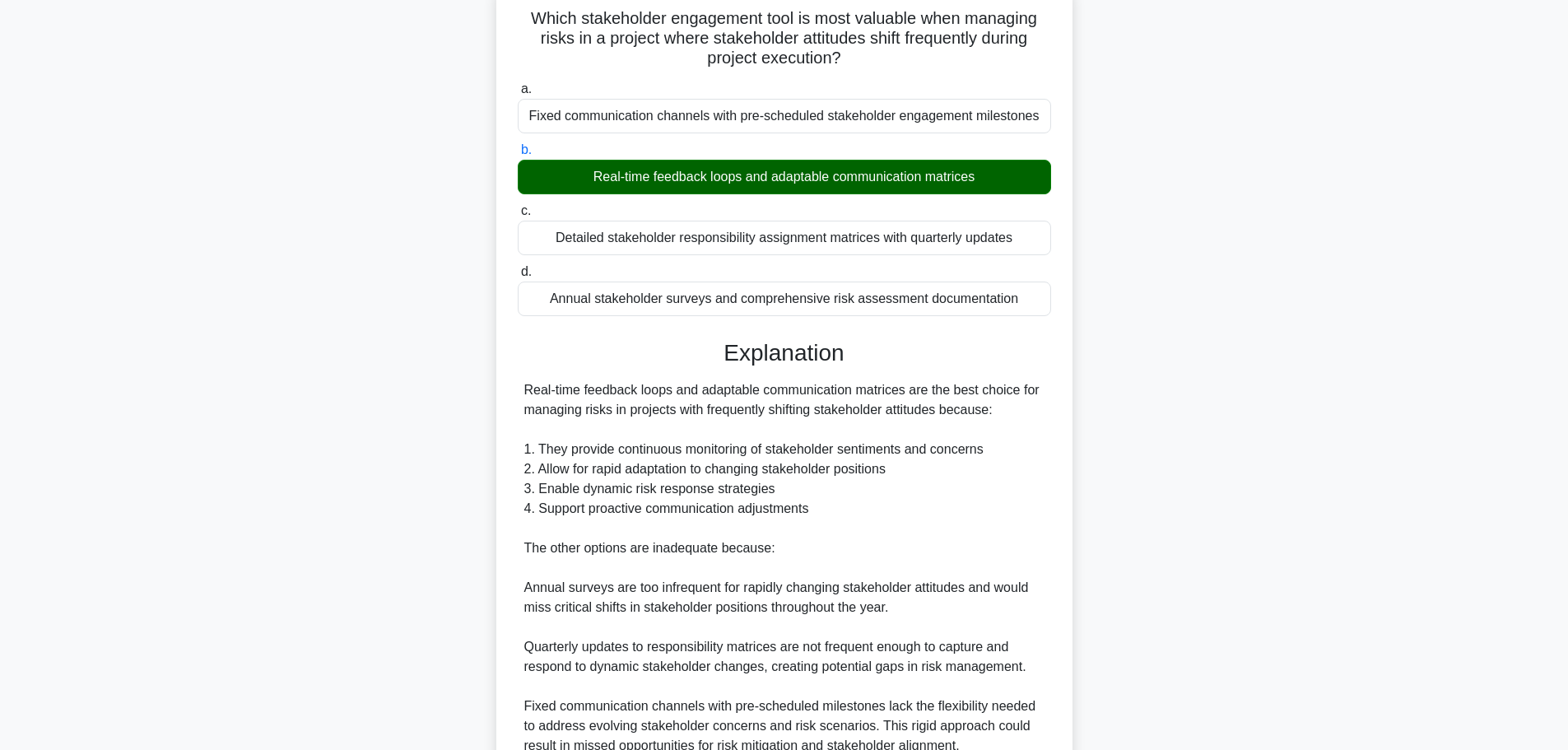 scroll, scrollTop: 286, scrollLeft: 0, axis: vertical 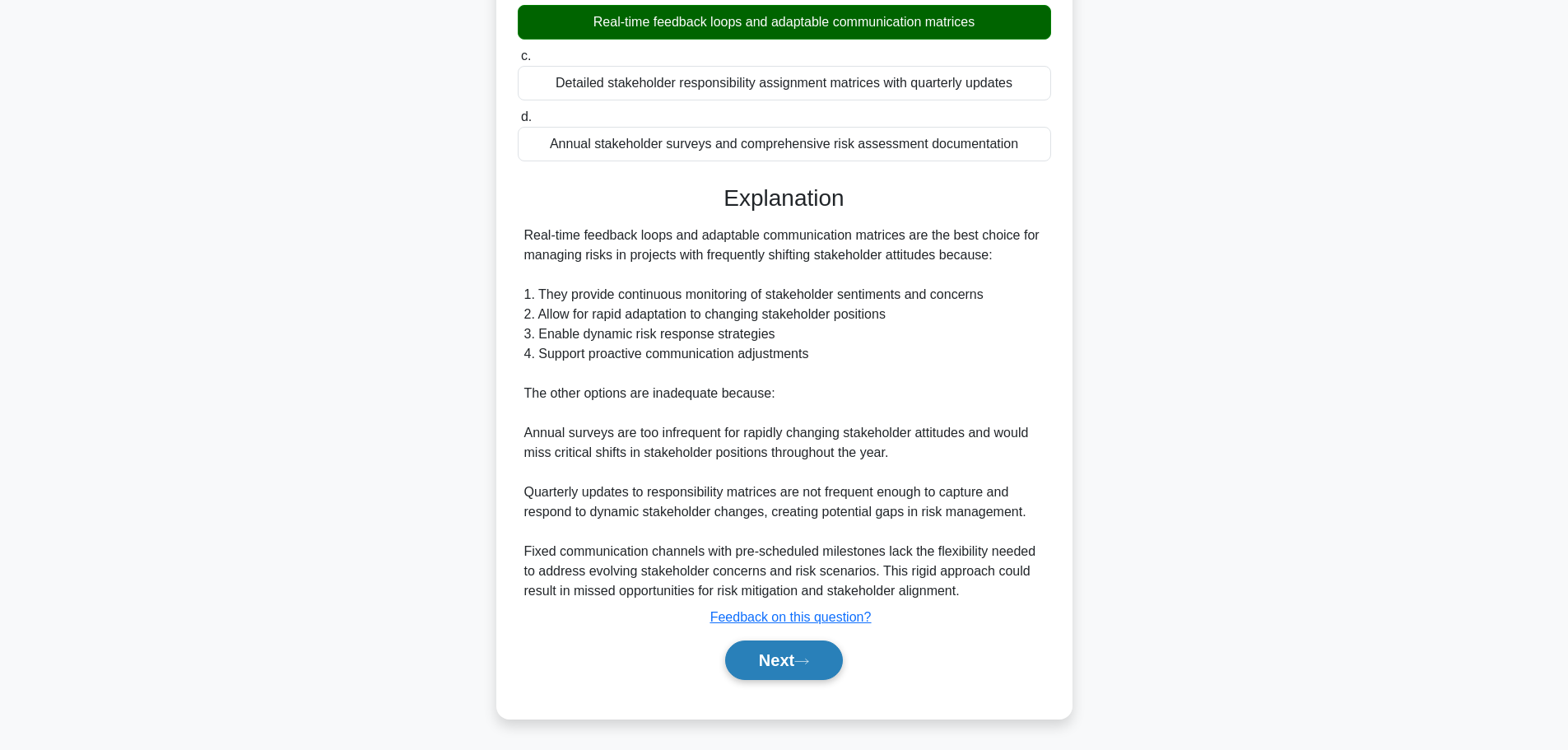 click on "Next" at bounding box center [784, 660] 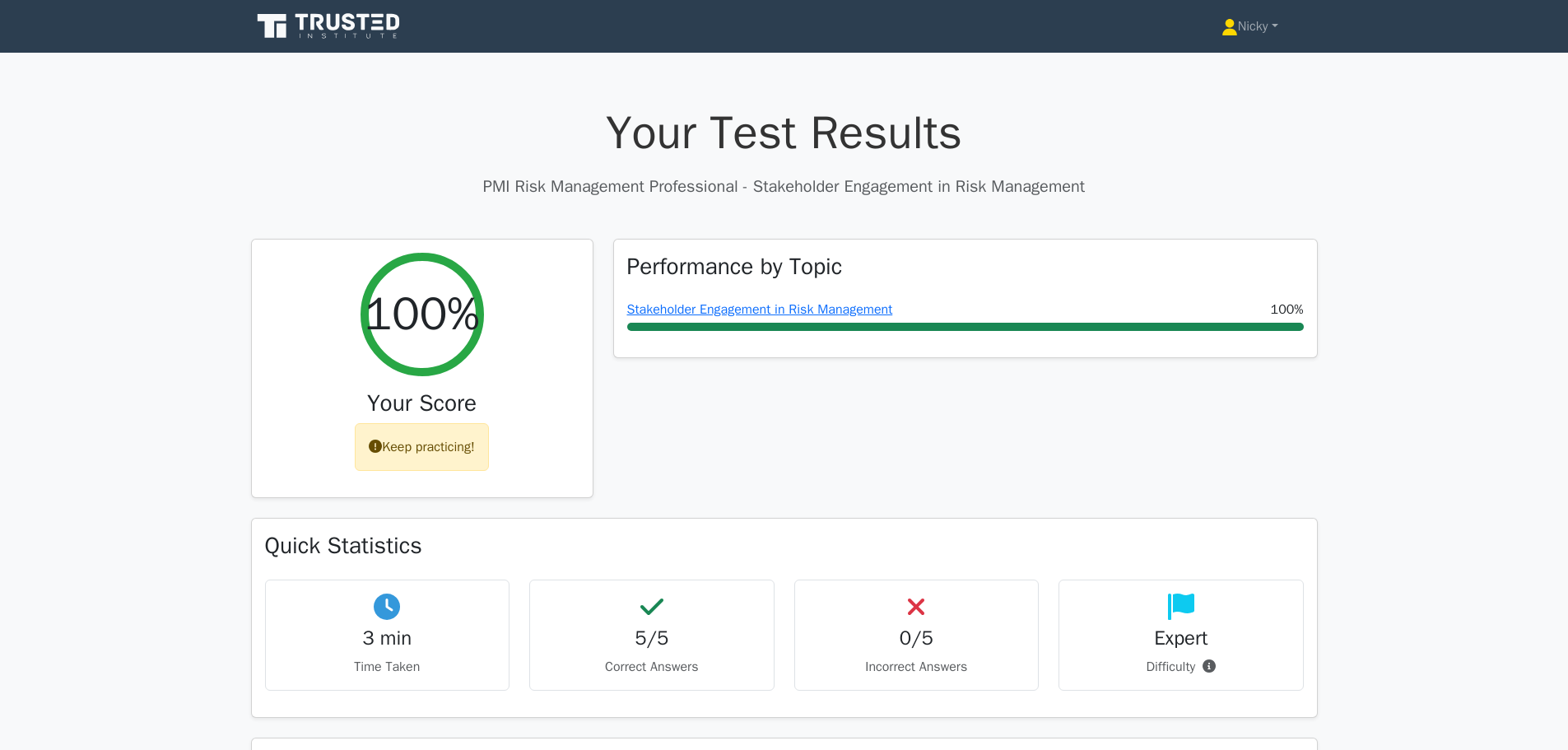 scroll, scrollTop: 0, scrollLeft: 0, axis: both 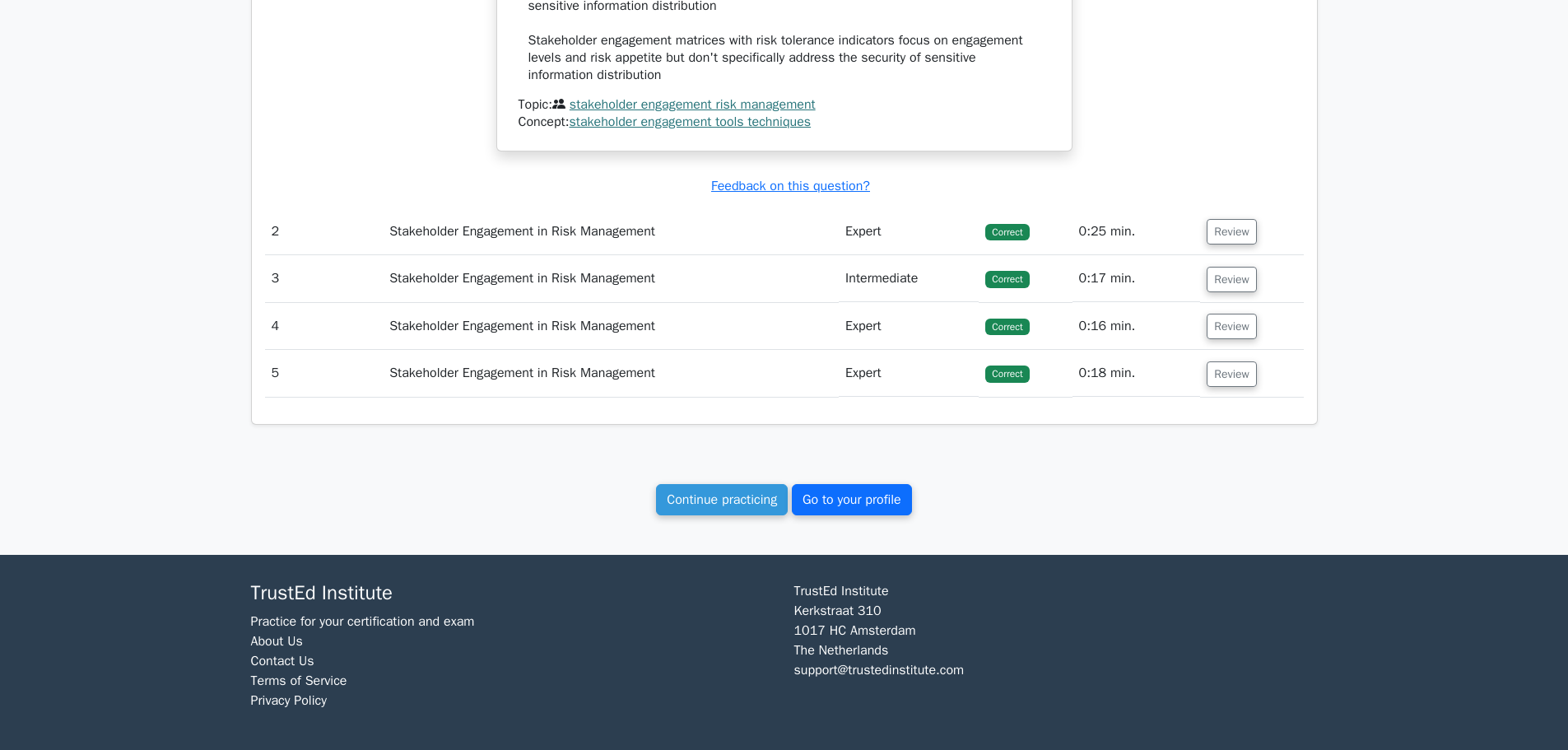 click on "Go to your profile" at bounding box center (852, 500) 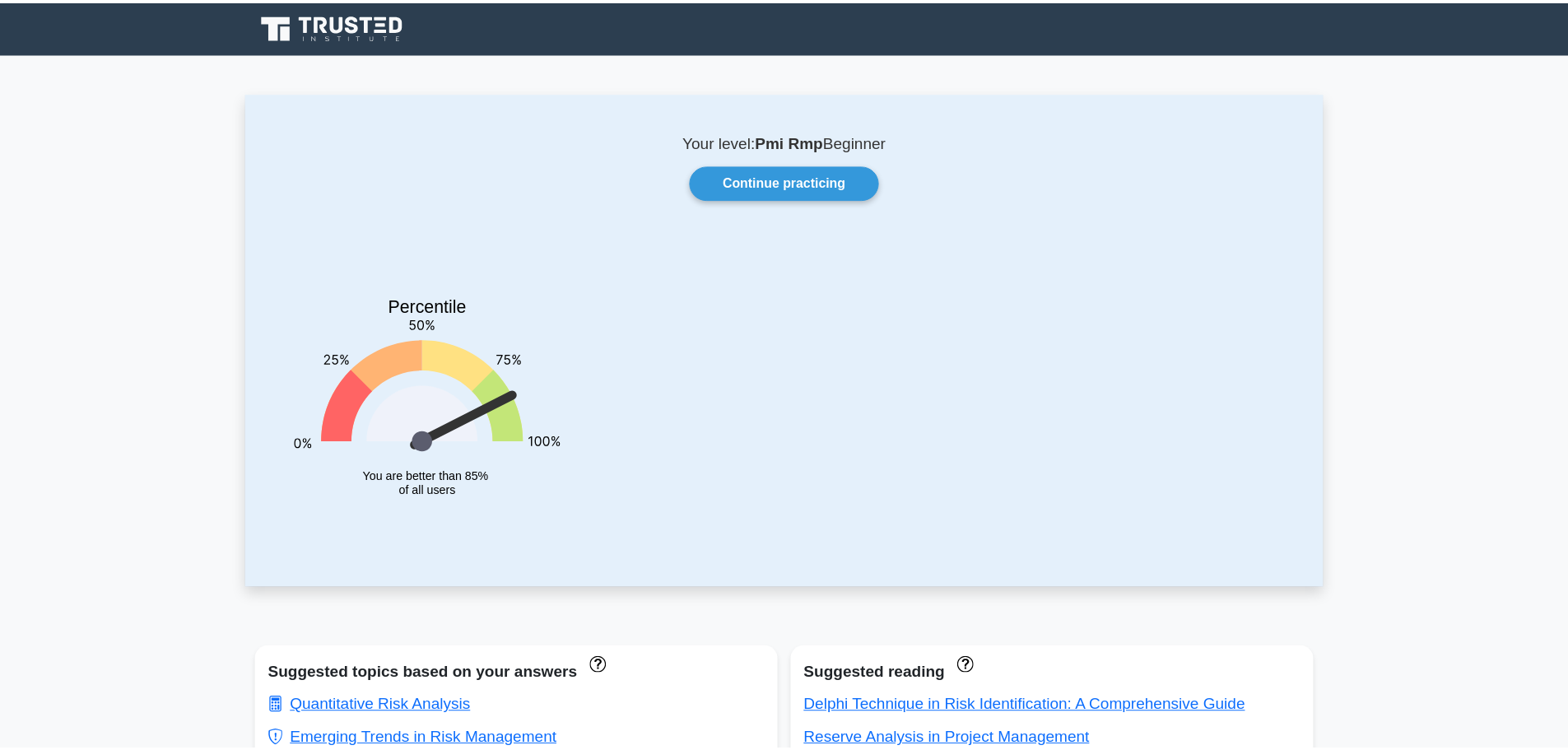scroll, scrollTop: 0, scrollLeft: 0, axis: both 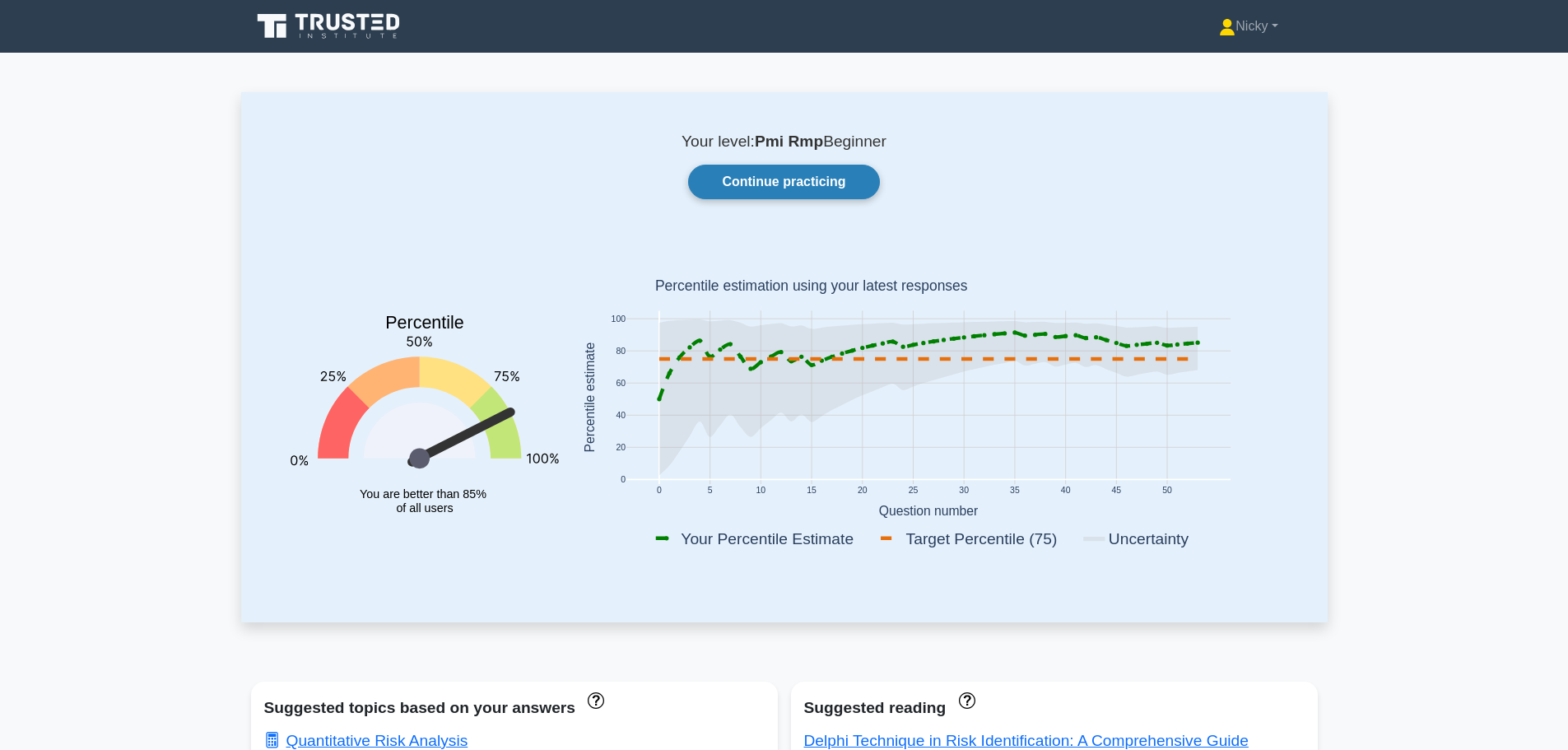 click on "Continue practicing" at bounding box center (784, 182) 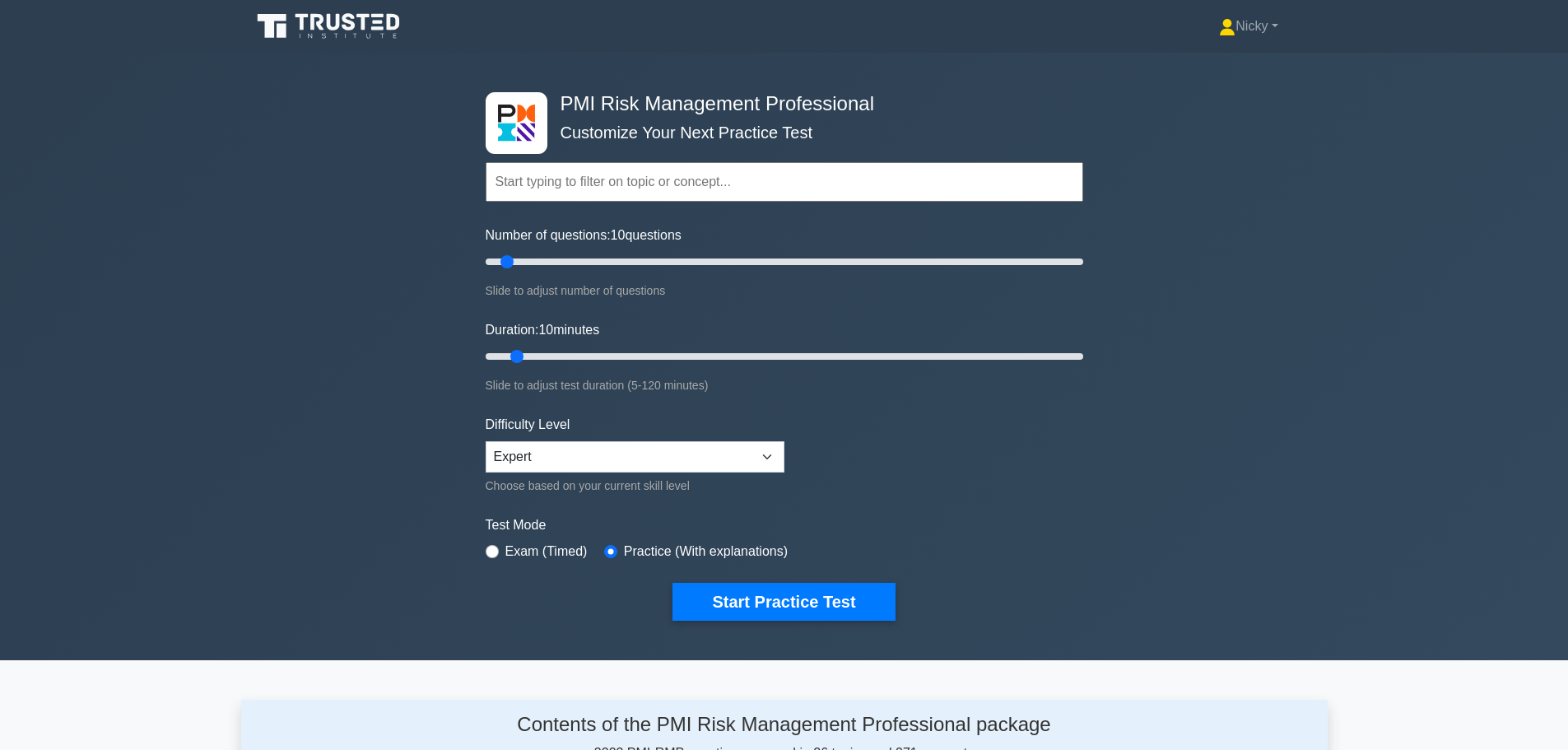 scroll, scrollTop: 0, scrollLeft: 0, axis: both 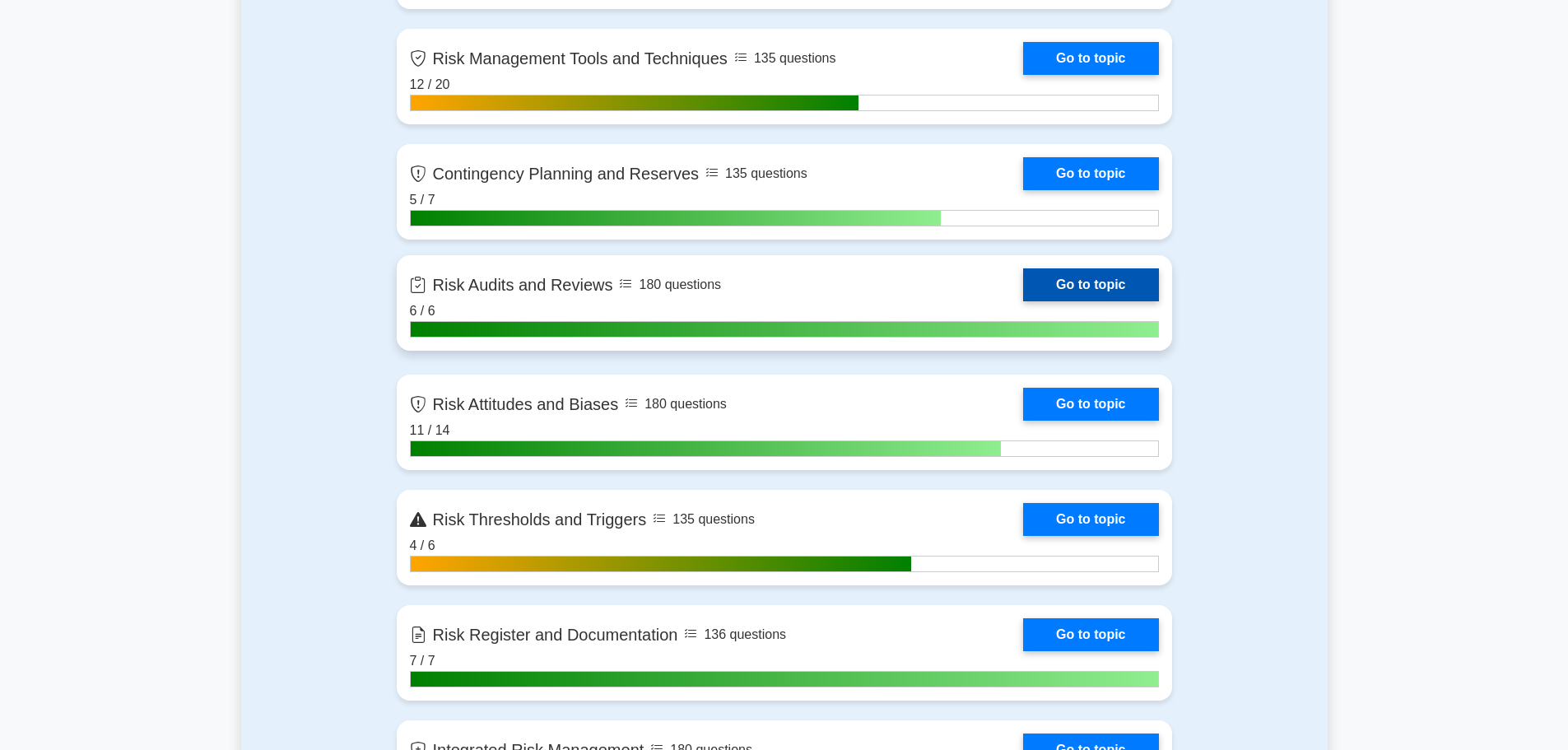 click on "Go to topic" at bounding box center [1091, 285] 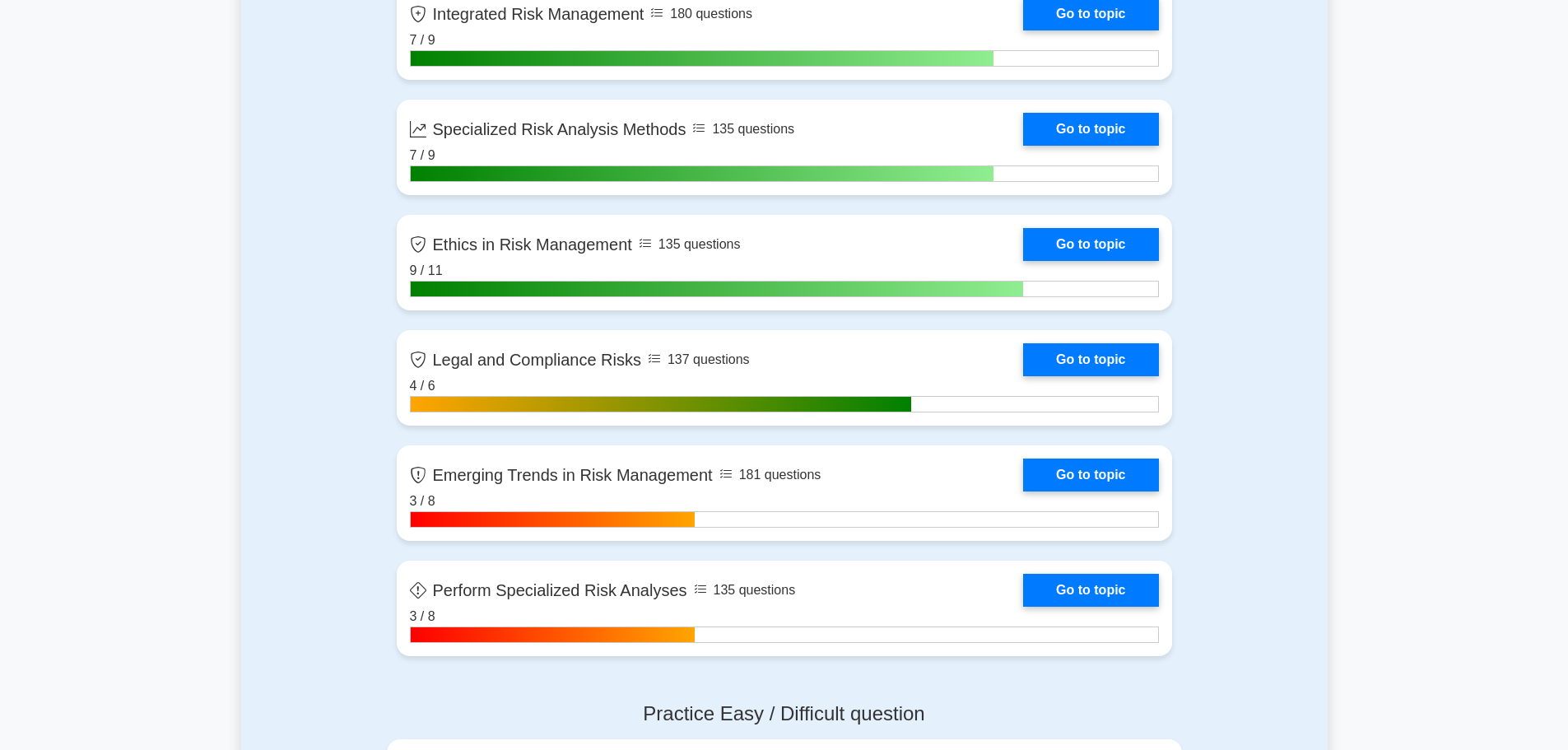 scroll, scrollTop: 3211, scrollLeft: 0, axis: vertical 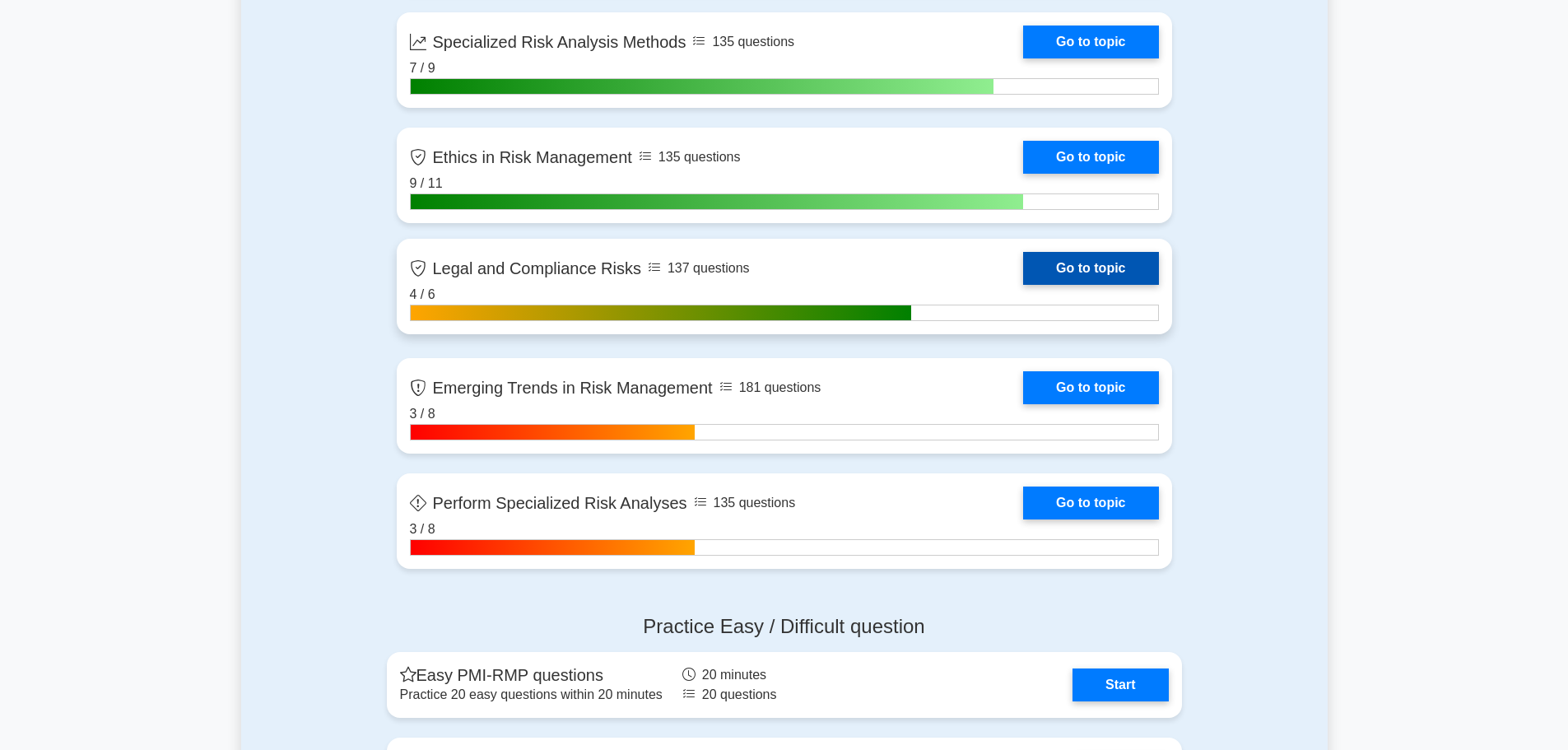 click on "Go to topic" at bounding box center [1091, 268] 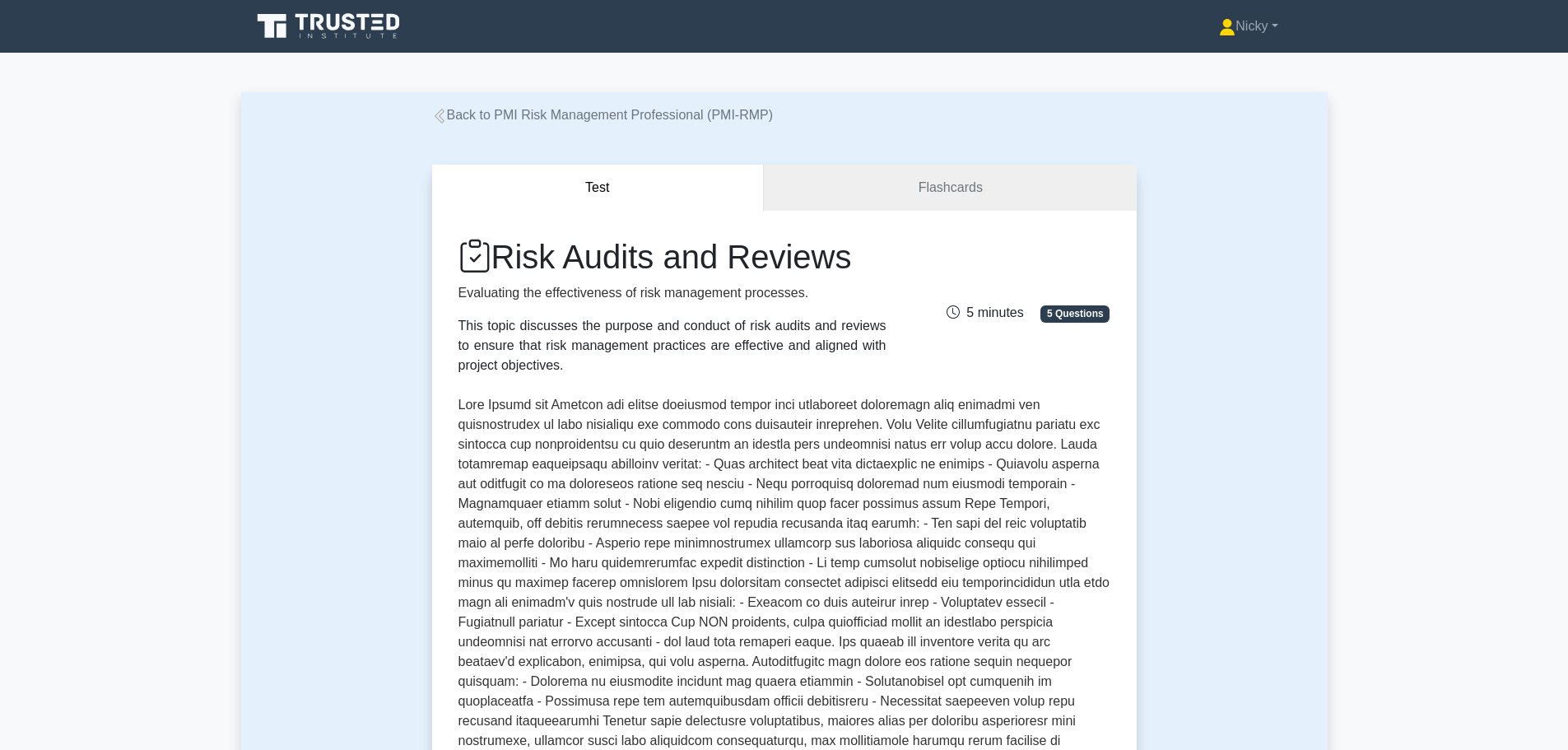 scroll, scrollTop: 208, scrollLeft: 0, axis: vertical 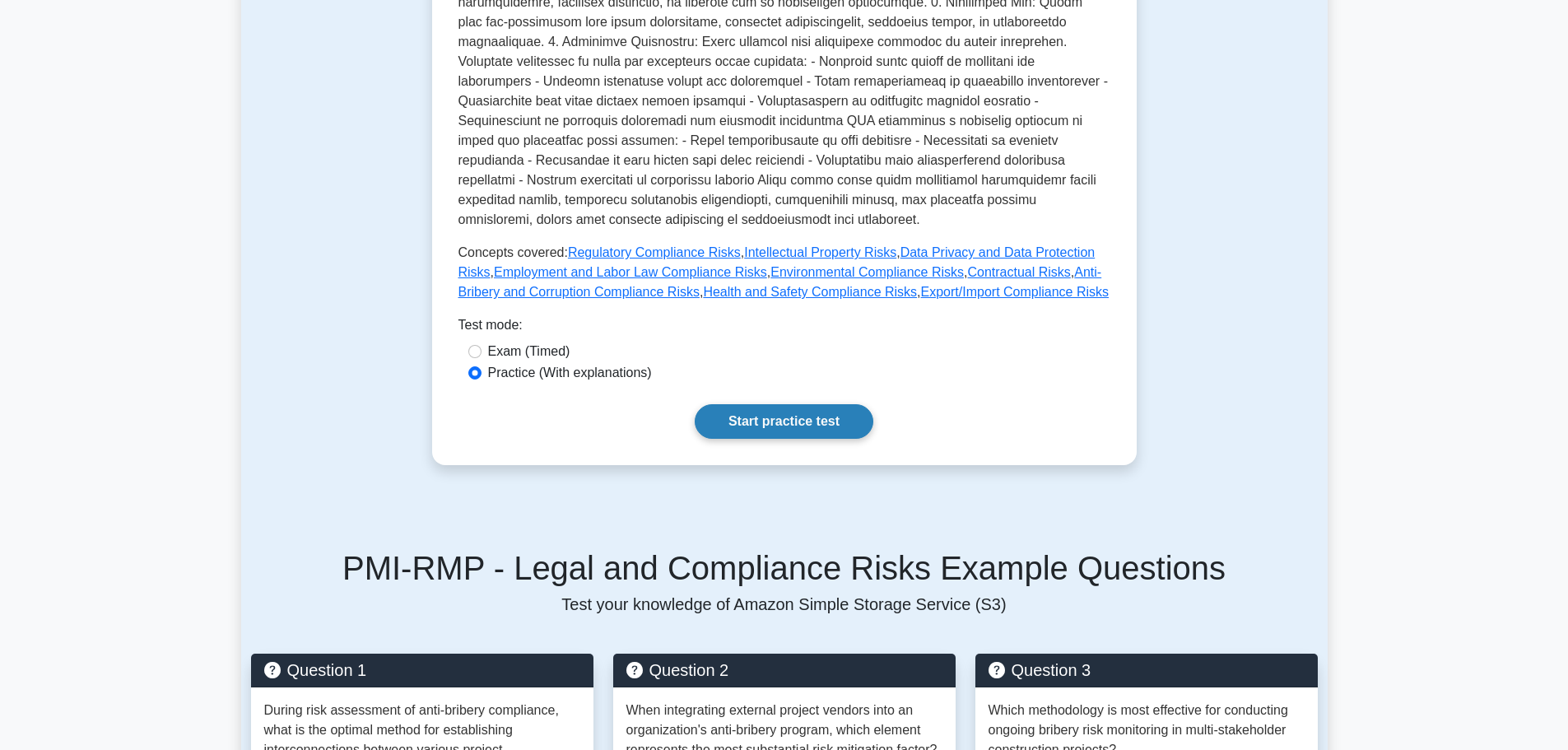 click on "Start practice test" at bounding box center (784, 422) 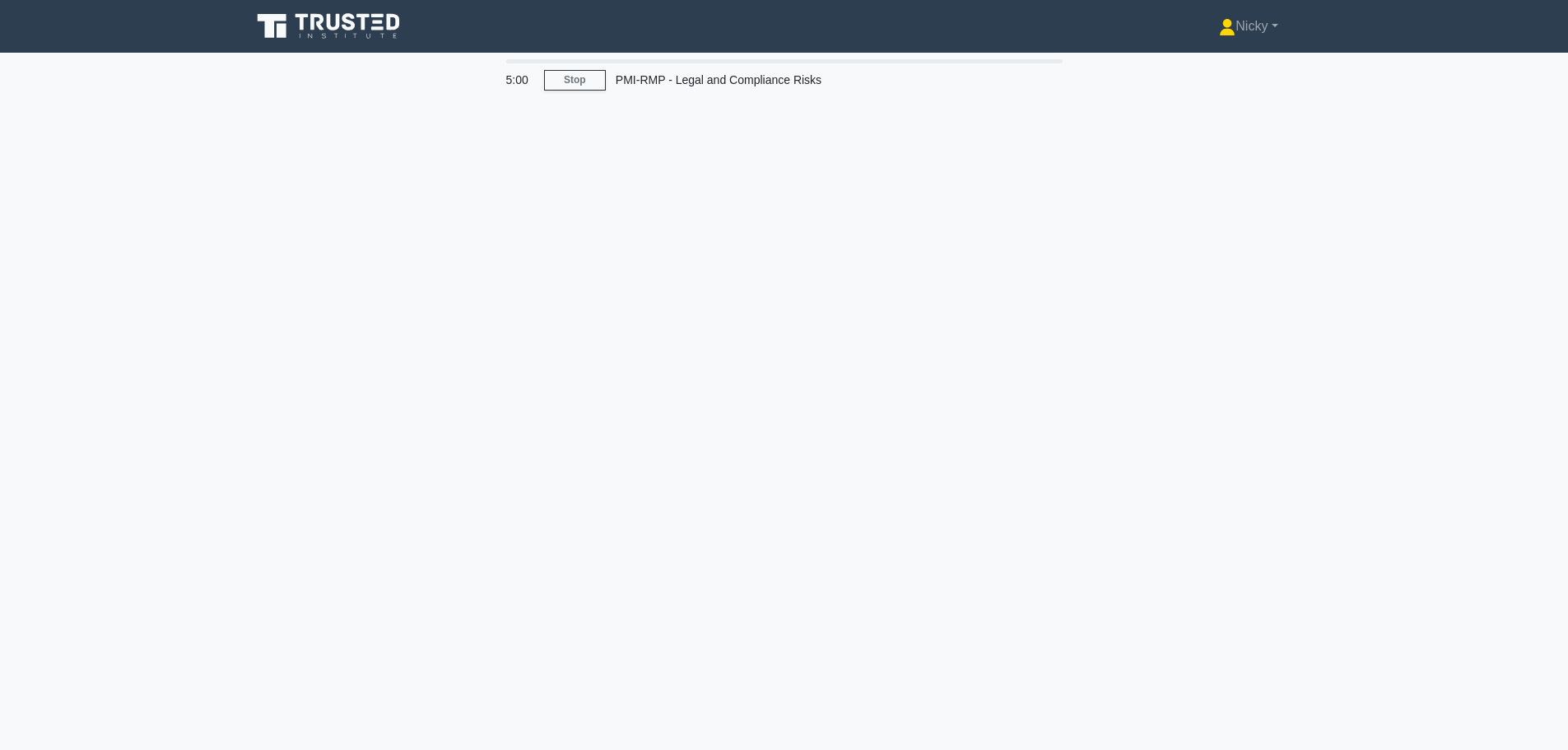 scroll, scrollTop: 0, scrollLeft: 0, axis: both 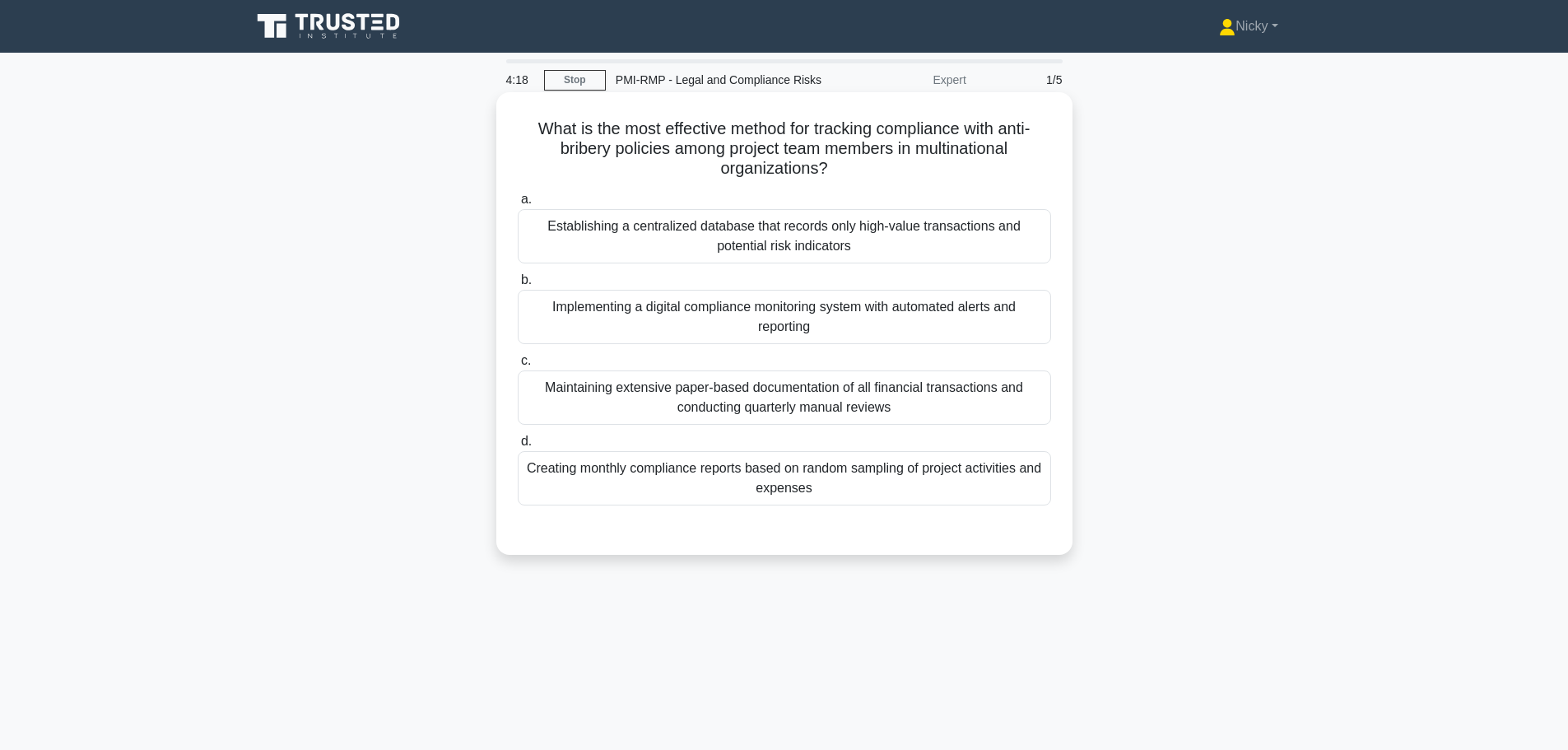 click on "Creating monthly compliance reports based on random sampling of project activities and expenses" at bounding box center [784, 478] 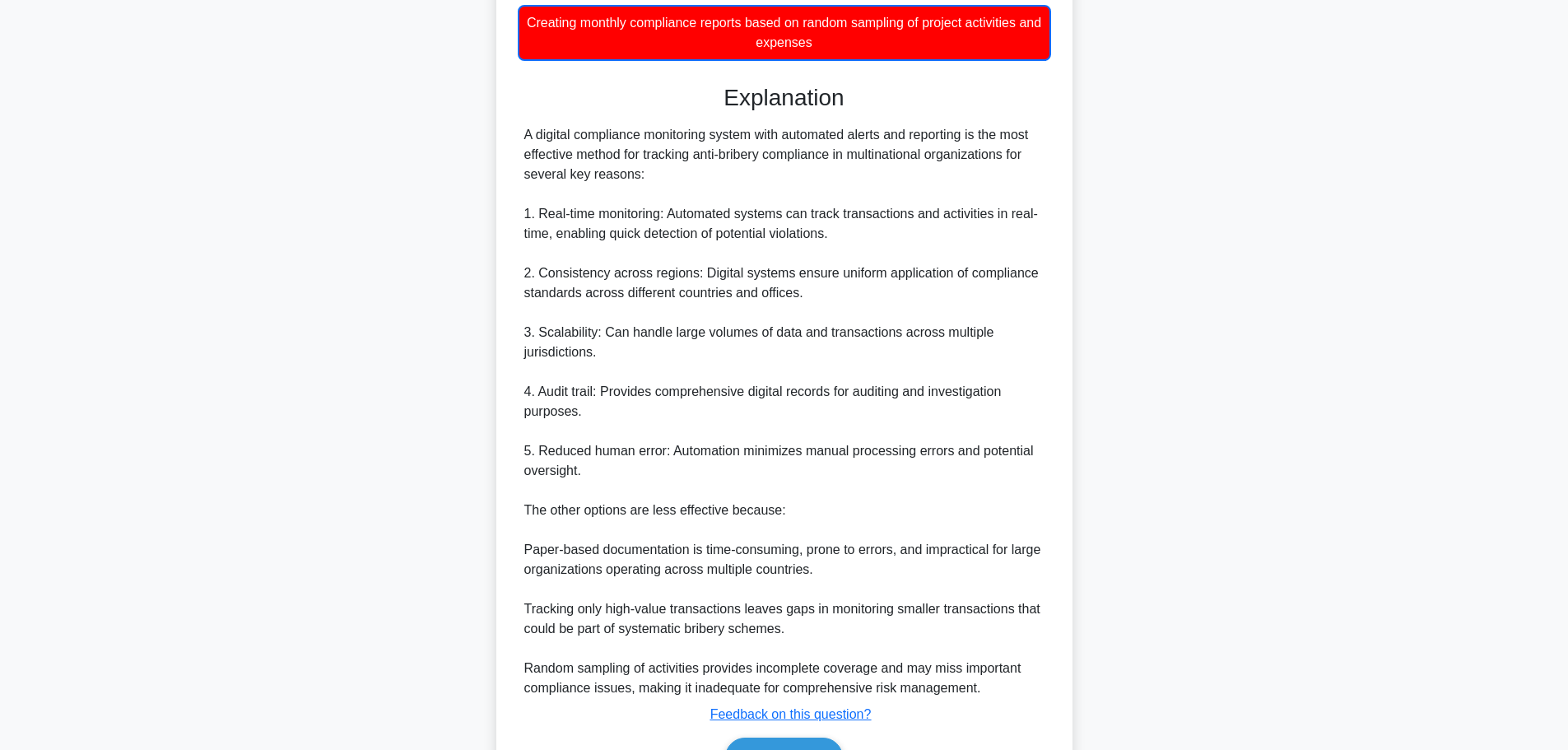 scroll, scrollTop: 544, scrollLeft: 0, axis: vertical 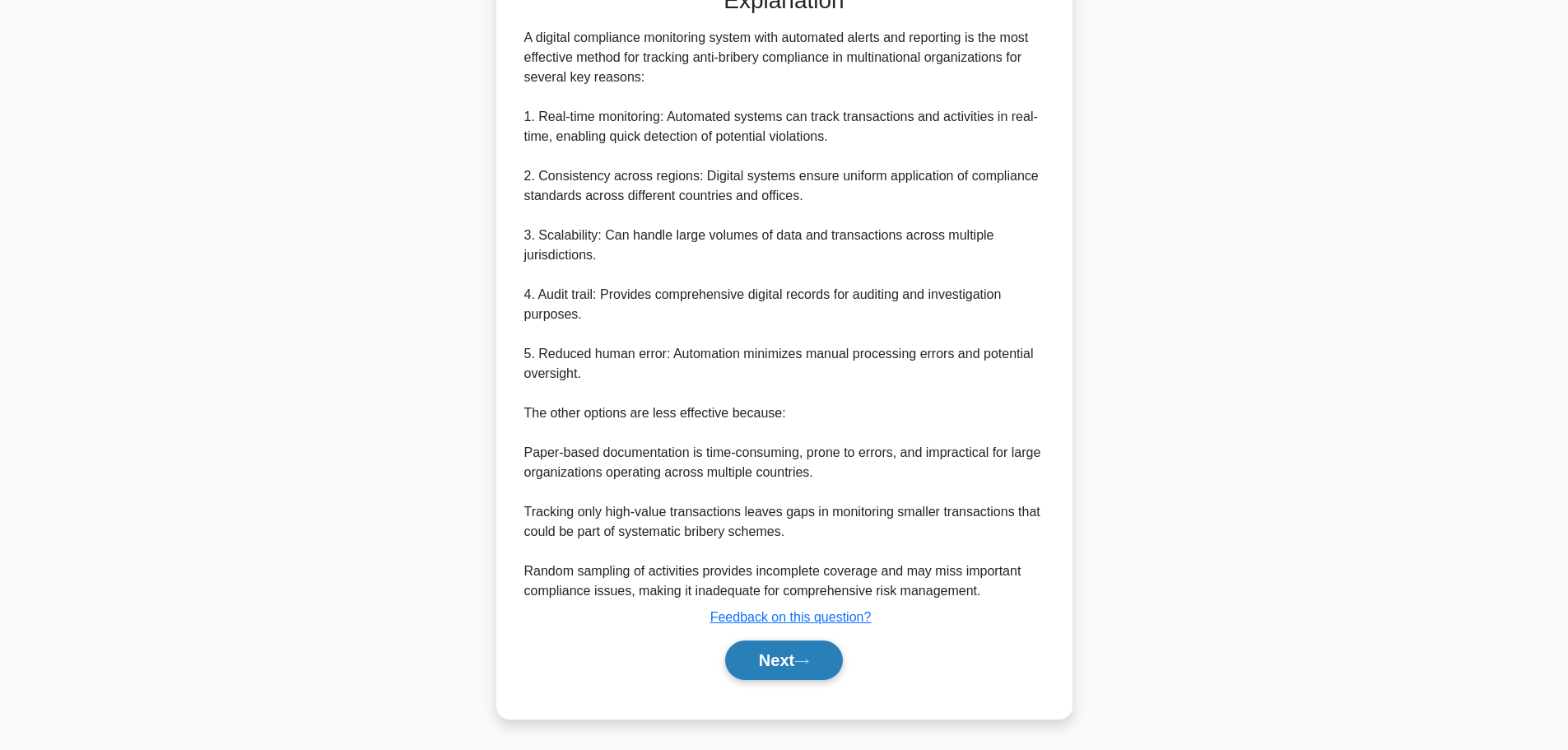 click on "Next" at bounding box center (784, 660) 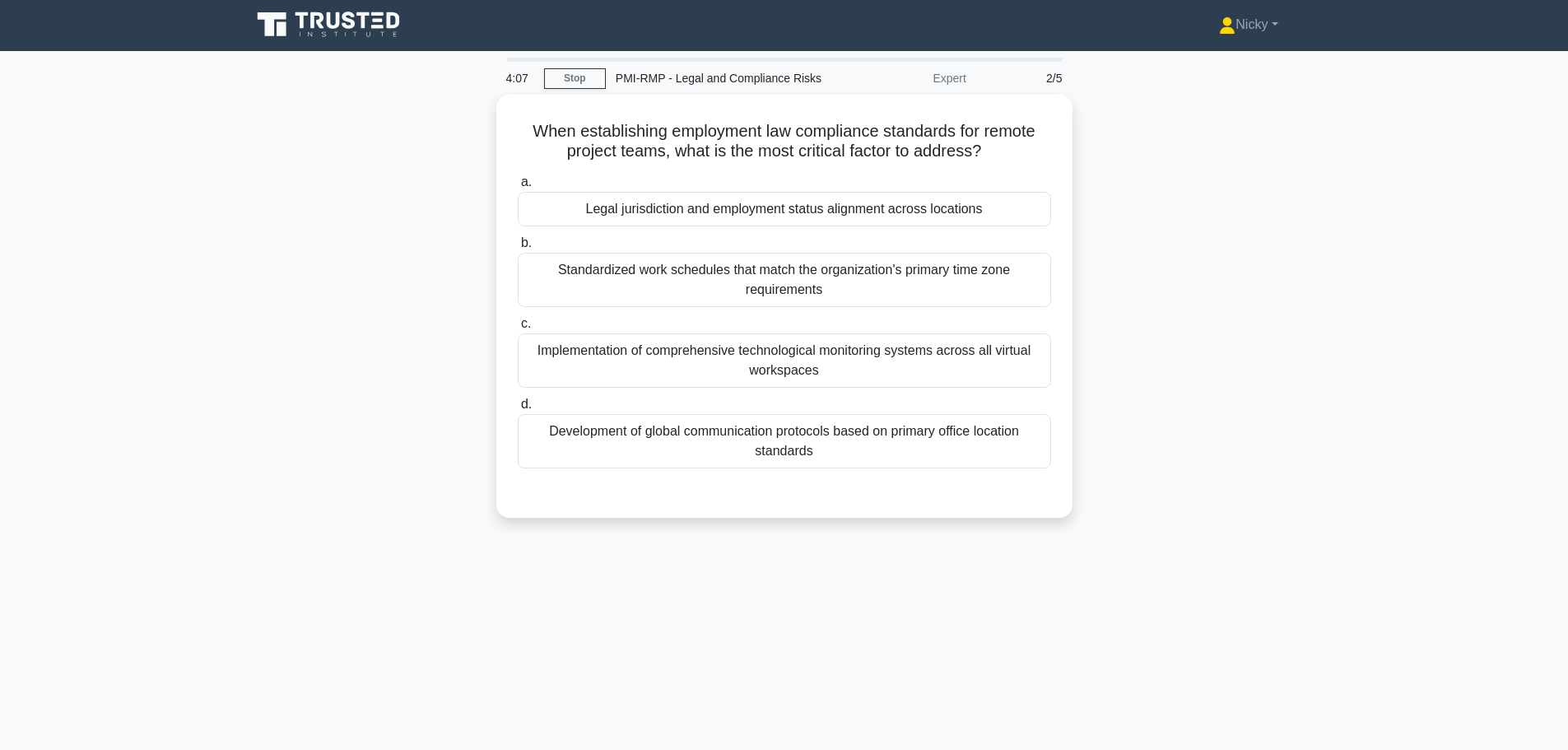 scroll, scrollTop: 0, scrollLeft: 0, axis: both 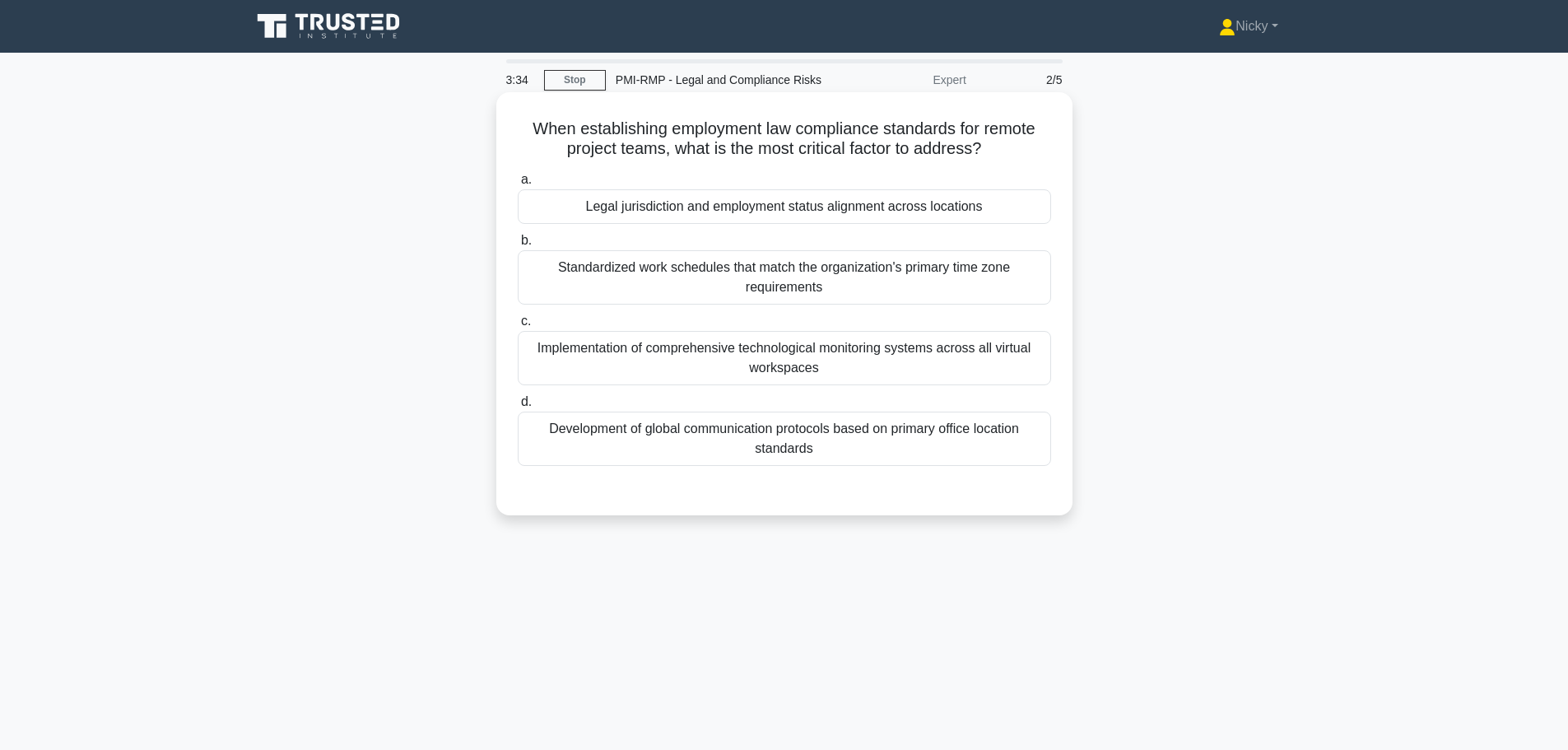 click on "Legal jurisdiction and employment status alignment across locations" at bounding box center (784, 207) 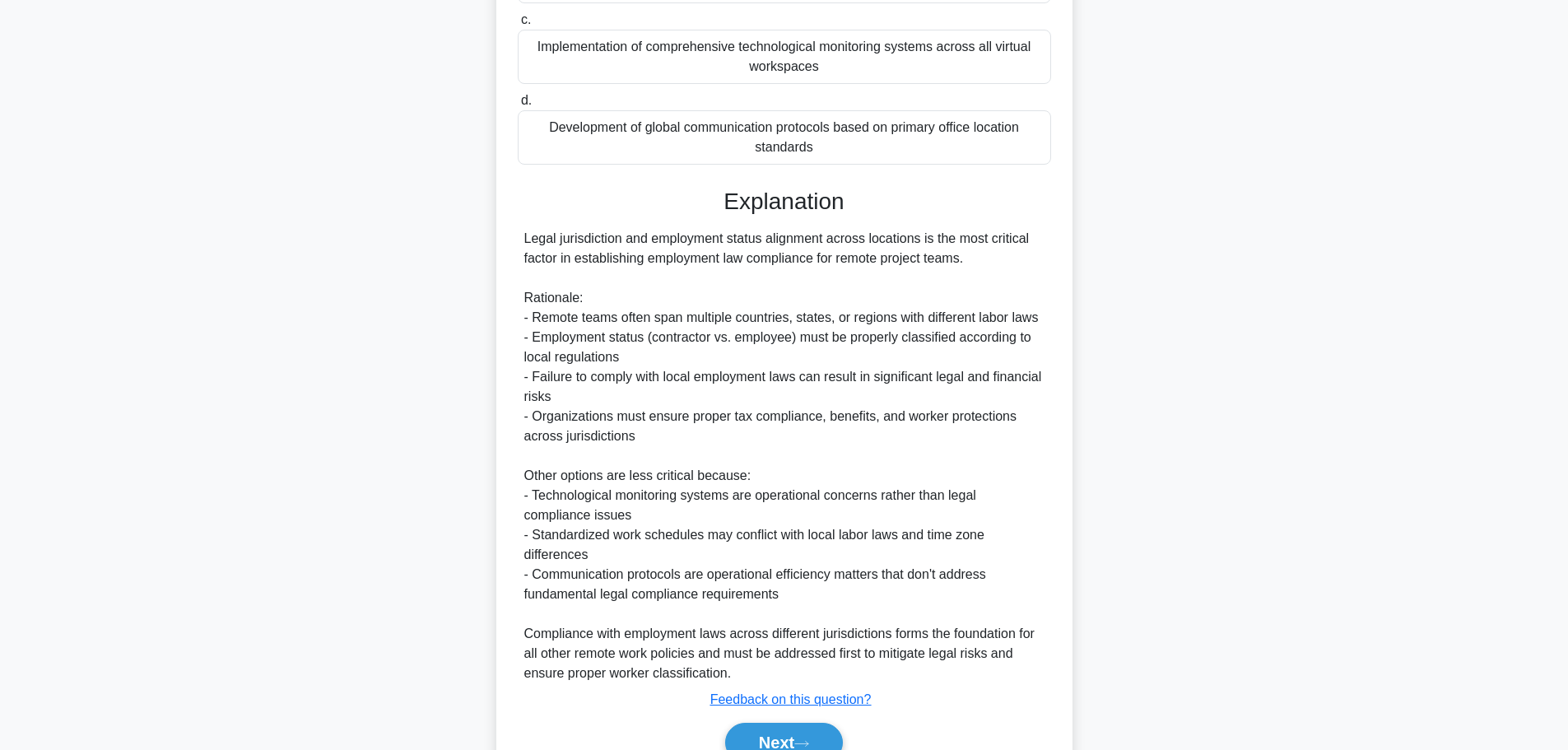 scroll, scrollTop: 384, scrollLeft: 0, axis: vertical 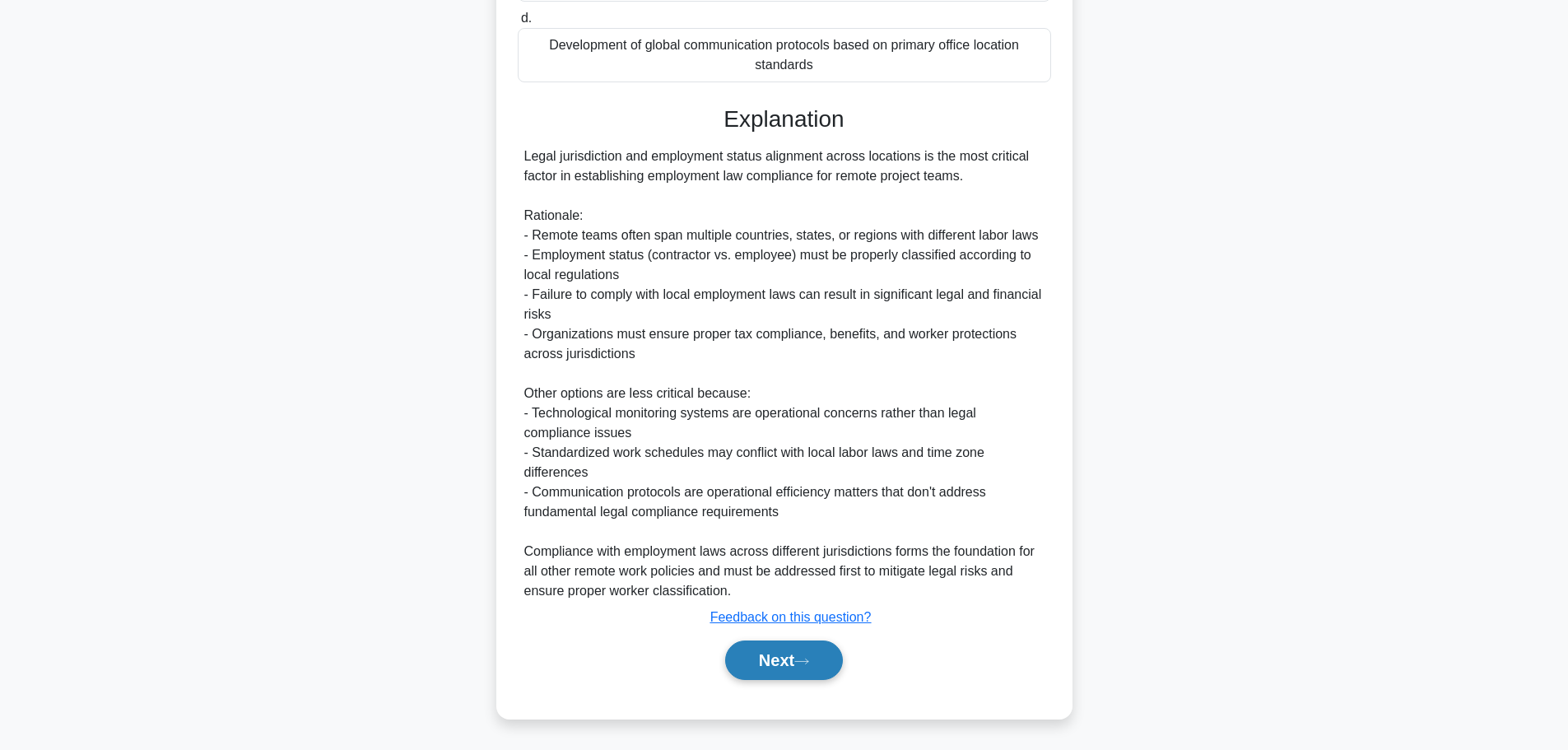 click on "Next" at bounding box center (784, 660) 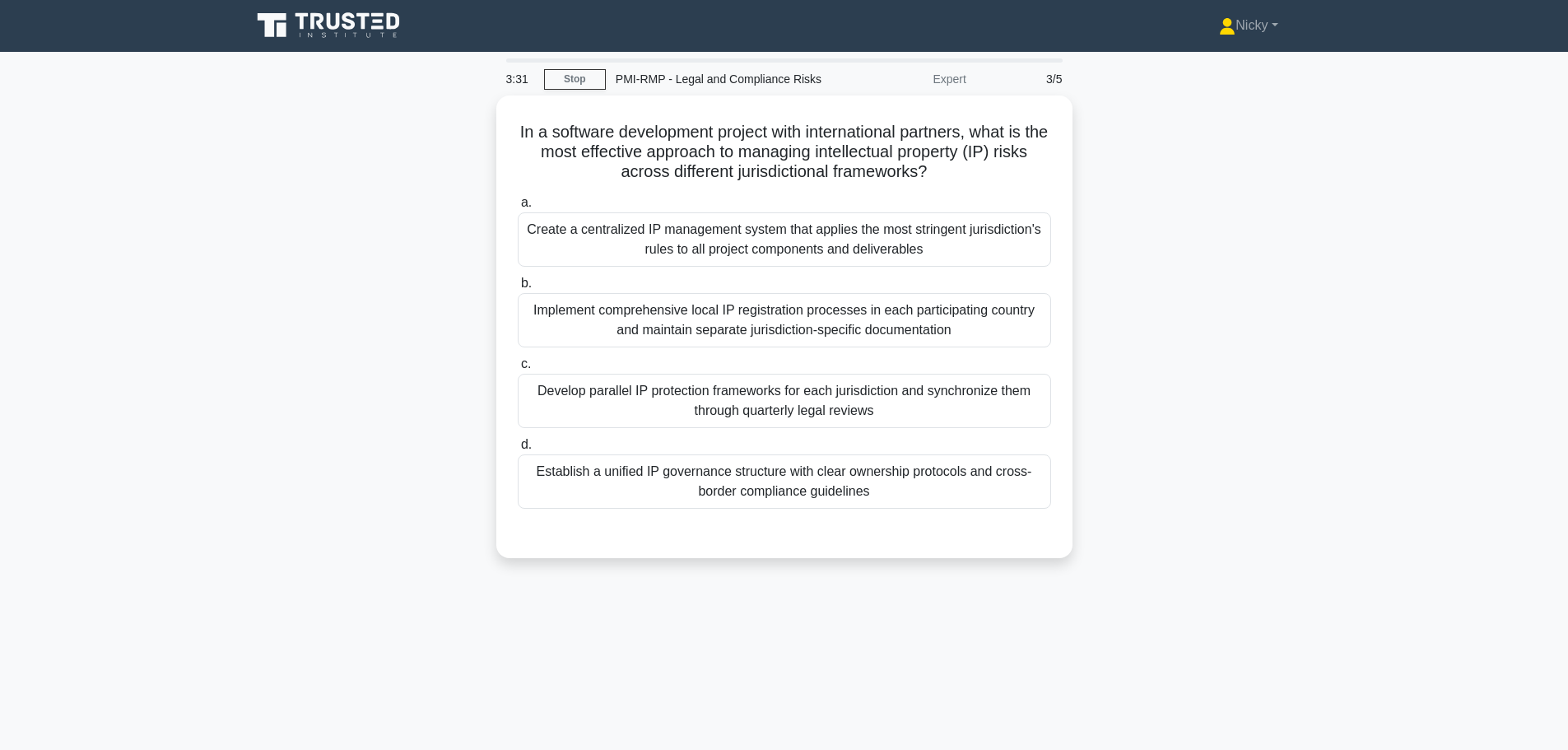 scroll, scrollTop: 0, scrollLeft: 0, axis: both 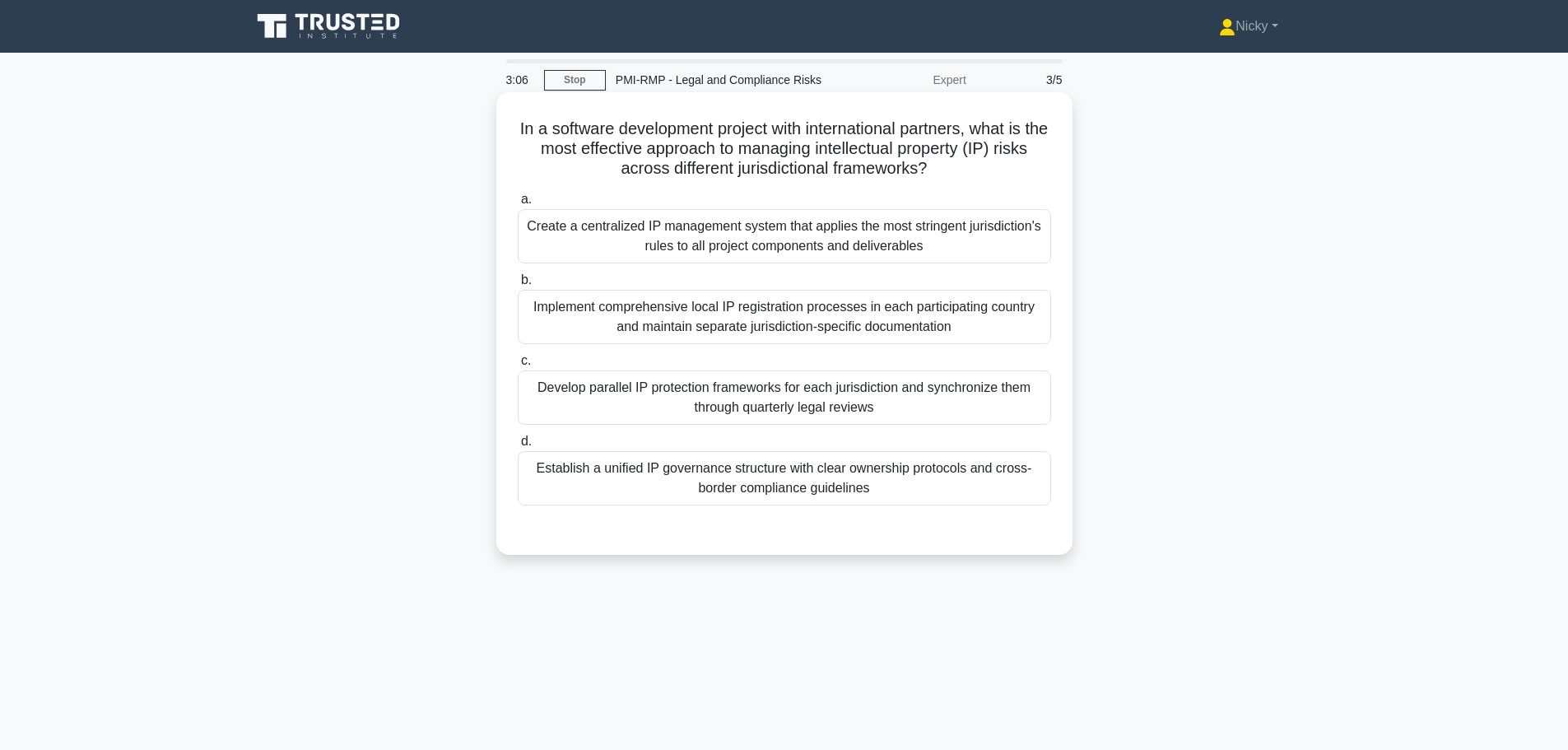 click on "Establish a unified IP governance structure with clear ownership protocols and cross-border compliance guidelines" at bounding box center (784, 478) 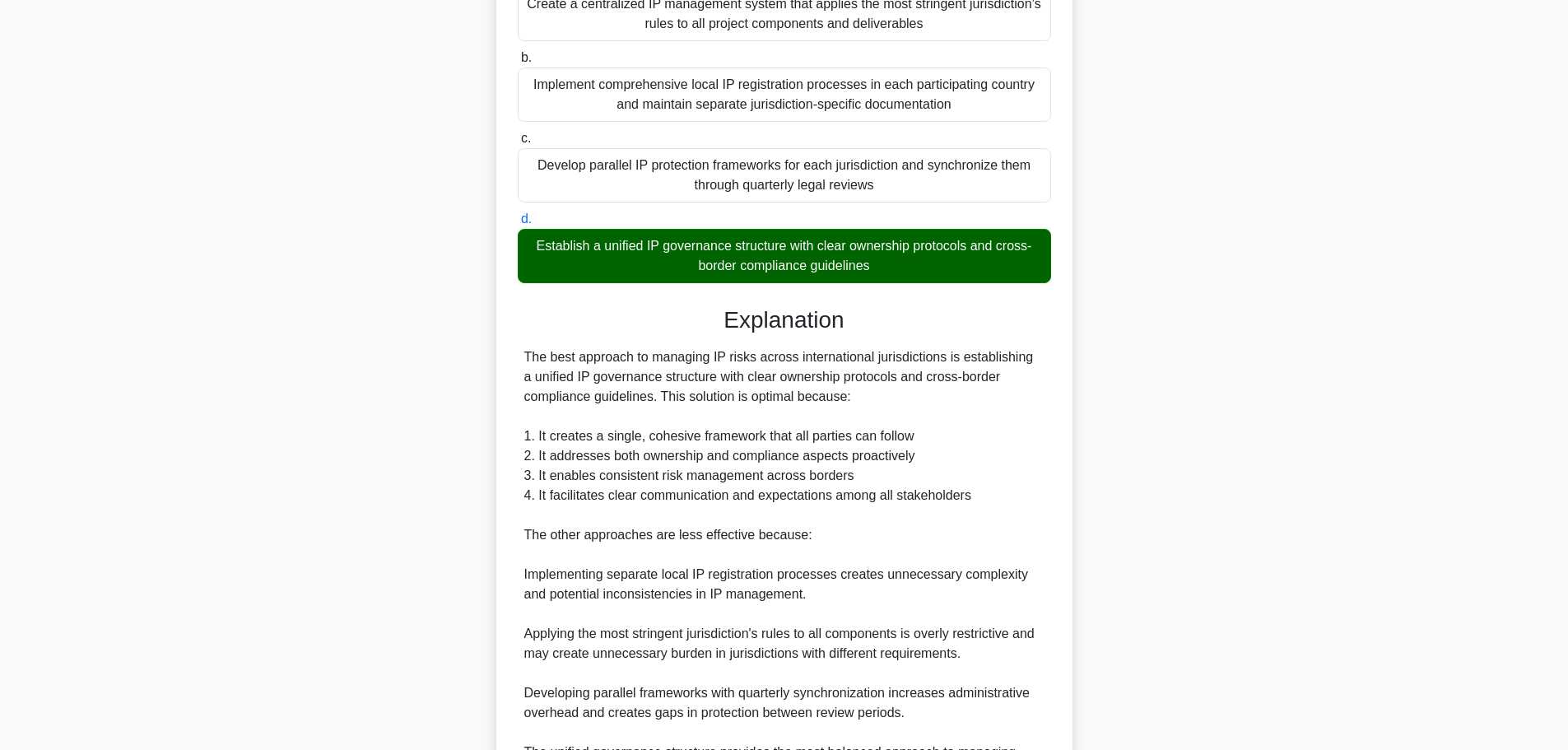 scroll, scrollTop: 404, scrollLeft: 0, axis: vertical 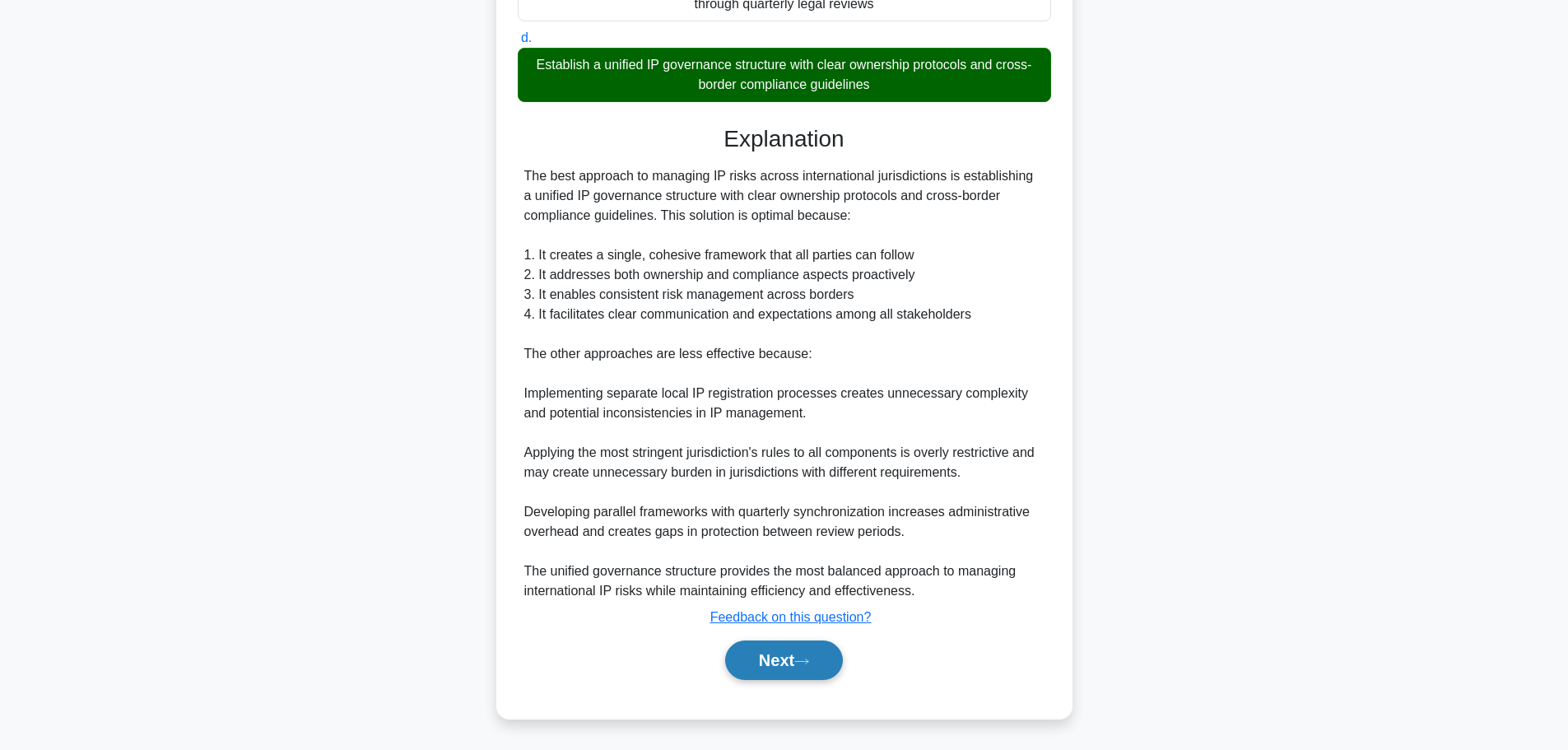 click on "Next" at bounding box center [784, 660] 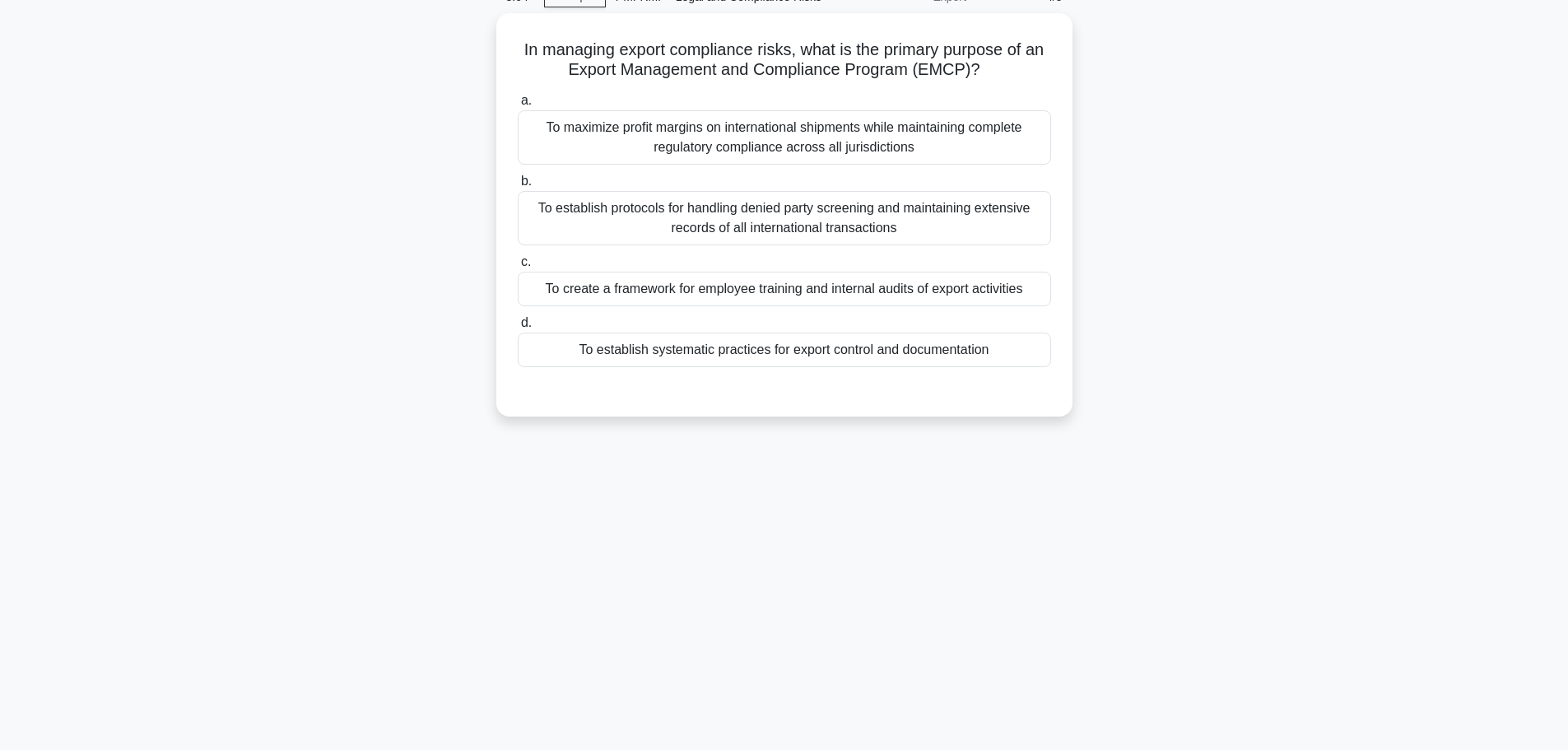 scroll, scrollTop: 0, scrollLeft: 0, axis: both 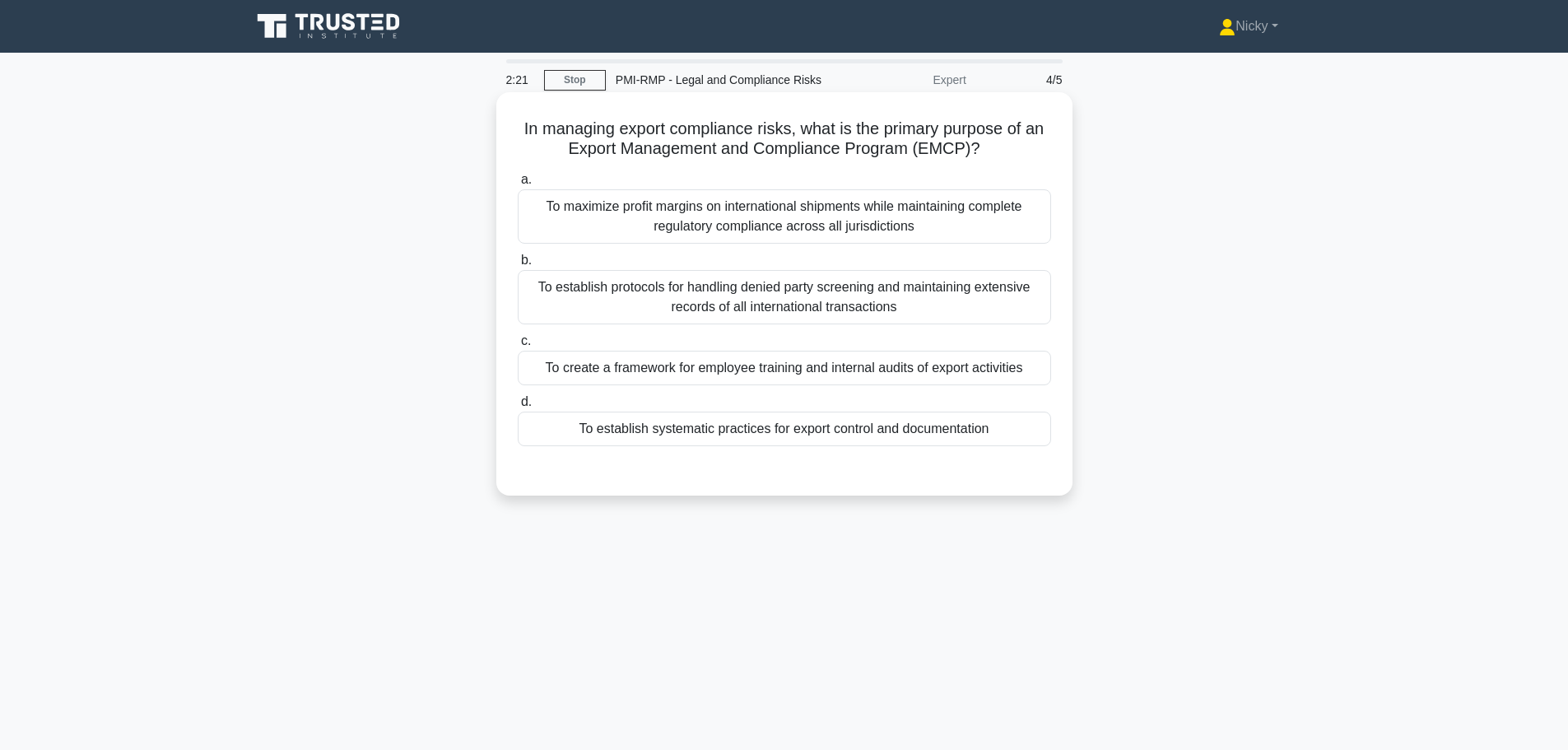 click on "To establish systematic practices for export control and documentation" at bounding box center [784, 429] 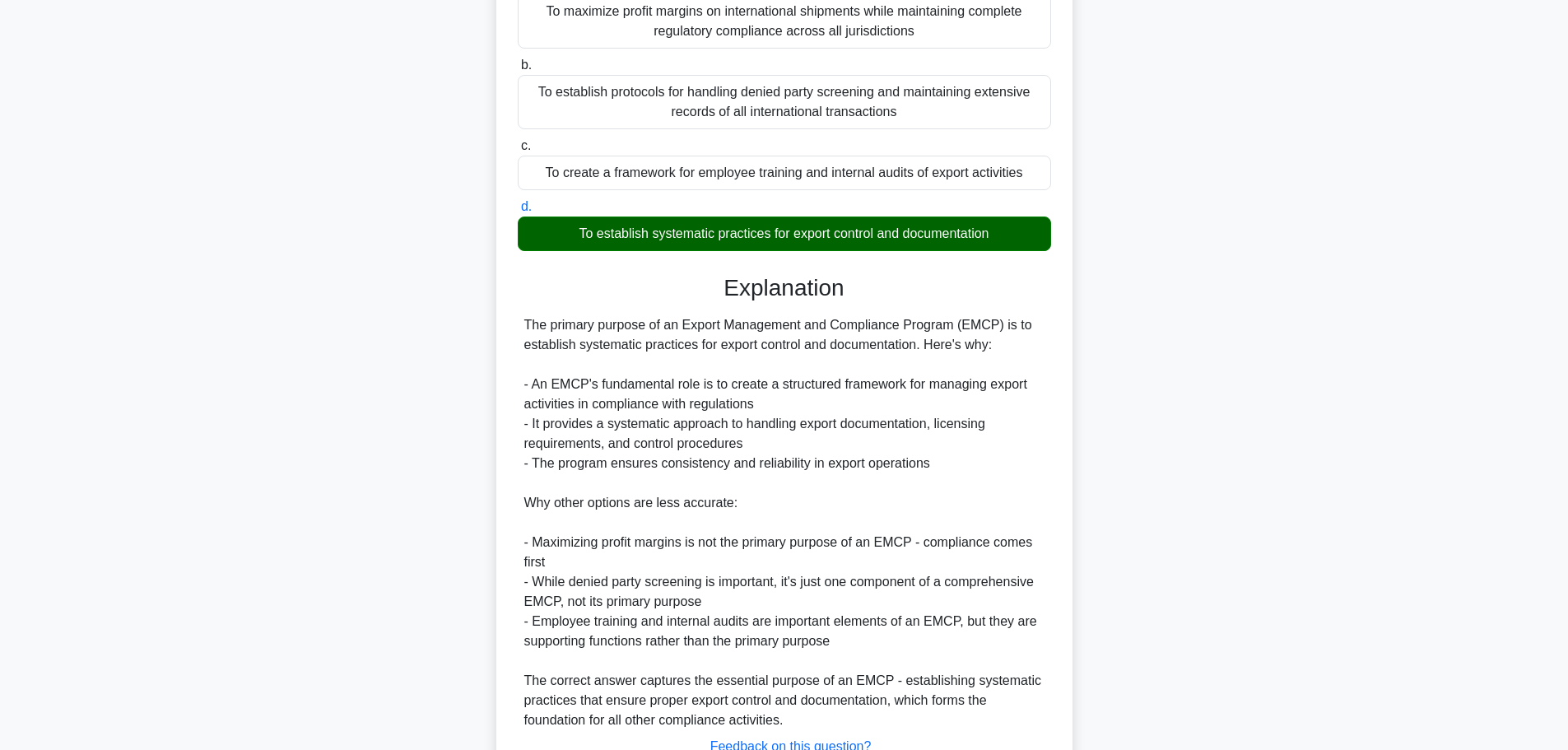 scroll, scrollTop: 325, scrollLeft: 0, axis: vertical 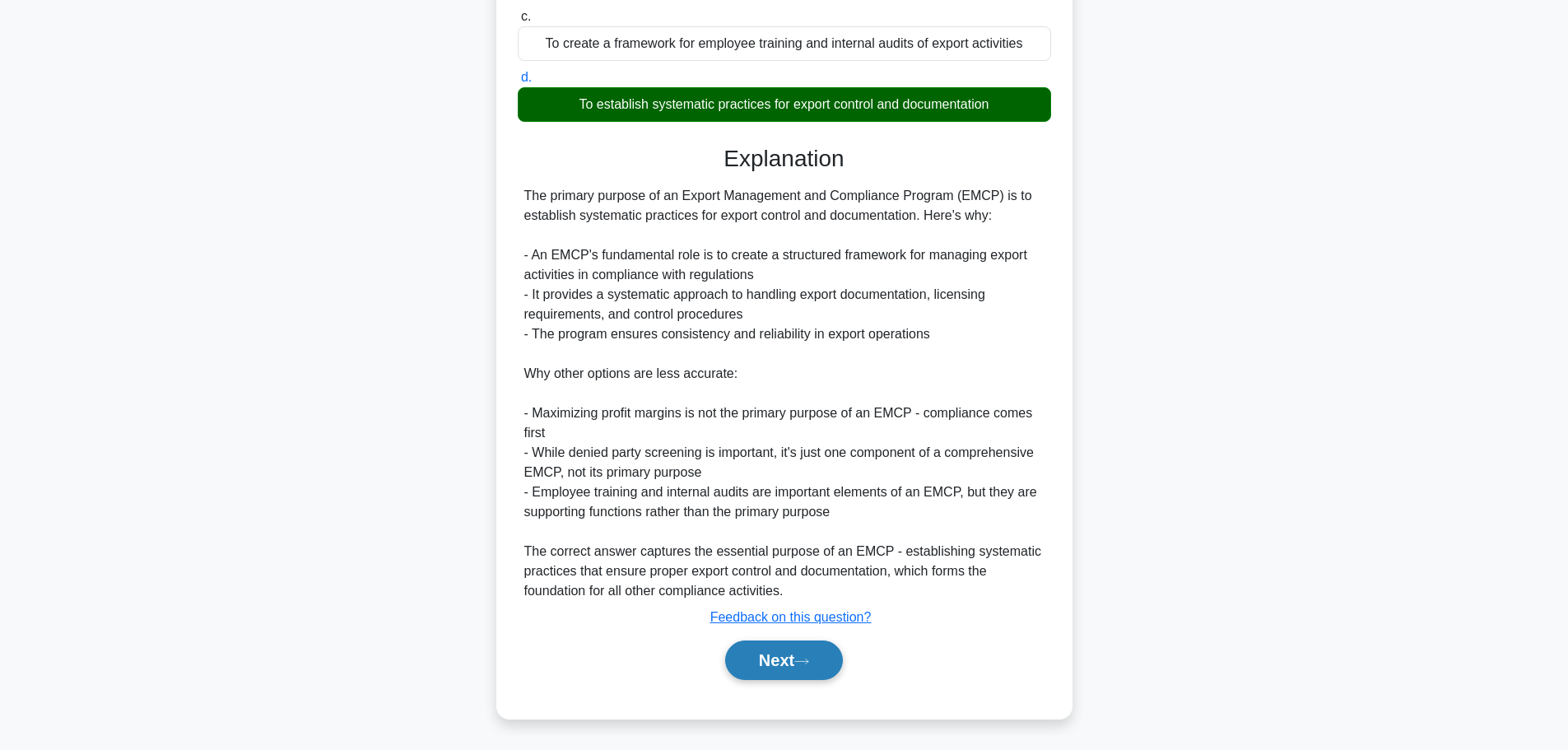 click on "Next" at bounding box center (784, 660) 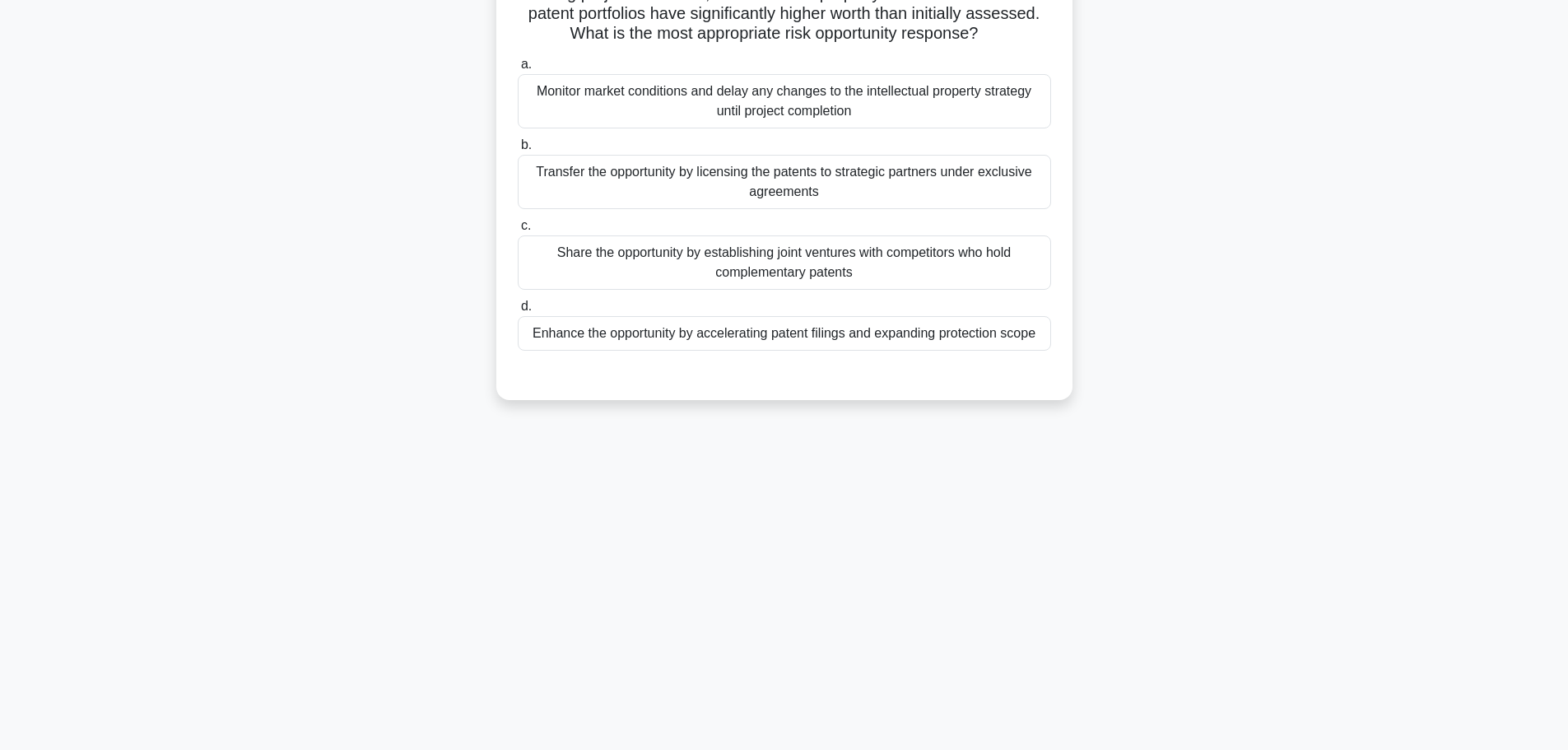 scroll, scrollTop: 0, scrollLeft: 0, axis: both 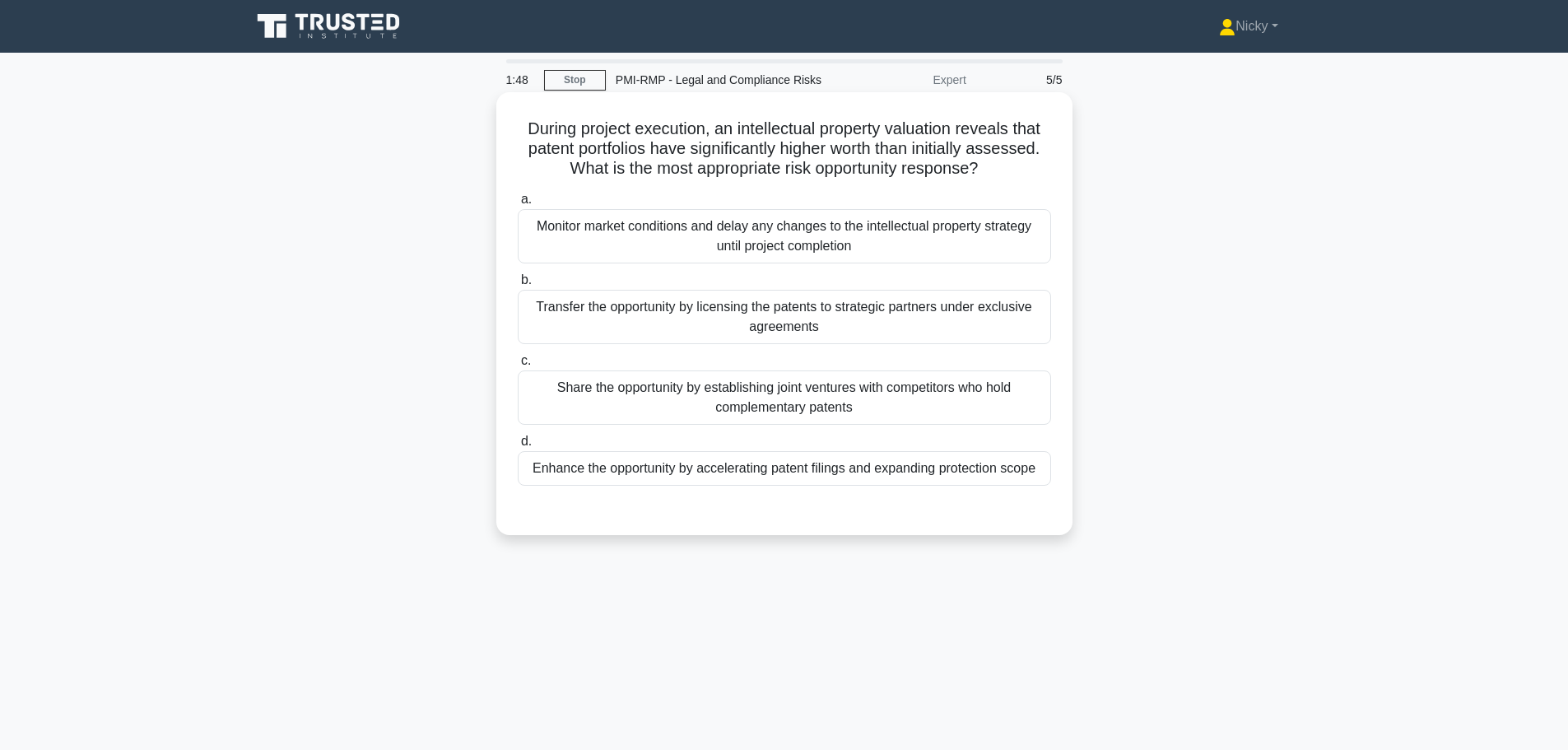 click on "Enhance the opportunity by accelerating patent filings and expanding protection scope" at bounding box center [784, 468] 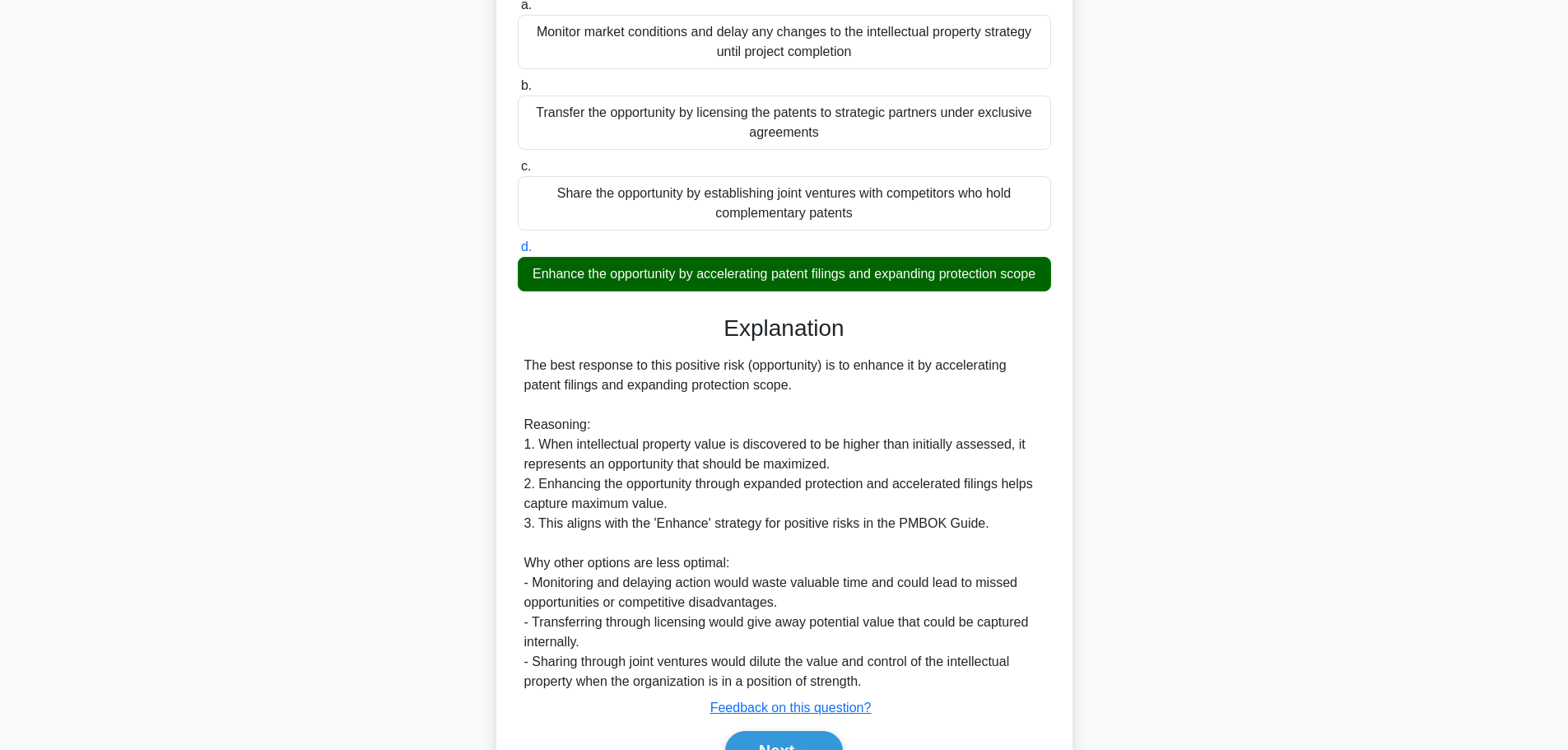 scroll, scrollTop: 305, scrollLeft: 0, axis: vertical 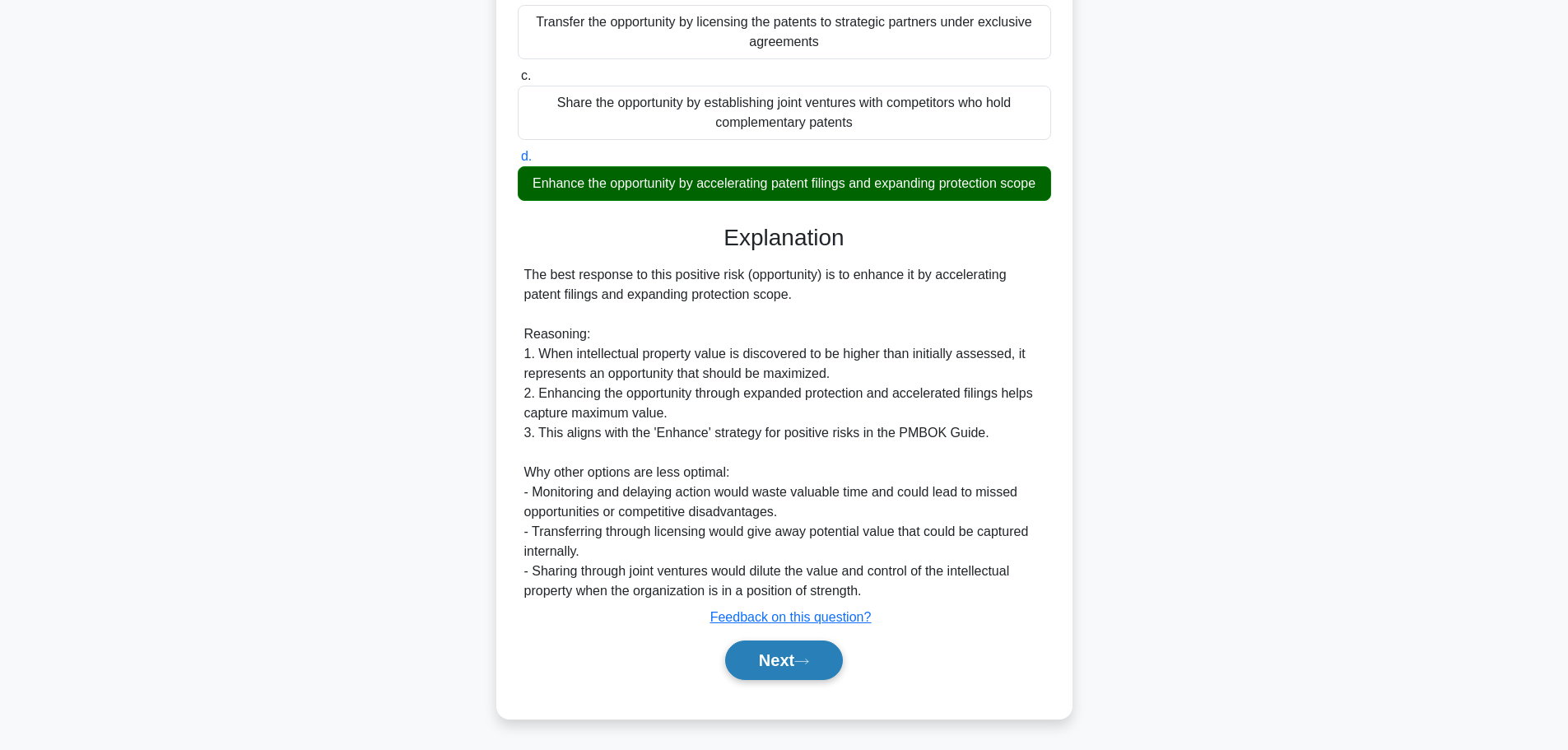 click on "Next" at bounding box center [784, 660] 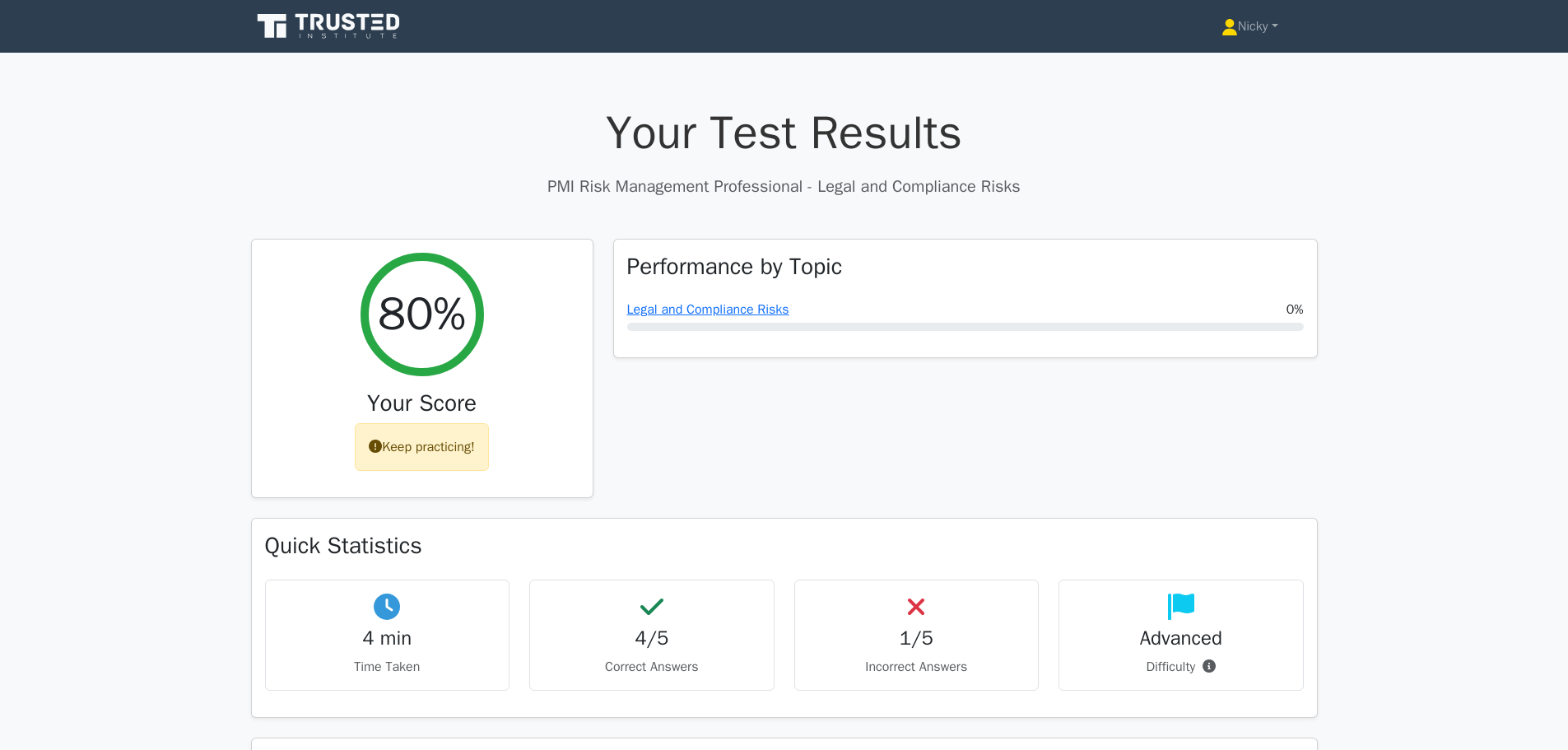 scroll, scrollTop: 0, scrollLeft: 0, axis: both 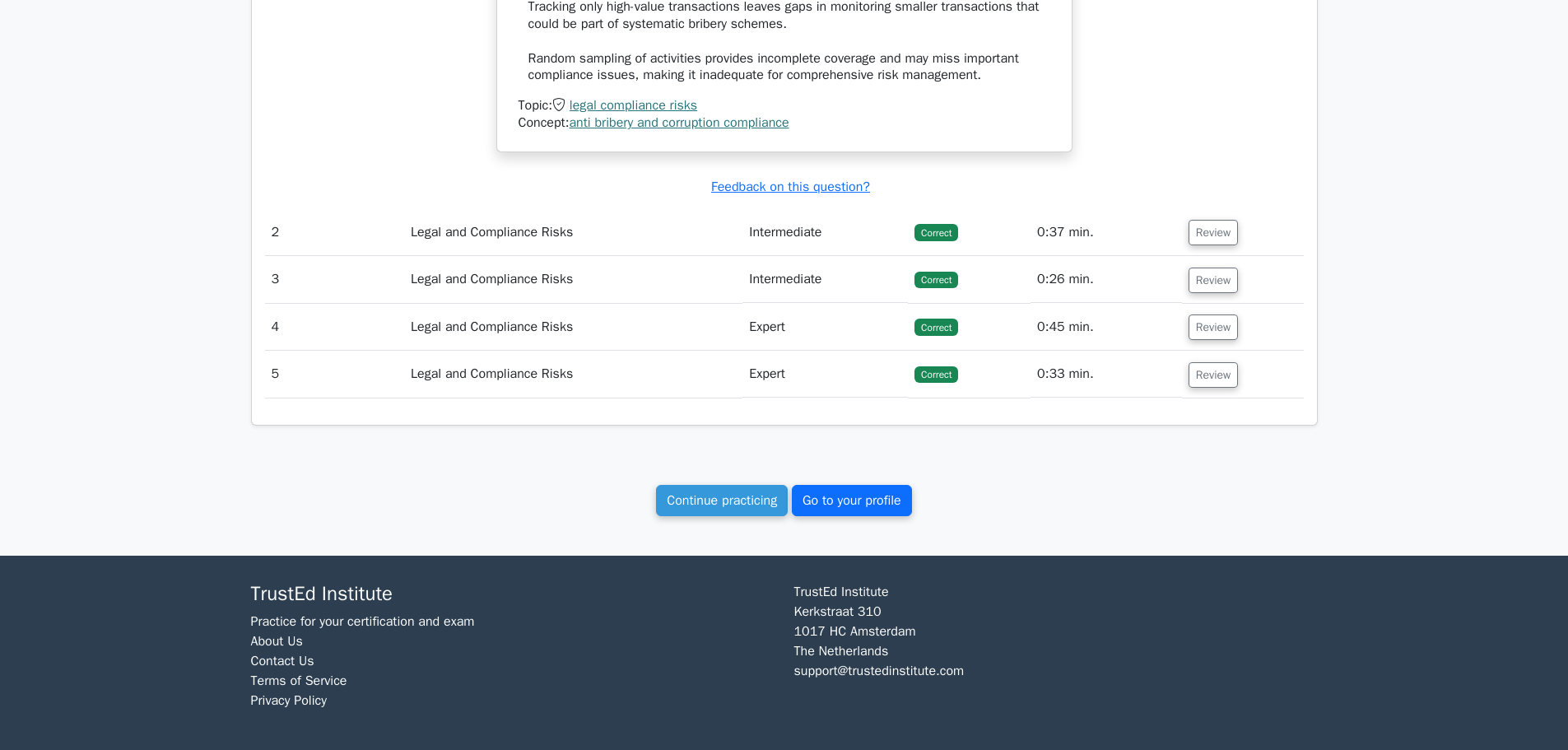 click on "Go to your profile" at bounding box center [852, 501] 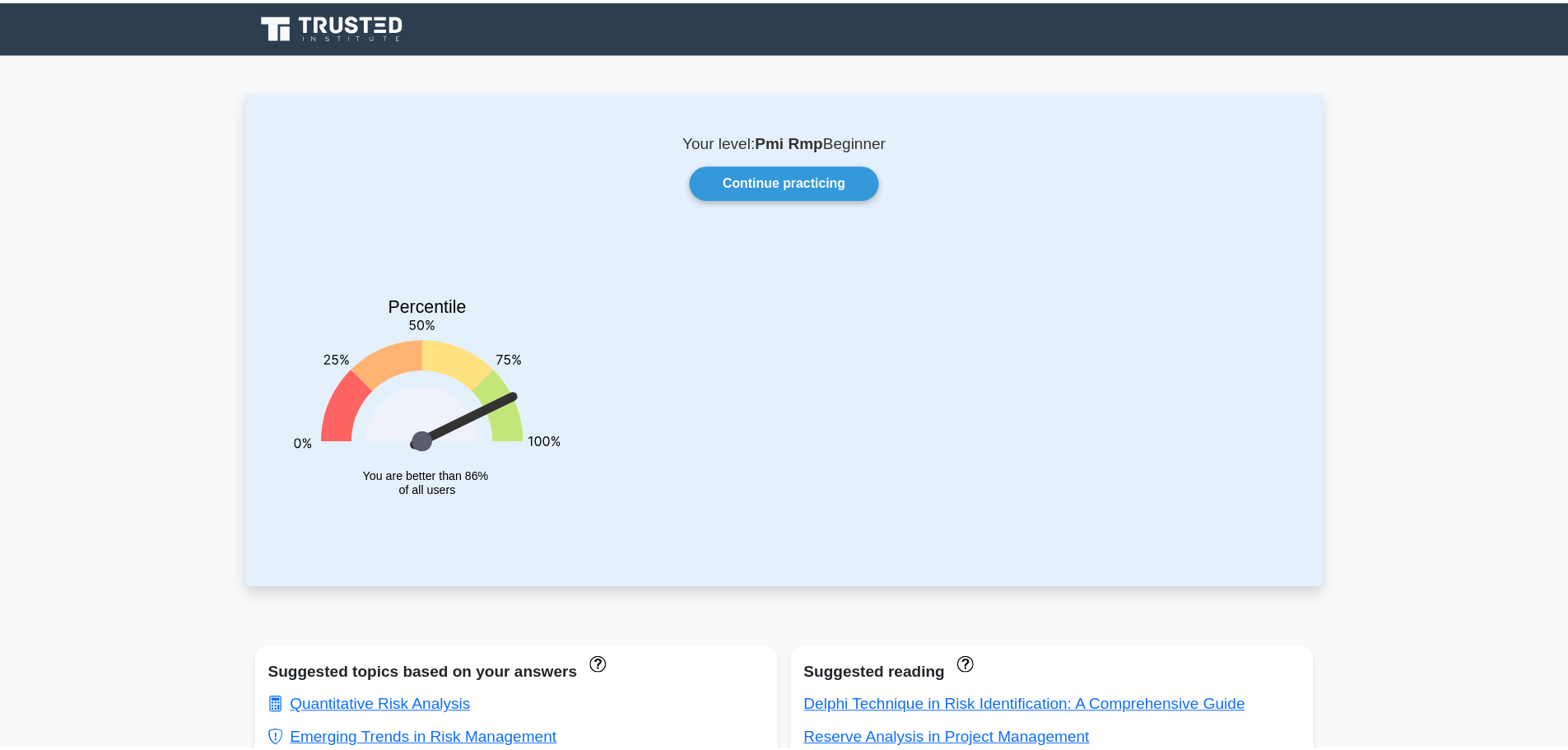 scroll, scrollTop: 0, scrollLeft: 0, axis: both 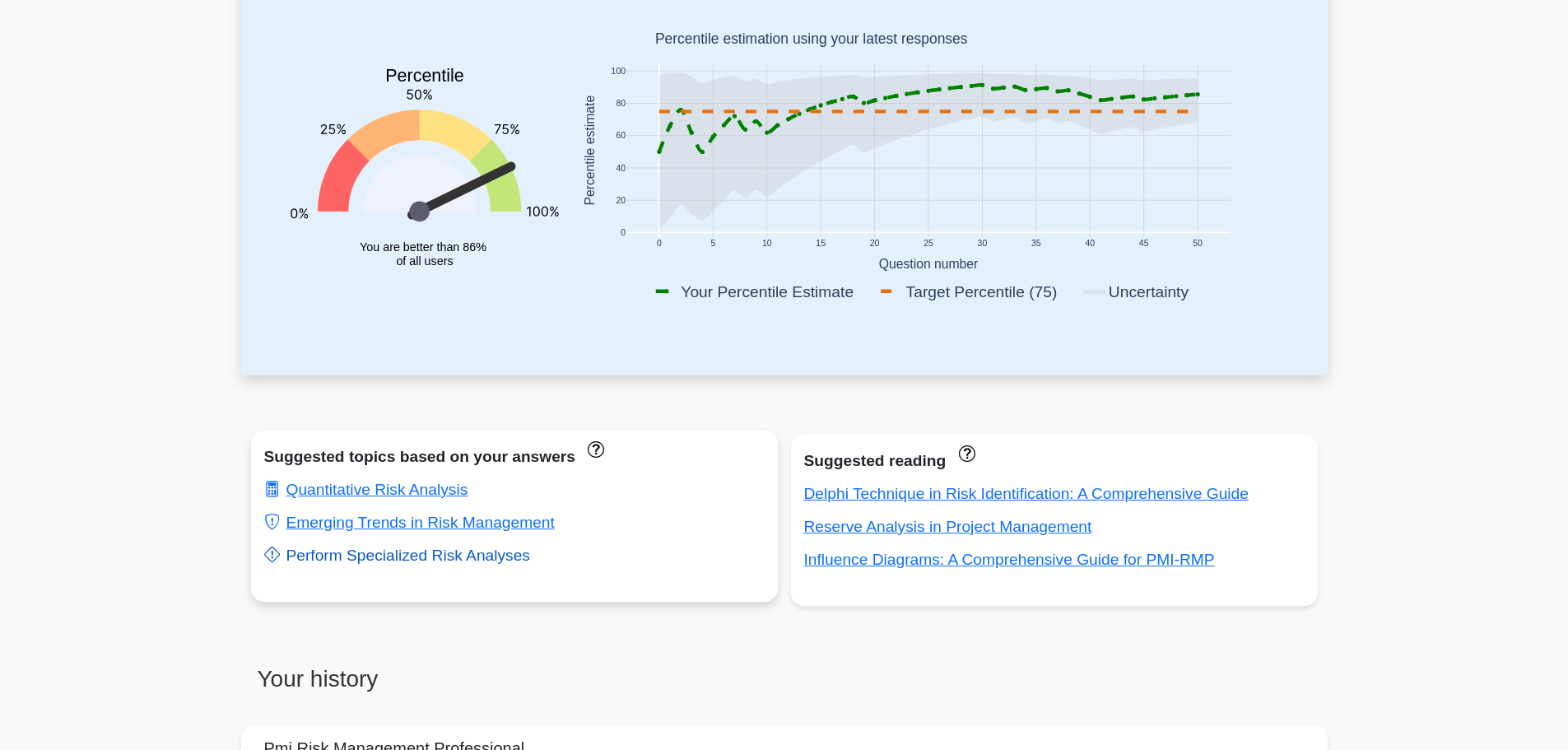 click on "Perform Specialized Risk Analyses" at bounding box center [397, 555] 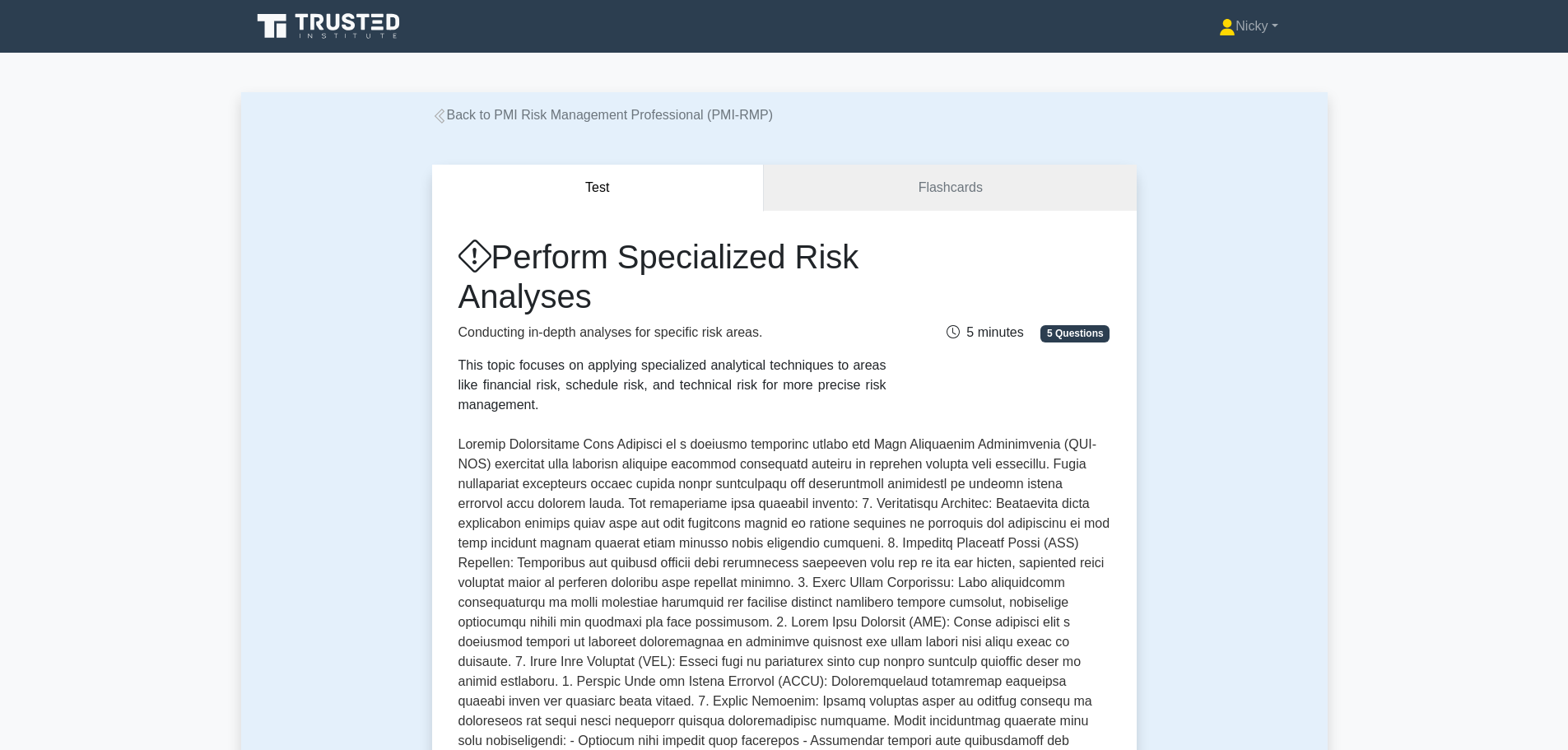 scroll, scrollTop: 82, scrollLeft: 0, axis: vertical 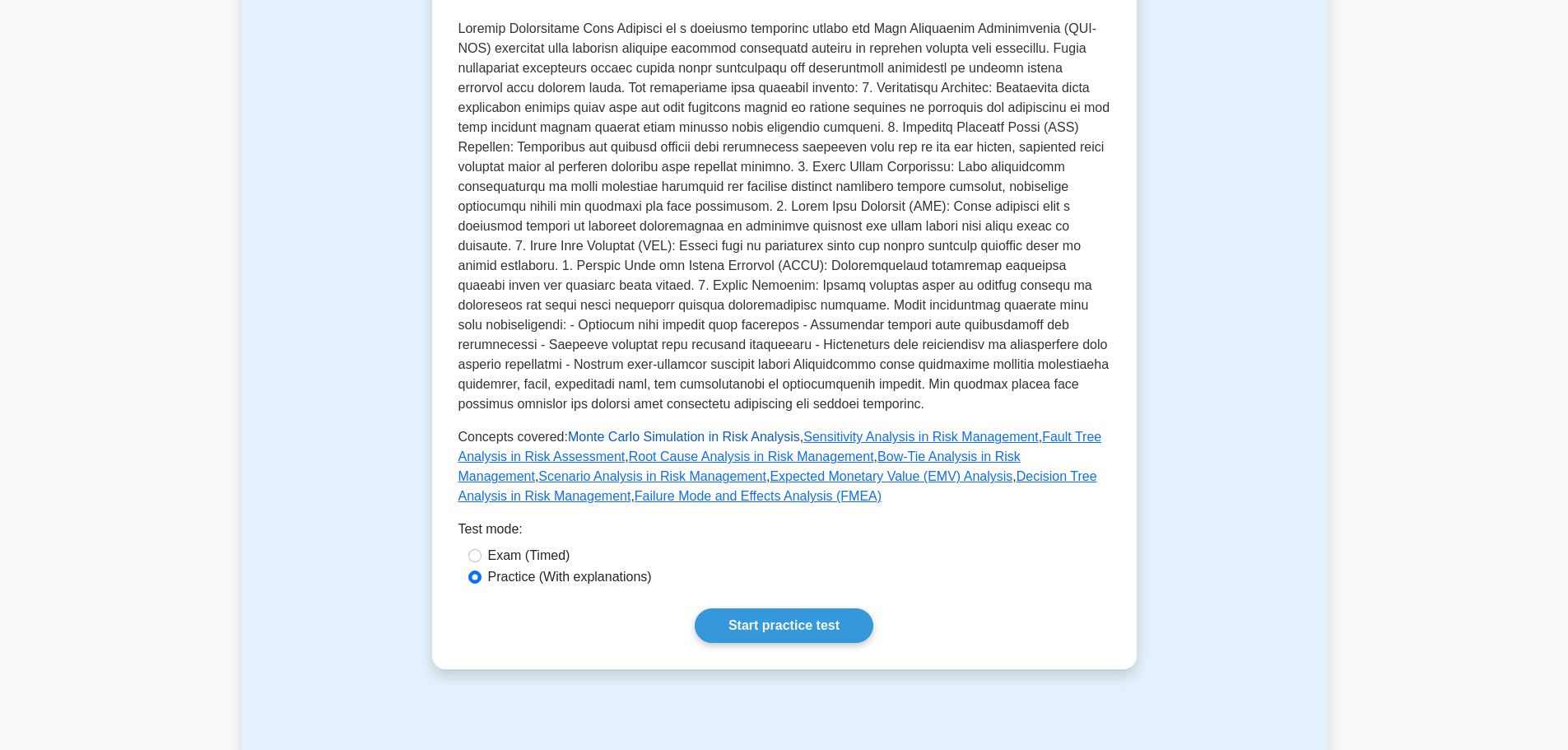 click on "Monte Carlo Simulation in Risk Analysis" at bounding box center (684, 436) 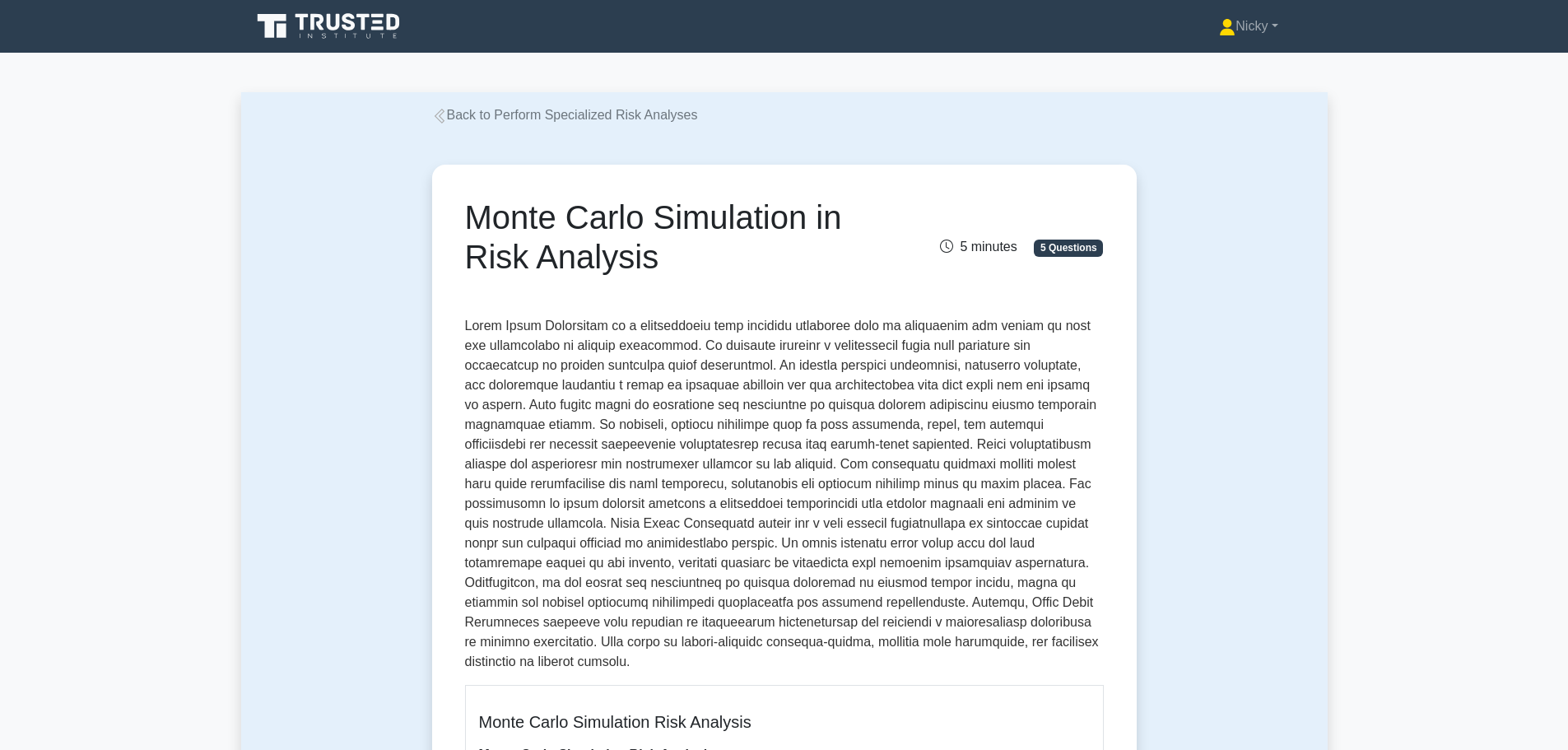 scroll, scrollTop: 0, scrollLeft: 0, axis: both 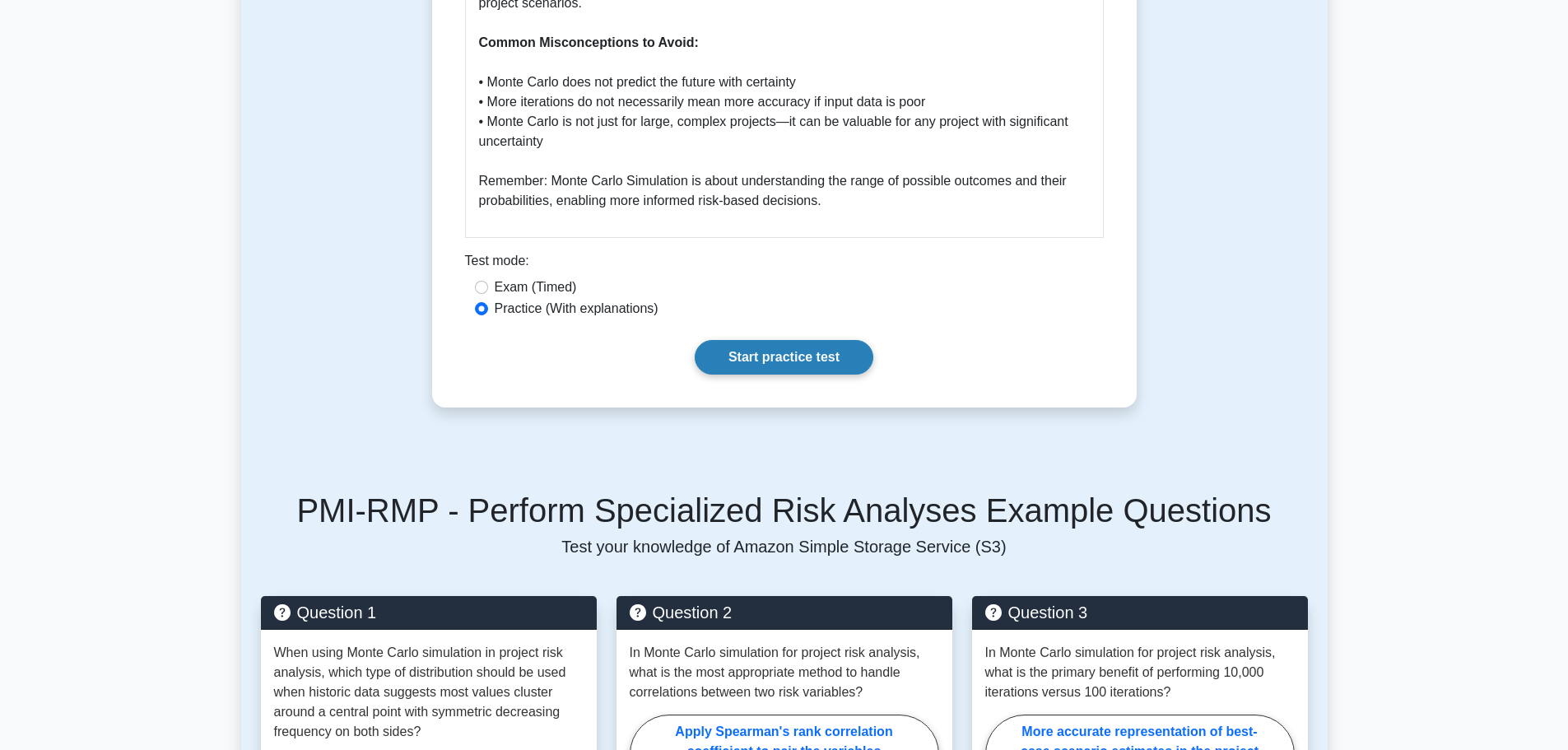 click on "Start practice test" at bounding box center (784, 357) 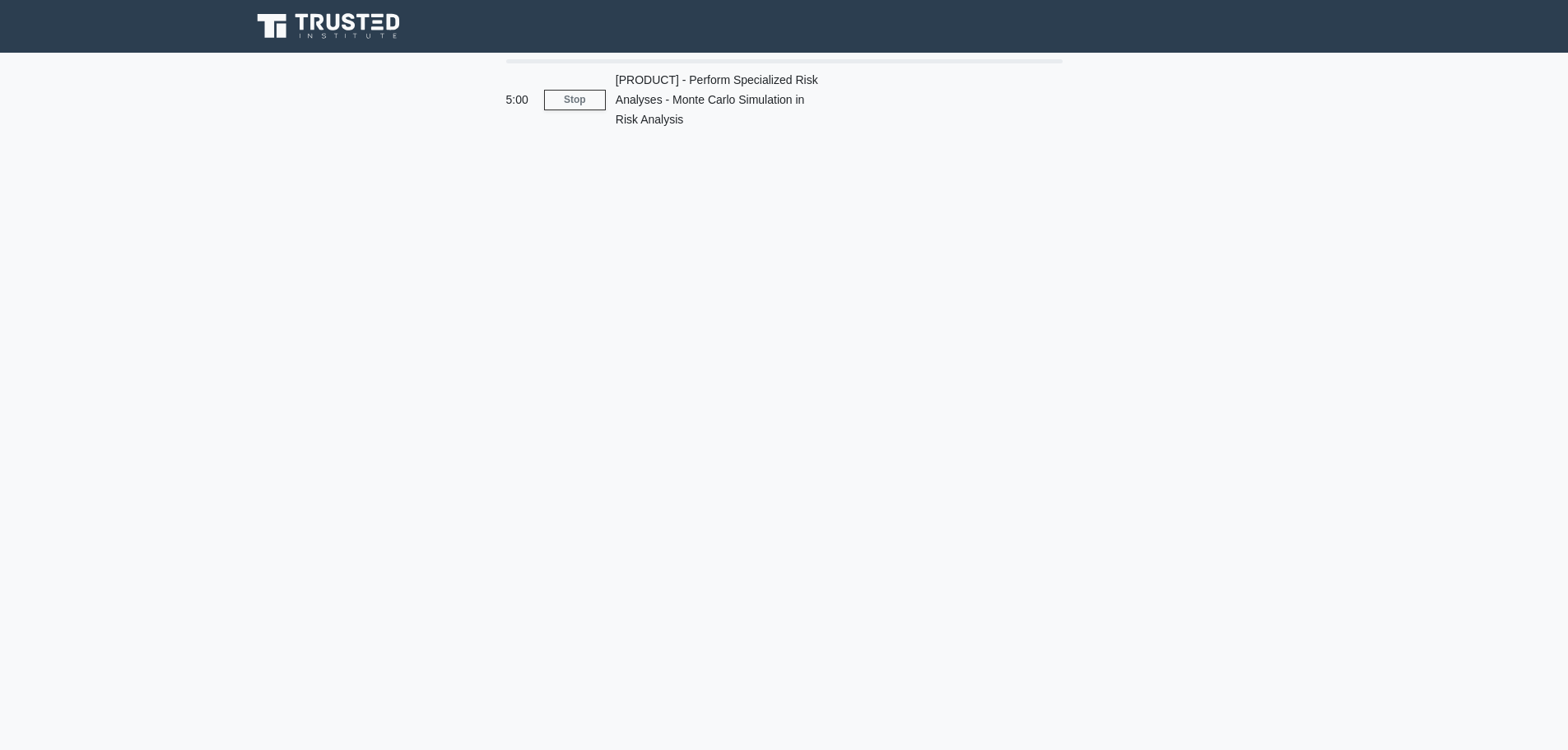 scroll, scrollTop: 0, scrollLeft: 0, axis: both 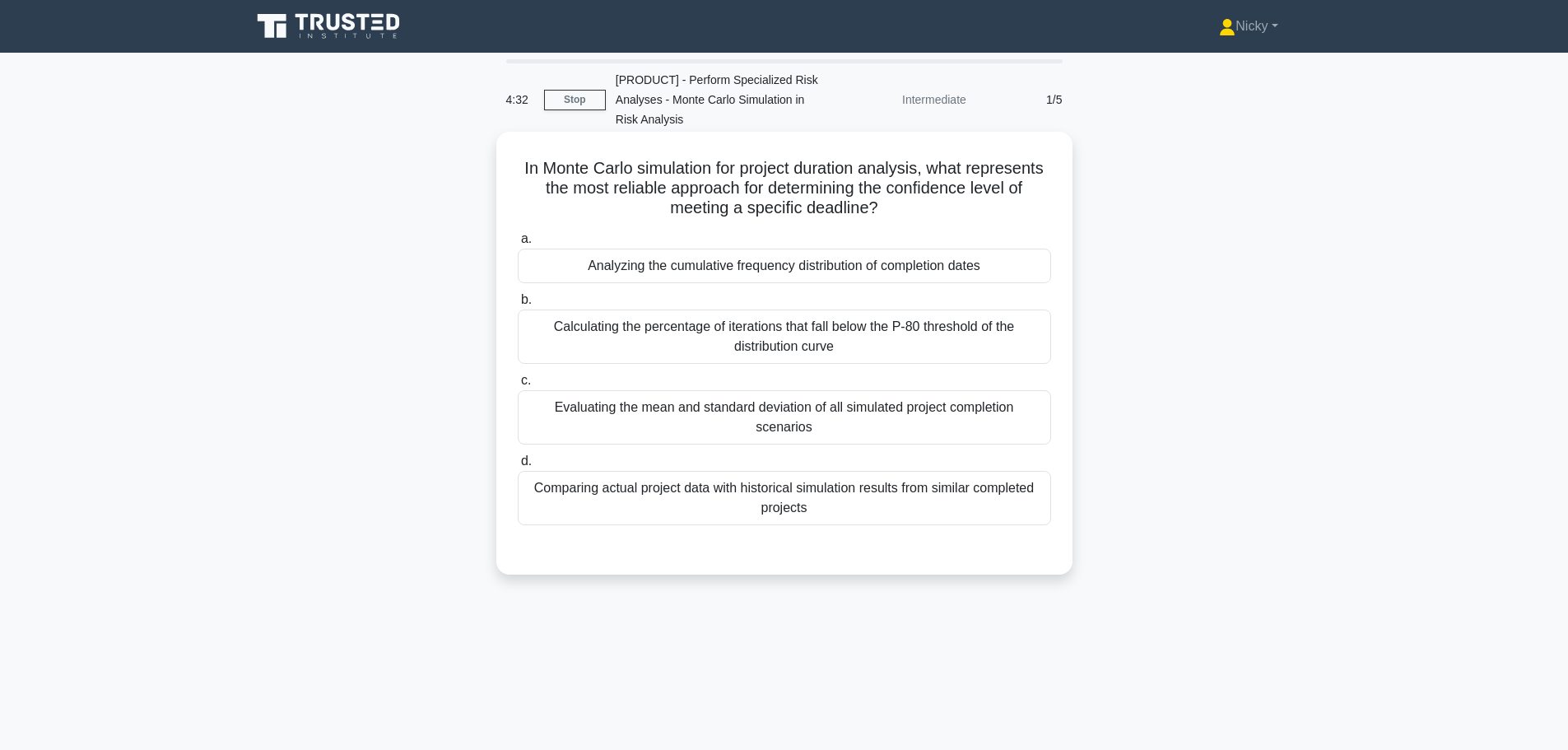 click on "Analyzing the cumulative frequency distribution of completion dates" at bounding box center (784, 266) 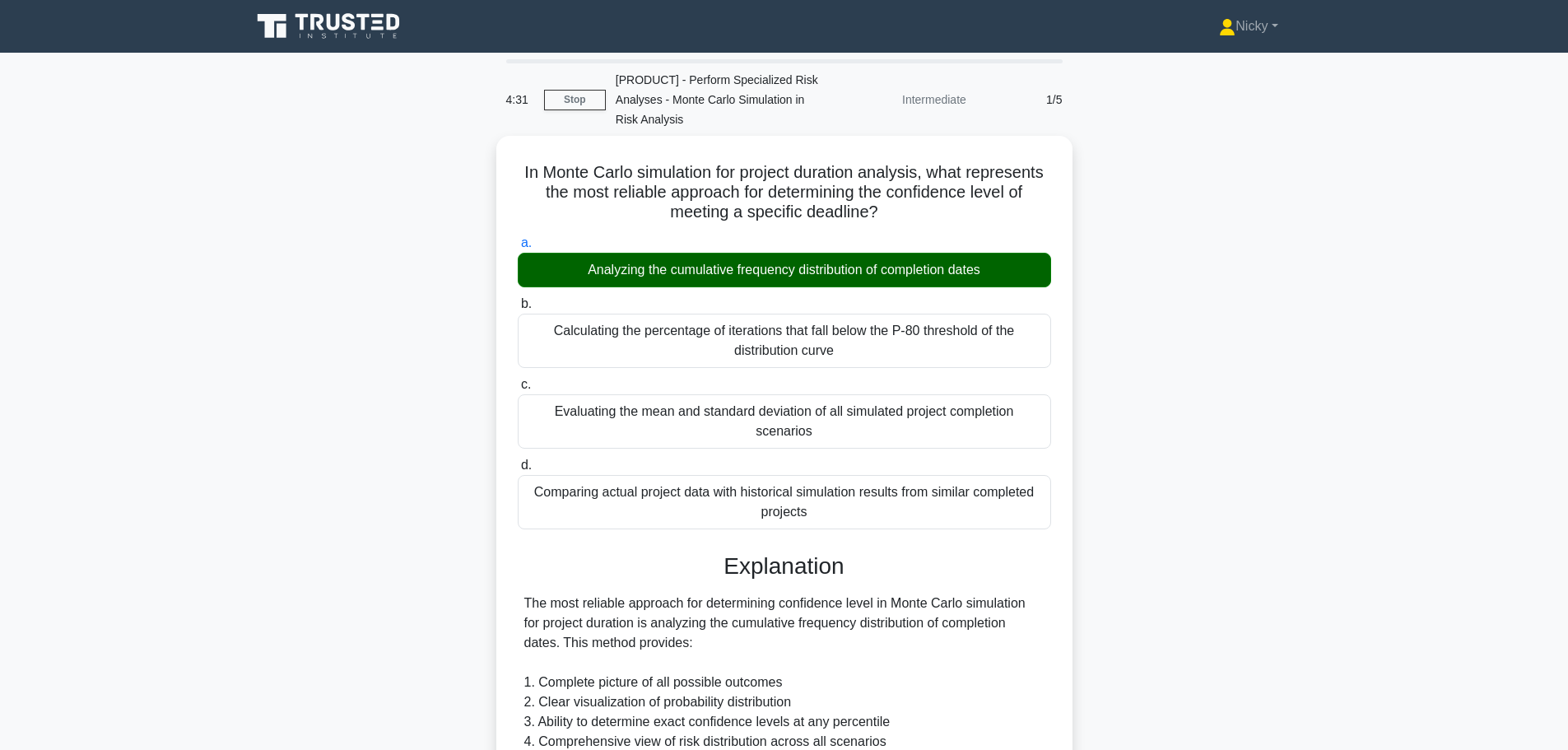 scroll, scrollTop: 365, scrollLeft: 0, axis: vertical 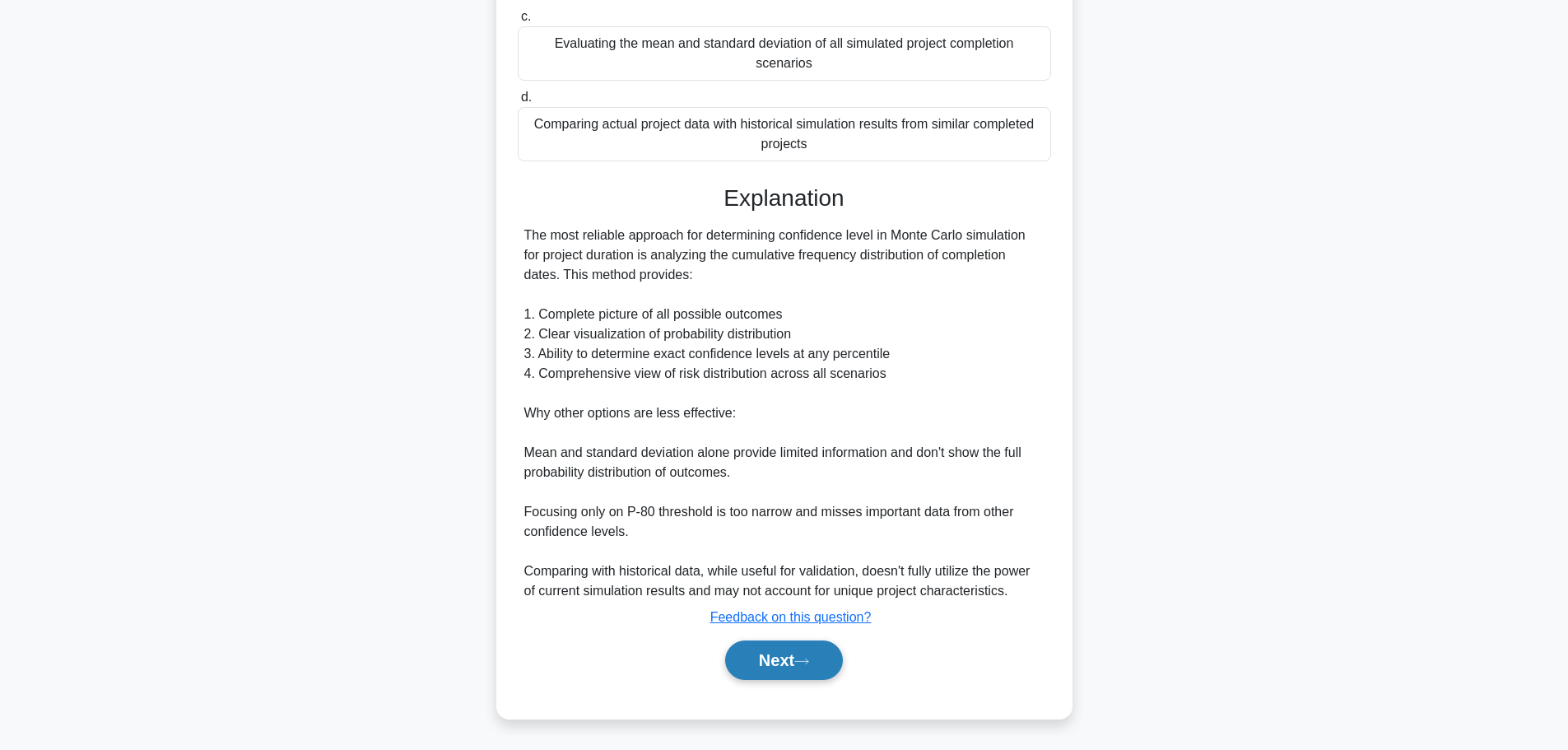 click on "Next" at bounding box center [784, 660] 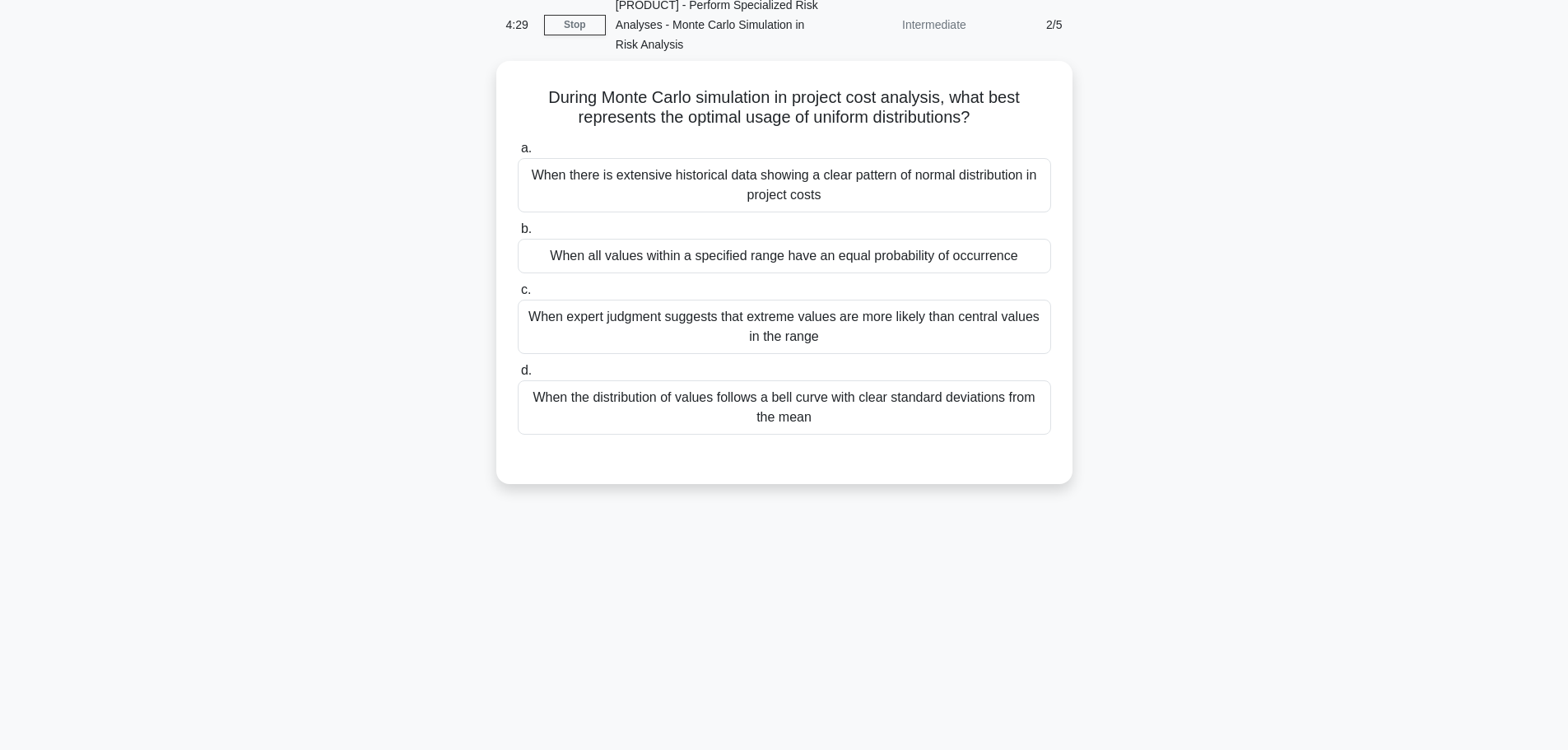scroll, scrollTop: 0, scrollLeft: 0, axis: both 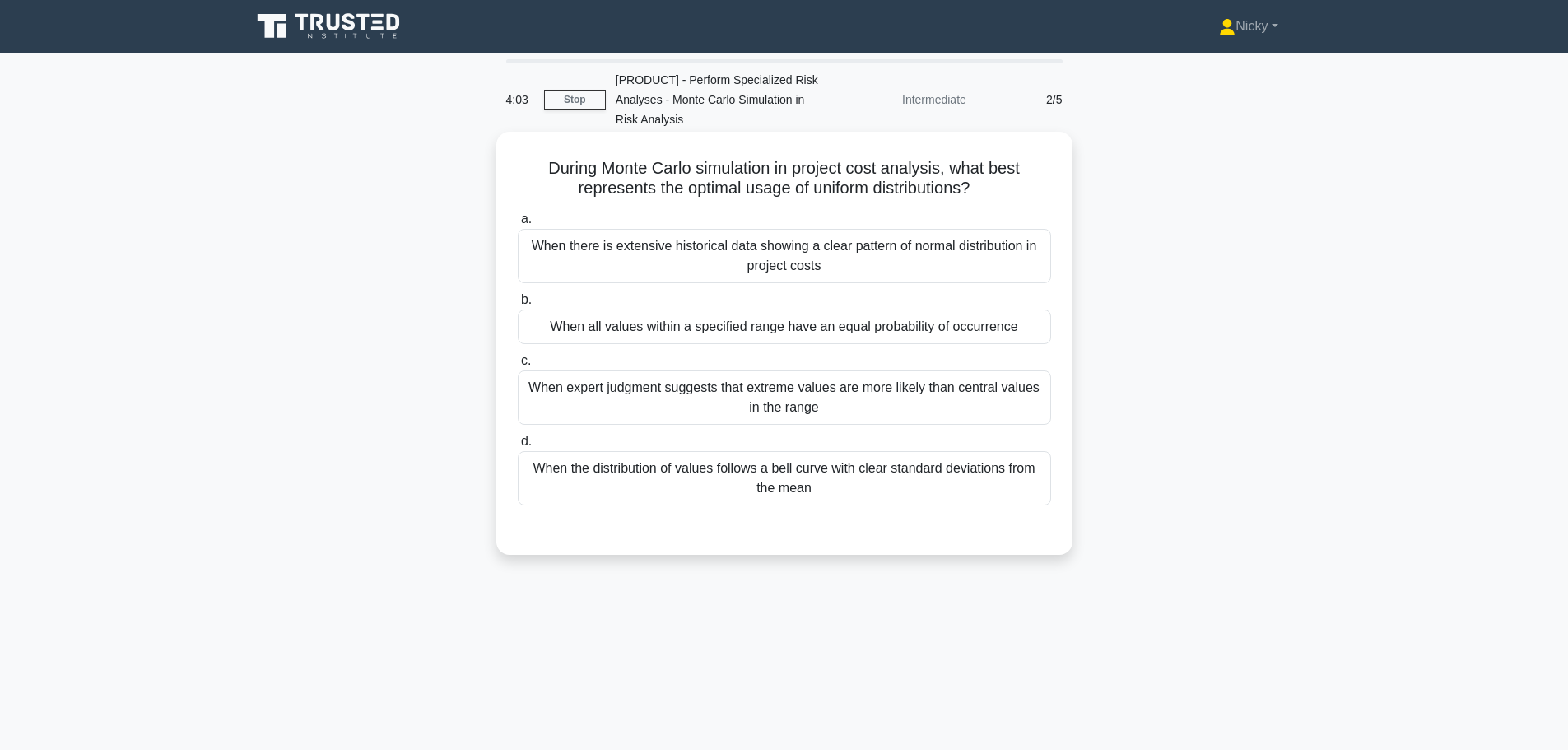 click on "When there is extensive historical data showing a clear pattern of normal distribution in project costs" at bounding box center [784, 256] 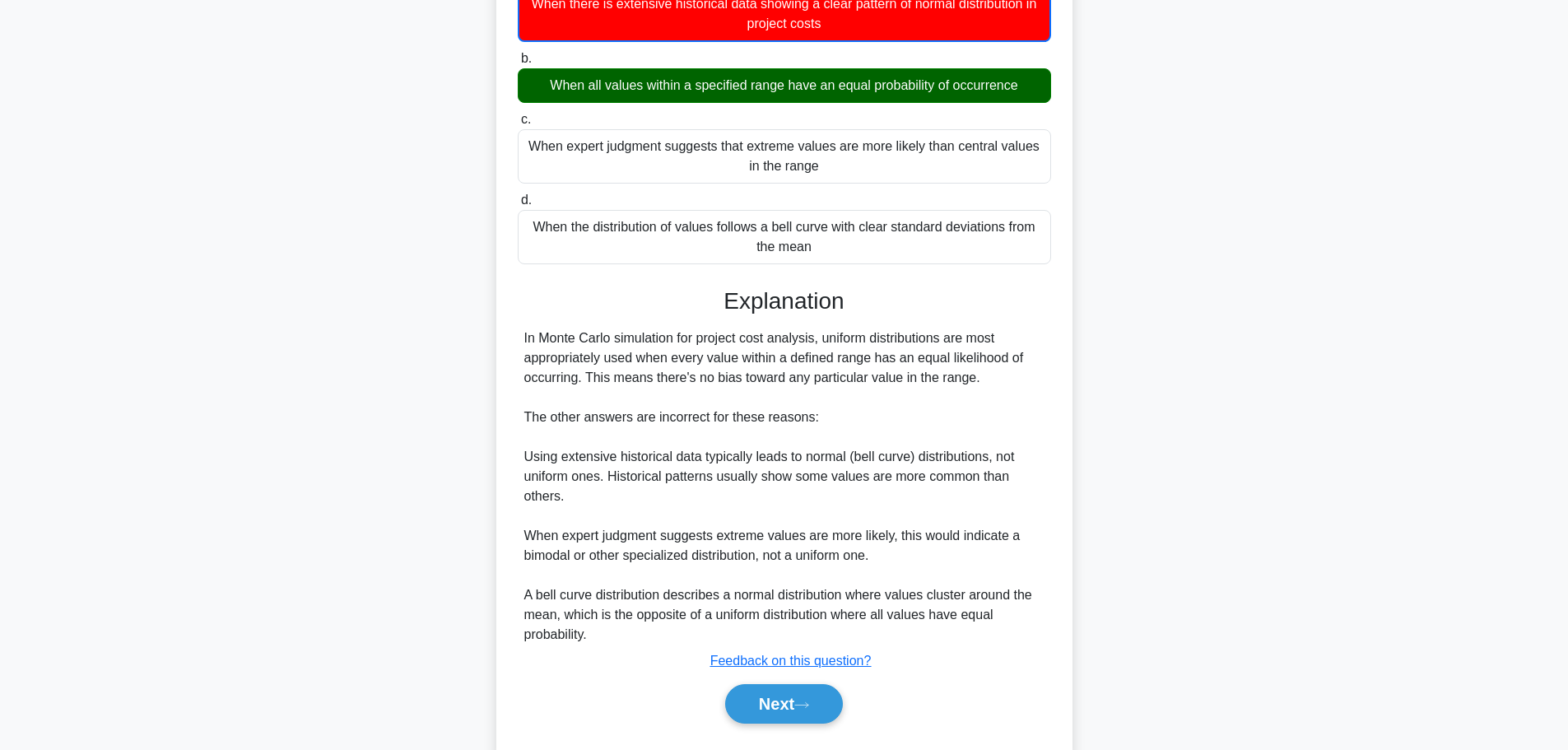 scroll, scrollTop: 287, scrollLeft: 0, axis: vertical 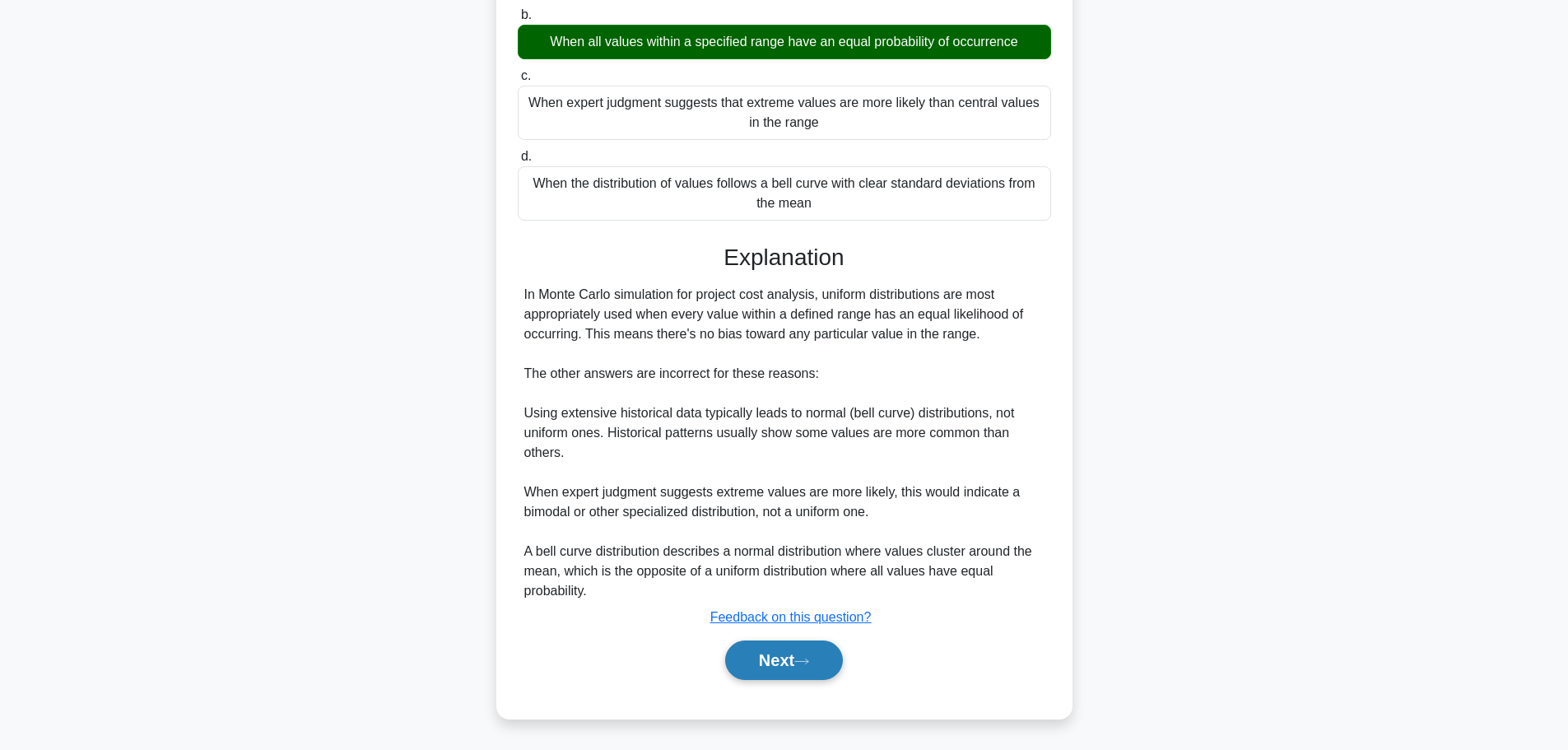 click on "Next" at bounding box center [784, 660] 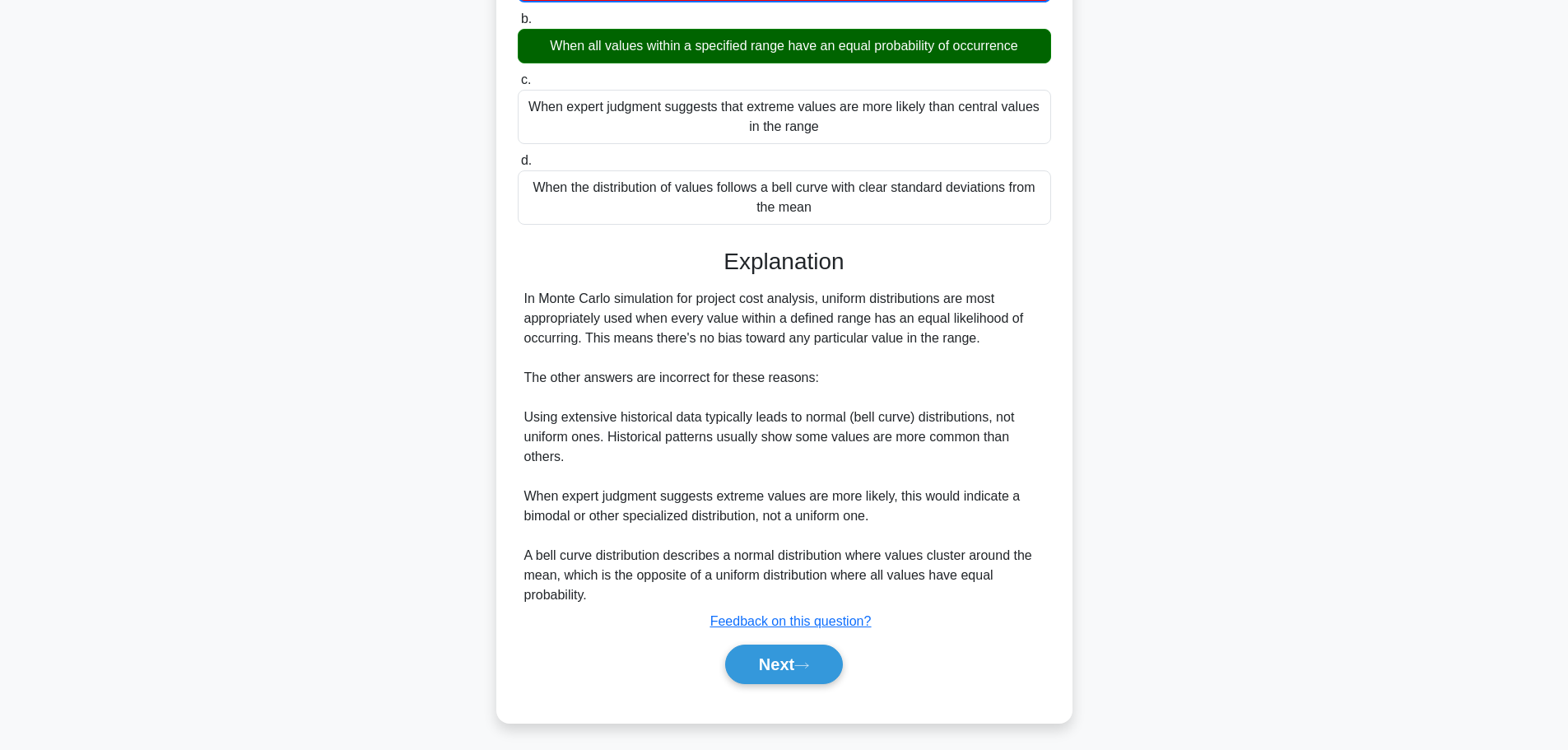 scroll, scrollTop: 139, scrollLeft: 0, axis: vertical 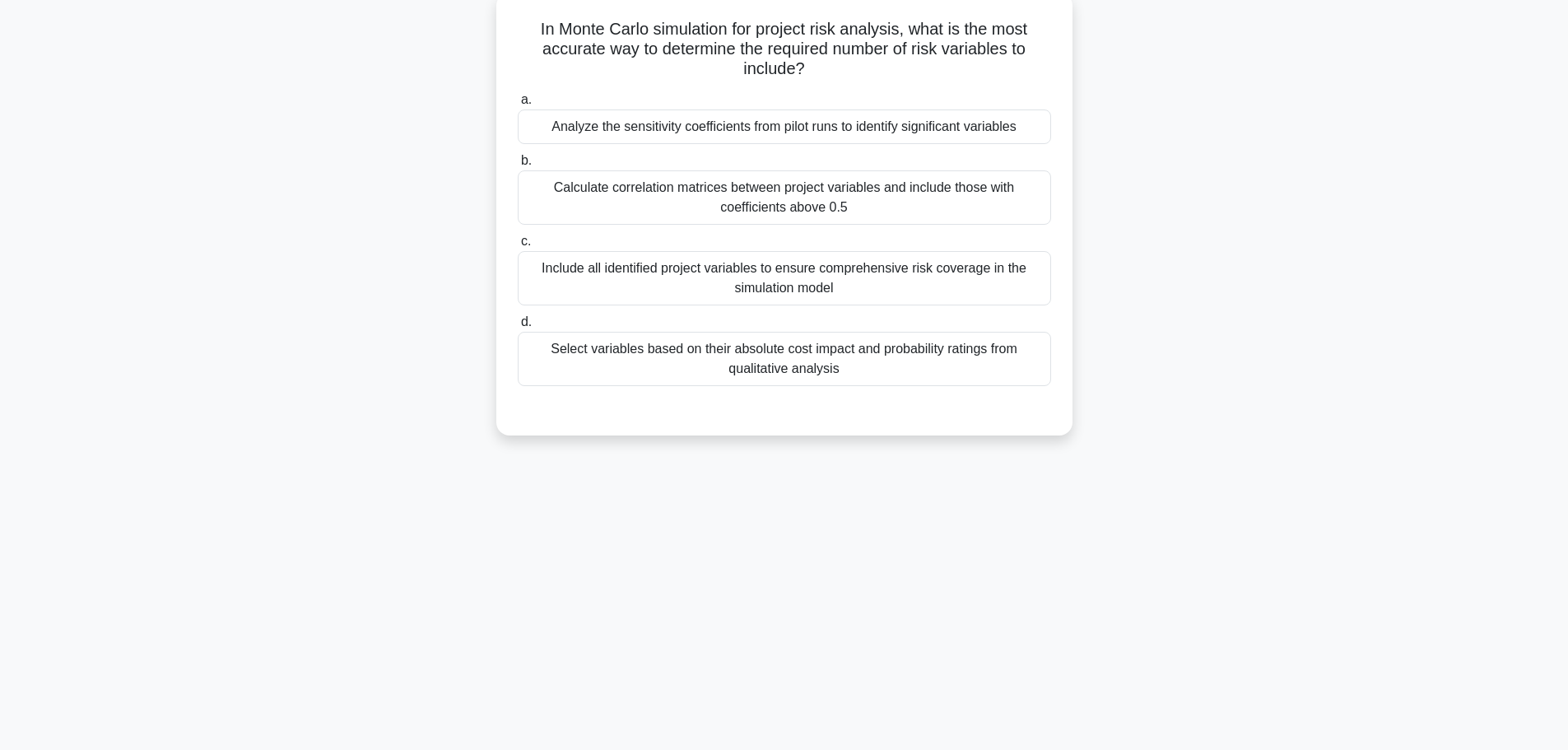 click on "Select variables based on their absolute cost impact and probability ratings from qualitative analysis" at bounding box center (784, 359) 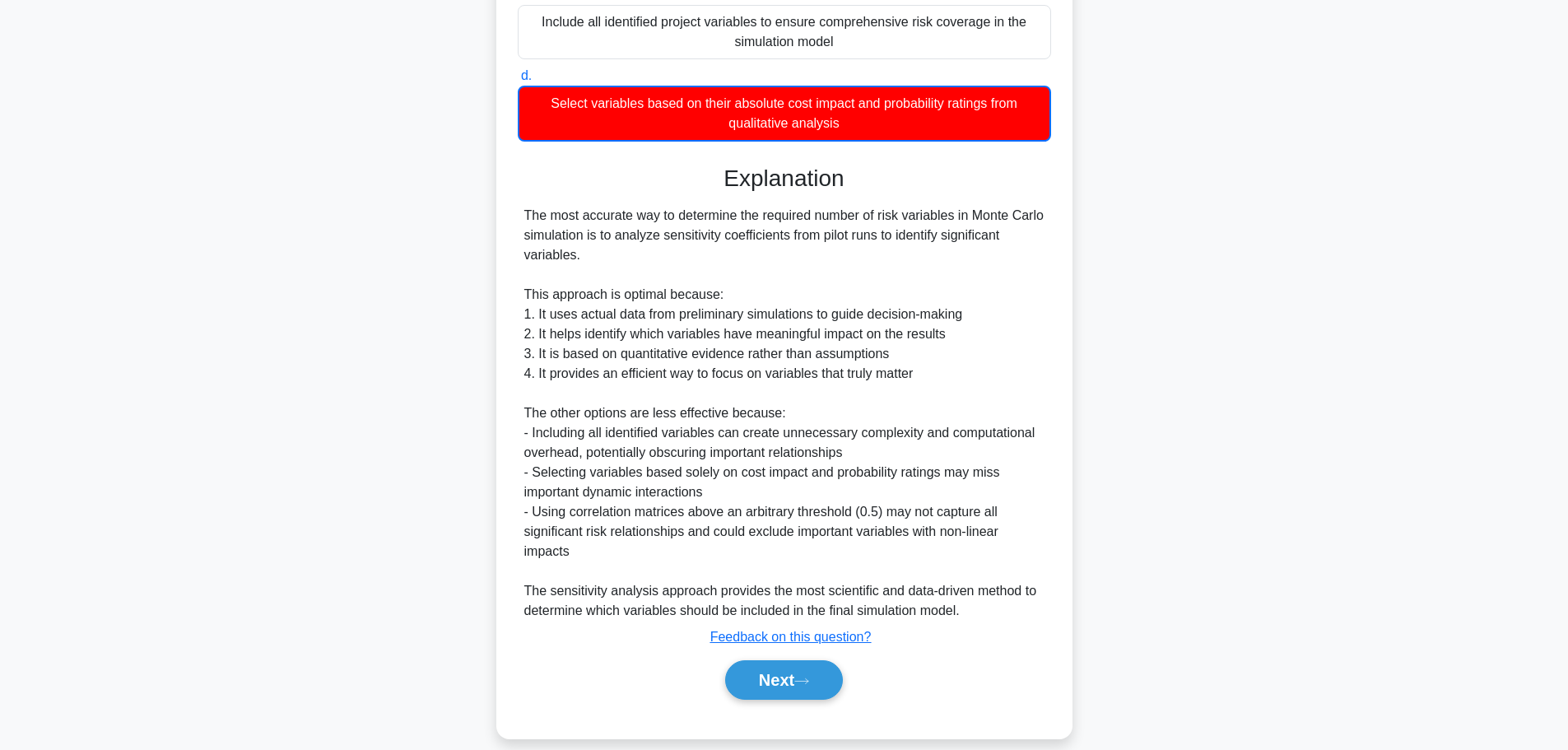 scroll, scrollTop: 406, scrollLeft: 0, axis: vertical 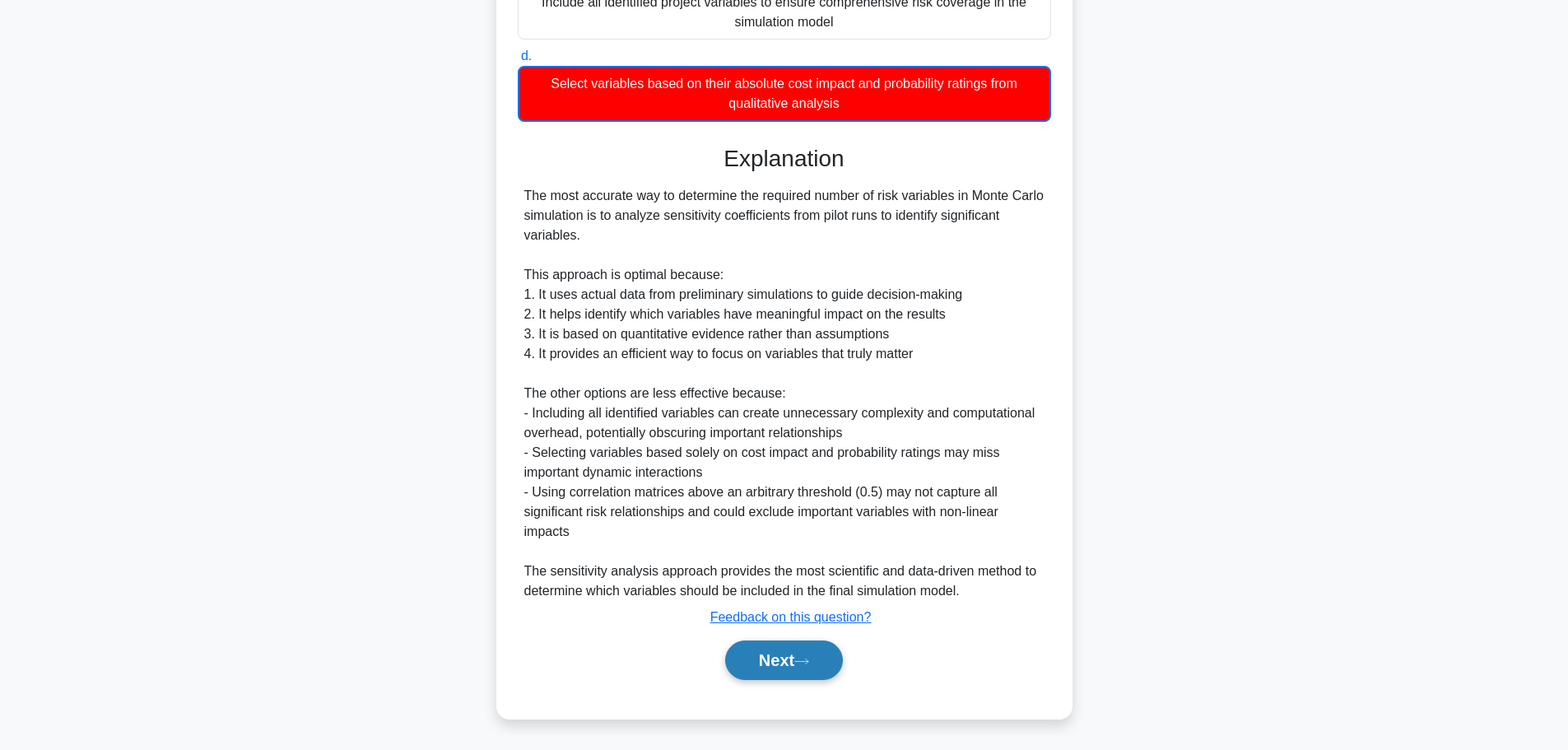 click on "Next" at bounding box center (784, 660) 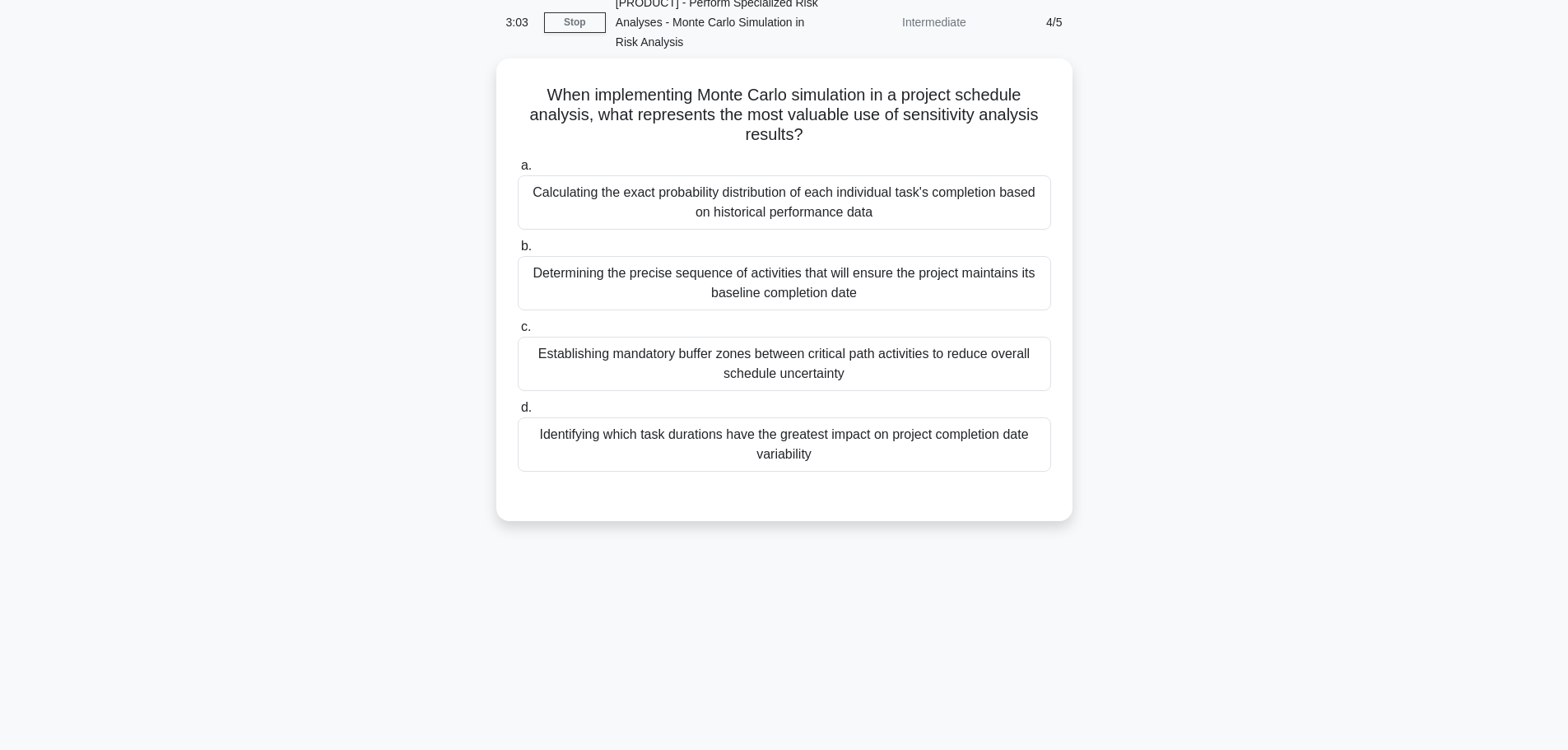 scroll, scrollTop: 0, scrollLeft: 0, axis: both 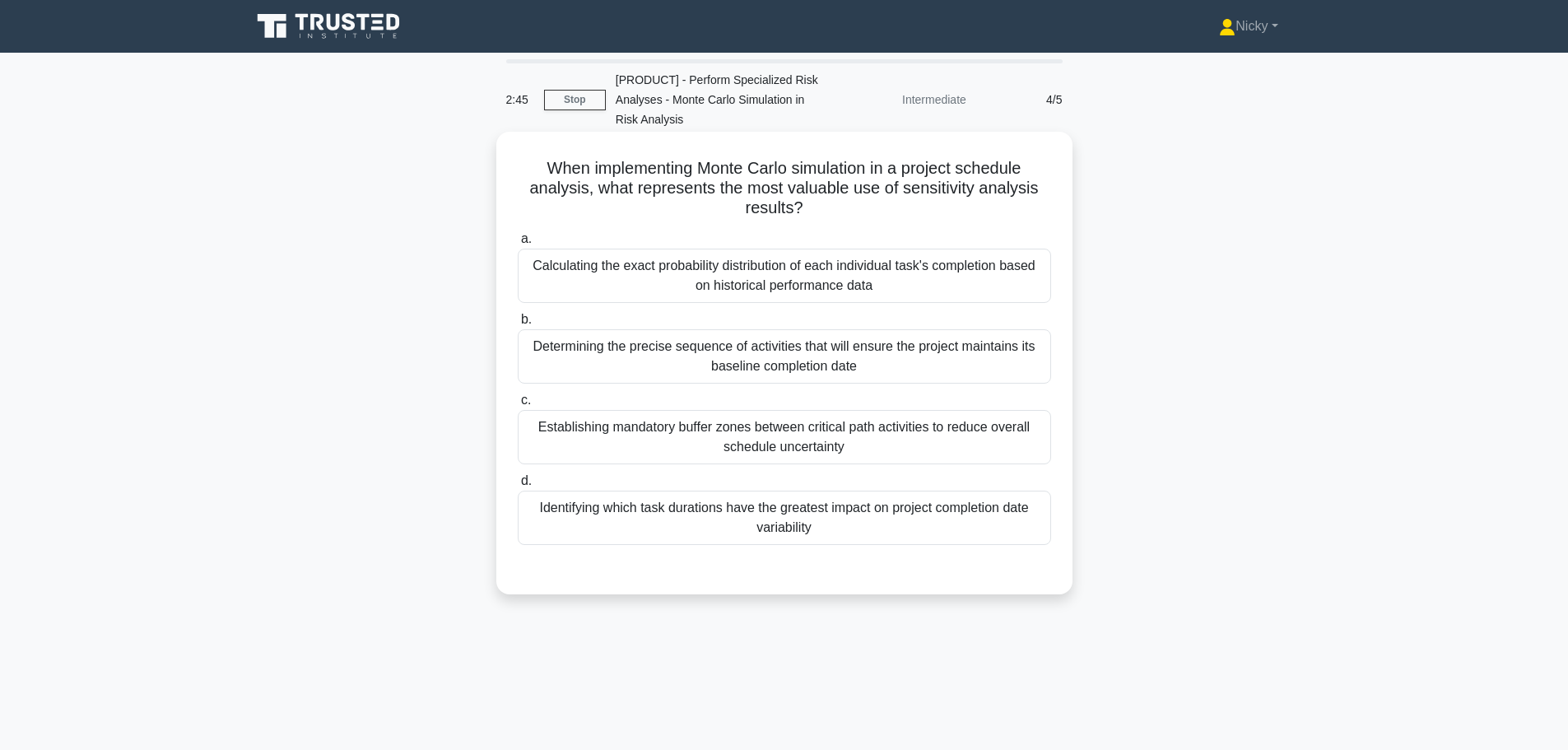 click on "Establishing mandatory buffer zones between critical path activities to reduce overall schedule uncertainty" at bounding box center (784, 437) 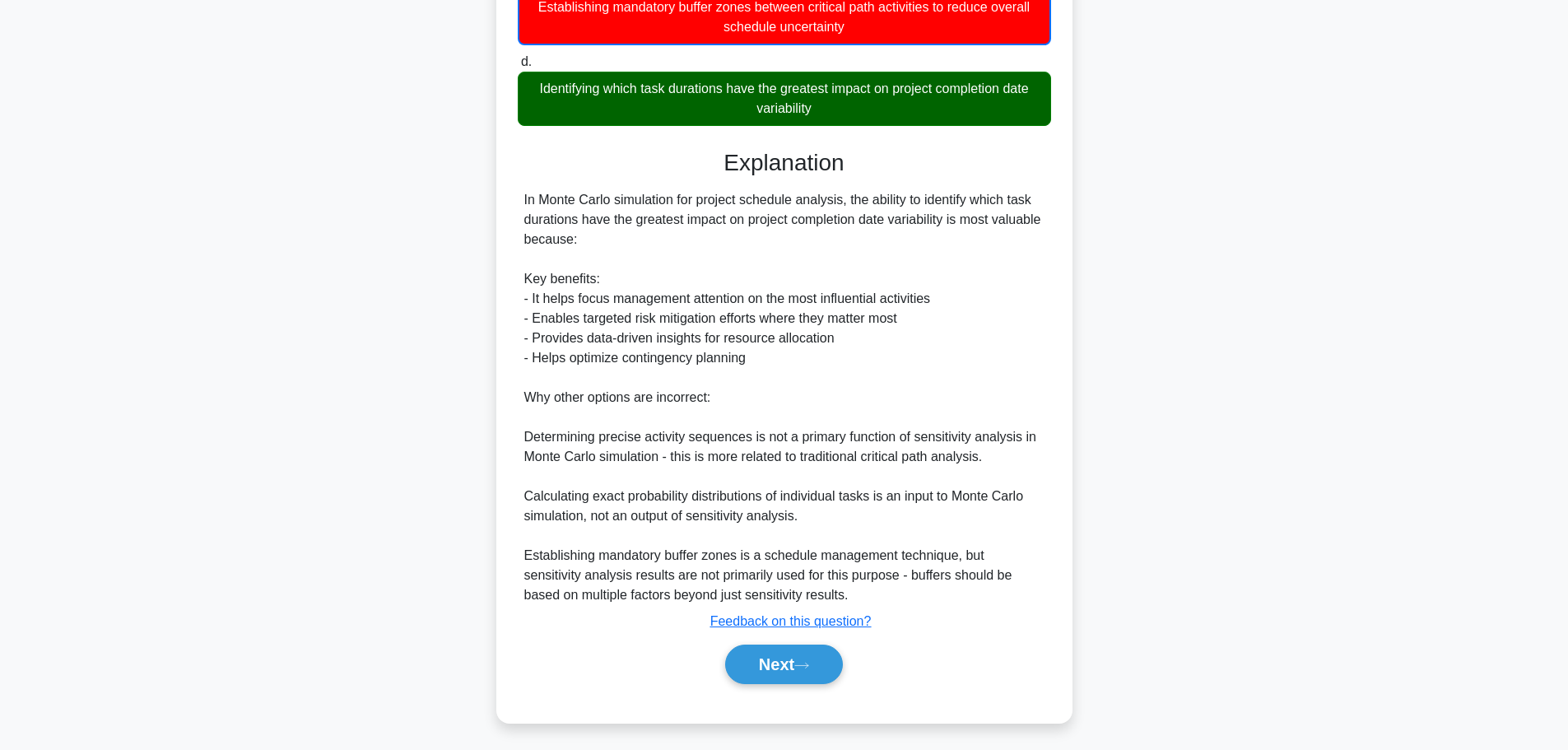 scroll, scrollTop: 426, scrollLeft: 0, axis: vertical 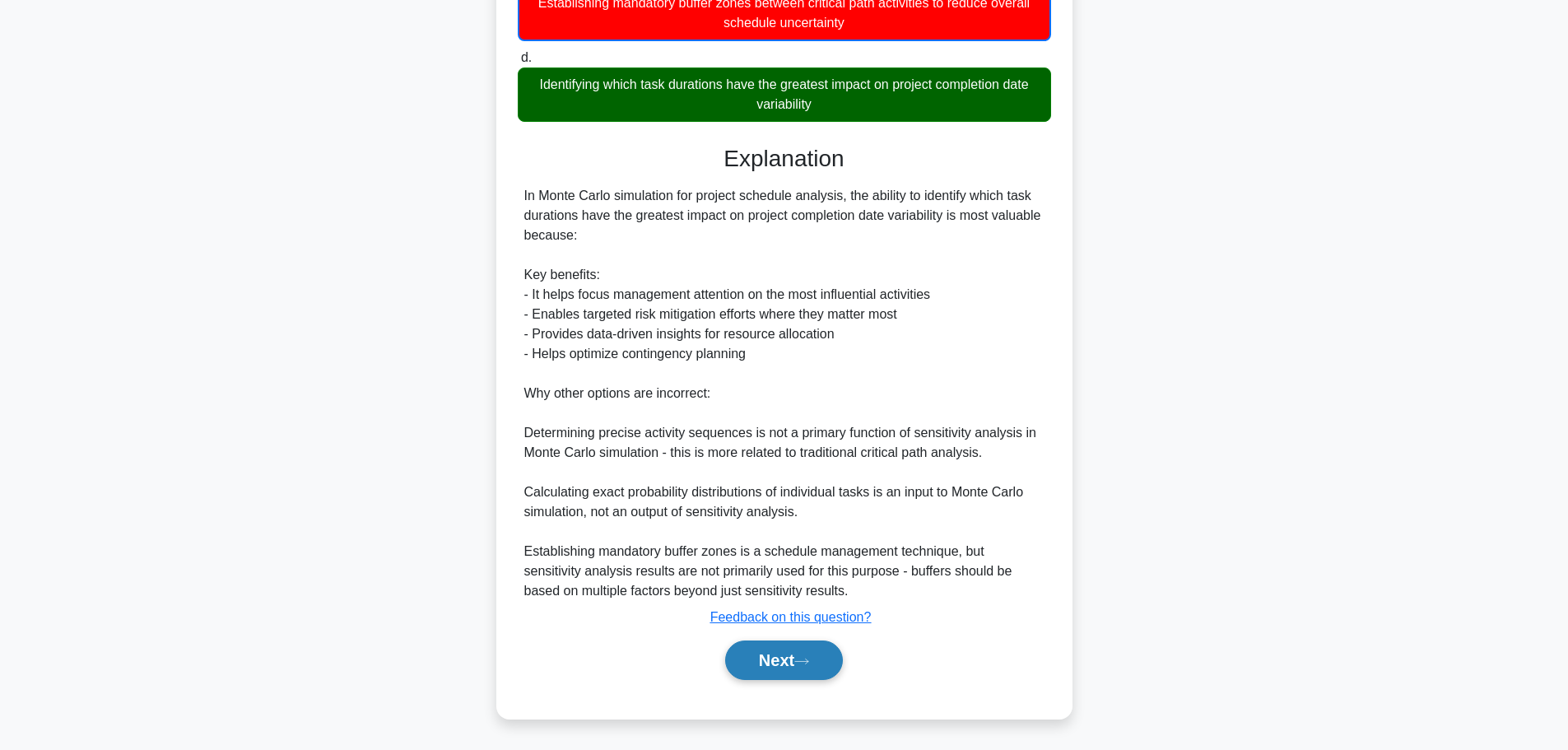 click on "Next" at bounding box center [784, 660] 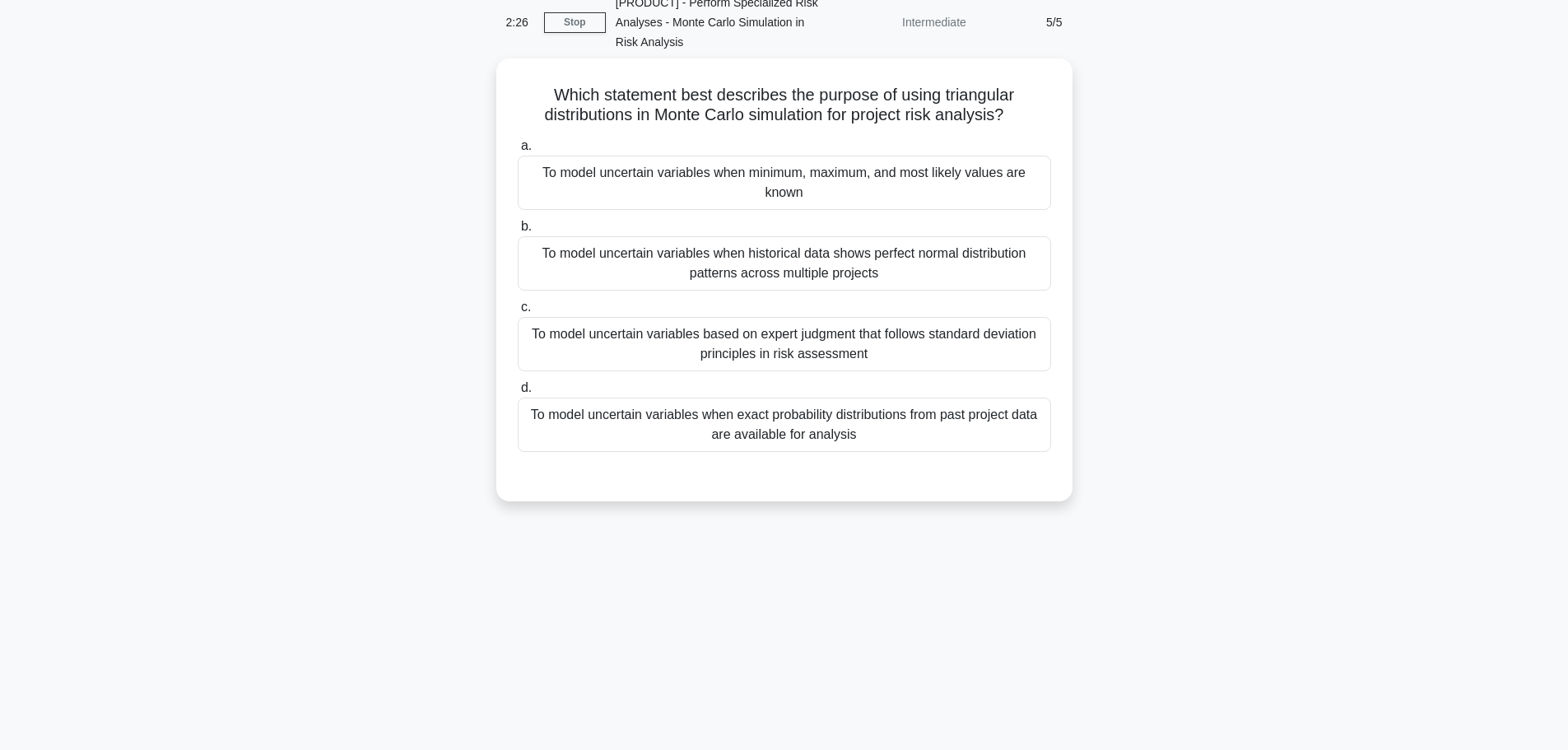 scroll, scrollTop: 0, scrollLeft: 0, axis: both 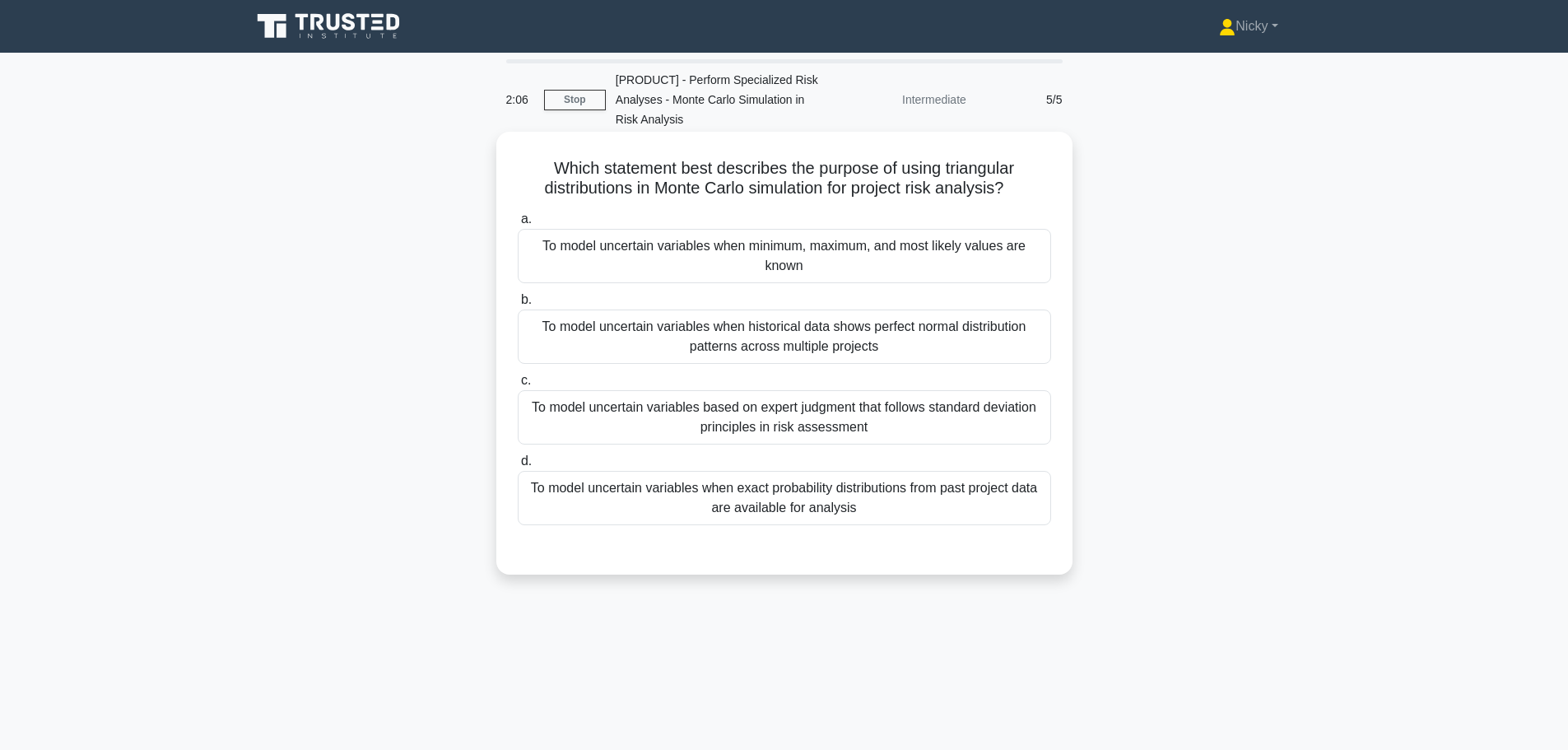 click on "To model uncertain variables when minimum, maximum, and most likely values are known" at bounding box center [784, 256] 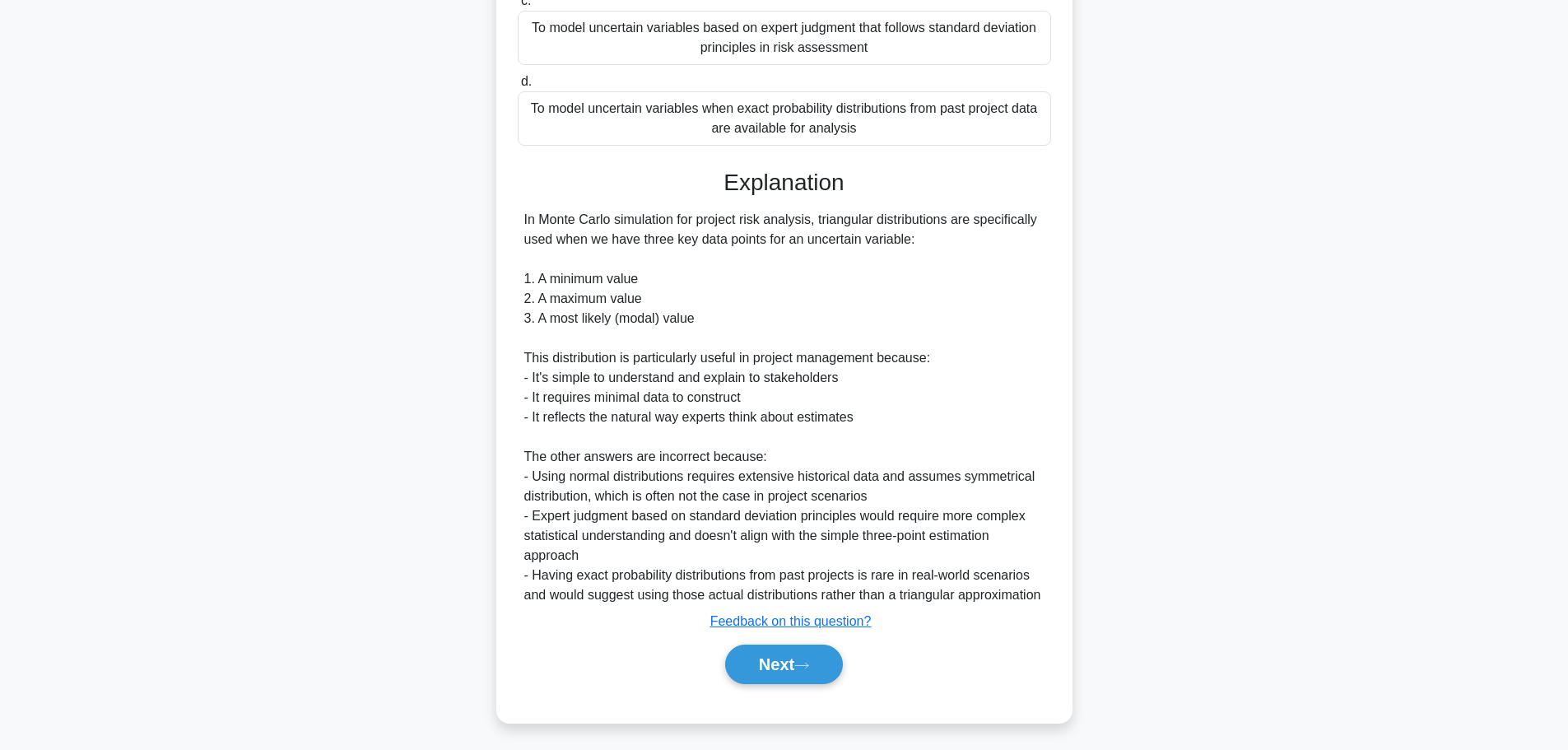 scroll, scrollTop: 404, scrollLeft: 0, axis: vertical 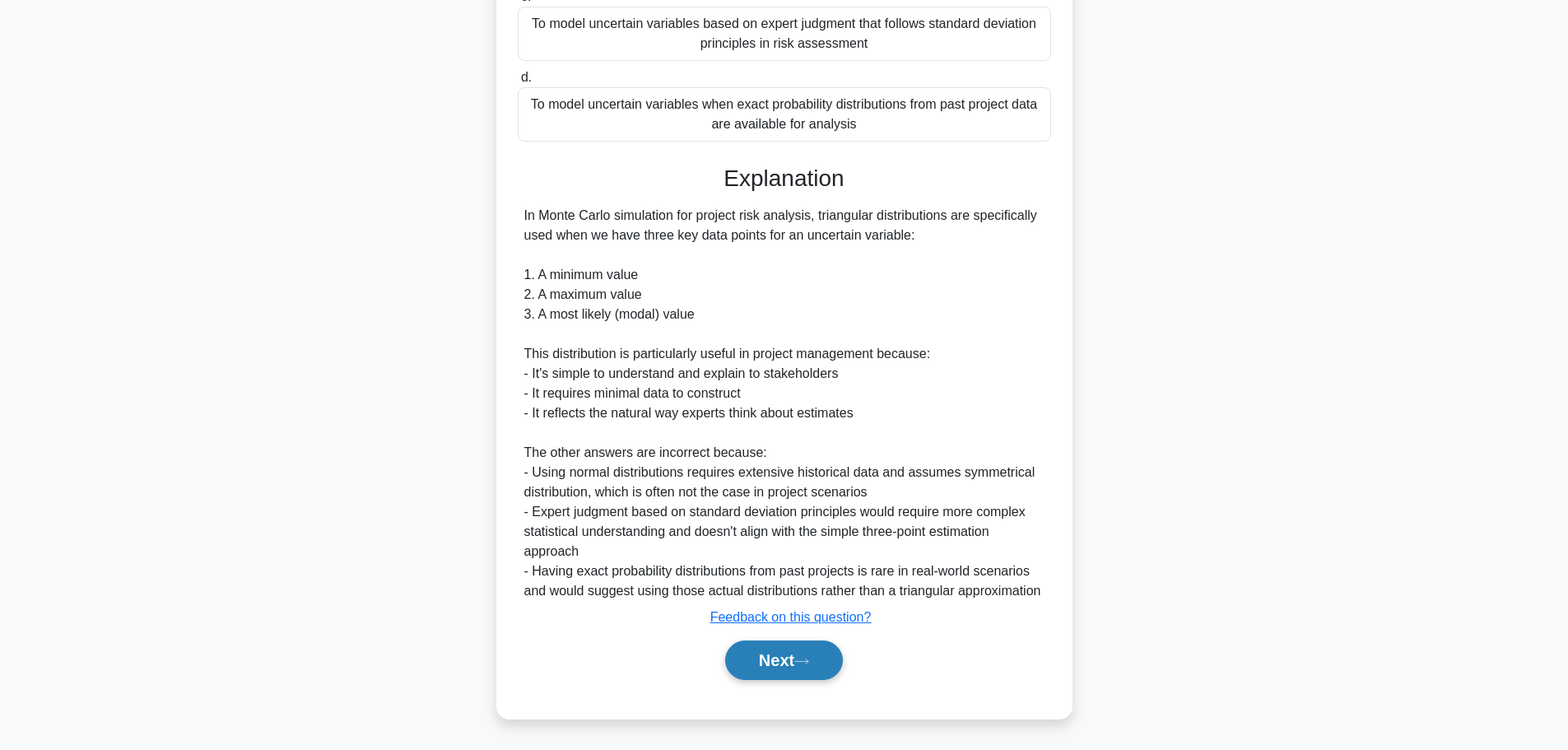click on "Next" at bounding box center (784, 660) 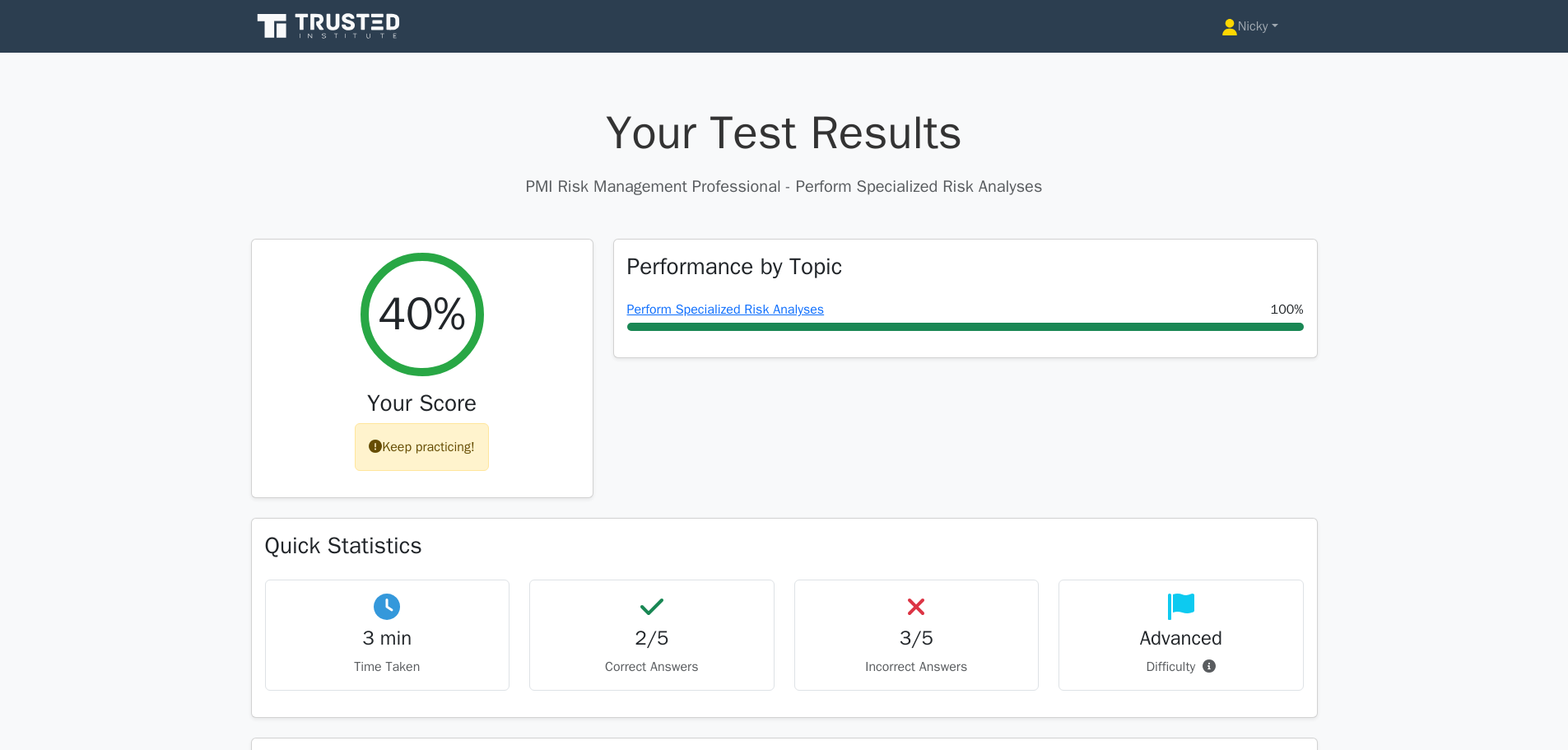 scroll, scrollTop: 0, scrollLeft: 0, axis: both 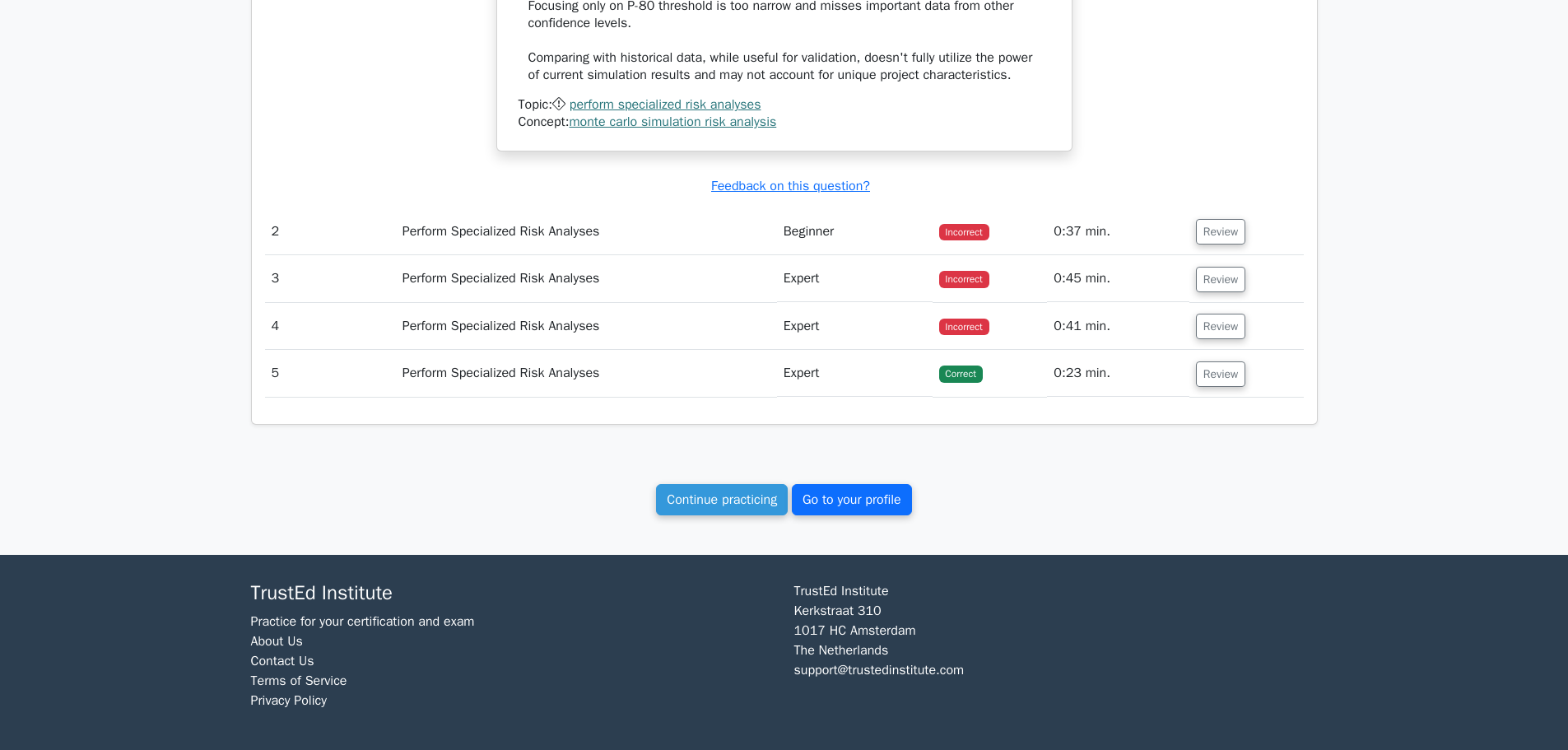 click on "Go to your profile" at bounding box center (852, 500) 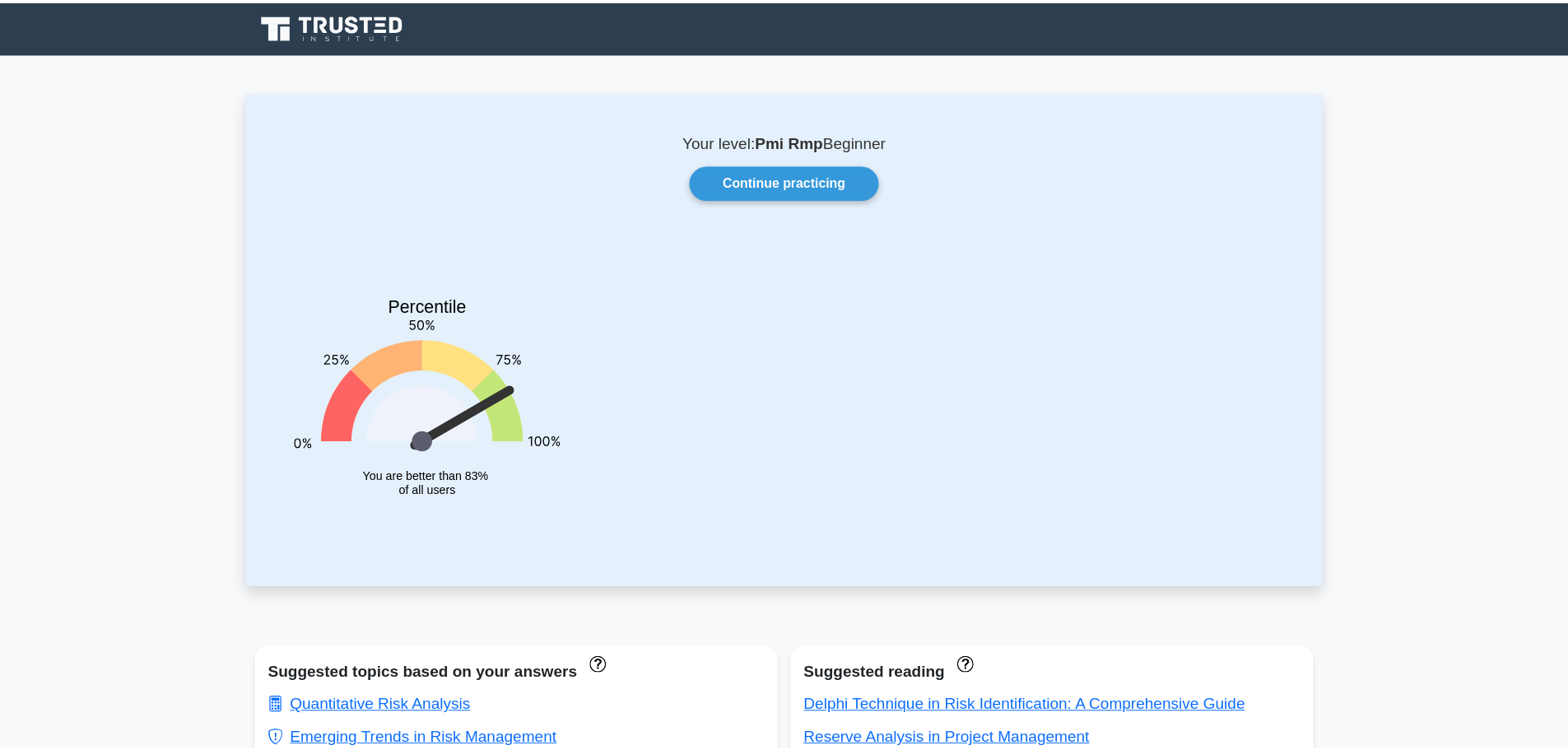 scroll, scrollTop: 0, scrollLeft: 0, axis: both 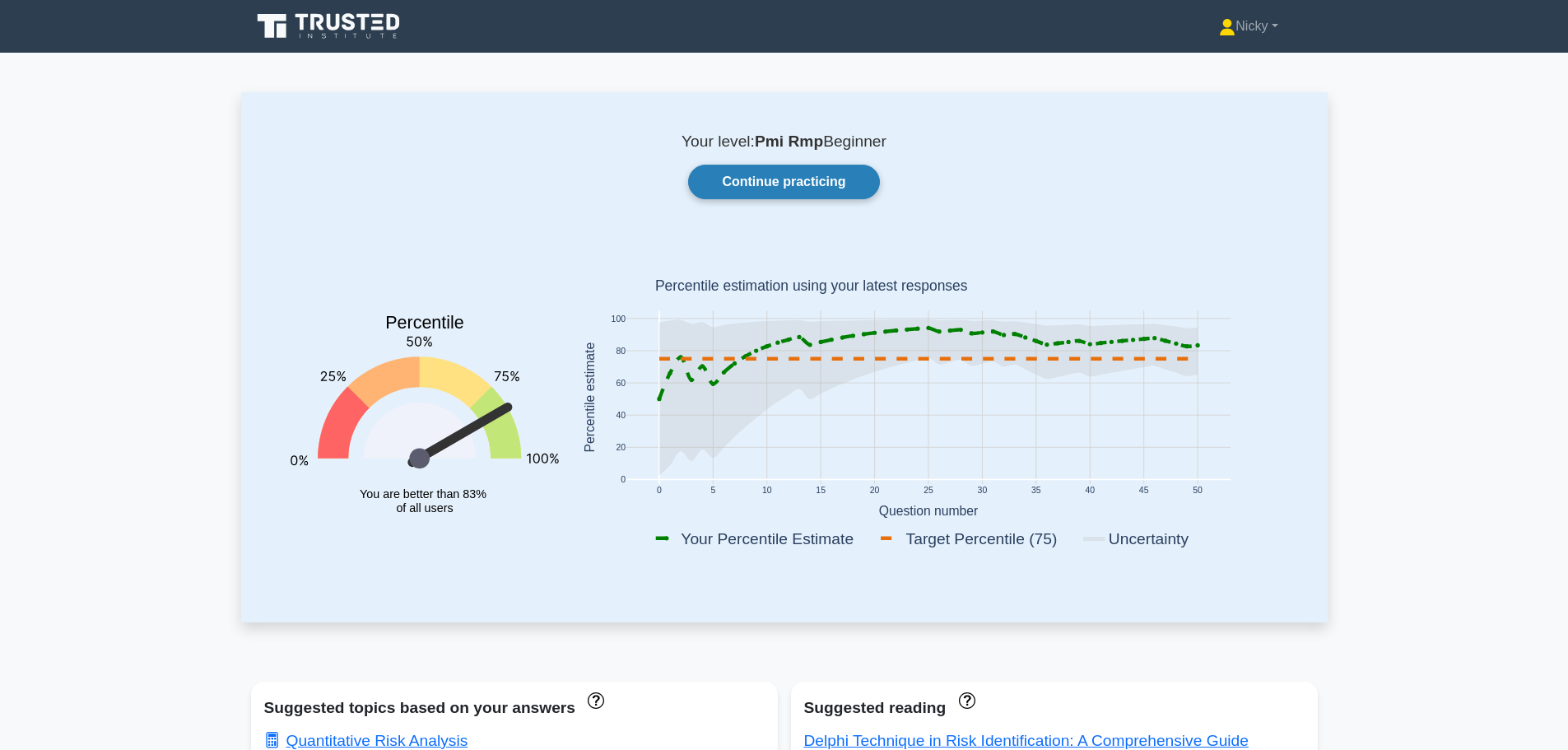 click on "Continue practicing" at bounding box center [784, 182] 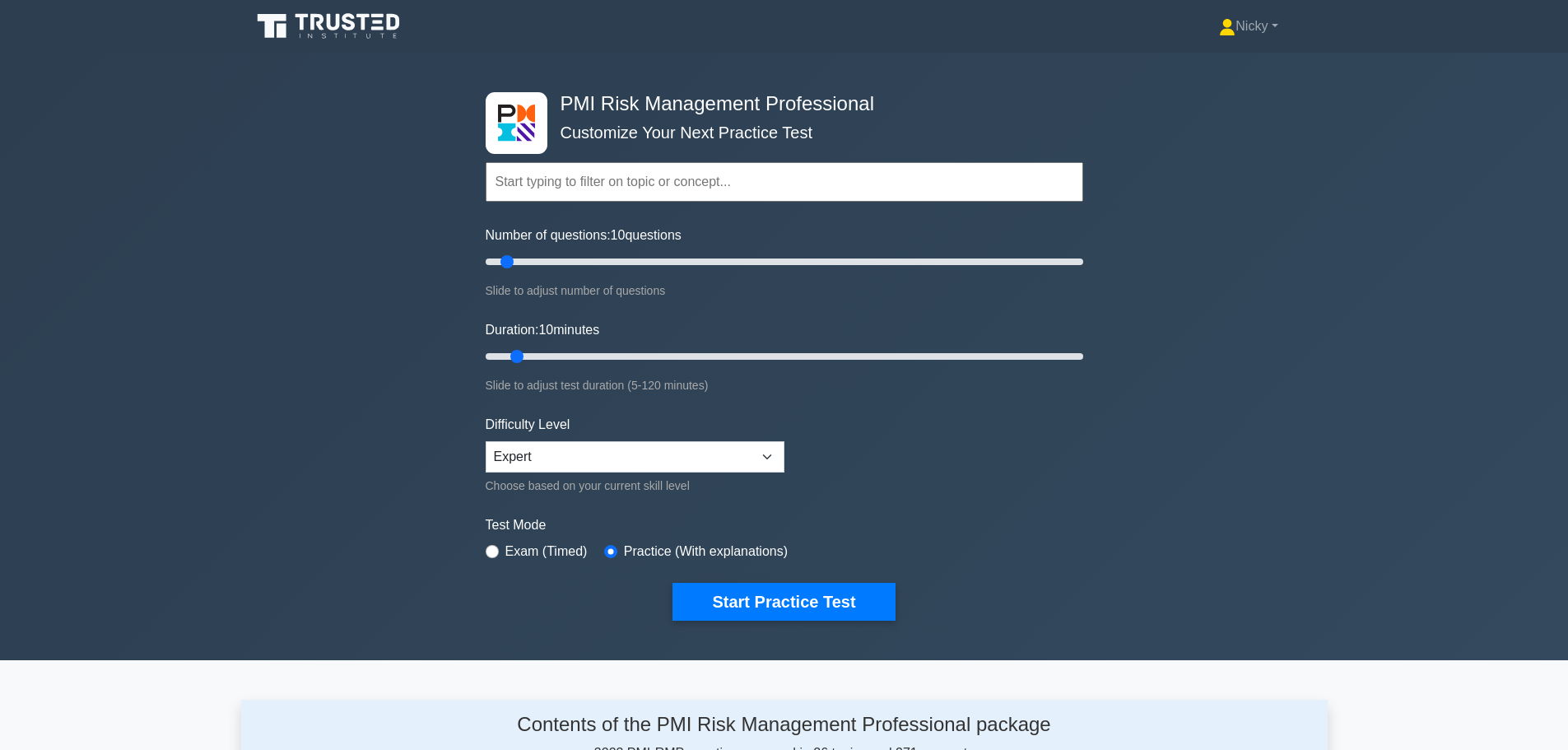 scroll, scrollTop: 0, scrollLeft: 0, axis: both 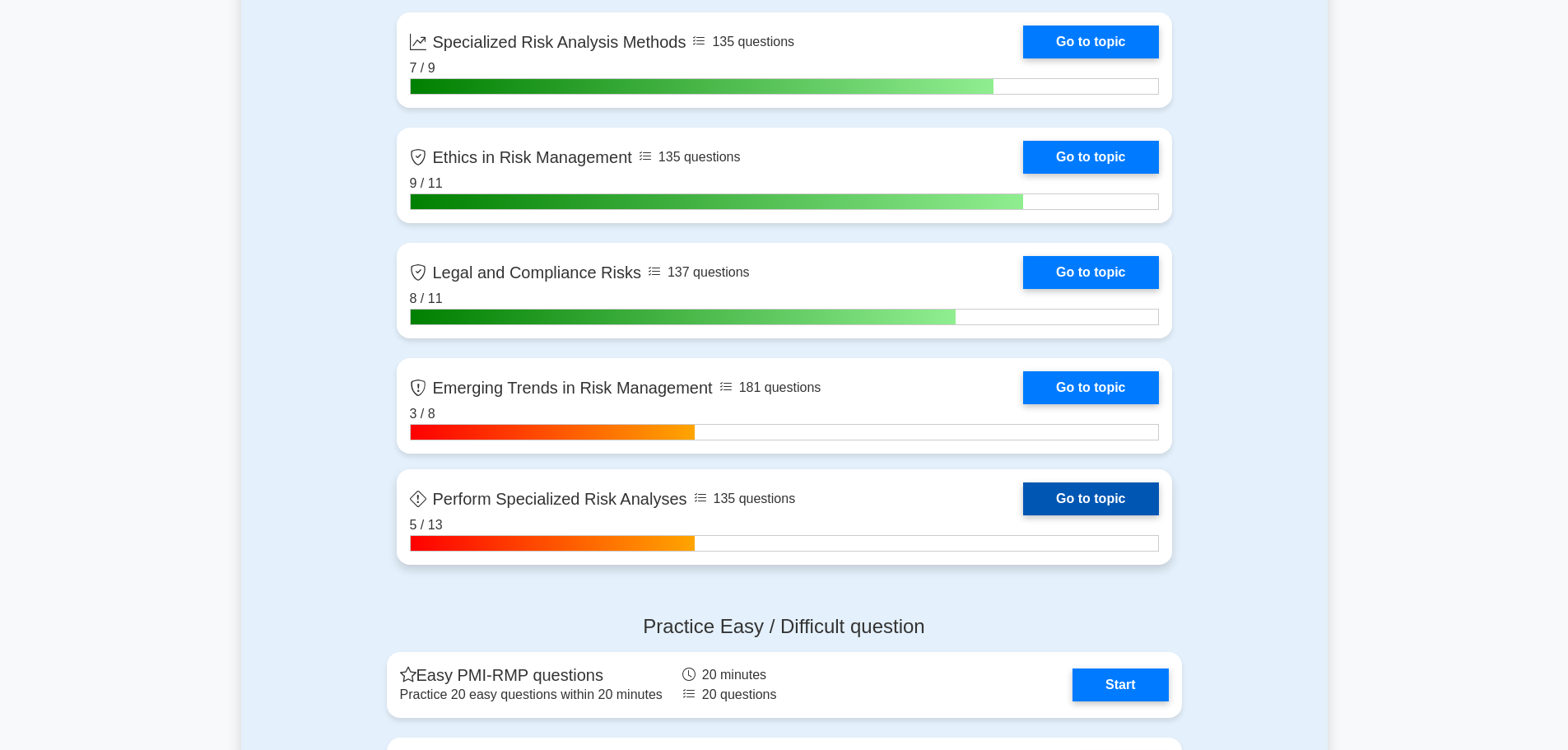 click on "Go to topic" at bounding box center [1091, 499] 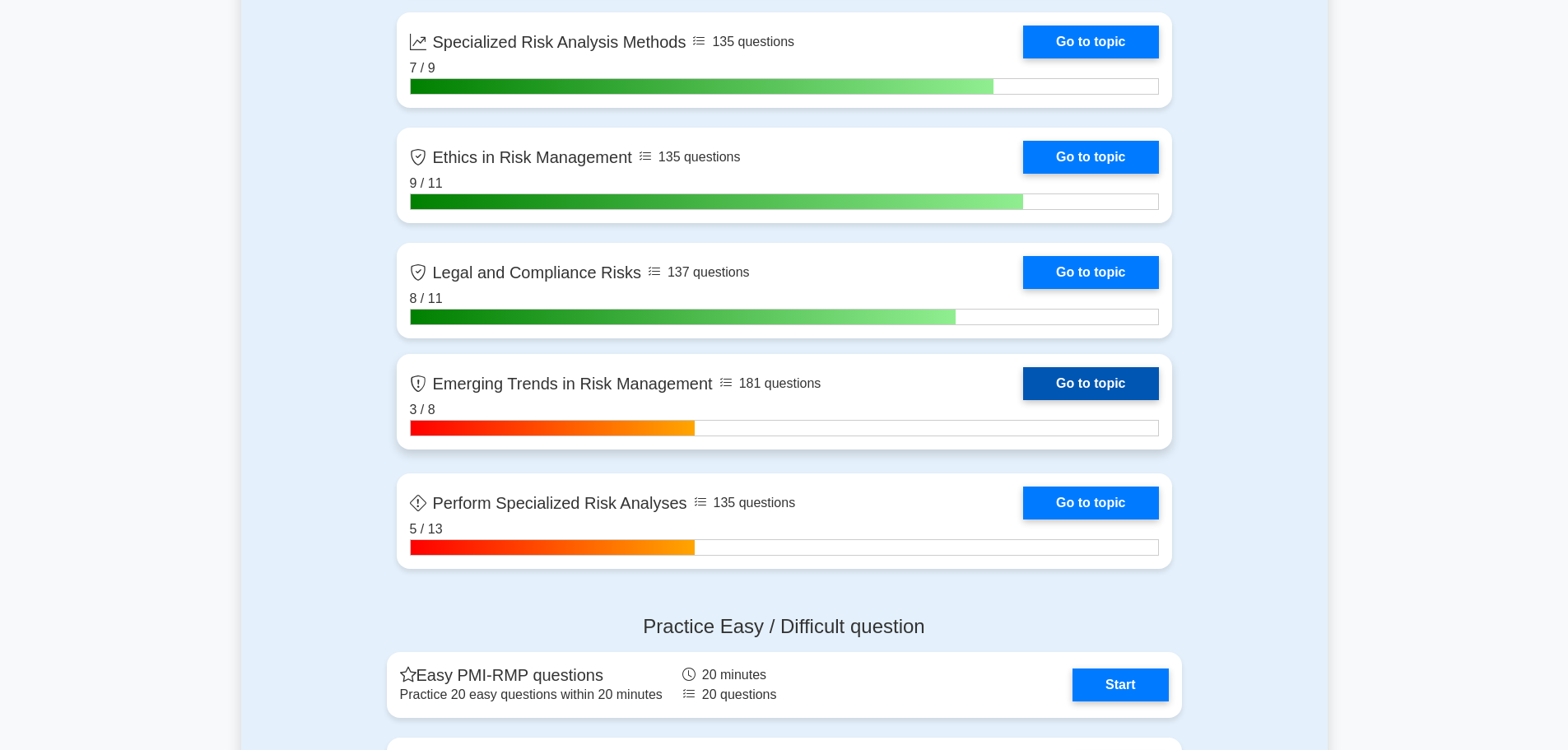 click on "Go to topic" at bounding box center (1091, 384) 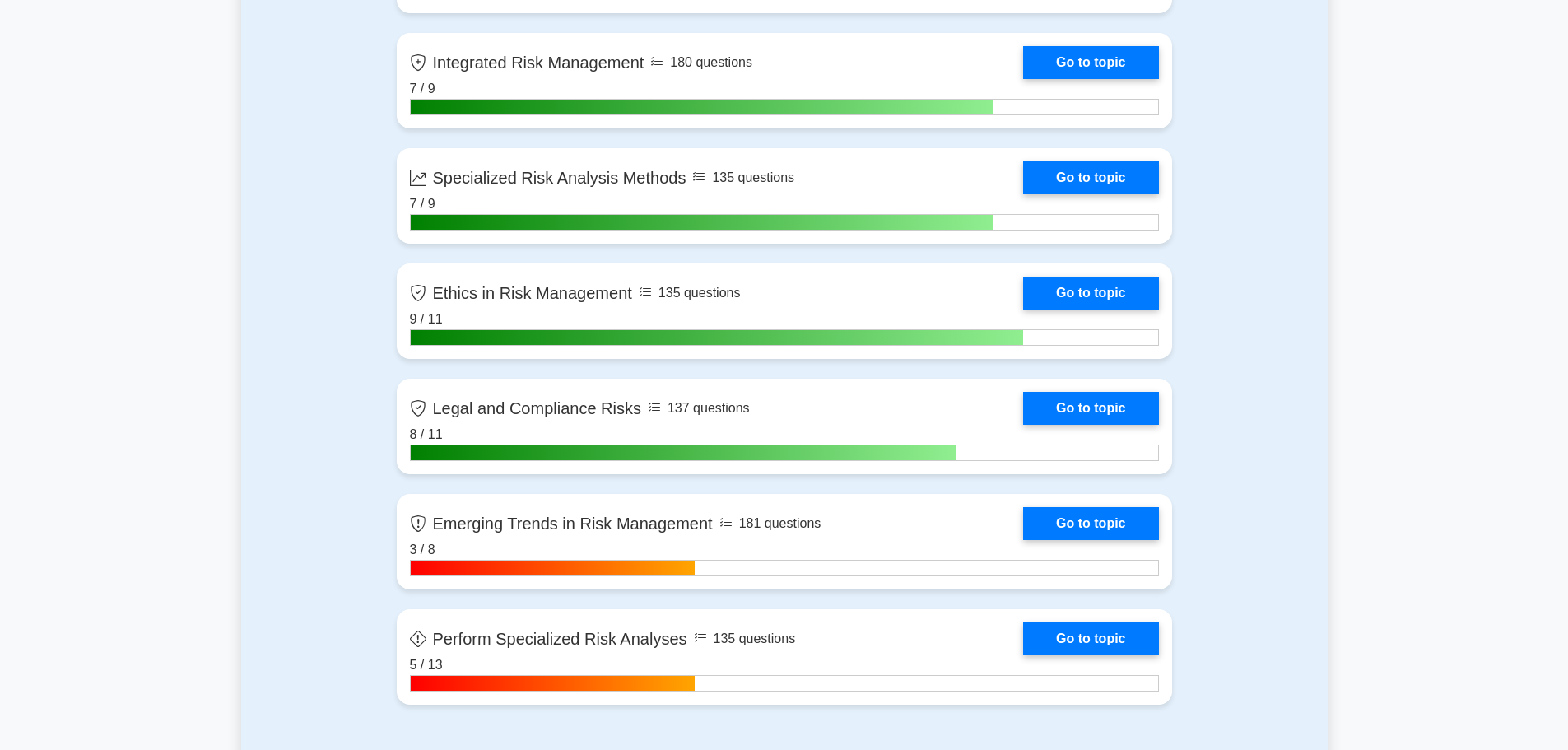 scroll, scrollTop: 3046, scrollLeft: 0, axis: vertical 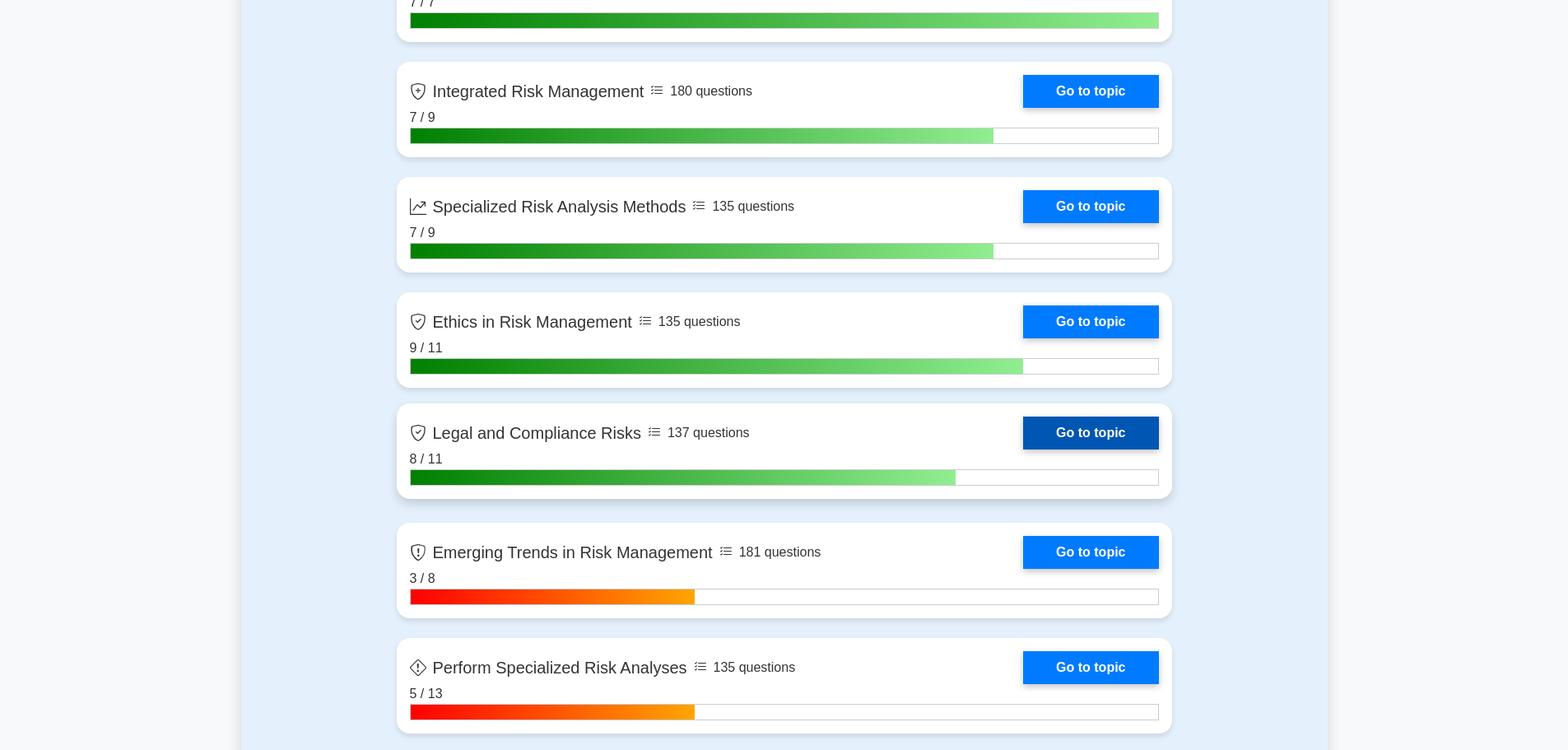 click on "Go to topic" at bounding box center (1091, 433) 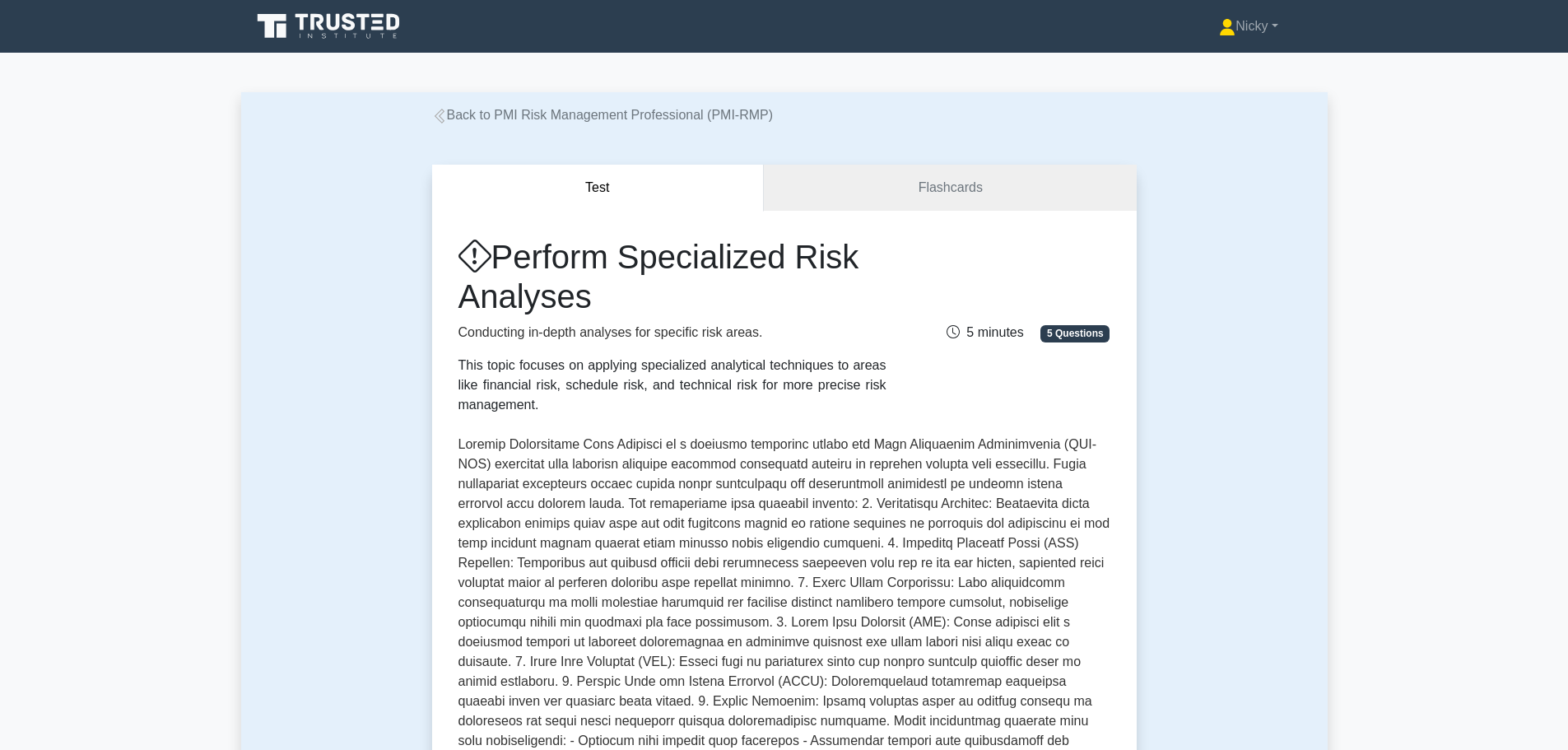 scroll, scrollTop: 231, scrollLeft: 0, axis: vertical 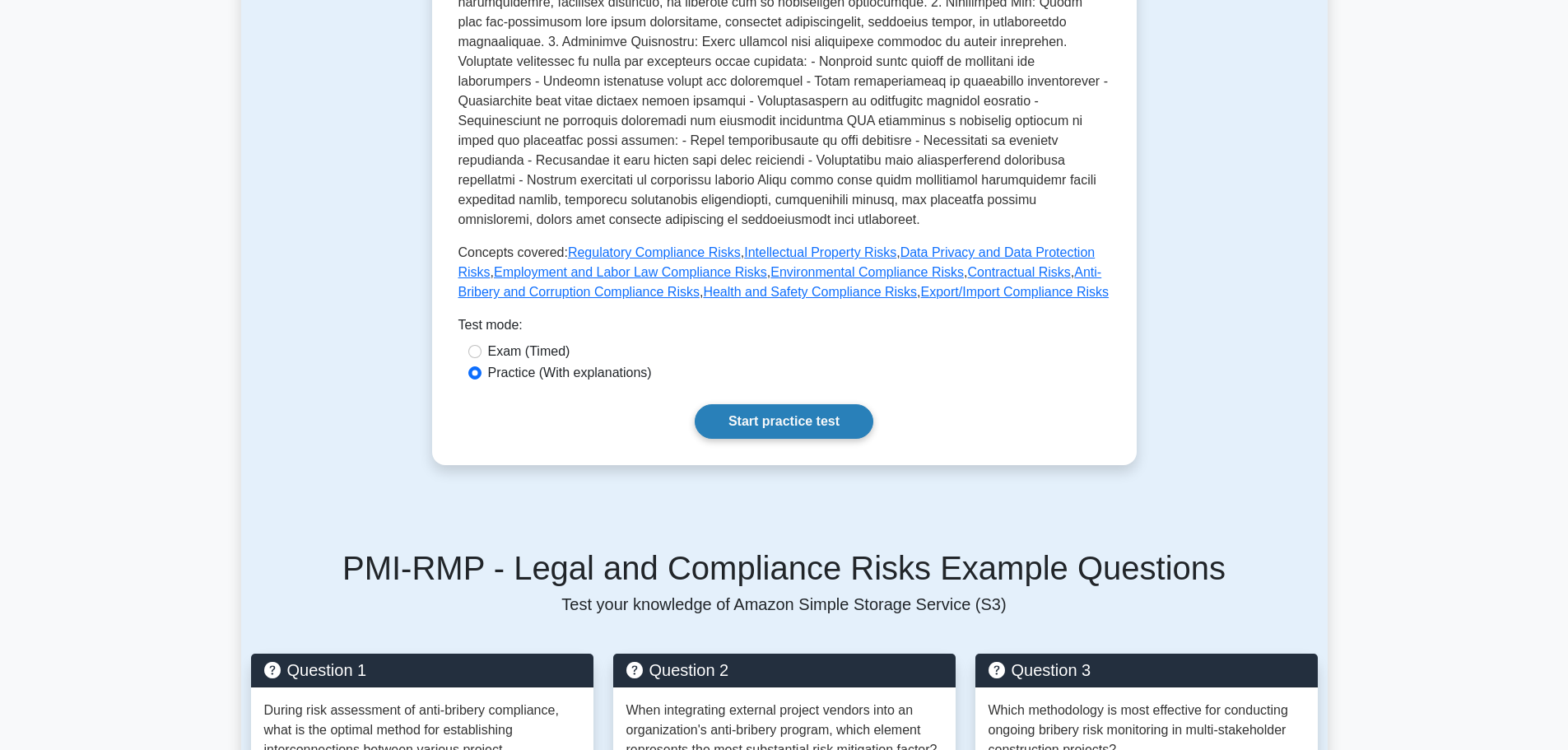 click on "Start practice test" at bounding box center (784, 422) 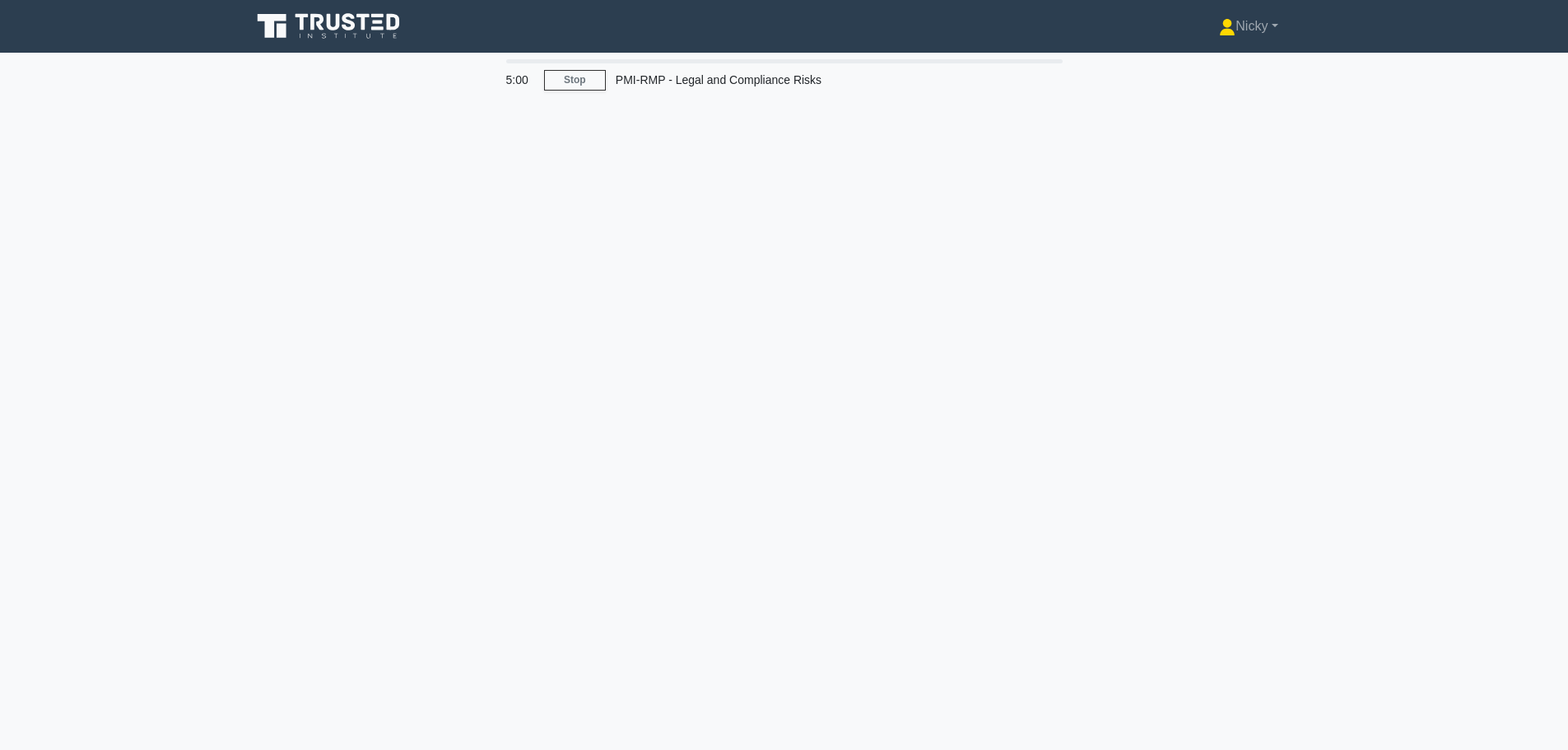 scroll, scrollTop: 0, scrollLeft: 0, axis: both 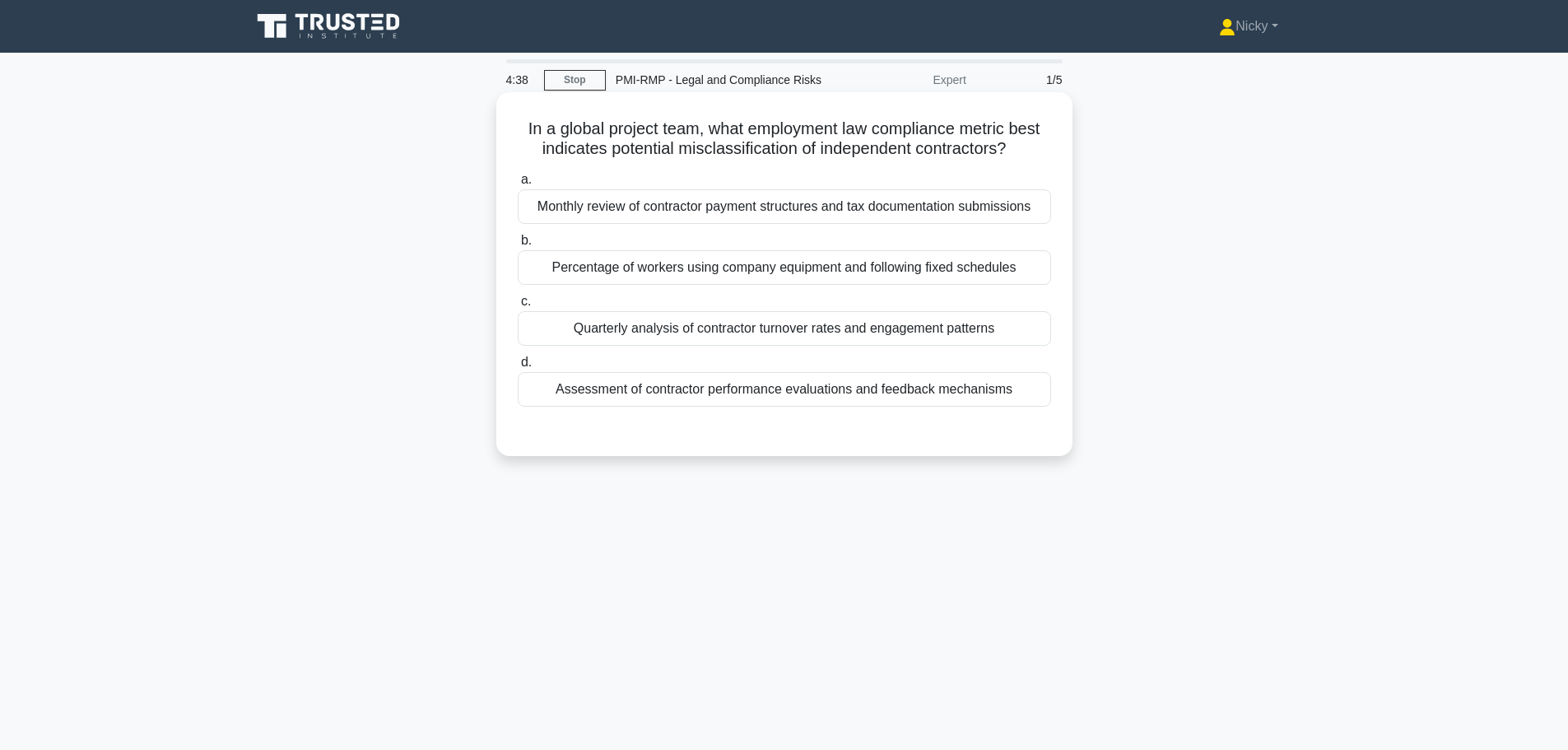 click on "Assessment of contractor performance evaluations and feedback mechanisms" at bounding box center (784, 389) 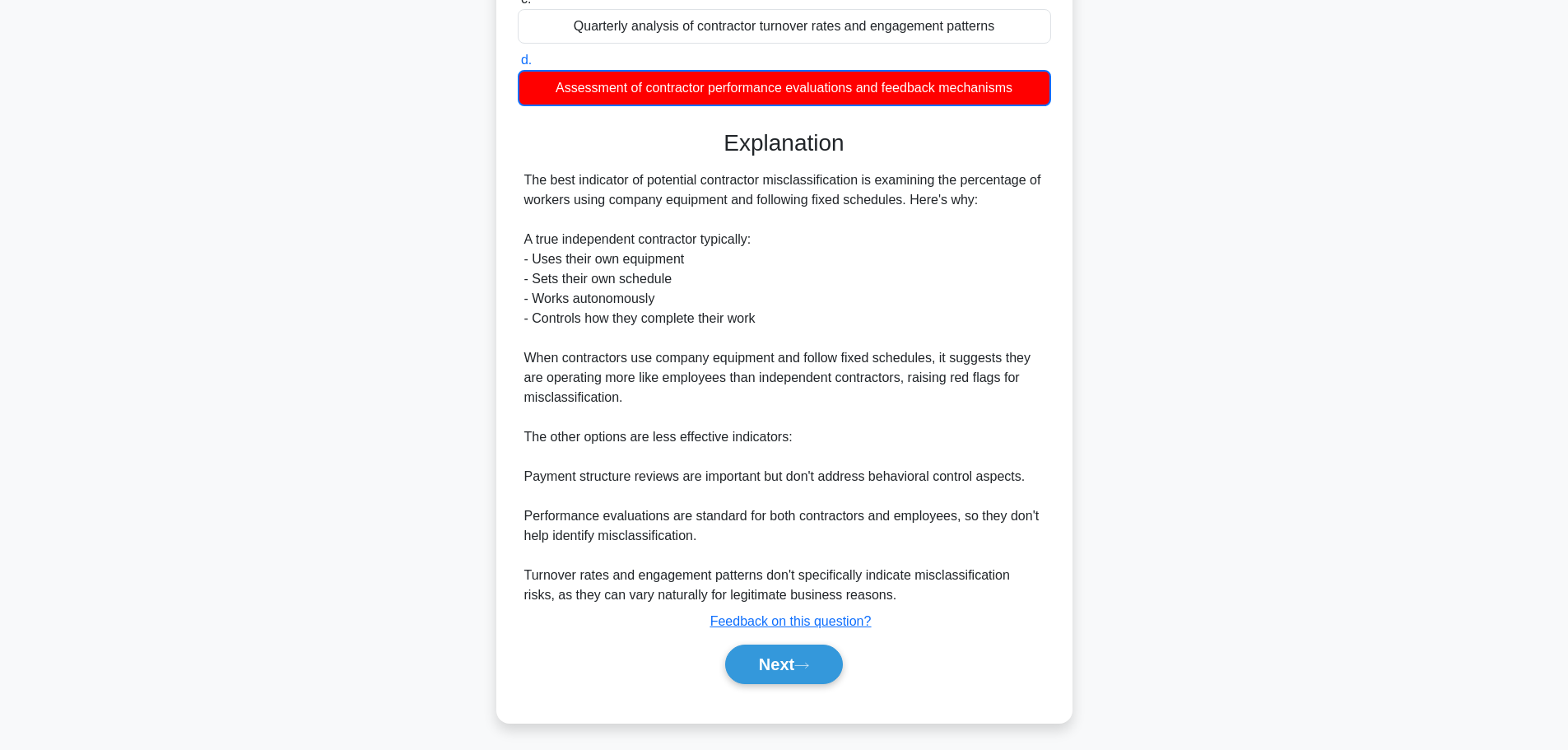 scroll, scrollTop: 307, scrollLeft: 0, axis: vertical 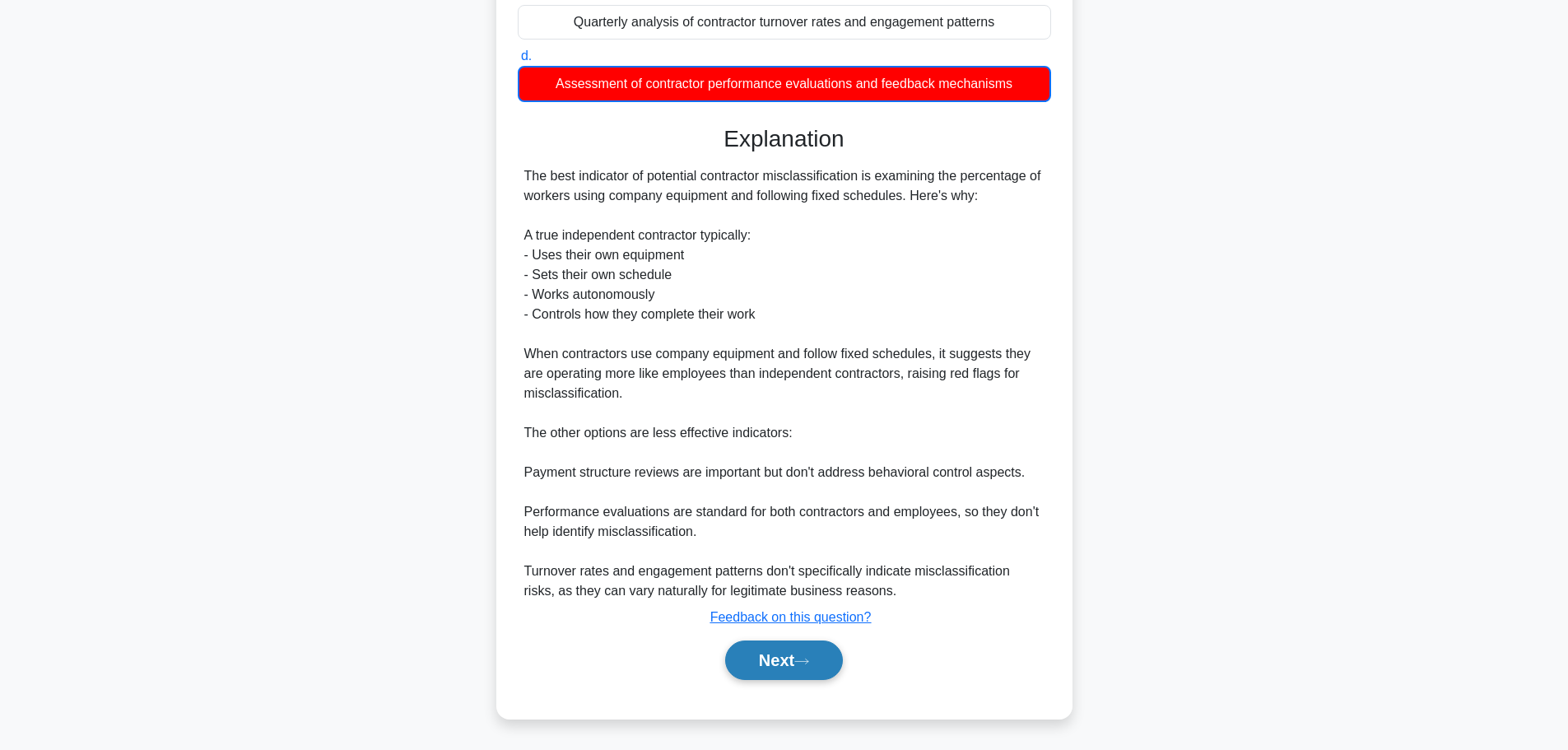 click on "Next" at bounding box center [784, 660] 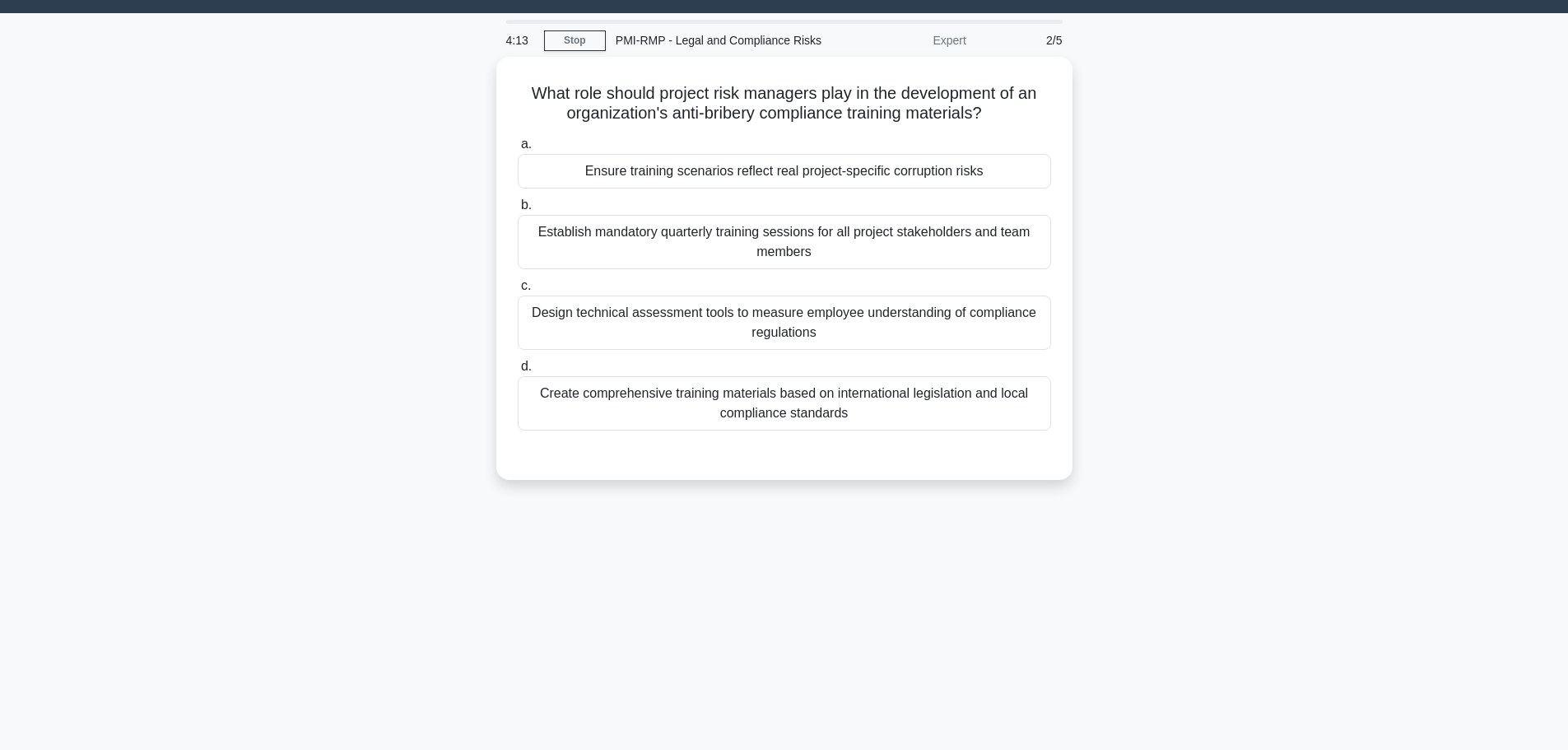 scroll, scrollTop: 0, scrollLeft: 0, axis: both 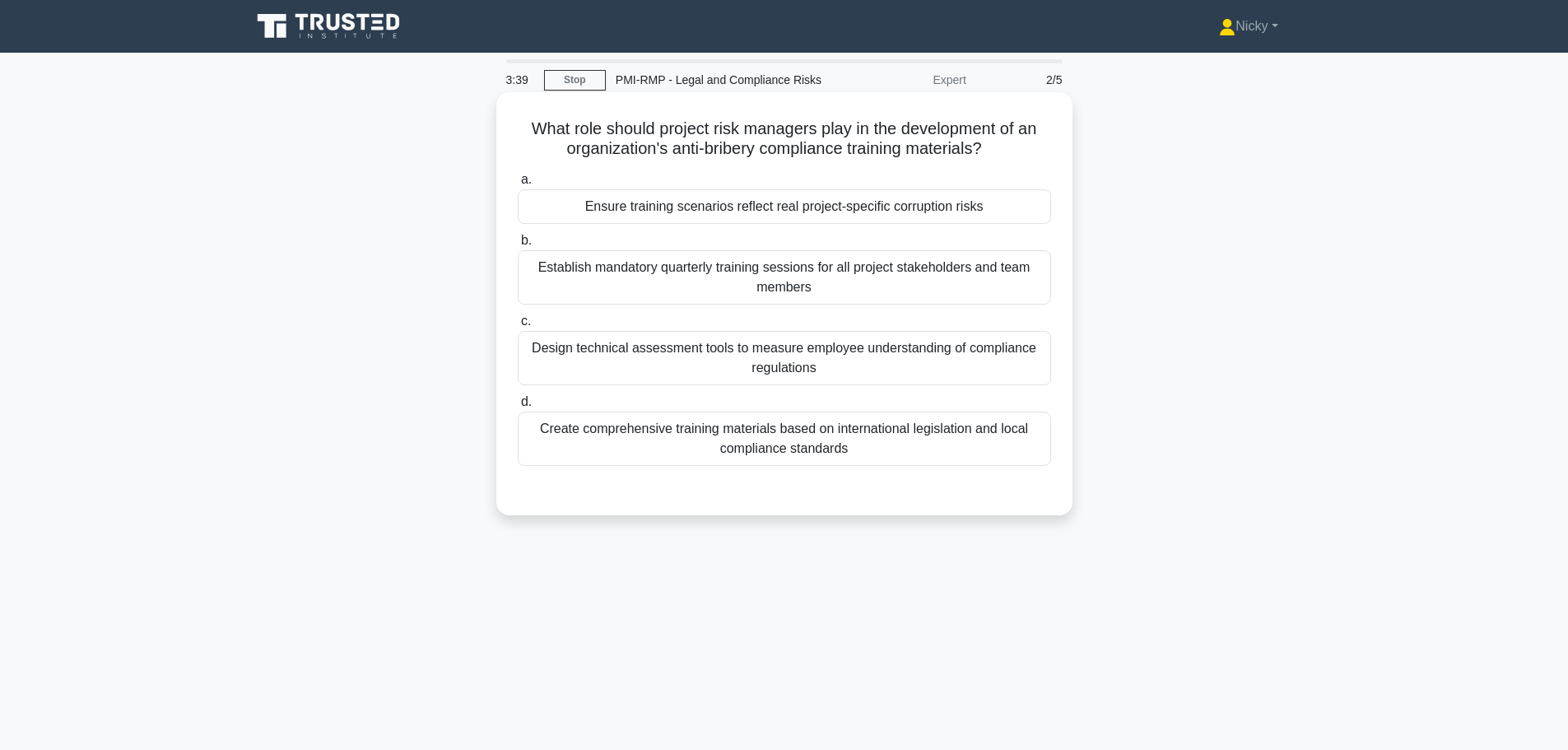 click on "Ensure training scenarios reflect real project-specific corruption risks" at bounding box center (784, 207) 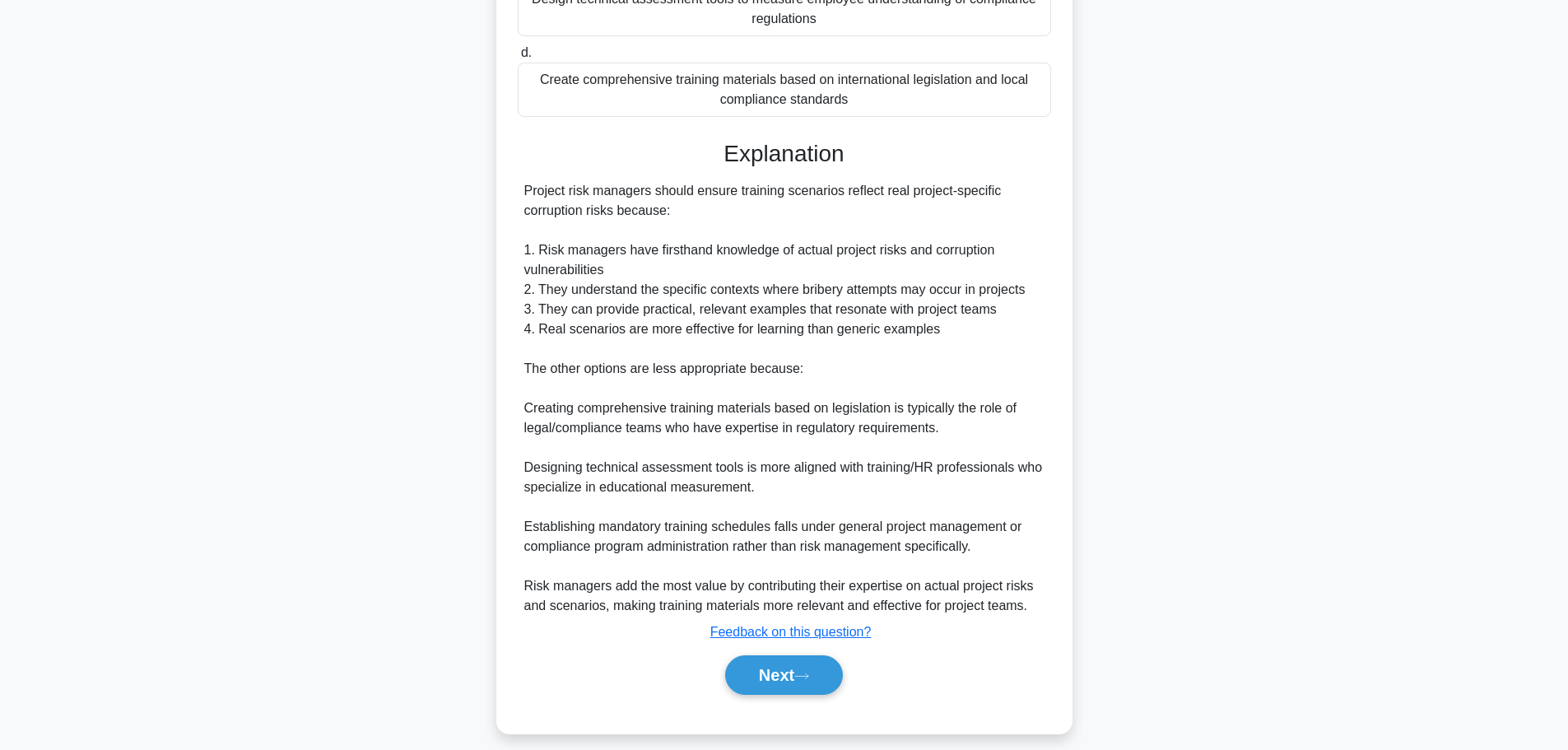 scroll, scrollTop: 365, scrollLeft: 0, axis: vertical 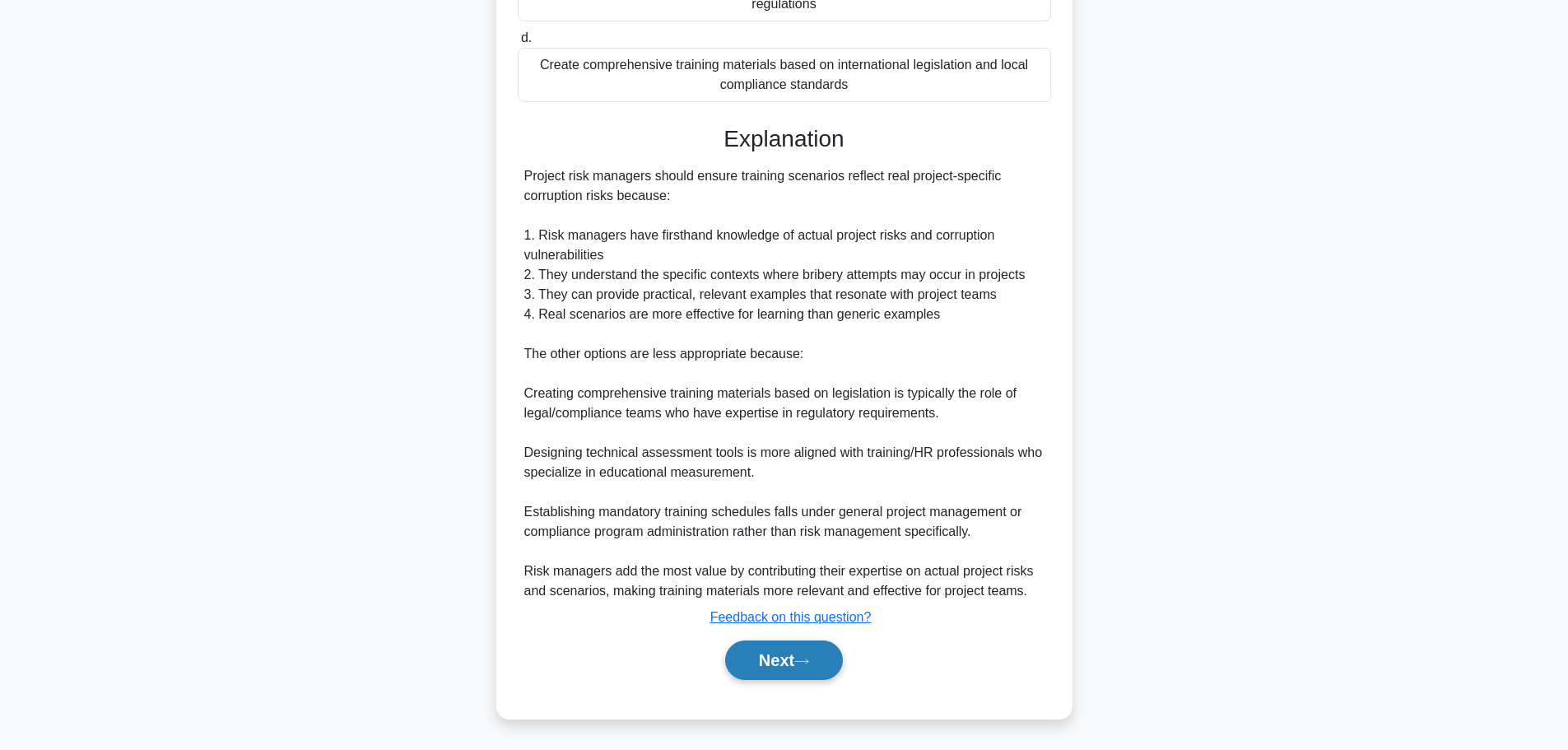 click on "Next" at bounding box center (784, 660) 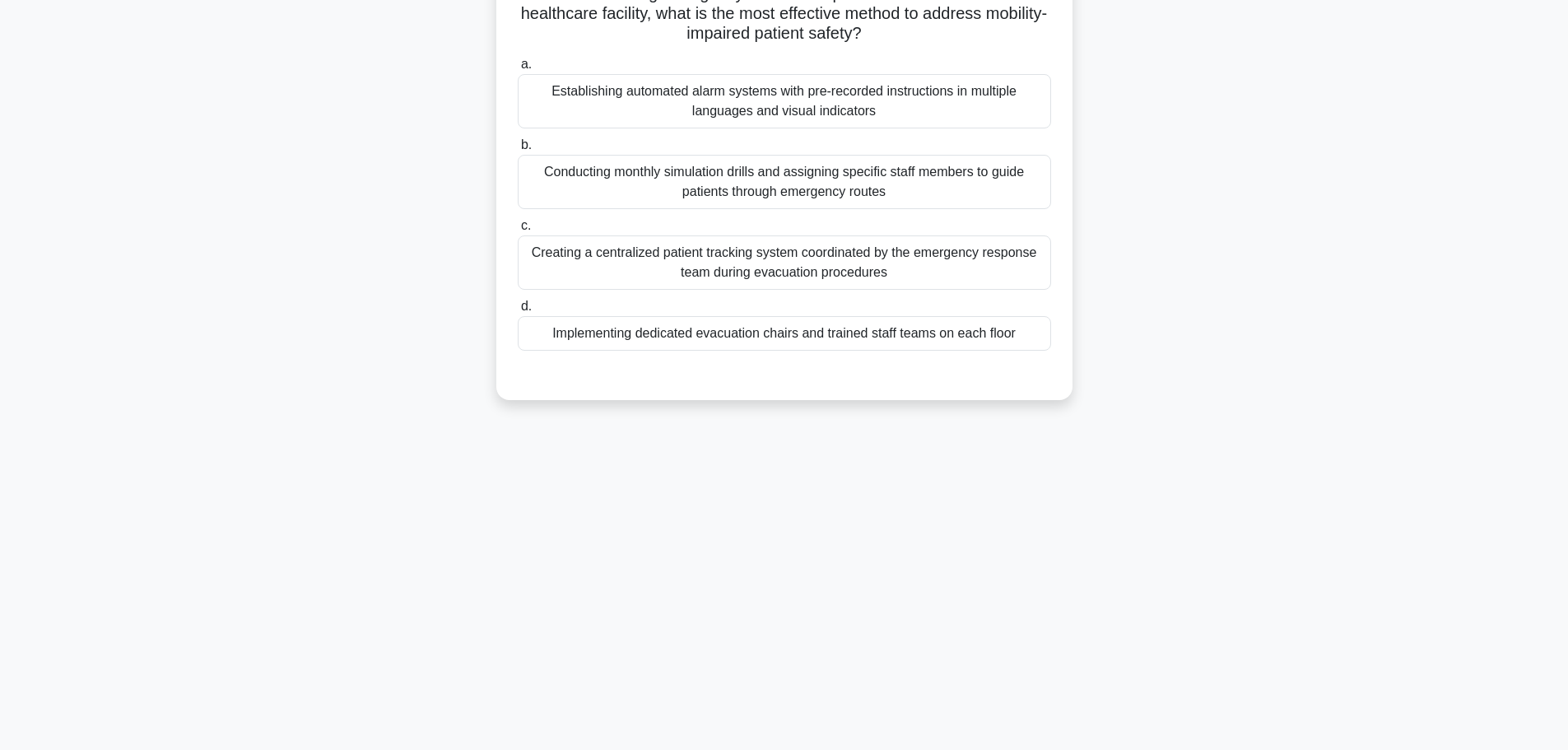 scroll, scrollTop: 57, scrollLeft: 0, axis: vertical 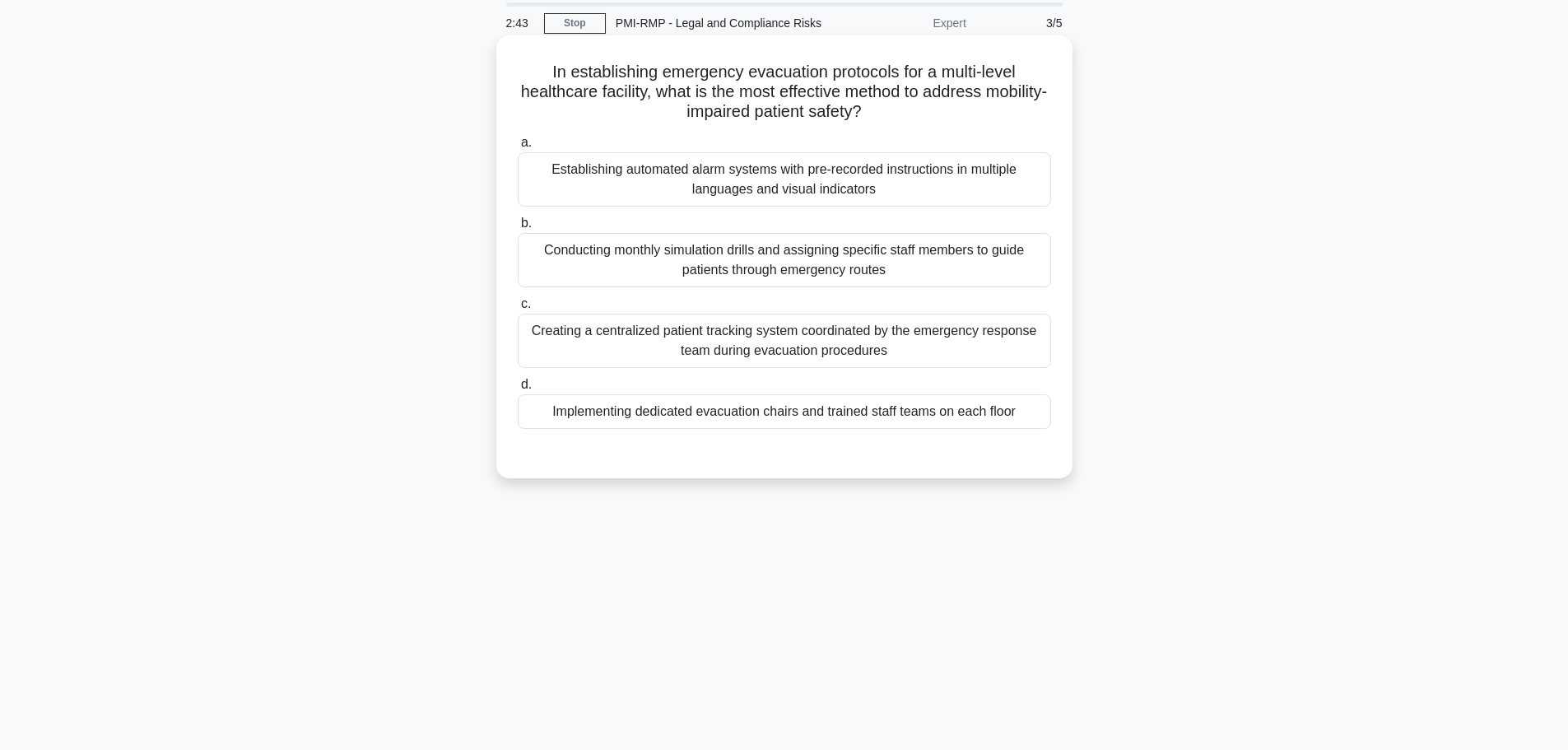 click on "Implementing dedicated evacuation chairs and trained staff teams on each floor" at bounding box center (784, 412) 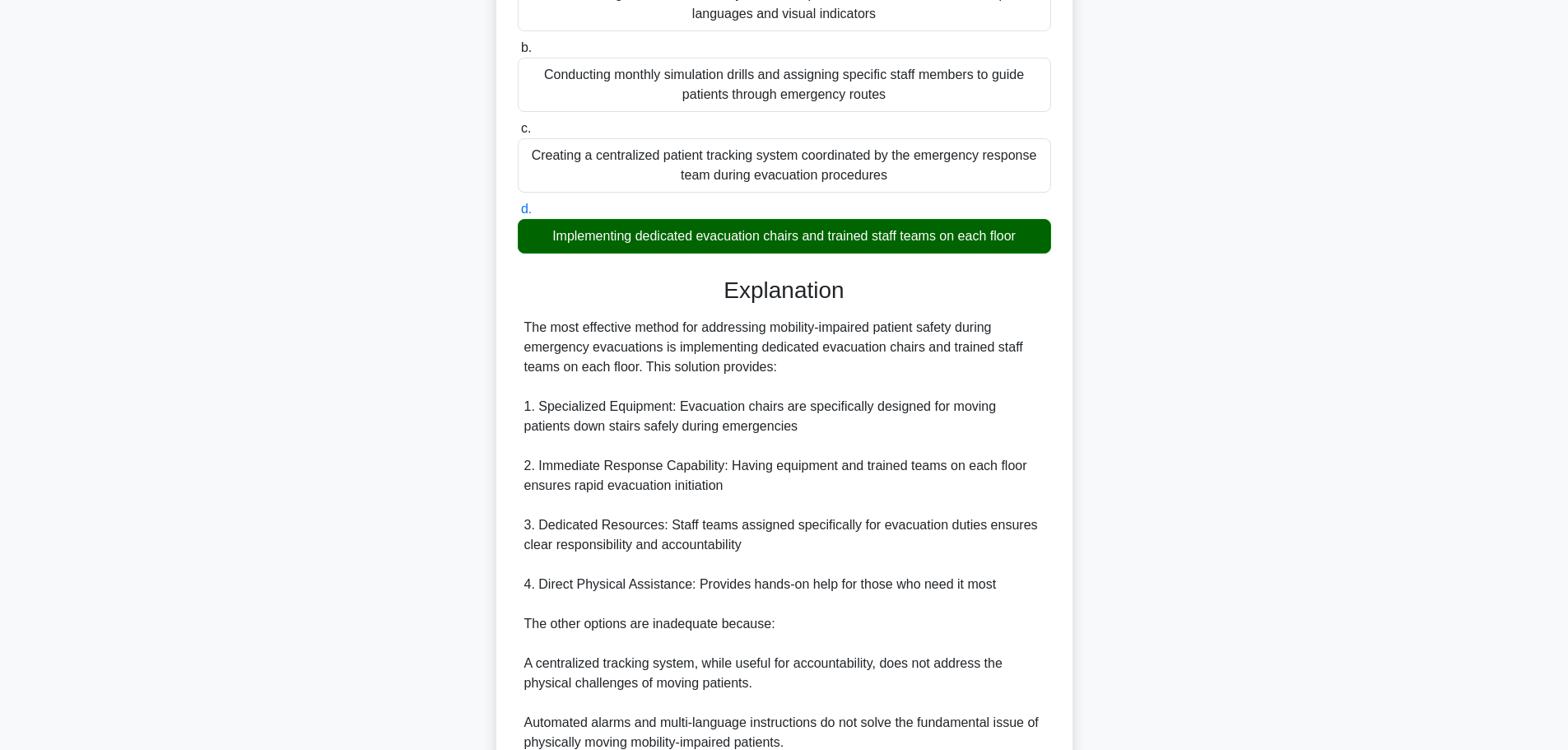scroll, scrollTop: 464, scrollLeft: 0, axis: vertical 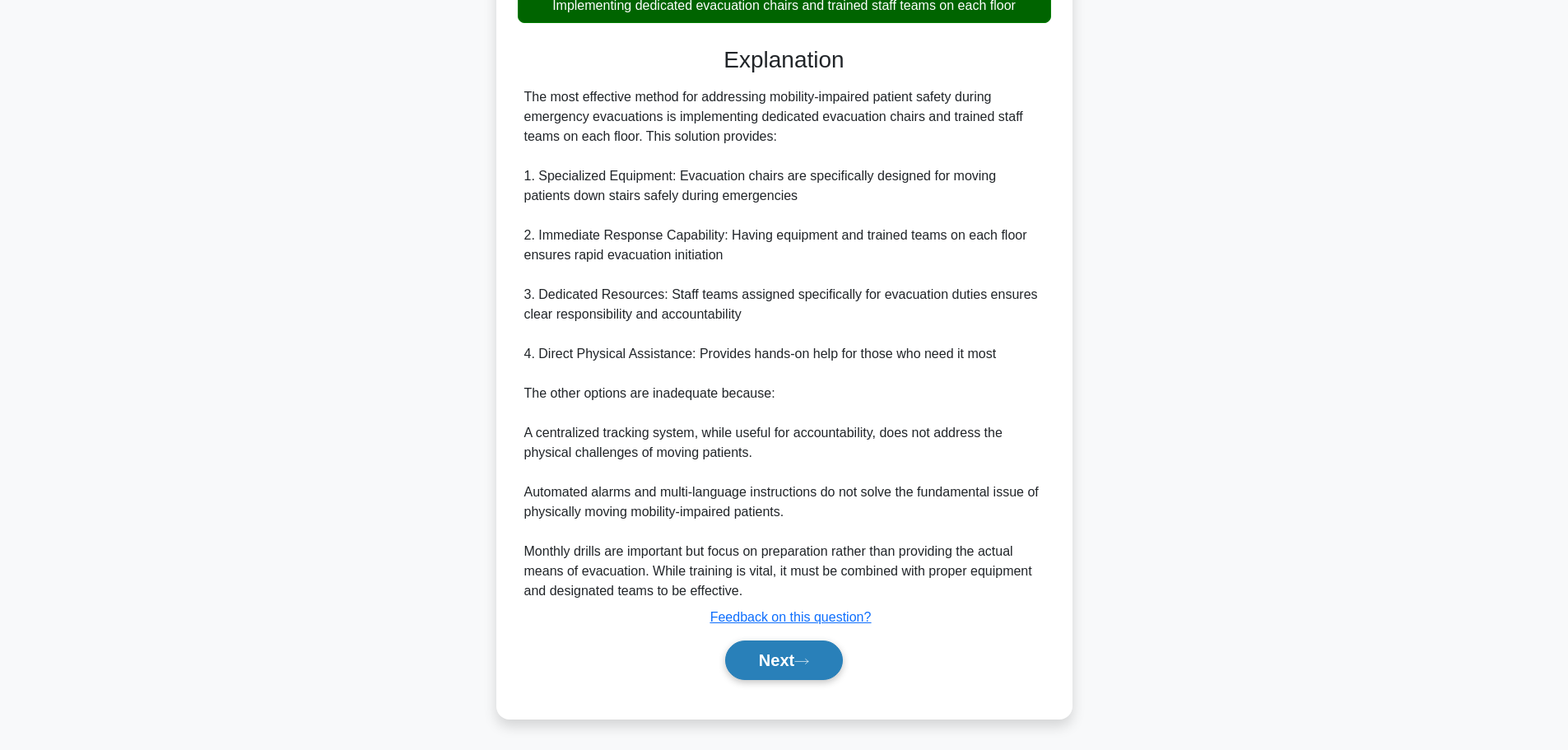 click on "Next" at bounding box center [784, 660] 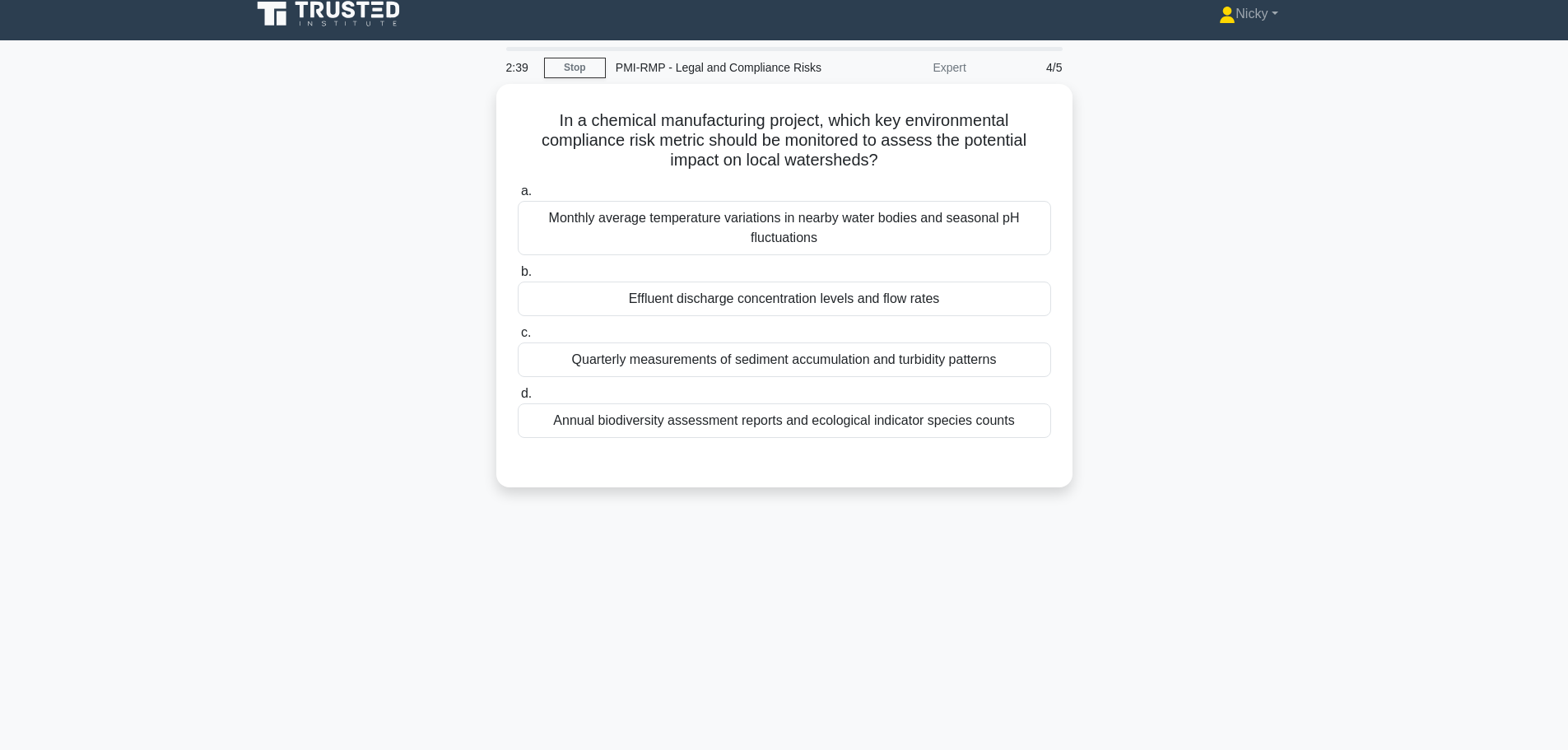 scroll, scrollTop: 0, scrollLeft: 0, axis: both 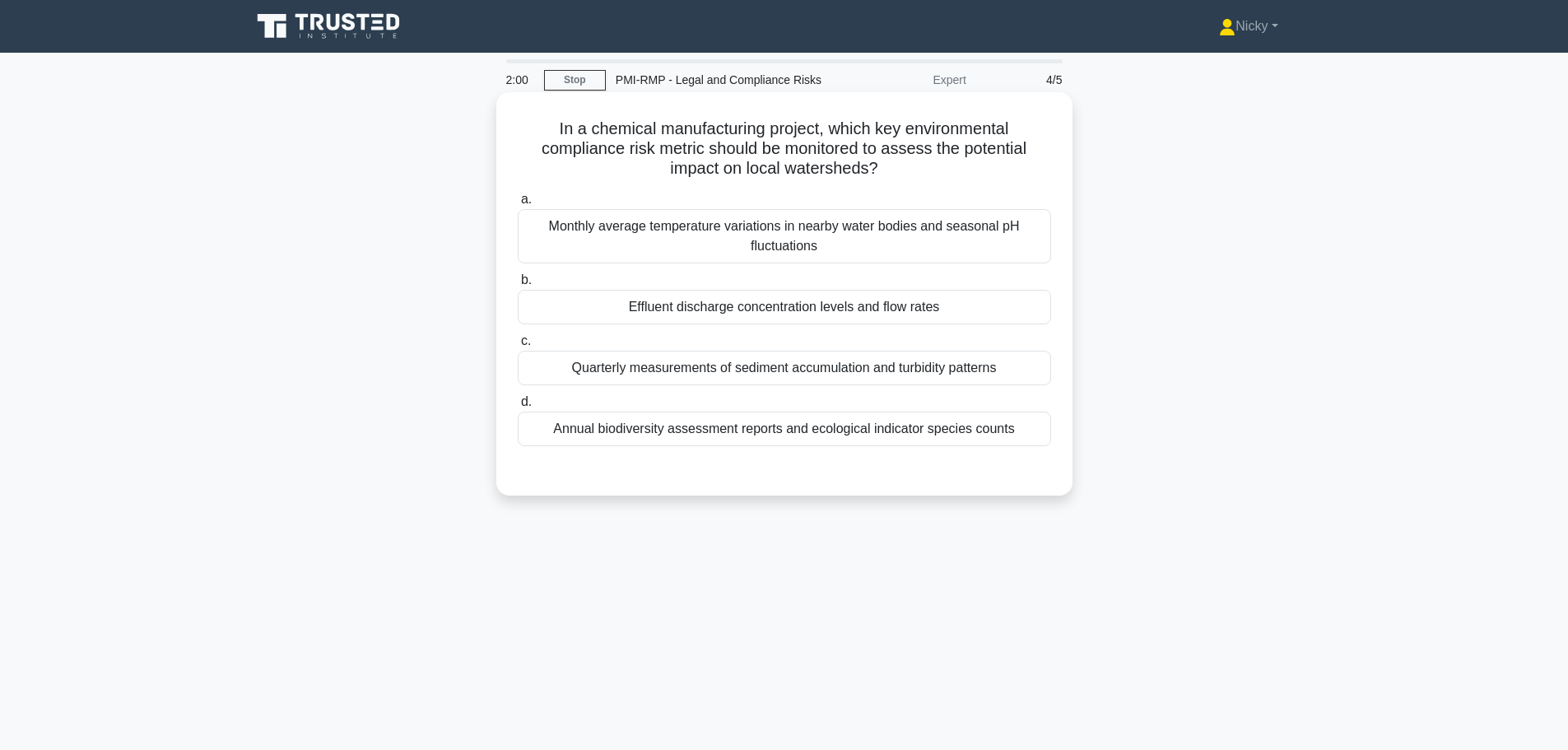 click on "Effluent discharge concentration levels and flow rates" at bounding box center [784, 307] 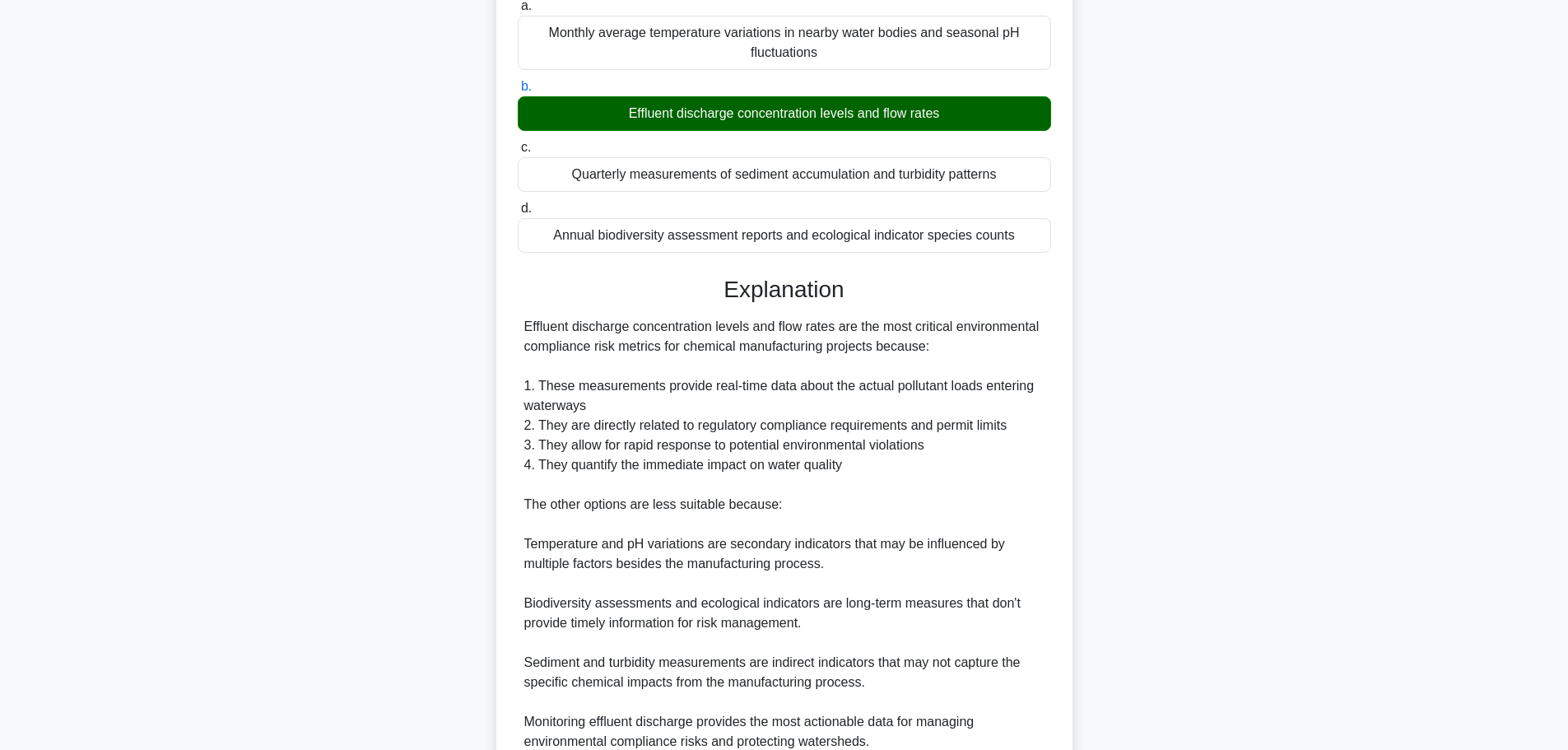 scroll, scrollTop: 345, scrollLeft: 0, axis: vertical 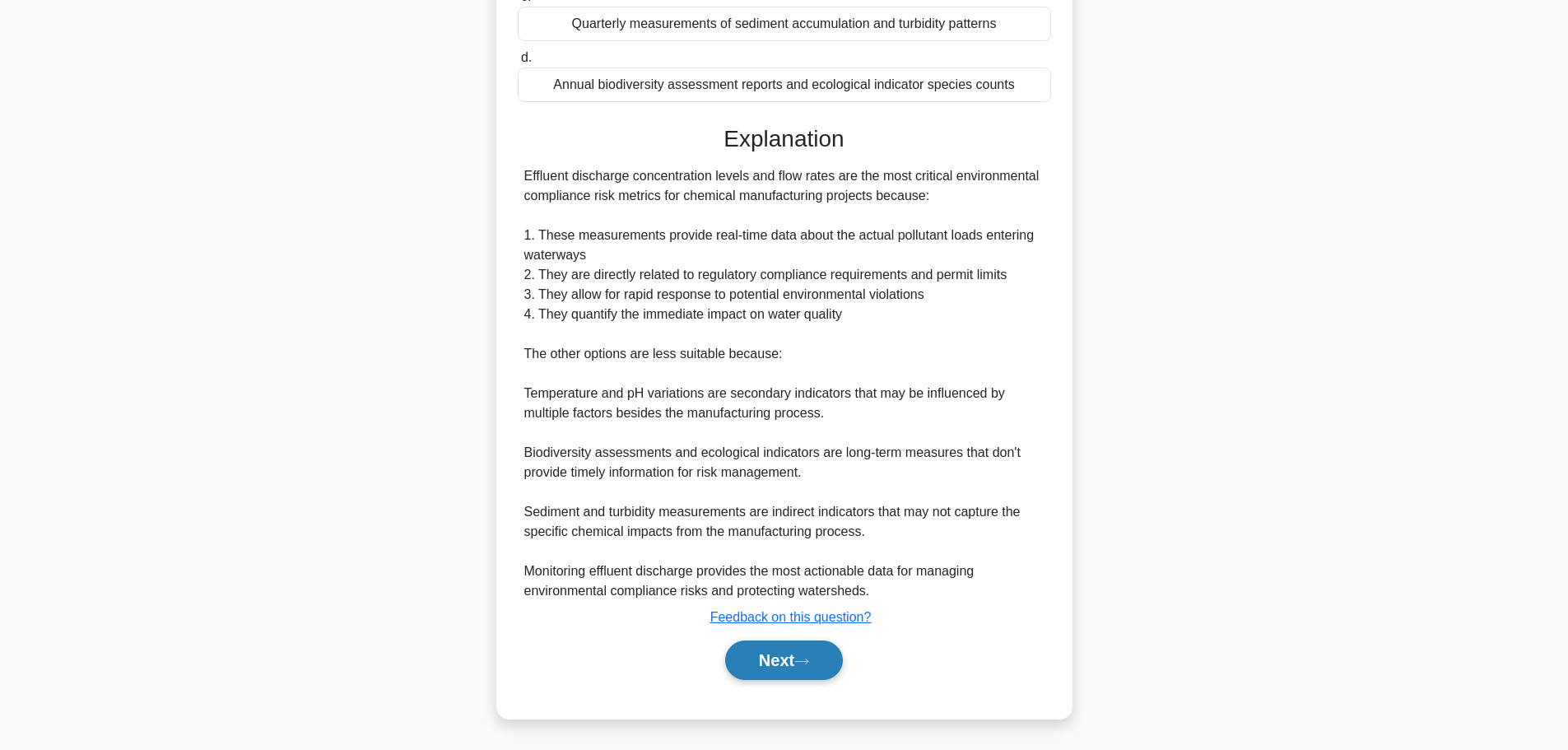 click on "Next" at bounding box center (784, 660) 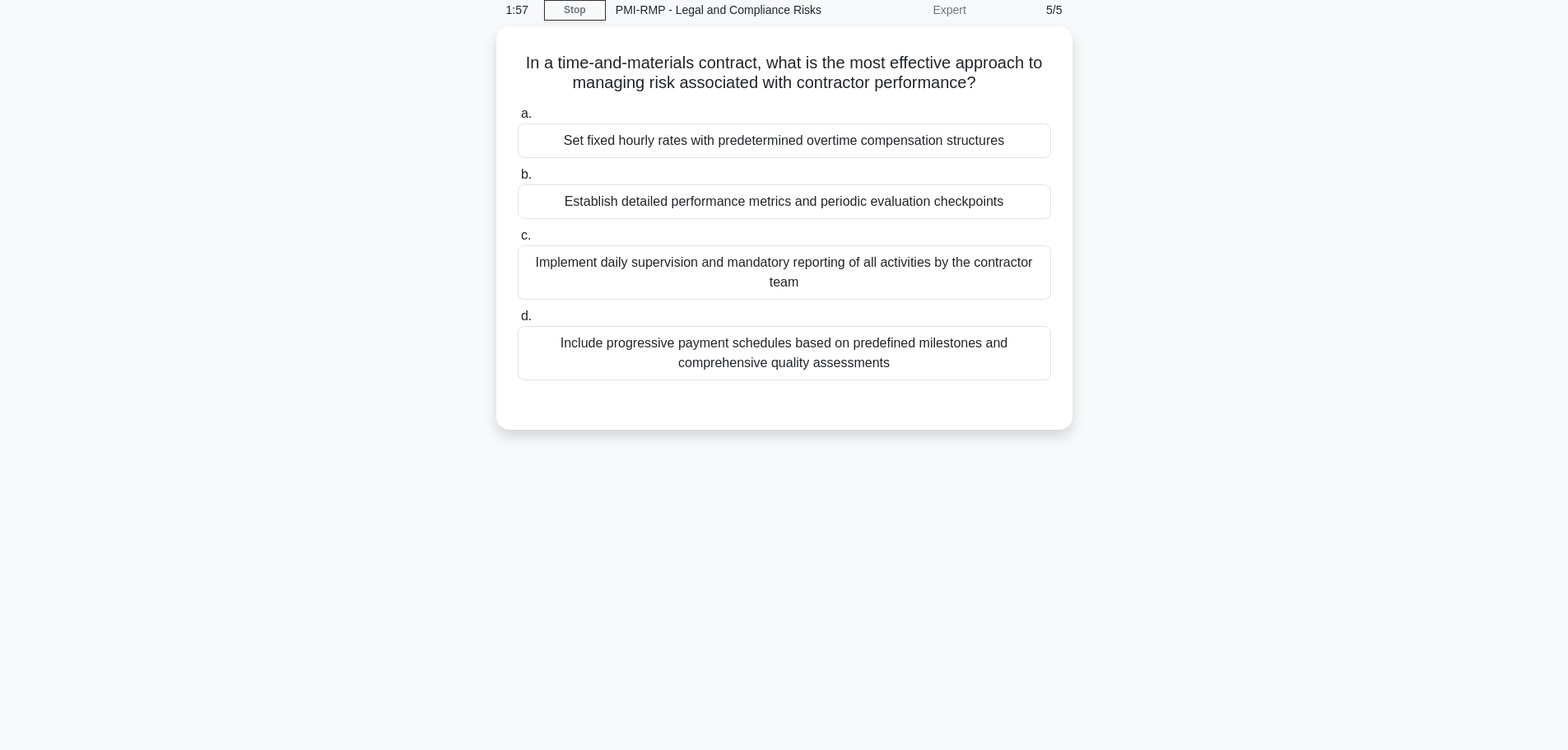 scroll, scrollTop: 0, scrollLeft: 0, axis: both 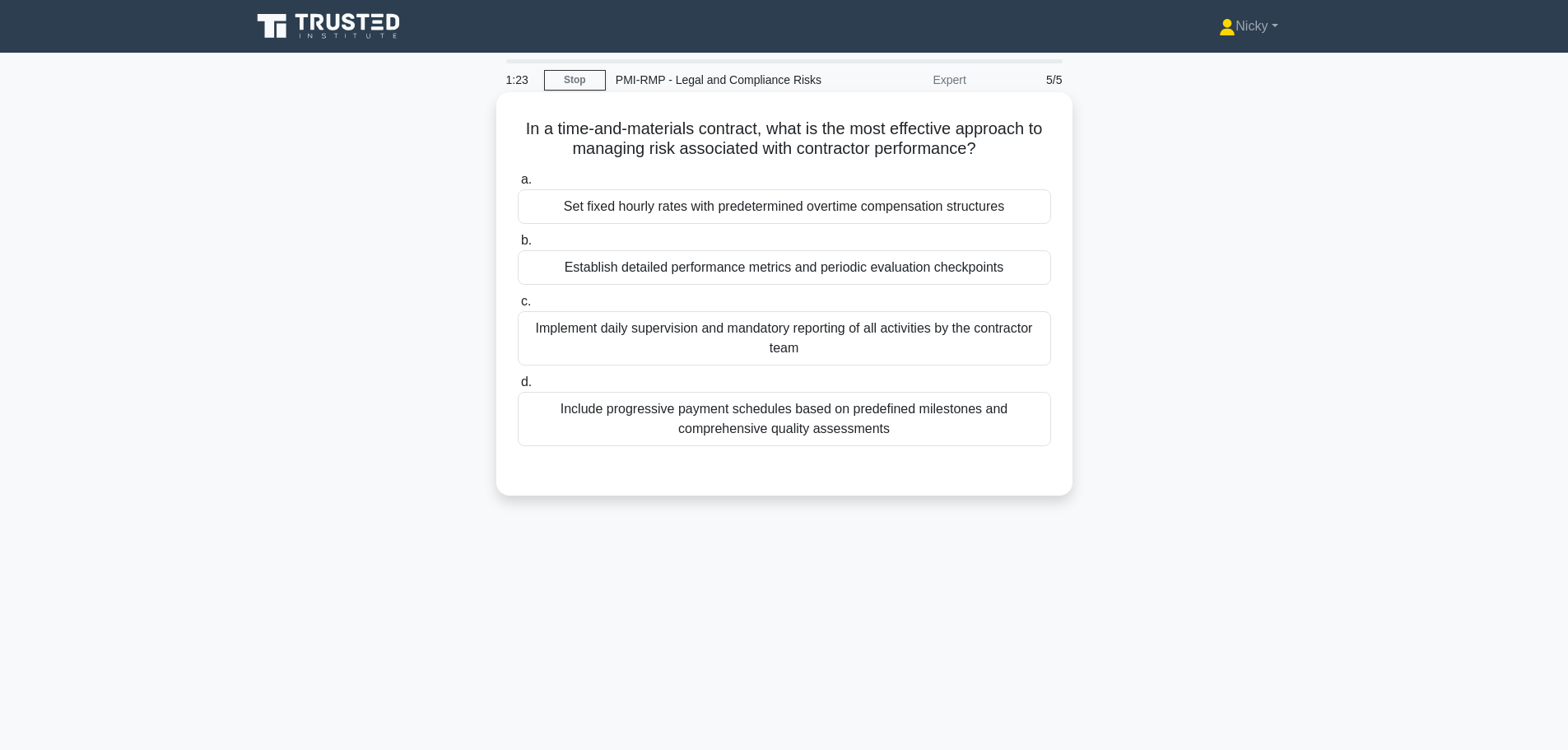 click on "Establish detailed performance metrics and periodic evaluation checkpoints" at bounding box center [784, 268] 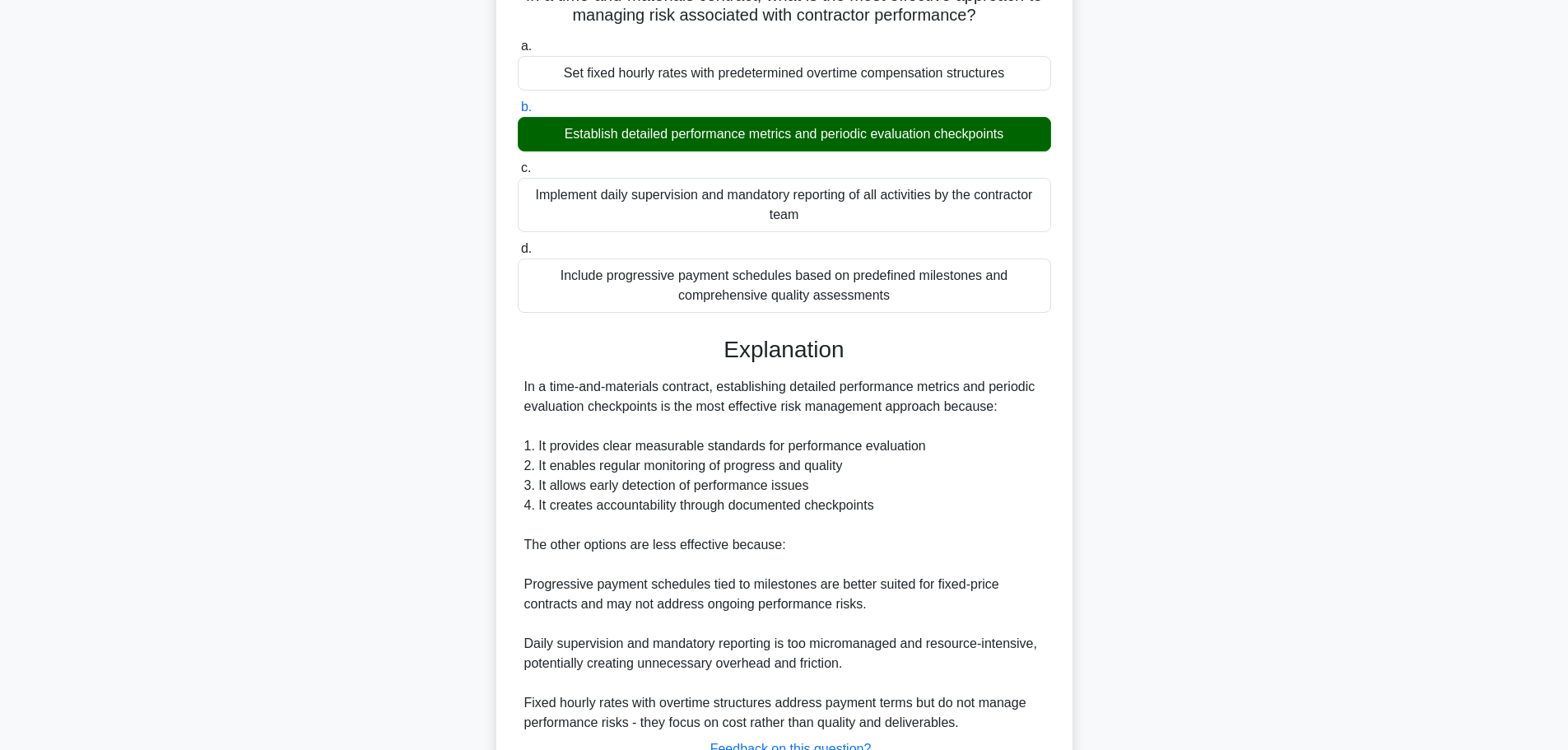 scroll, scrollTop: 266, scrollLeft: 0, axis: vertical 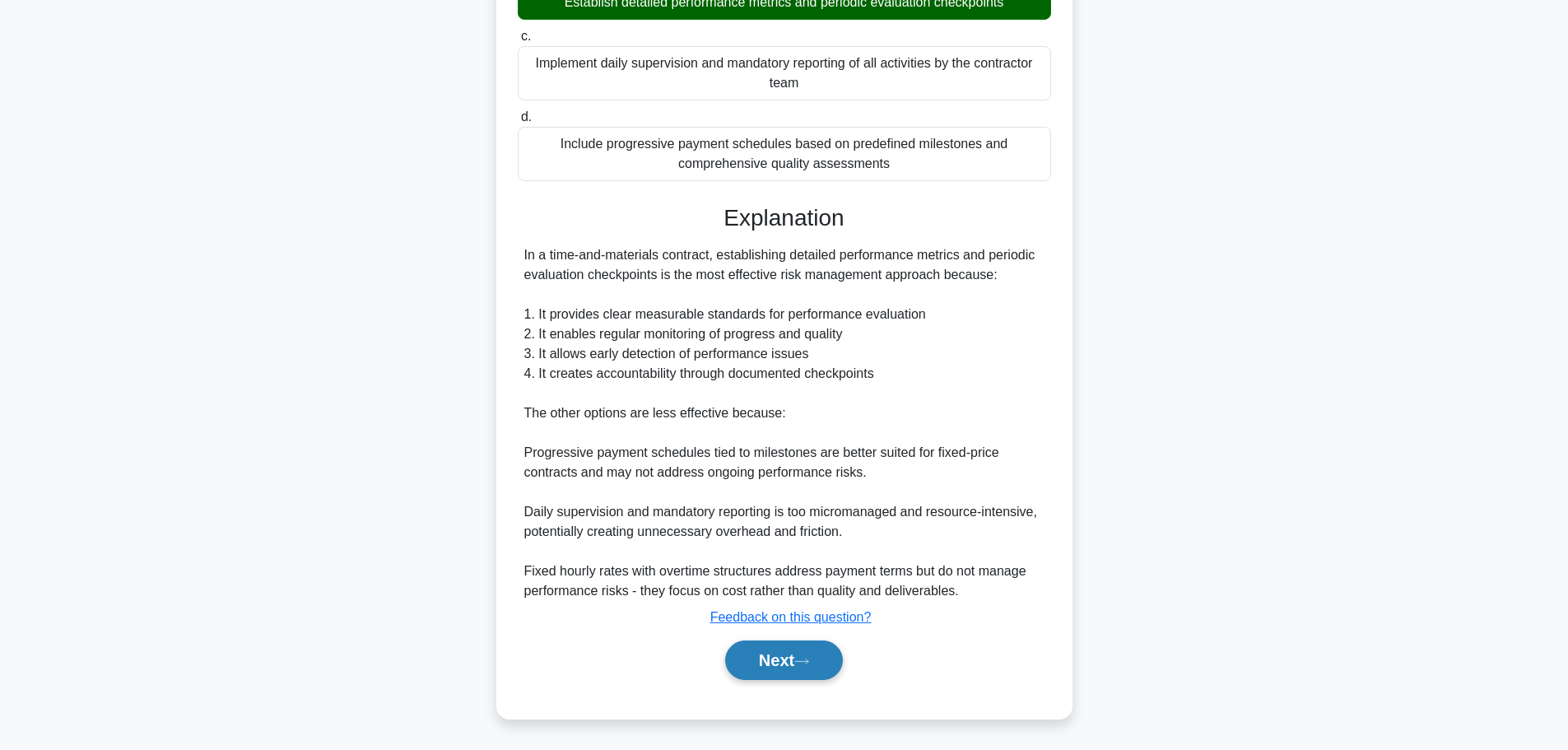 click on "Next" at bounding box center [784, 660] 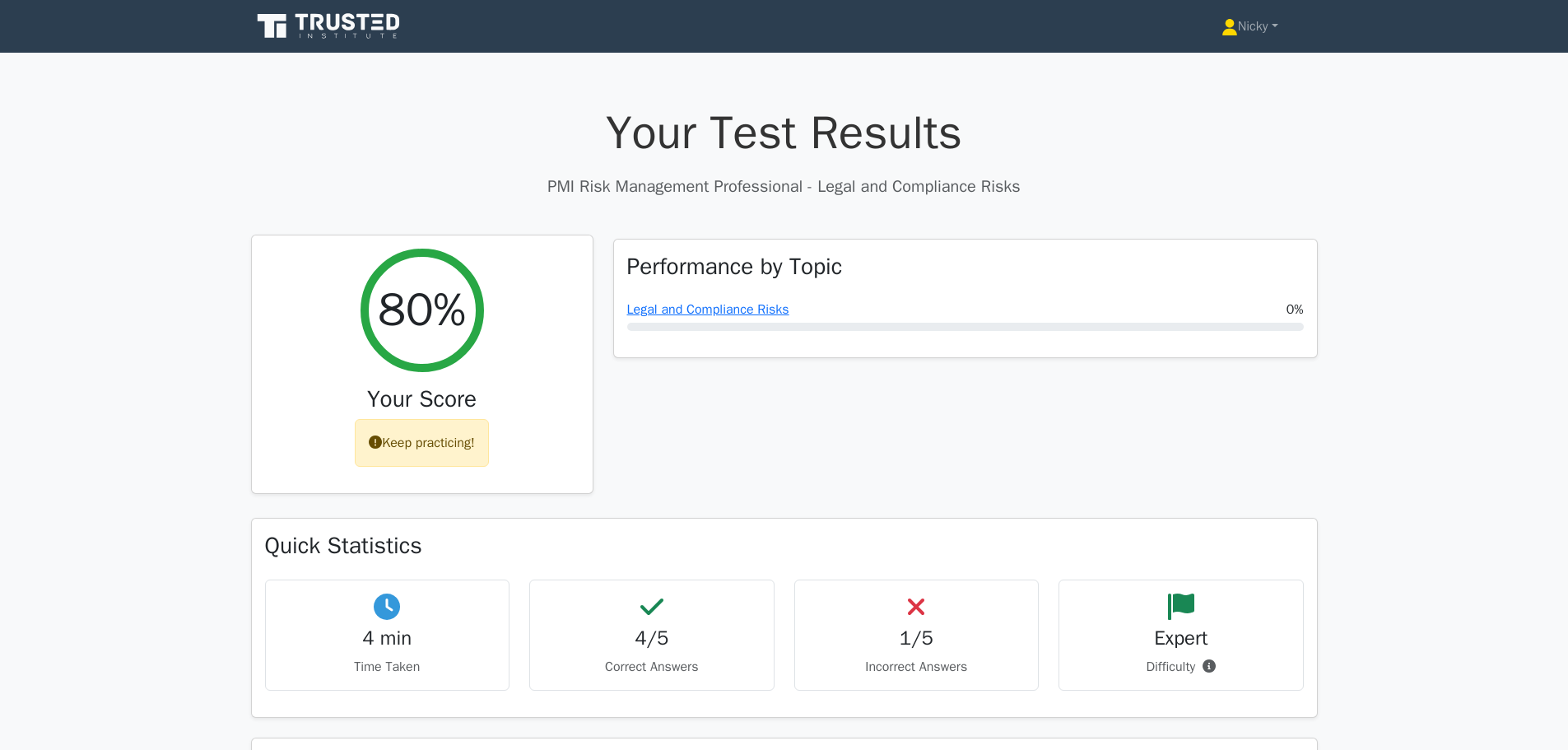scroll, scrollTop: 0, scrollLeft: 0, axis: both 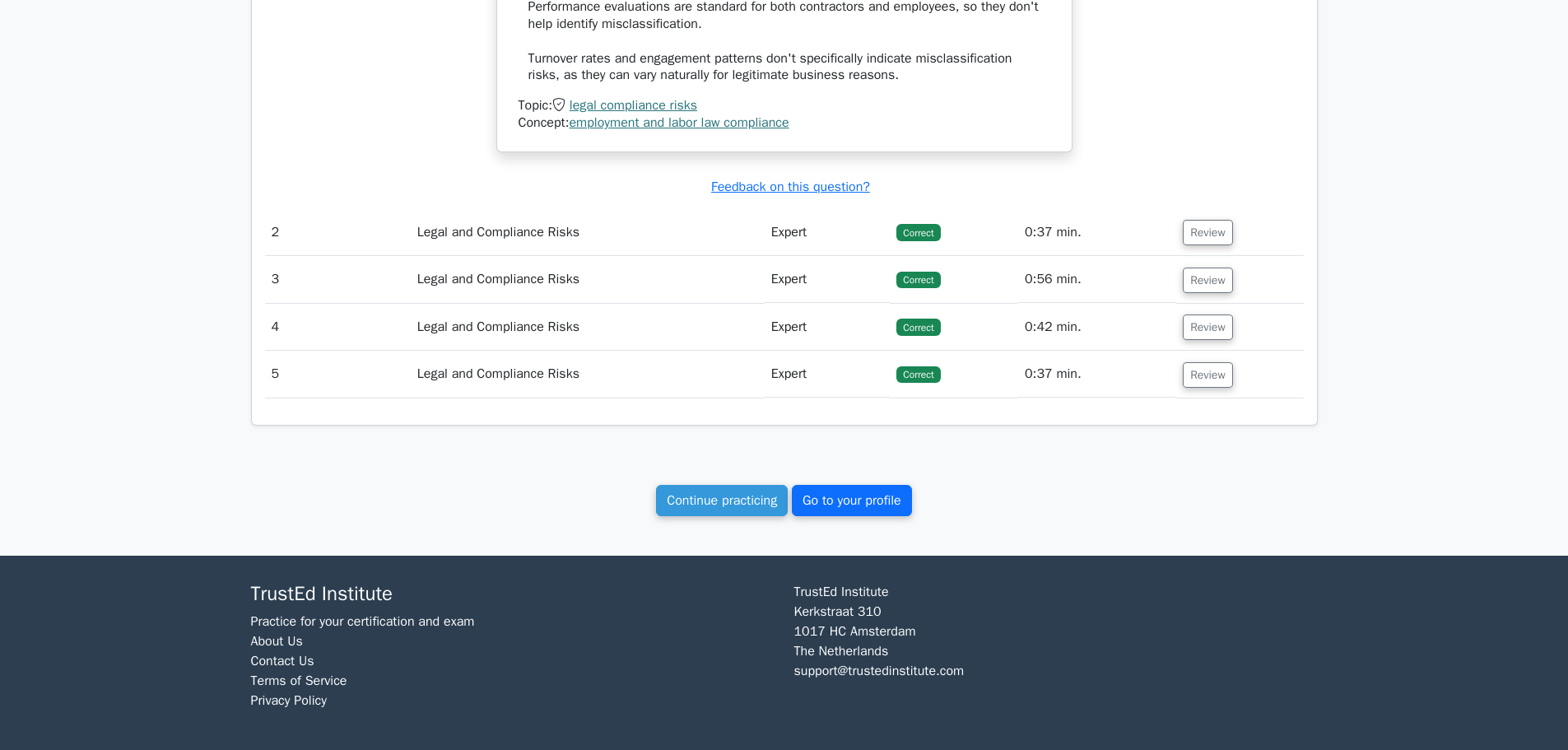 click on "Go to your profile" at bounding box center (852, 501) 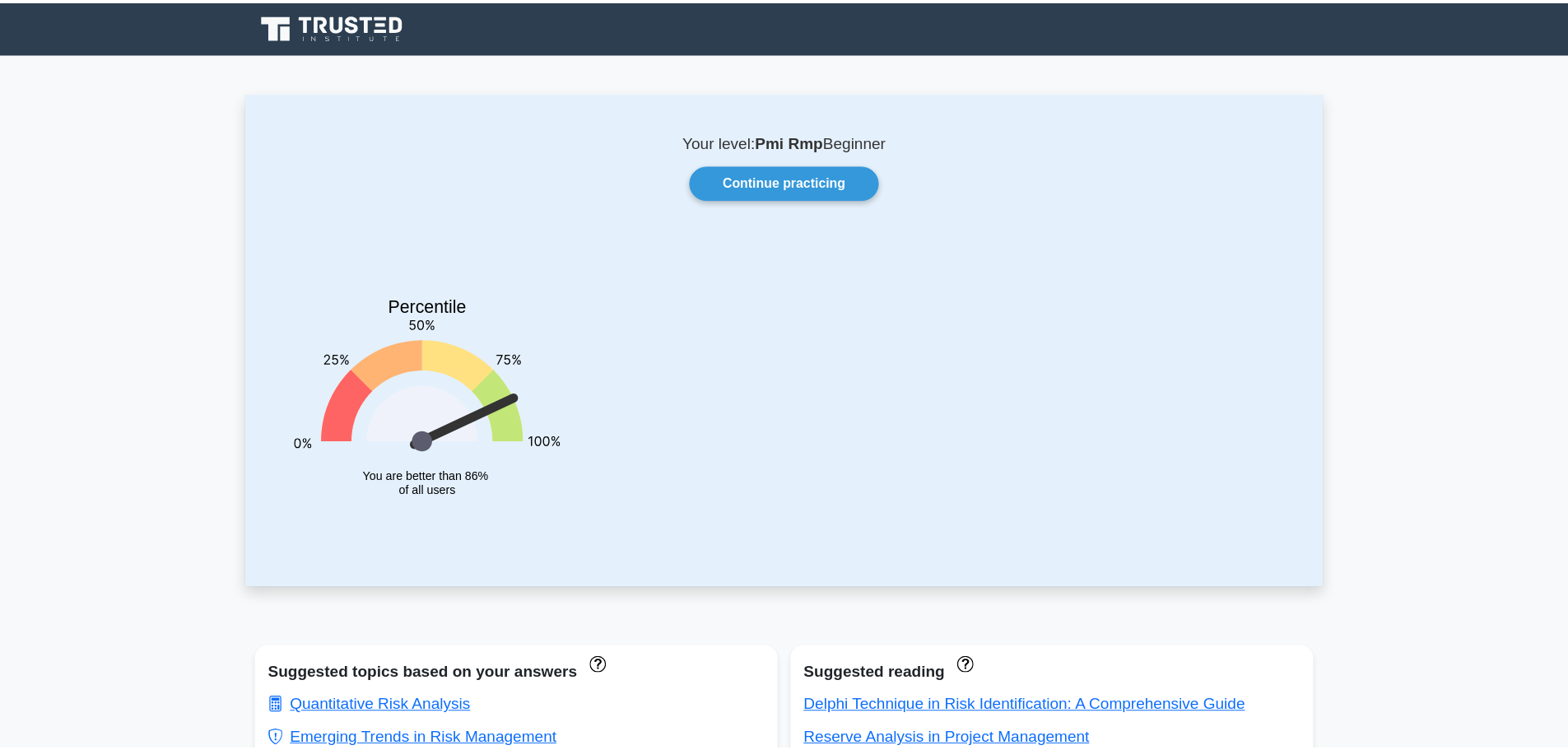 scroll, scrollTop: 0, scrollLeft: 0, axis: both 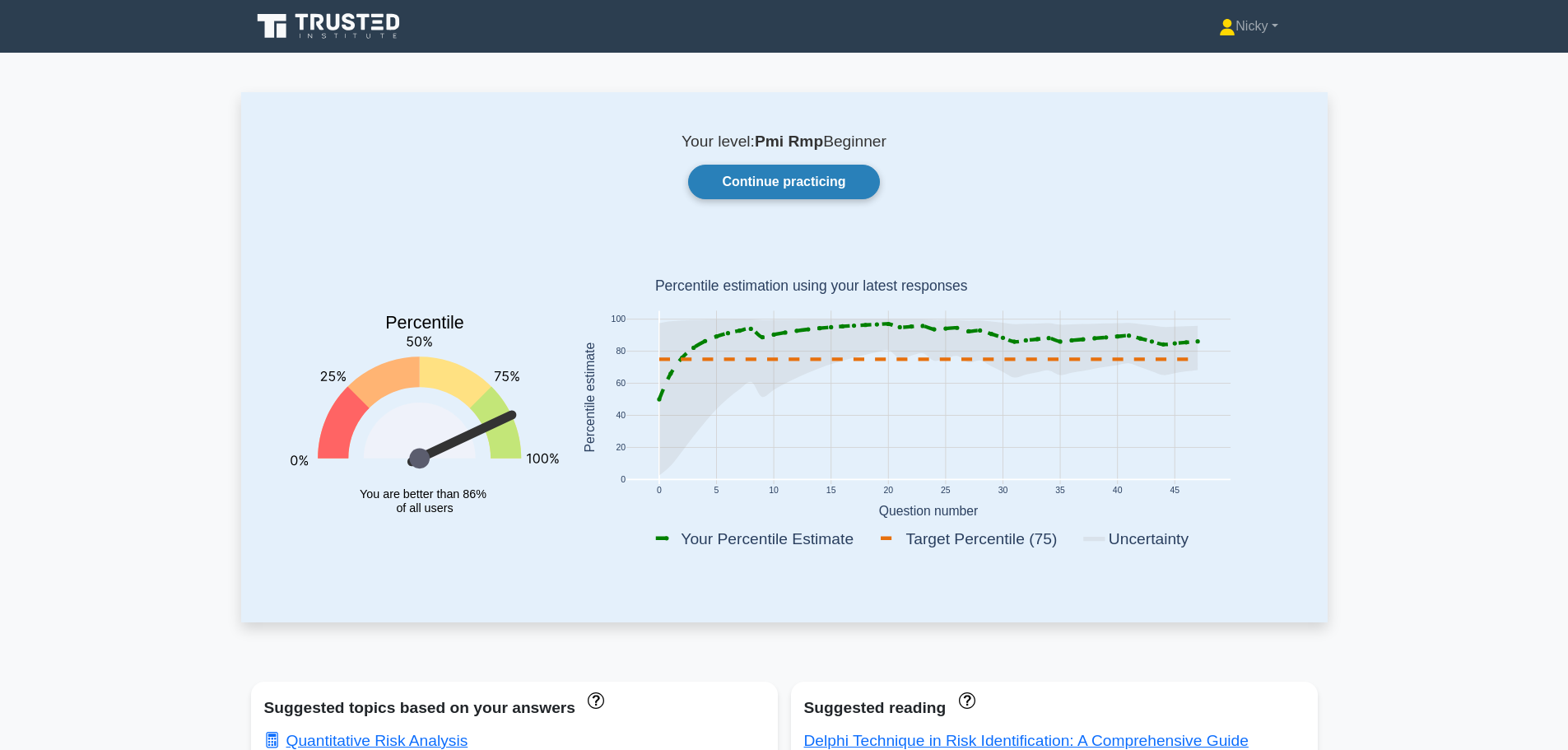 click on "Continue practicing" at bounding box center [784, 182] 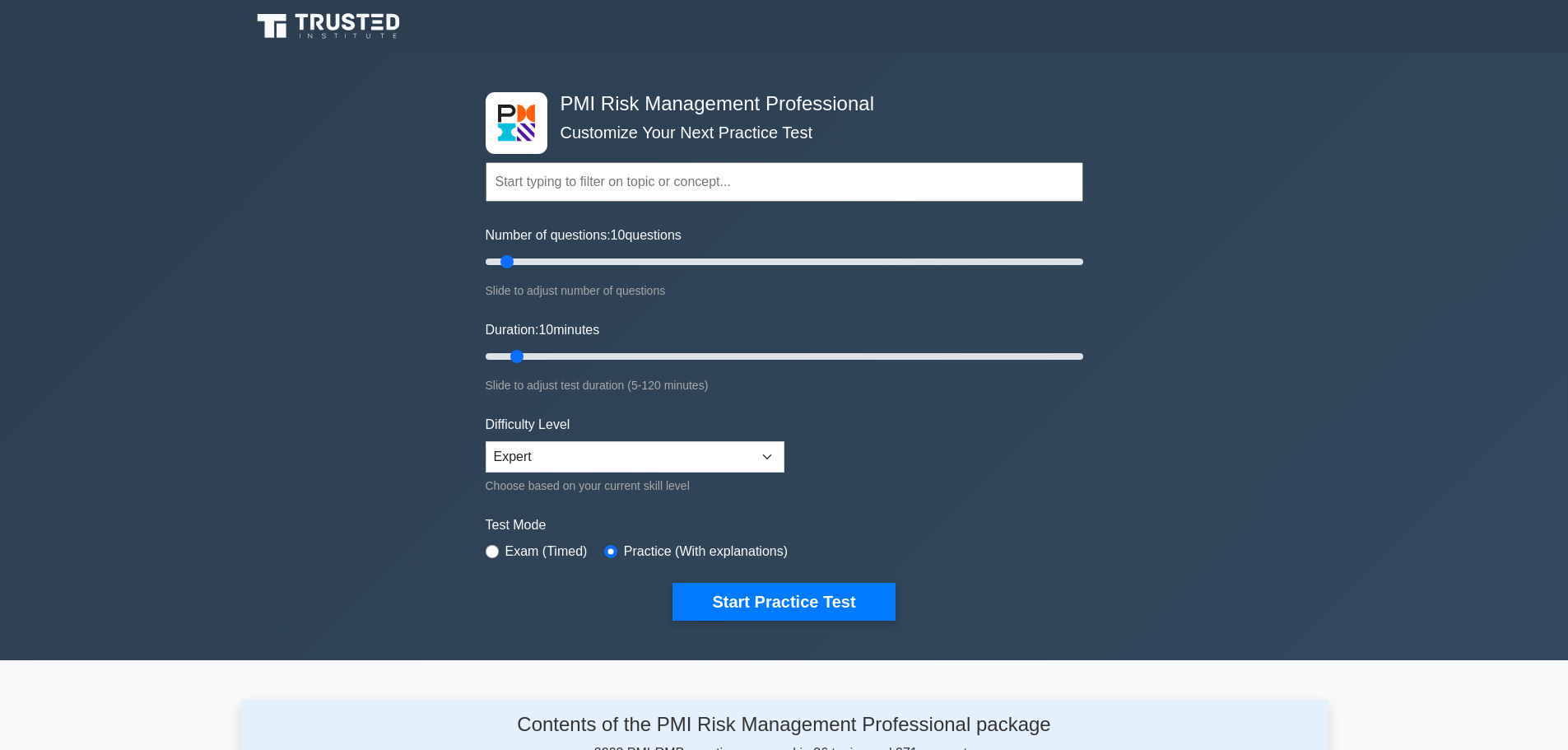scroll, scrollTop: 0, scrollLeft: 0, axis: both 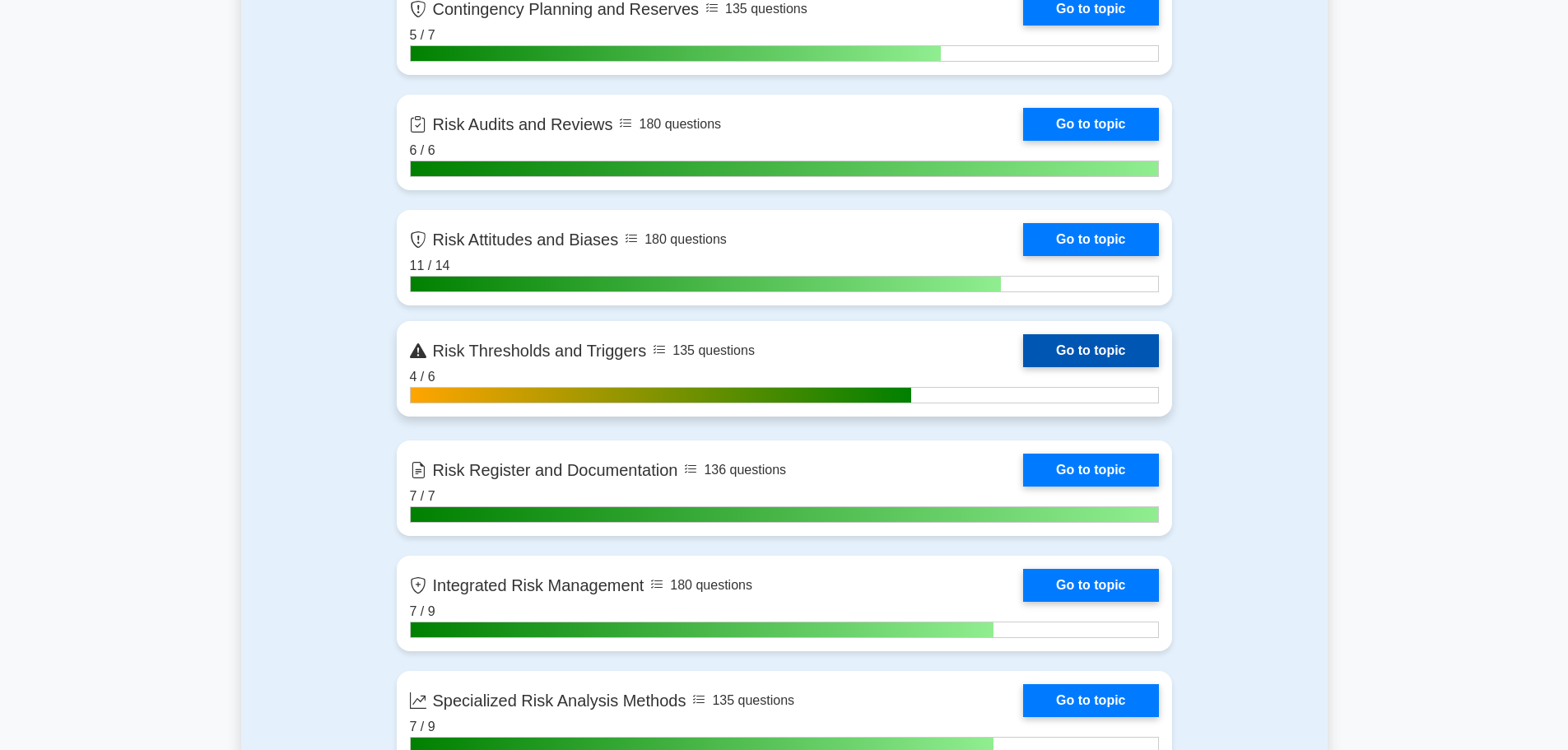 click on "Go to topic" at bounding box center (1091, 351) 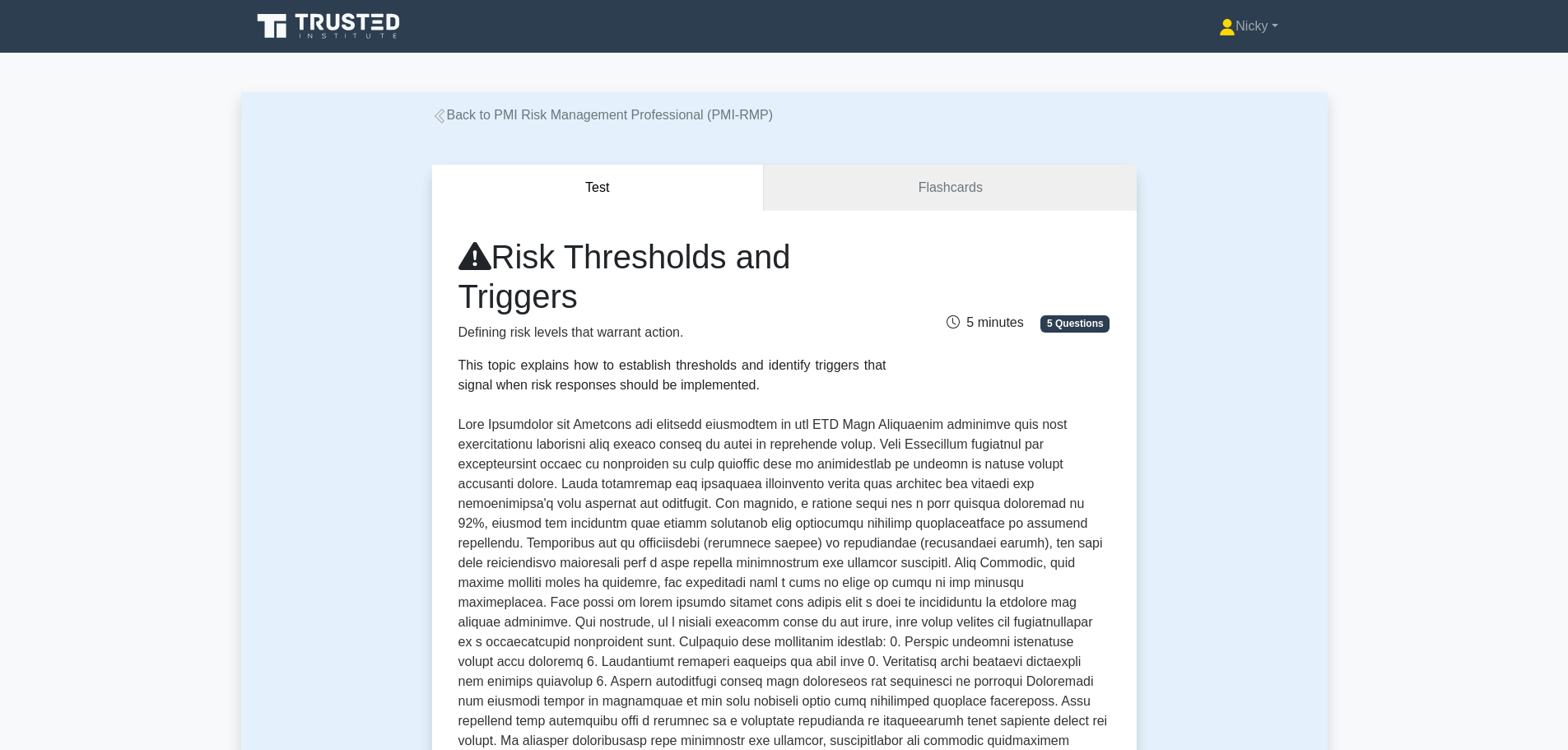 scroll, scrollTop: 0, scrollLeft: 0, axis: both 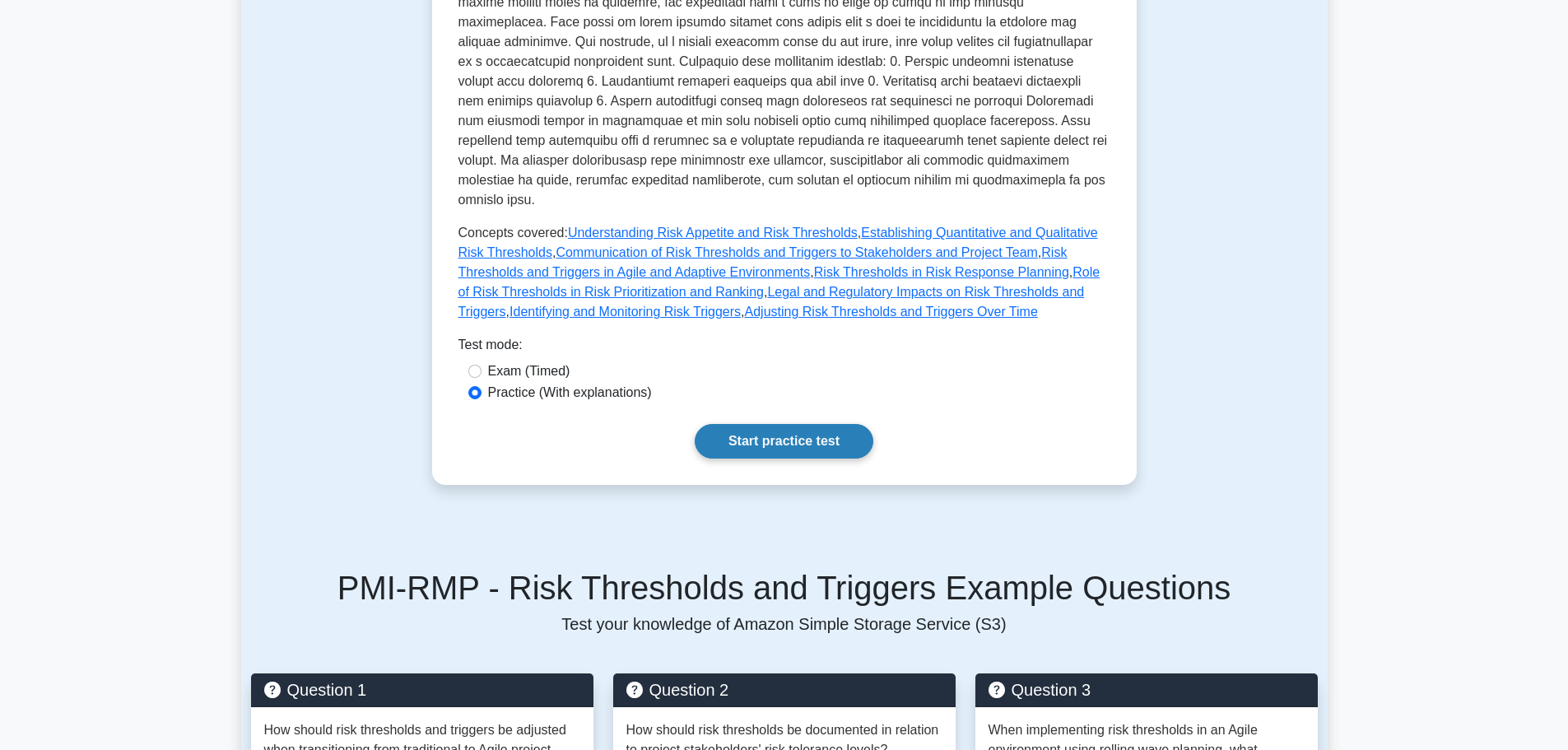 click on "Start practice test" at bounding box center (784, 441) 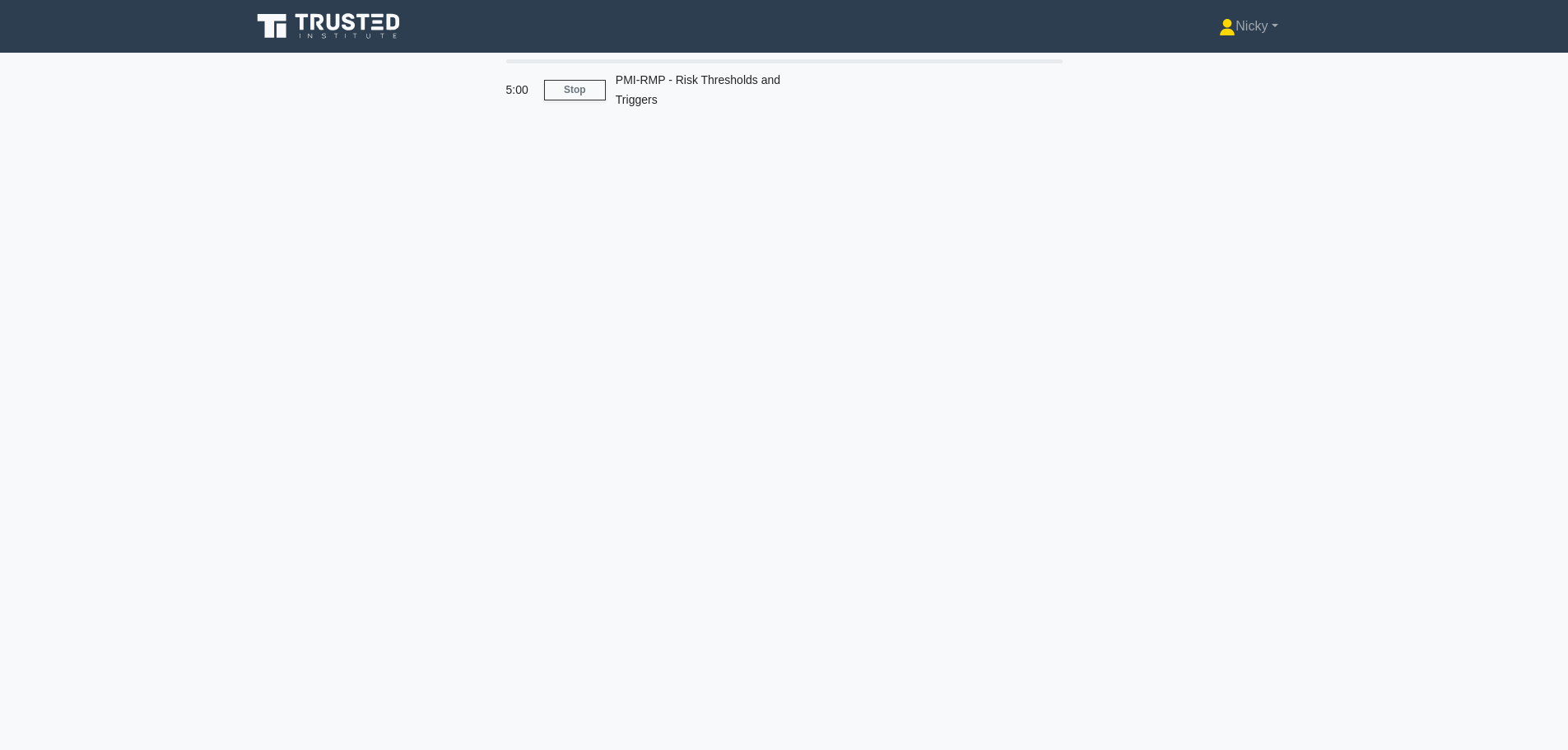 scroll, scrollTop: 0, scrollLeft: 0, axis: both 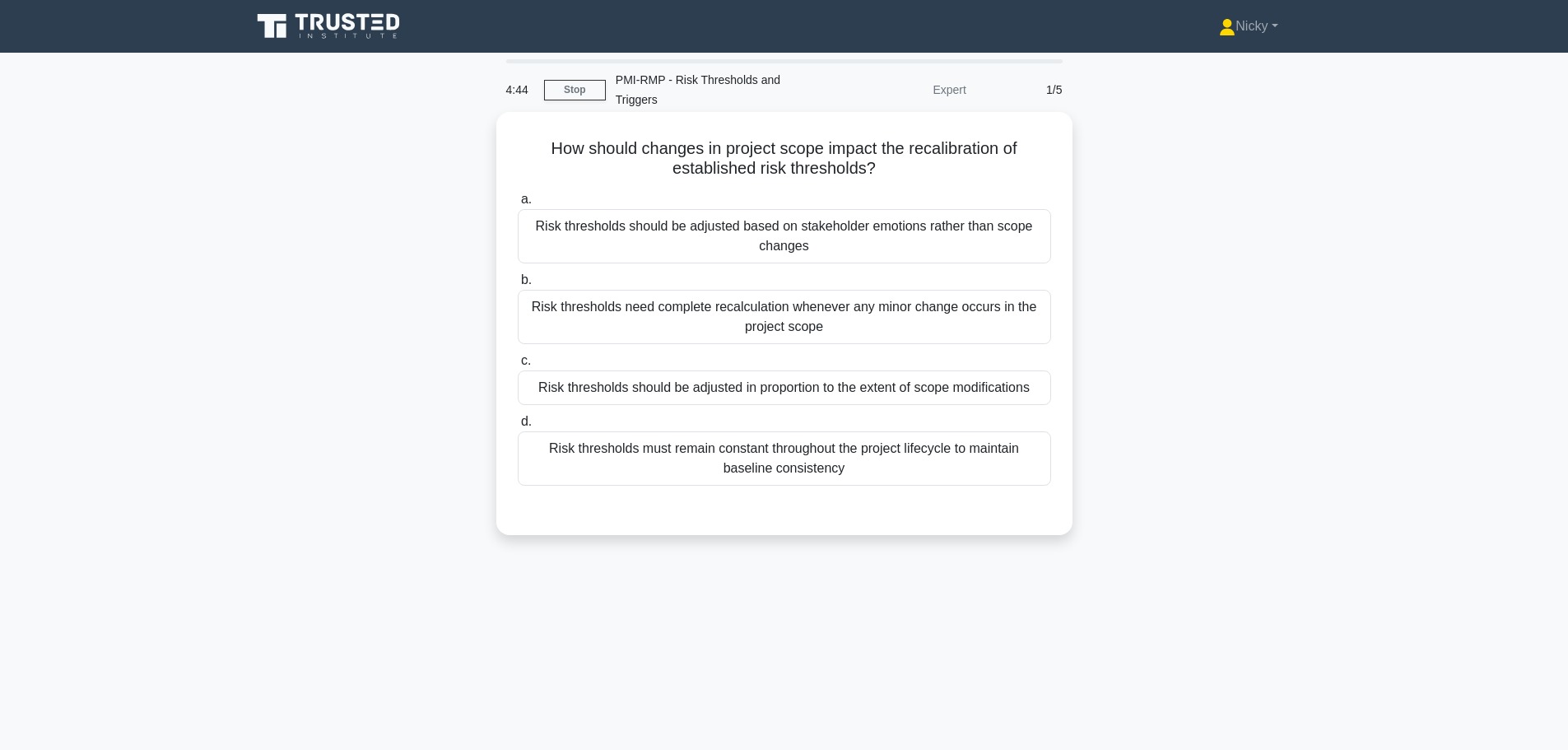 click on "Risk thresholds should be adjusted in proportion to the extent of scope modifications" at bounding box center [784, 388] 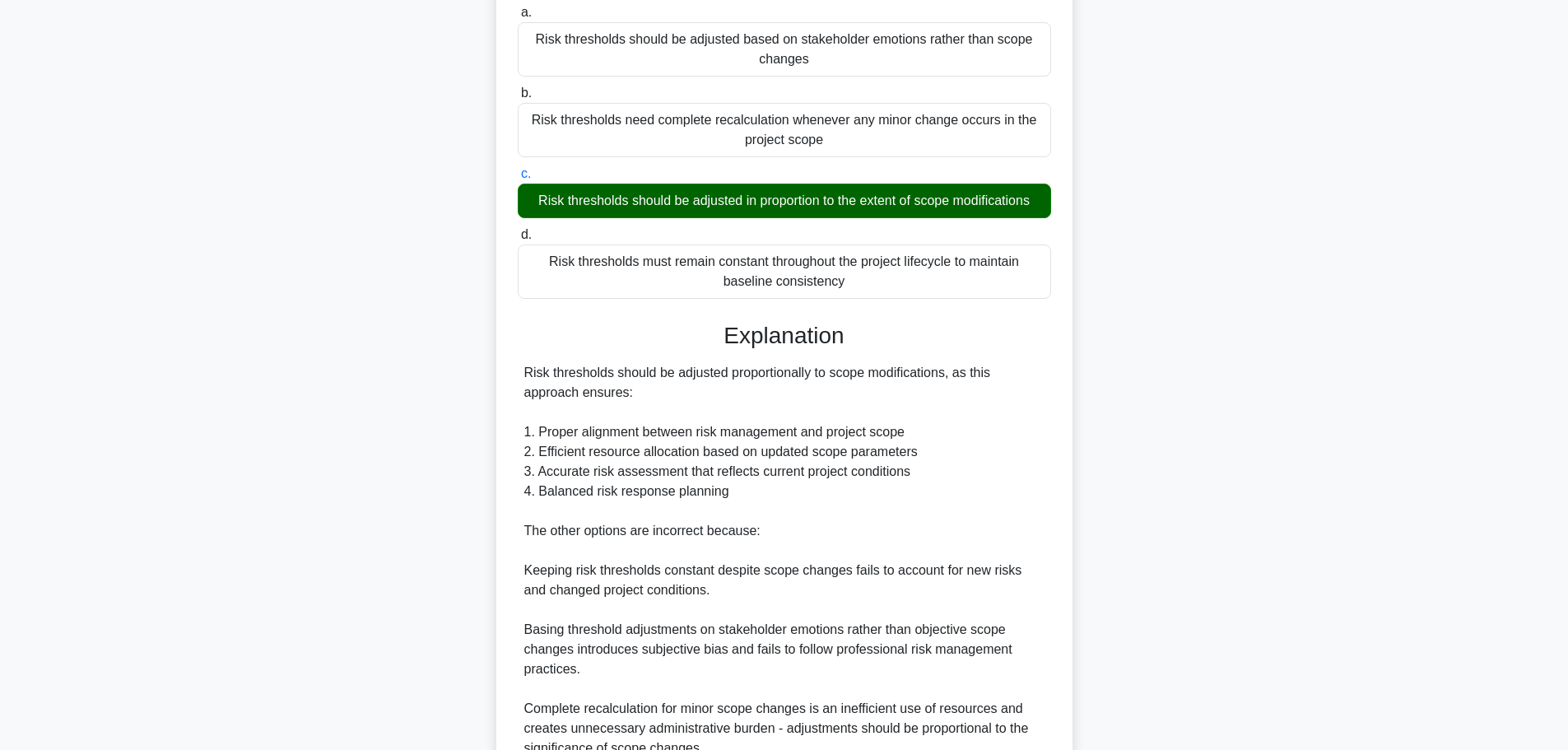 scroll, scrollTop: 325, scrollLeft: 0, axis: vertical 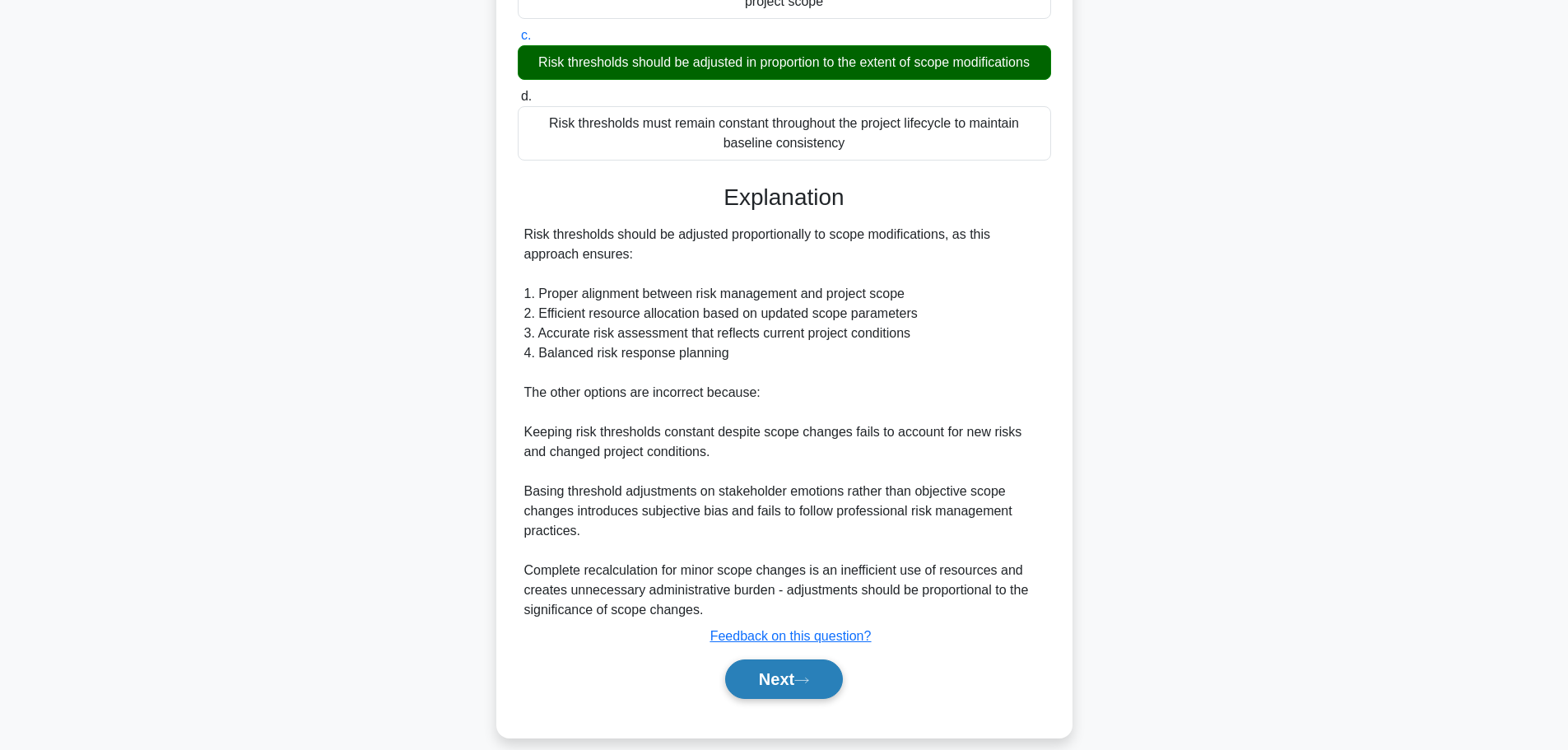 click on "Next" at bounding box center (784, 679) 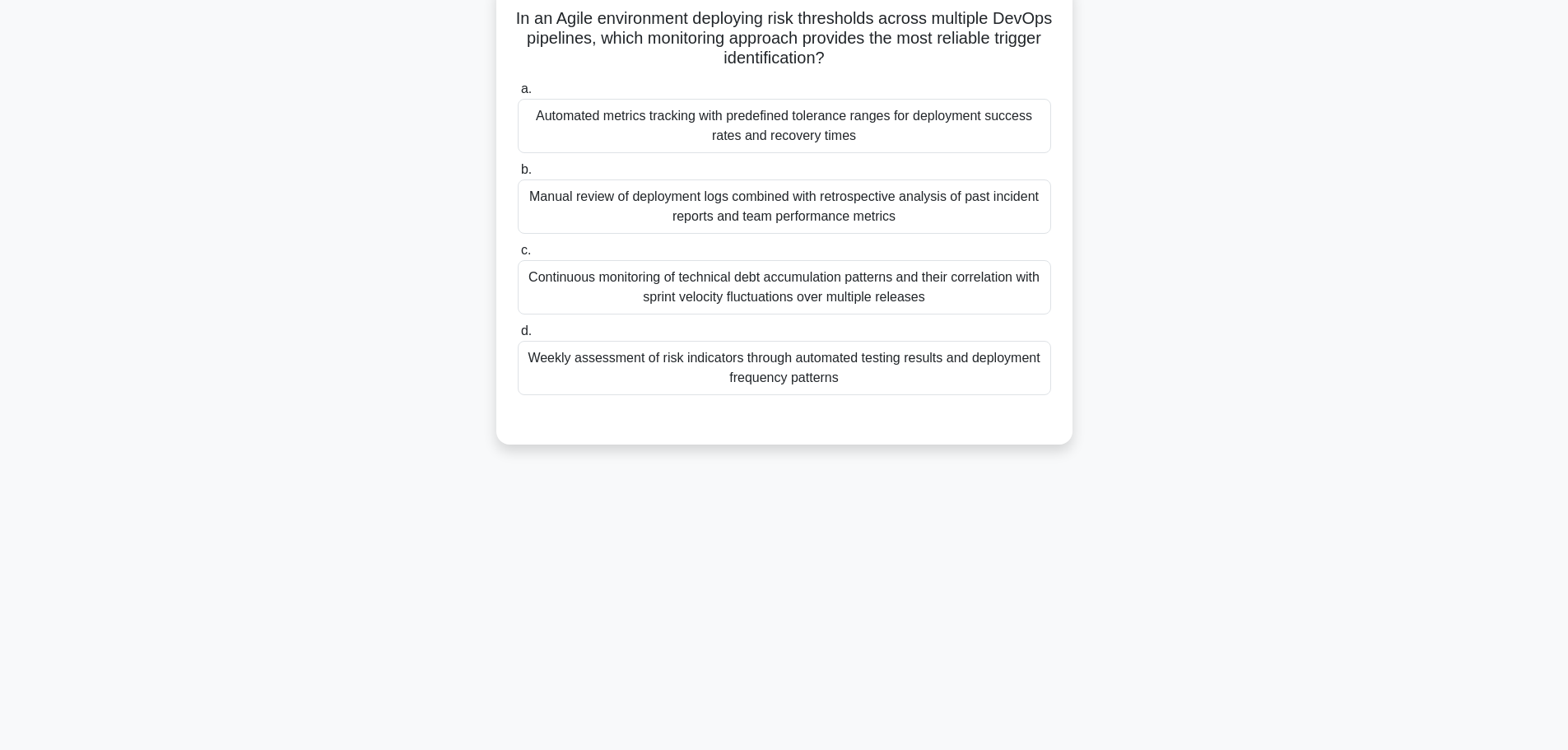 scroll, scrollTop: 0, scrollLeft: 0, axis: both 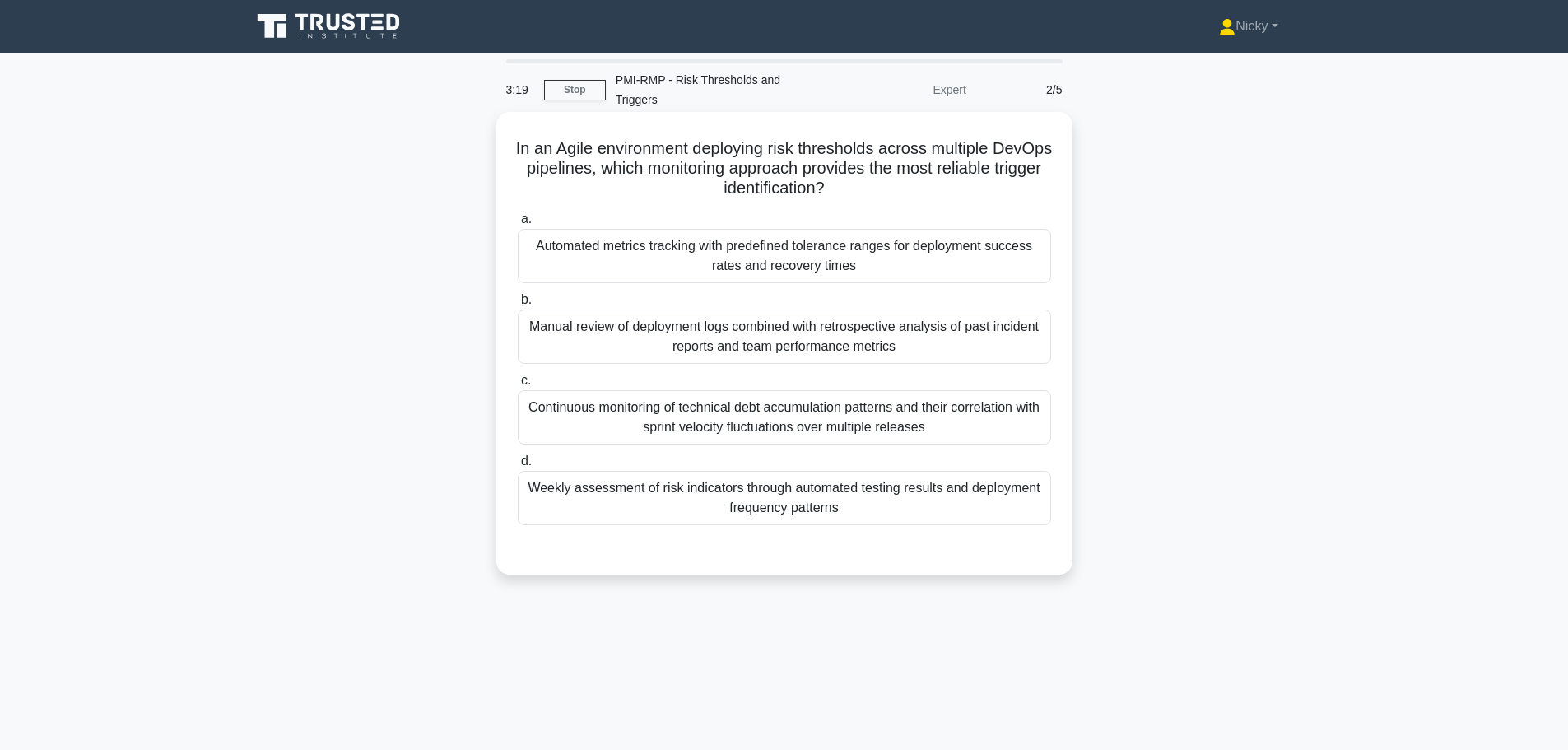 click on "Weekly assessment of risk indicators through automated testing results and deployment frequency patterns" at bounding box center (784, 498) 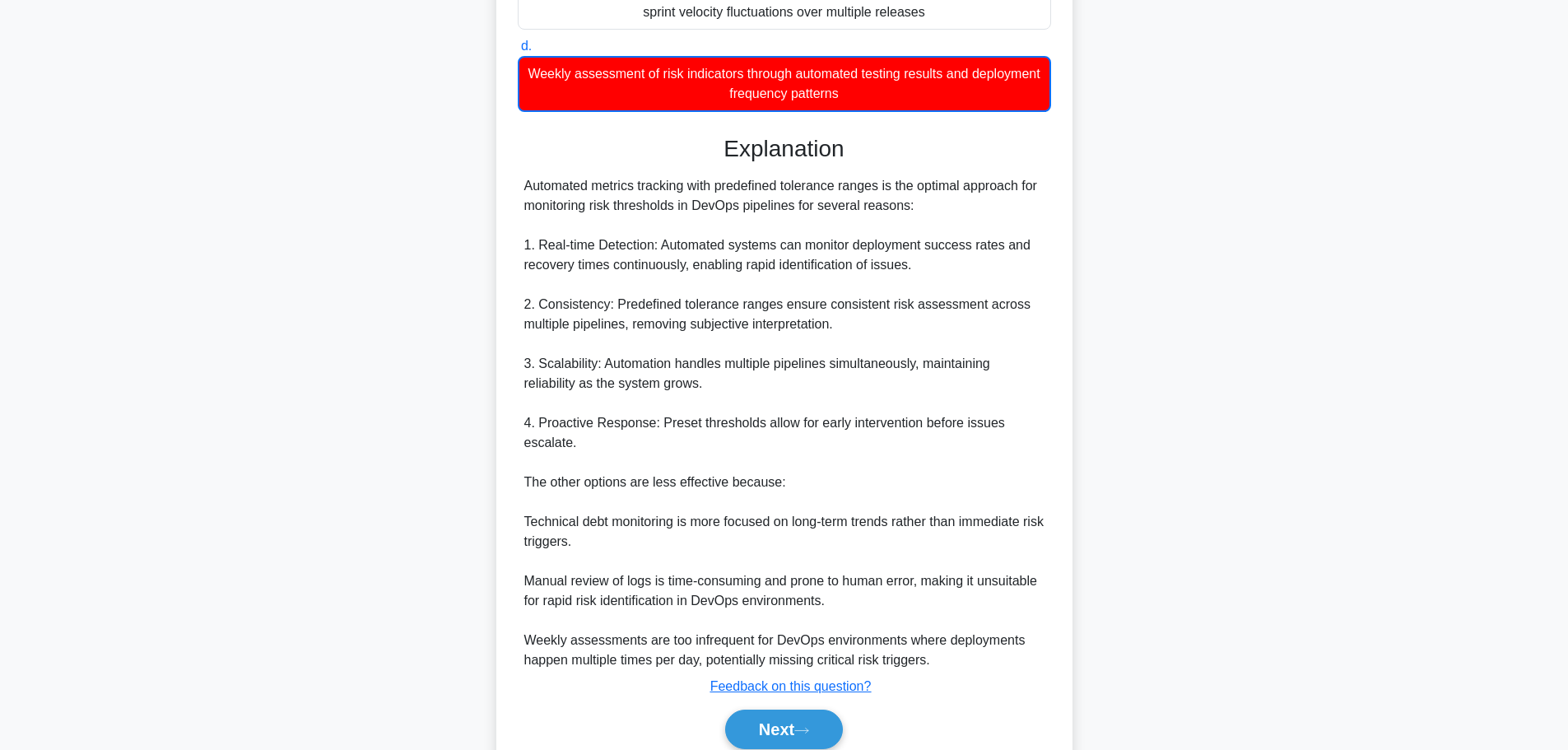 scroll, scrollTop: 465, scrollLeft: 0, axis: vertical 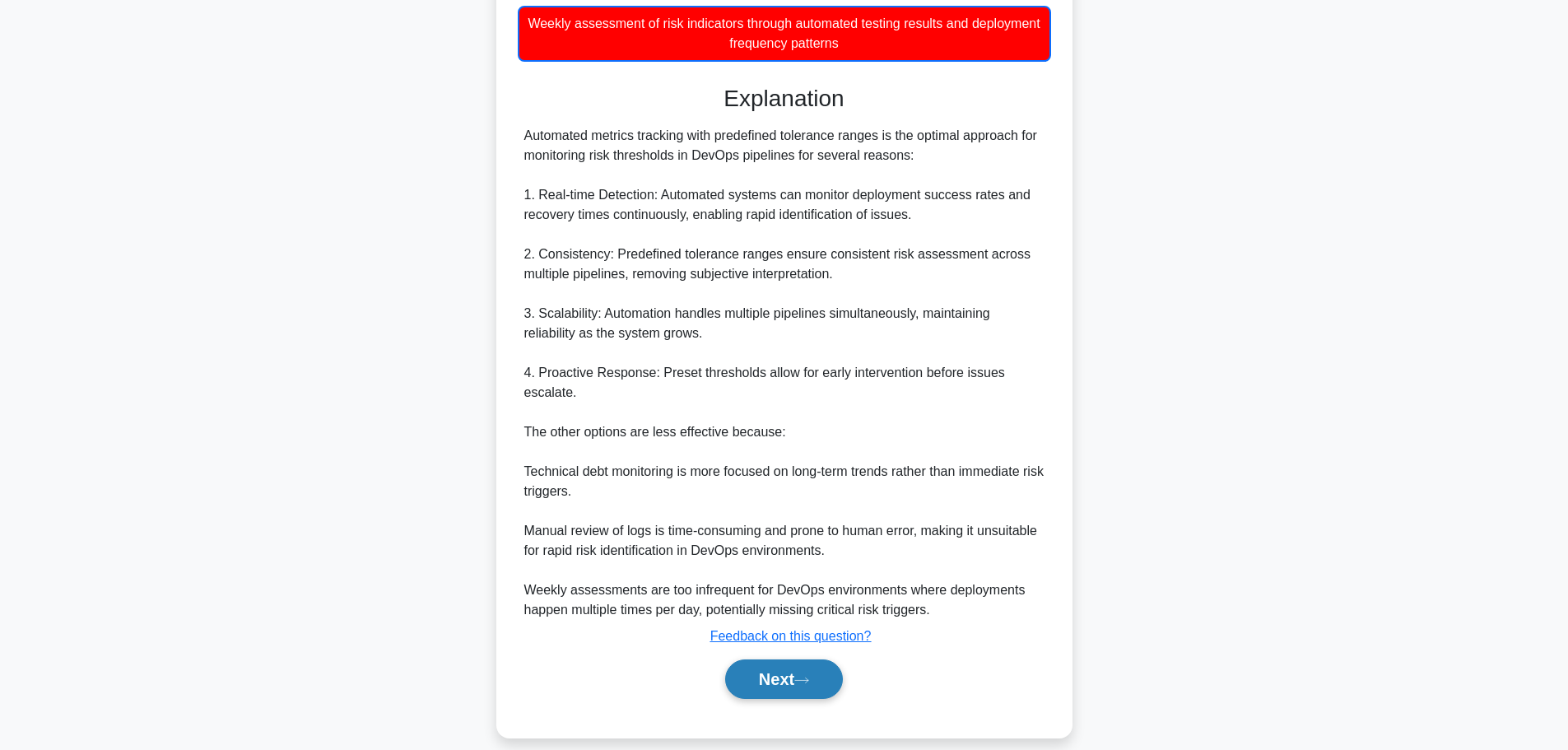 click on "Next" at bounding box center [784, 679] 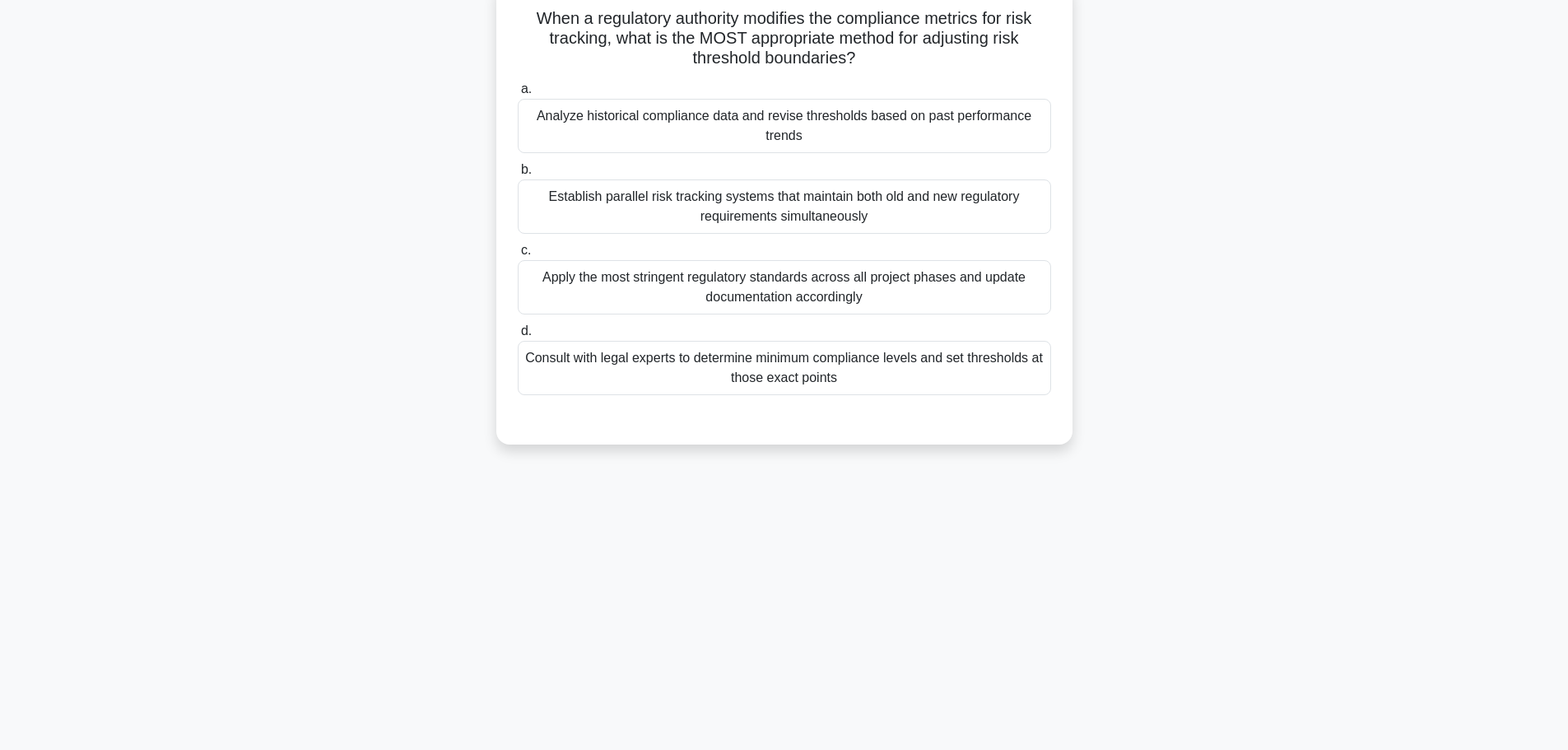 scroll, scrollTop: 0, scrollLeft: 0, axis: both 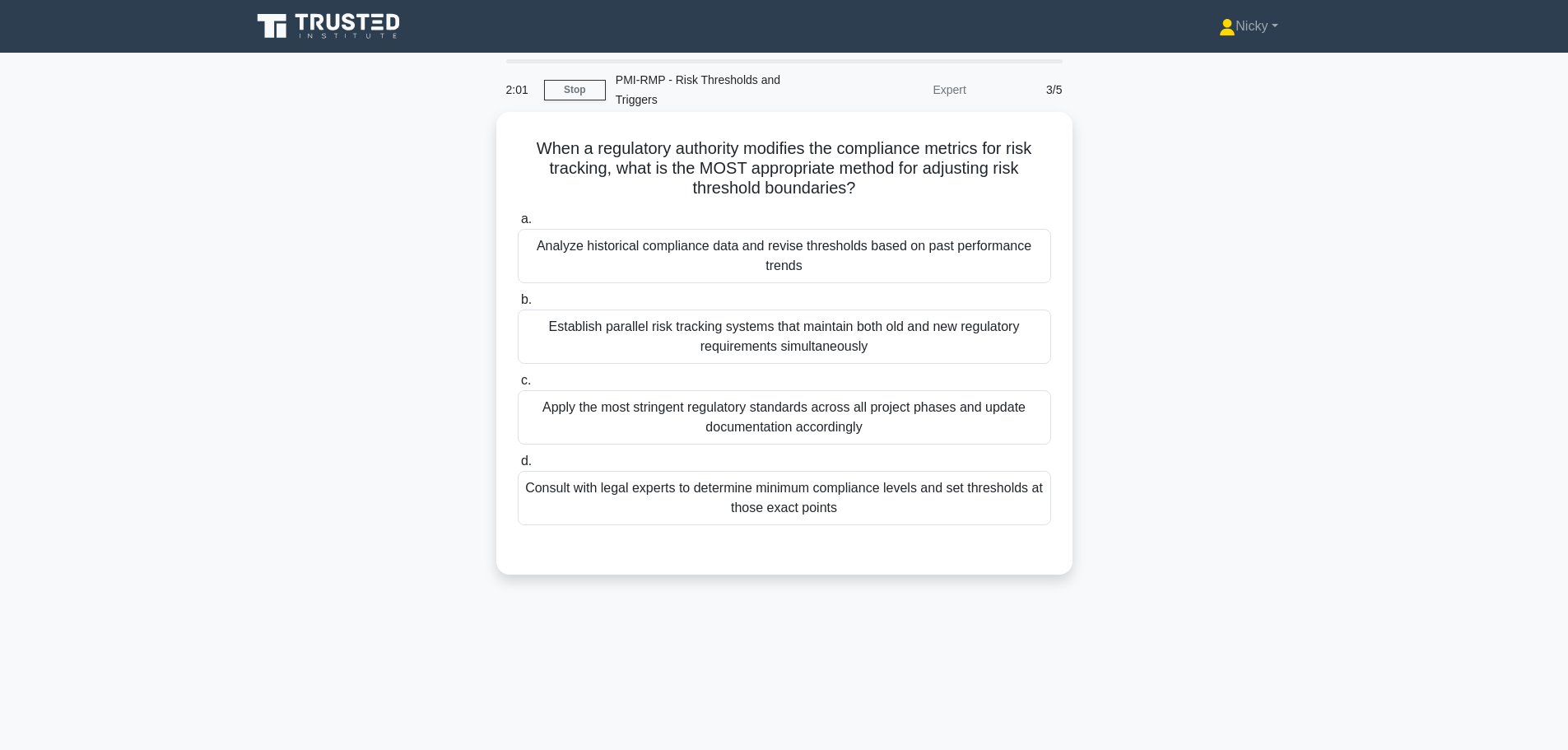 click on "Apply the most stringent regulatory standards across all project phases and update documentation accordingly" at bounding box center (784, 417) 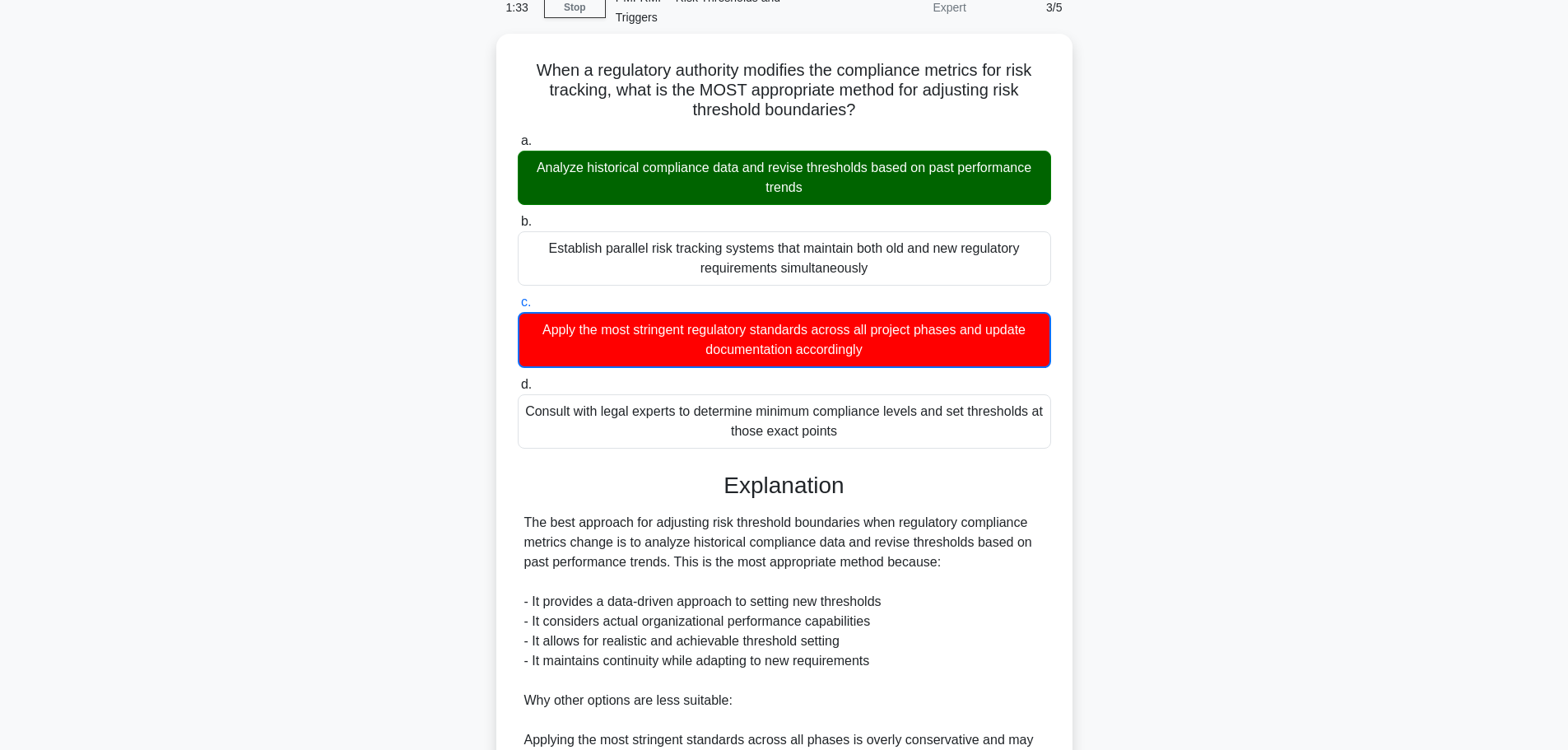 scroll, scrollTop: 366, scrollLeft: 0, axis: vertical 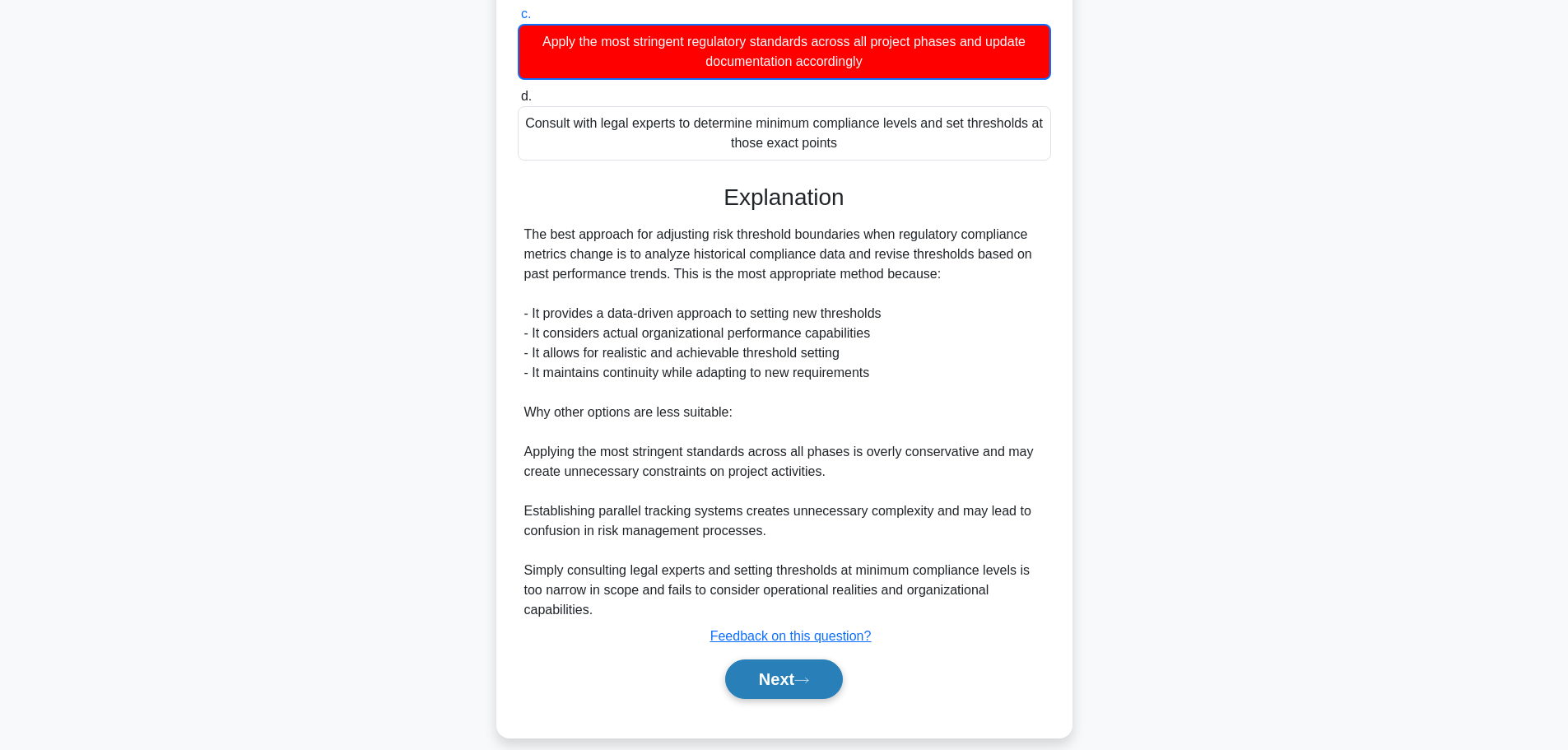 click on "Next" at bounding box center [784, 679] 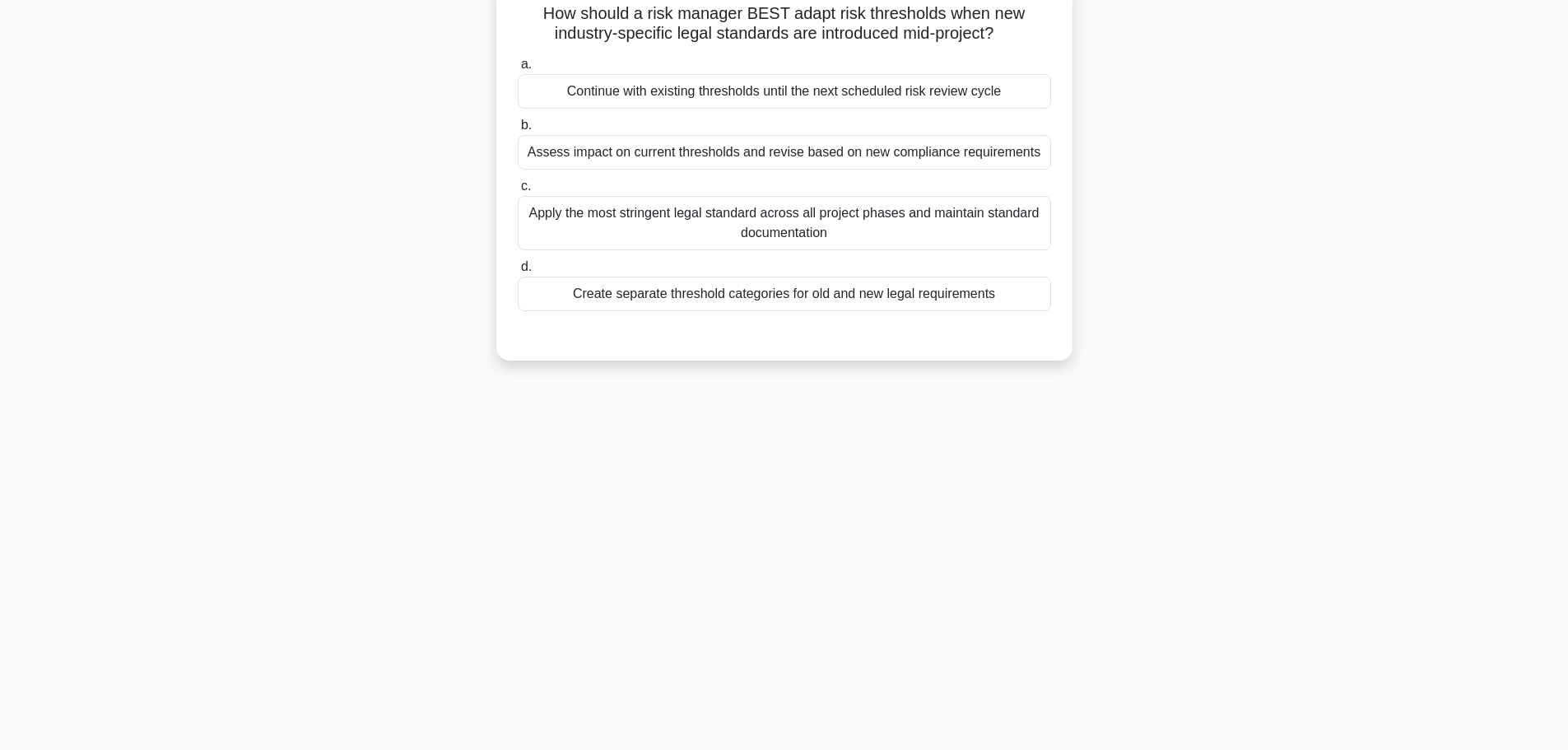 scroll, scrollTop: 0, scrollLeft: 0, axis: both 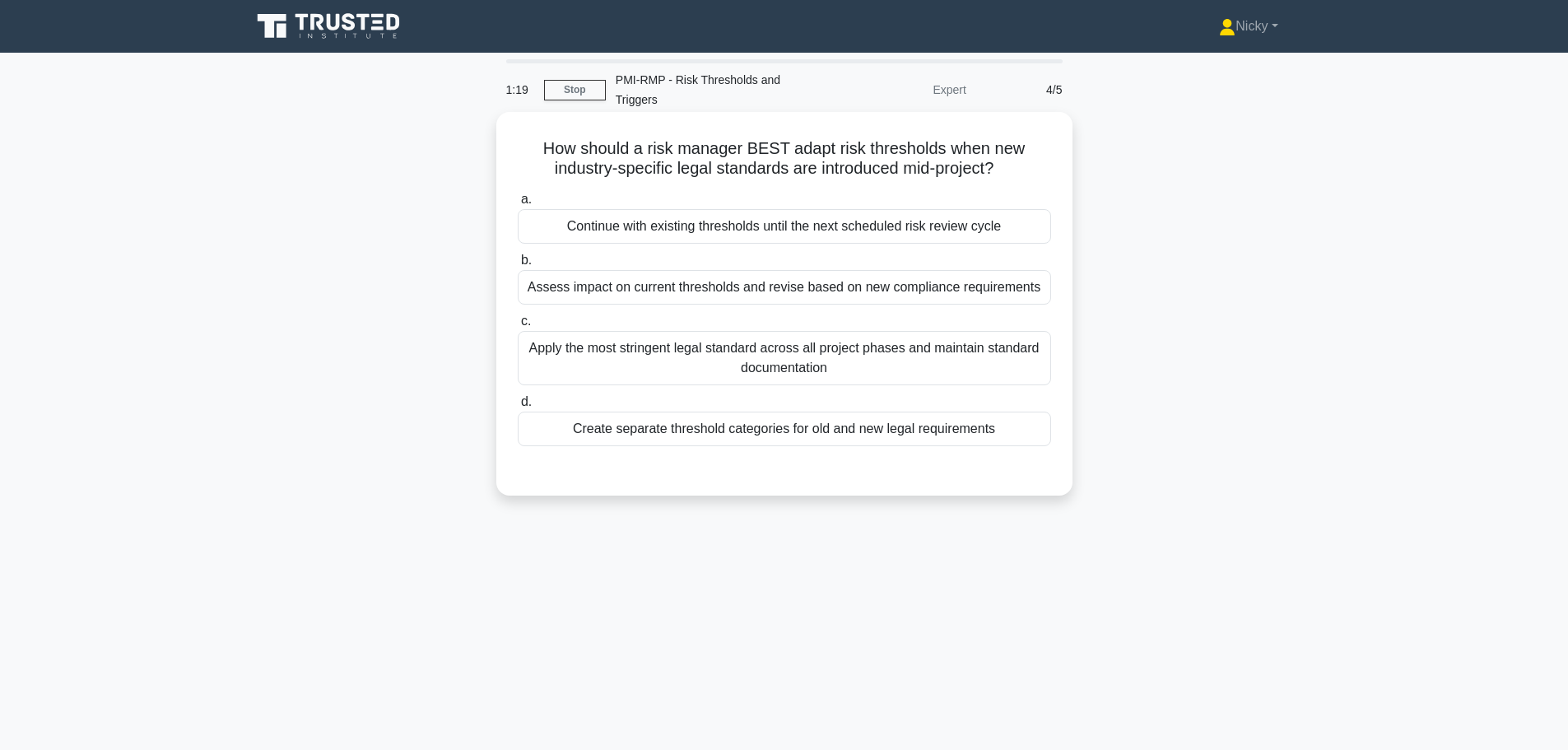 click on "Assess impact on current thresholds and revise based on new compliance requirements" at bounding box center (784, 287) 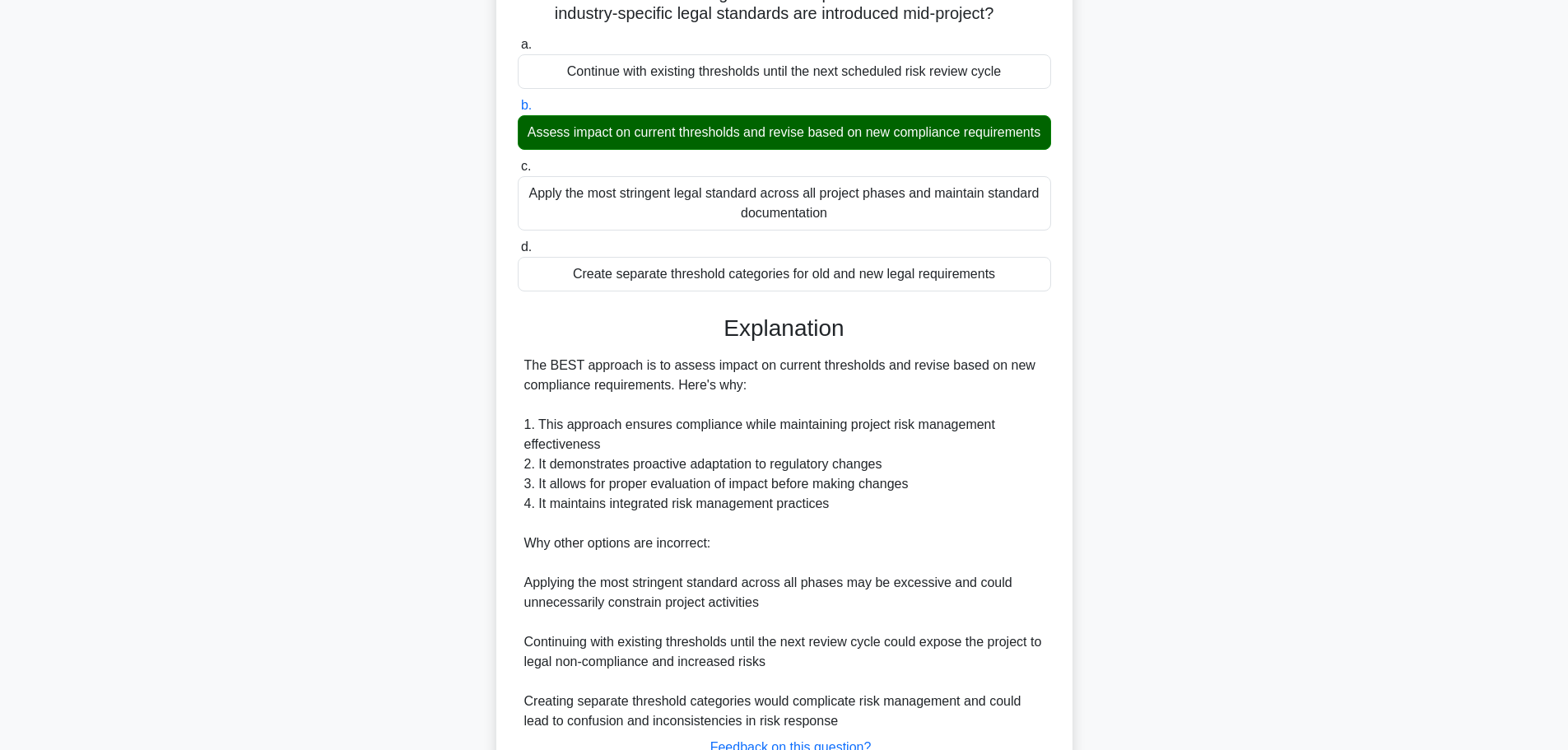scroll, scrollTop: 286, scrollLeft: 0, axis: vertical 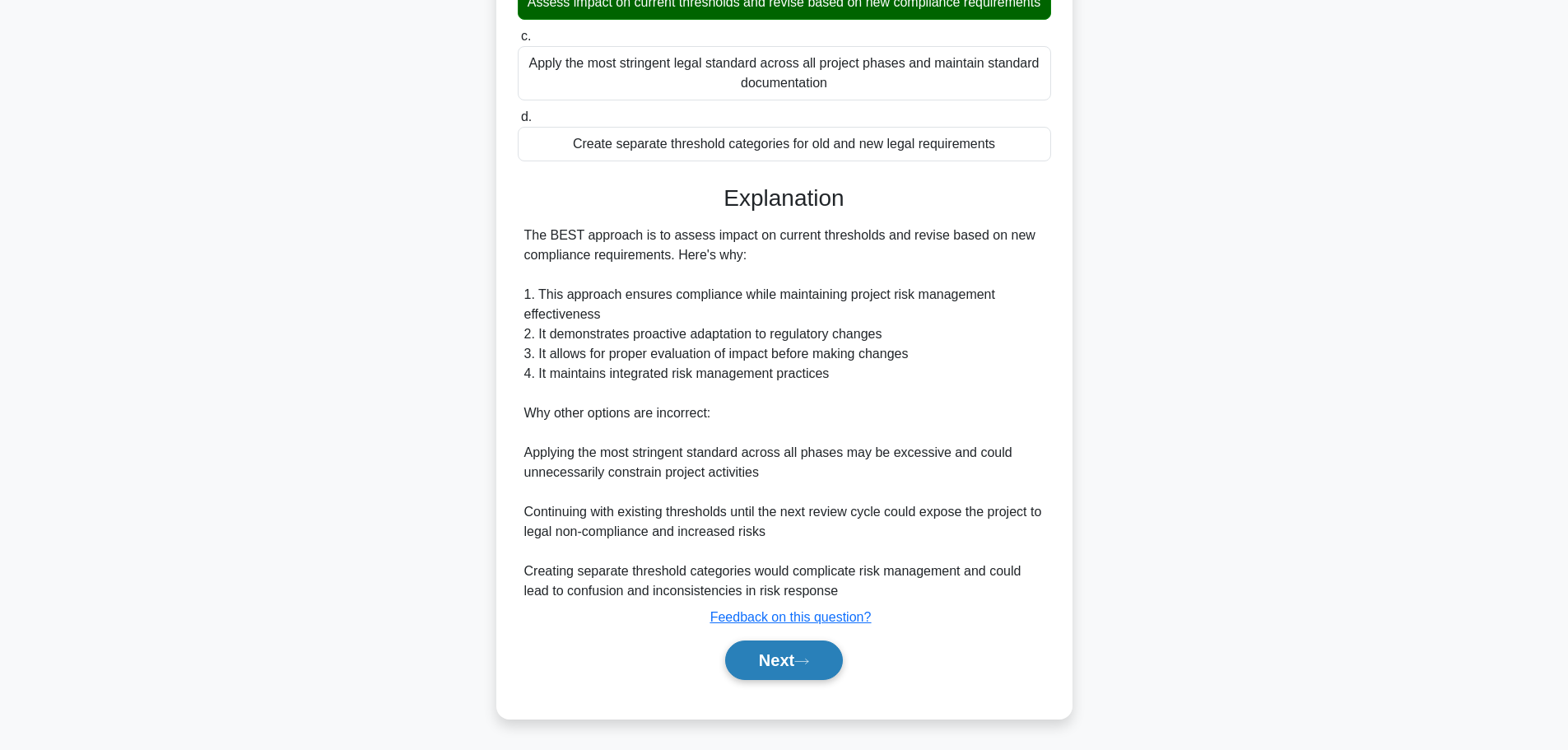 click on "Next" at bounding box center [784, 660] 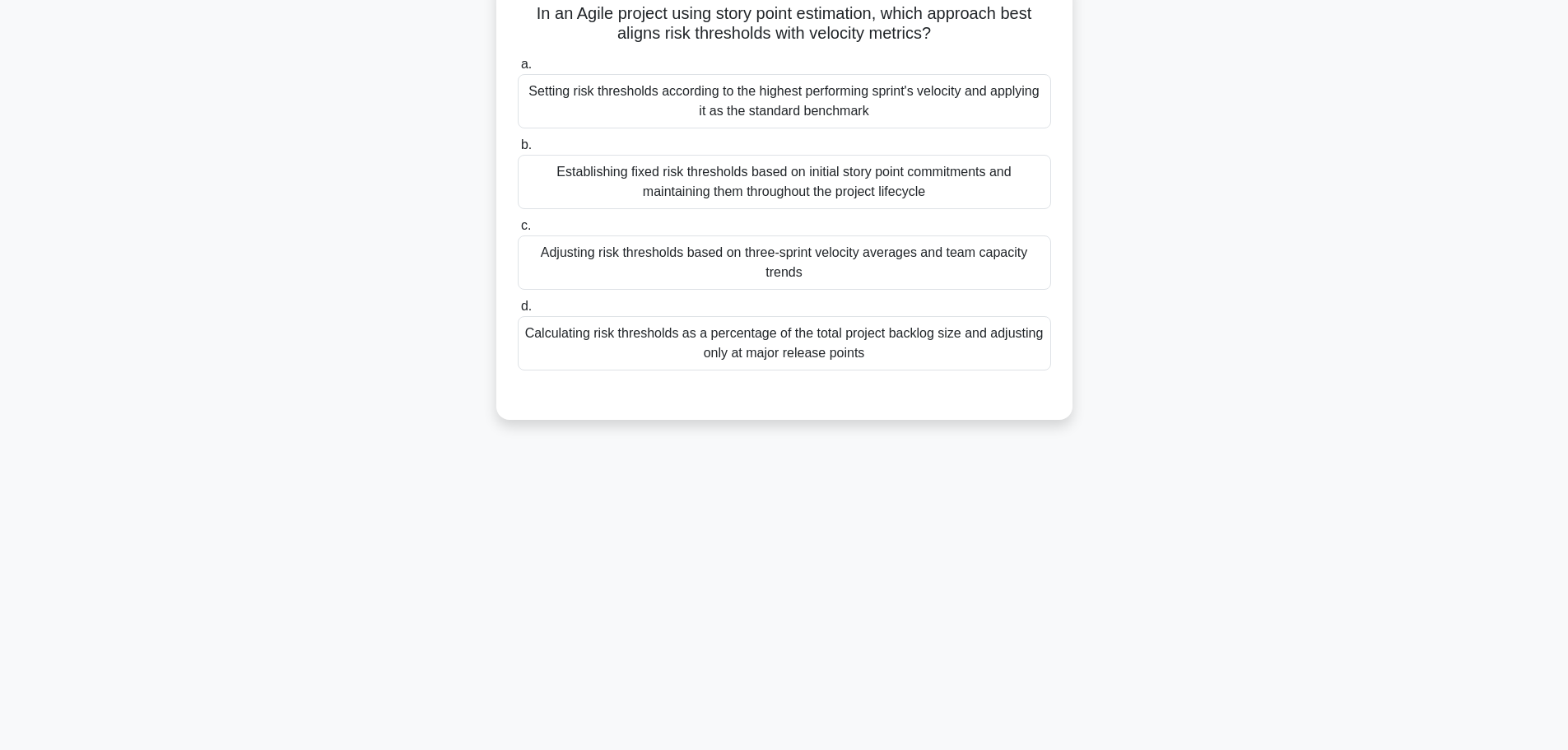 scroll, scrollTop: 0, scrollLeft: 0, axis: both 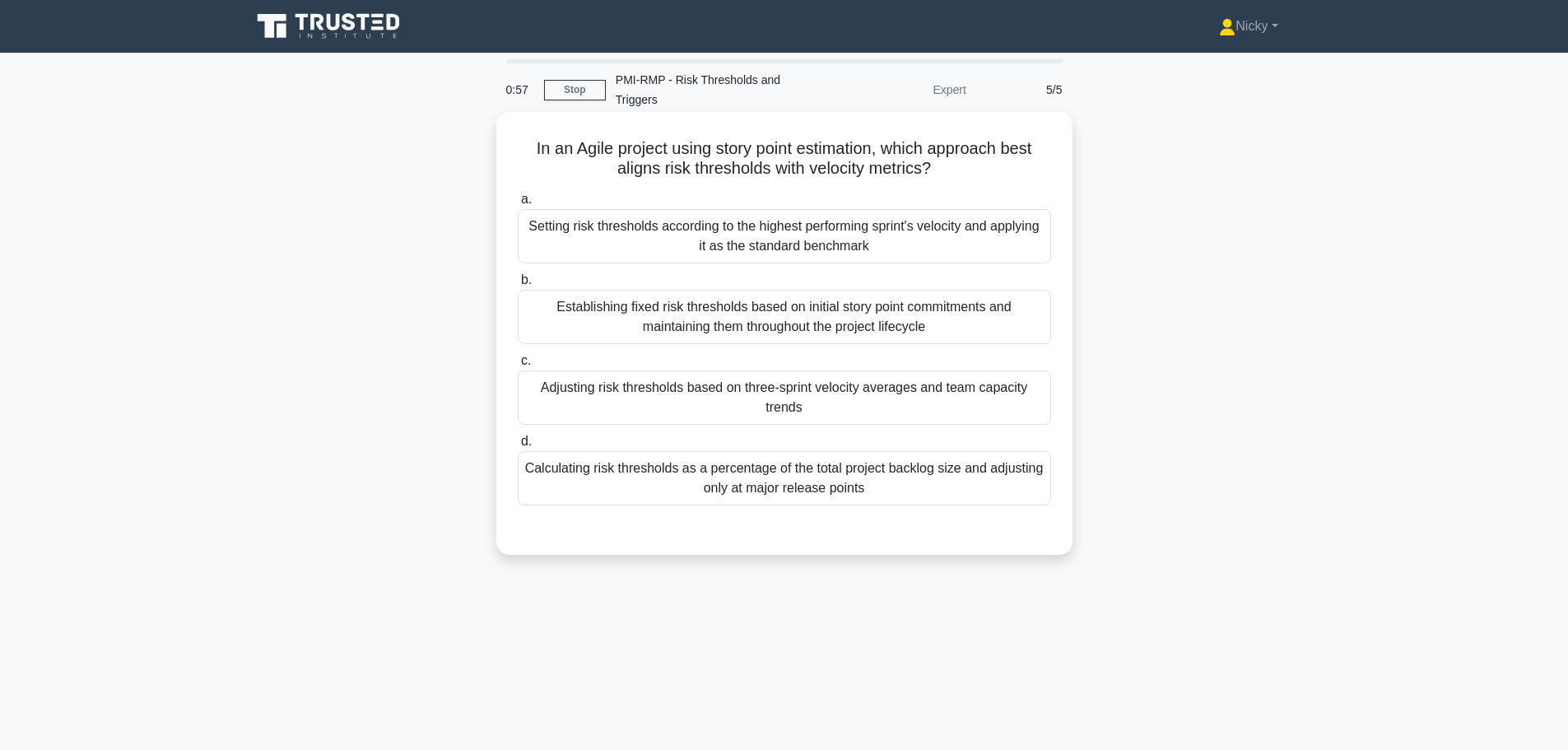 click on "Adjusting risk thresholds based on three-sprint velocity averages and team capacity trends" at bounding box center (784, 398) 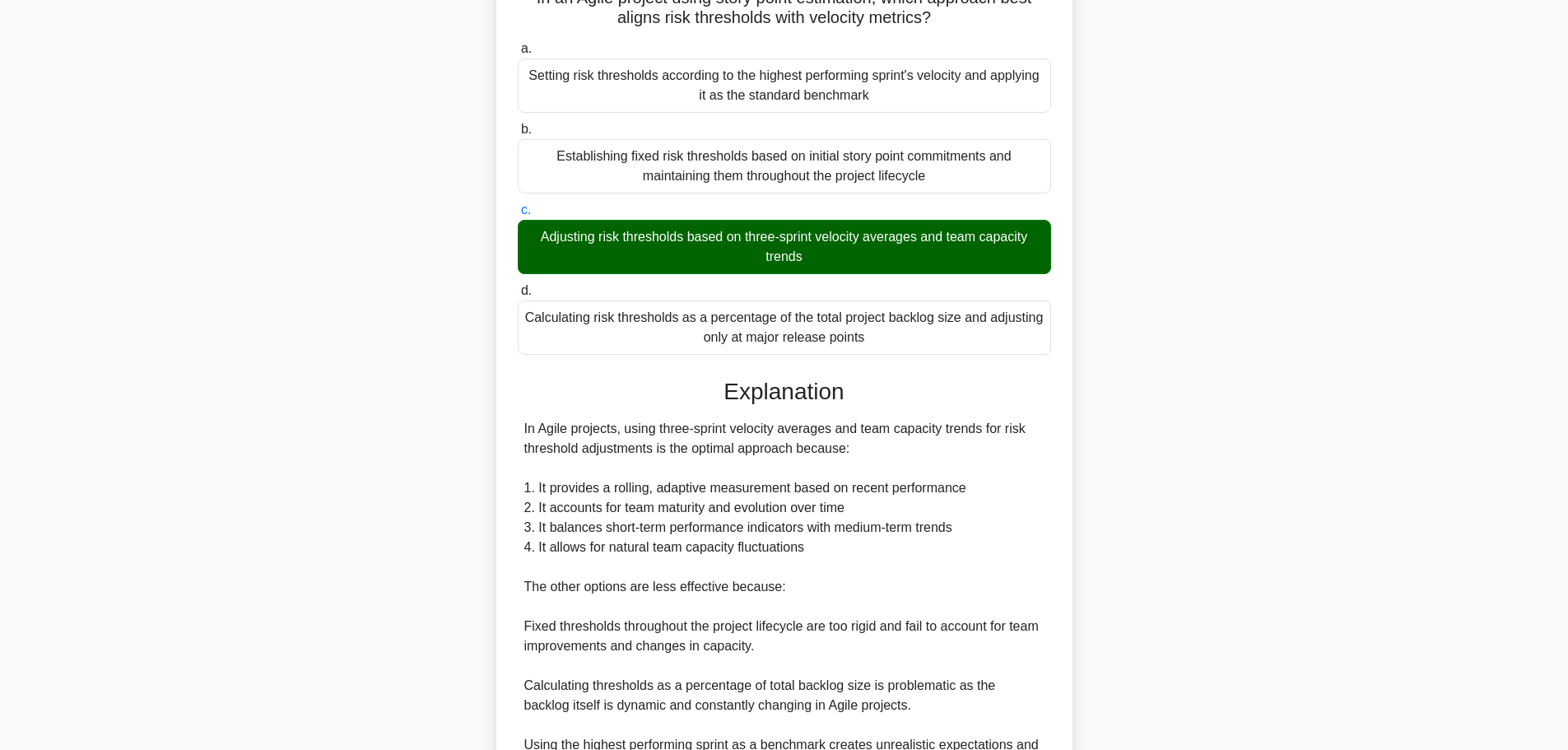 scroll, scrollTop: 305, scrollLeft: 0, axis: vertical 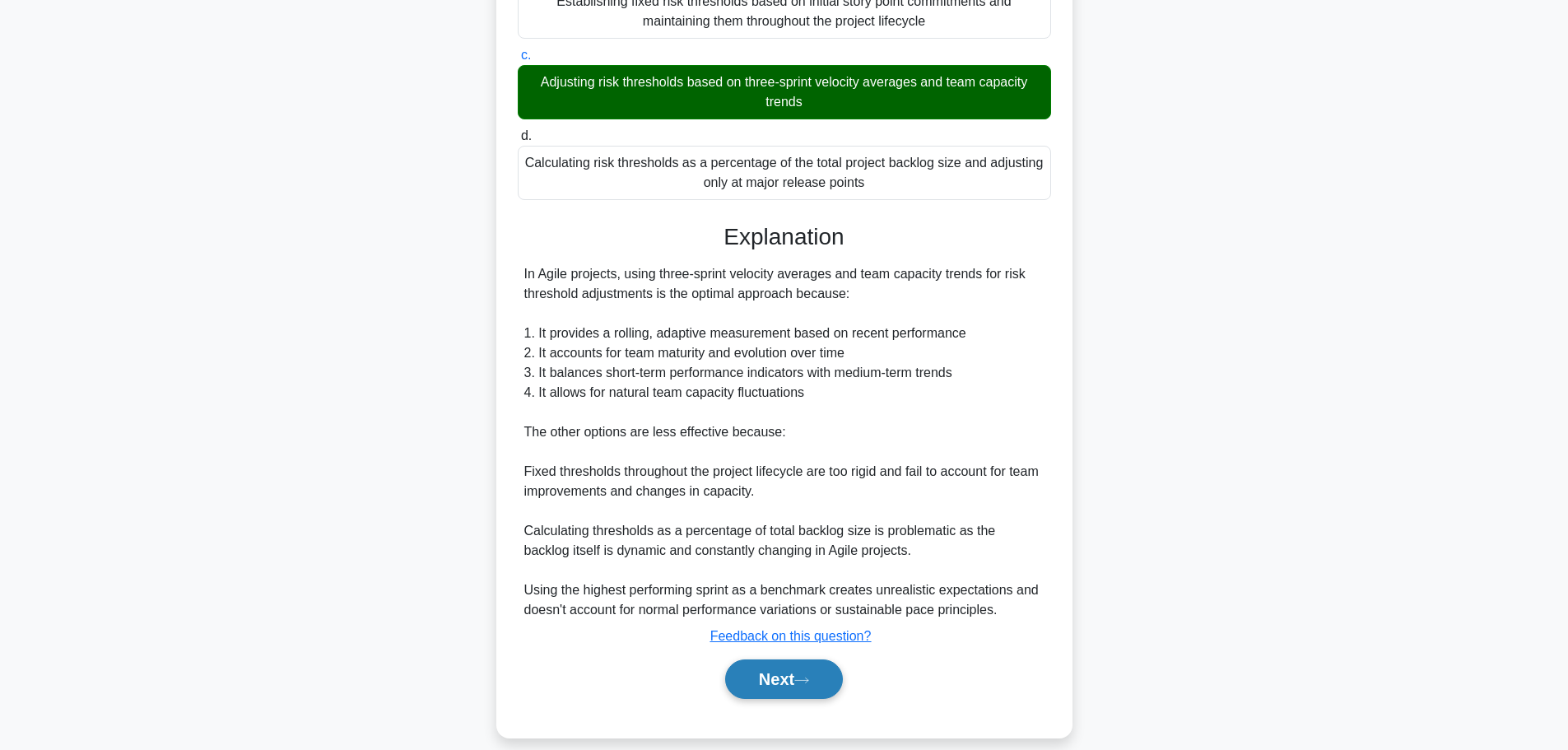 click on "Next" at bounding box center (784, 679) 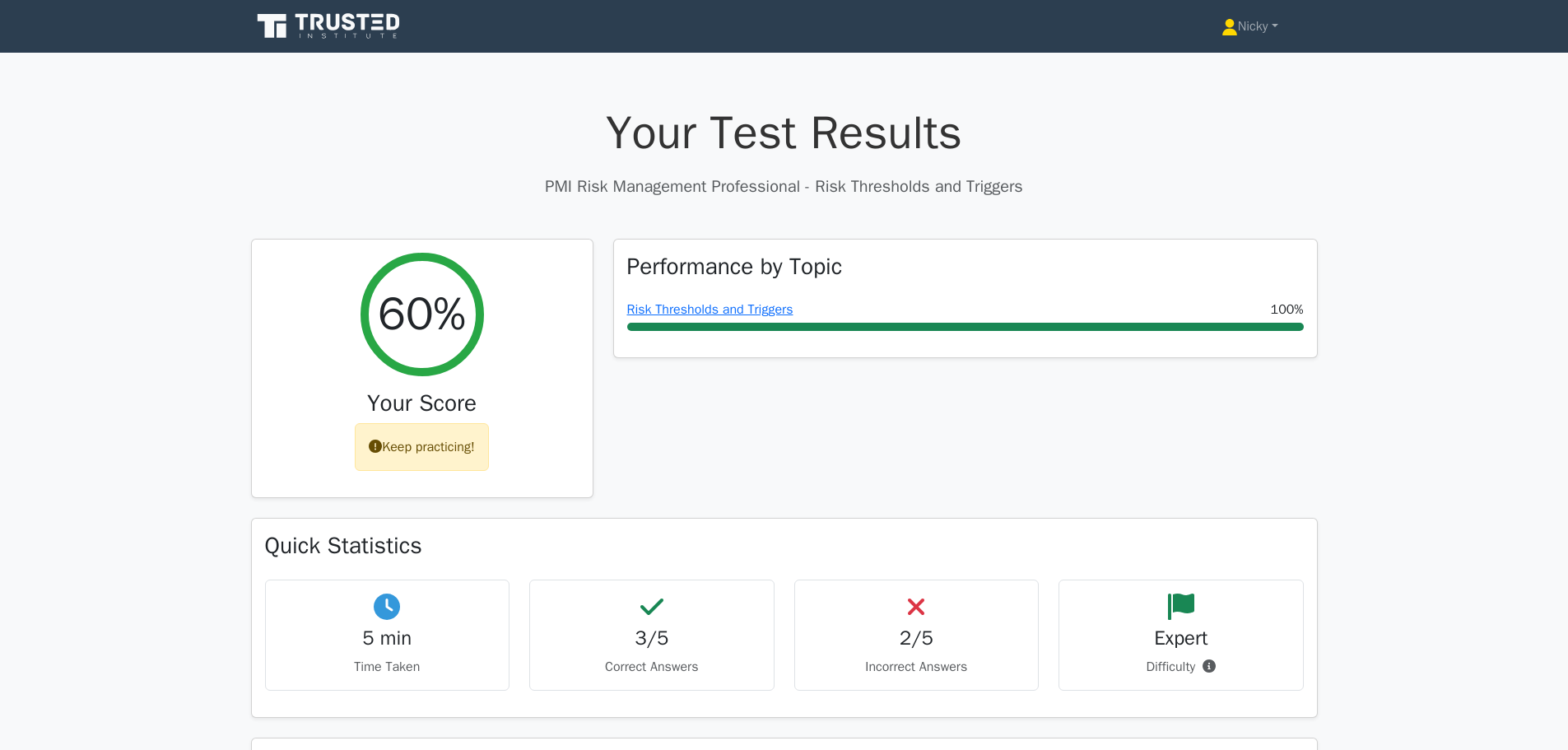 scroll, scrollTop: 0, scrollLeft: 0, axis: both 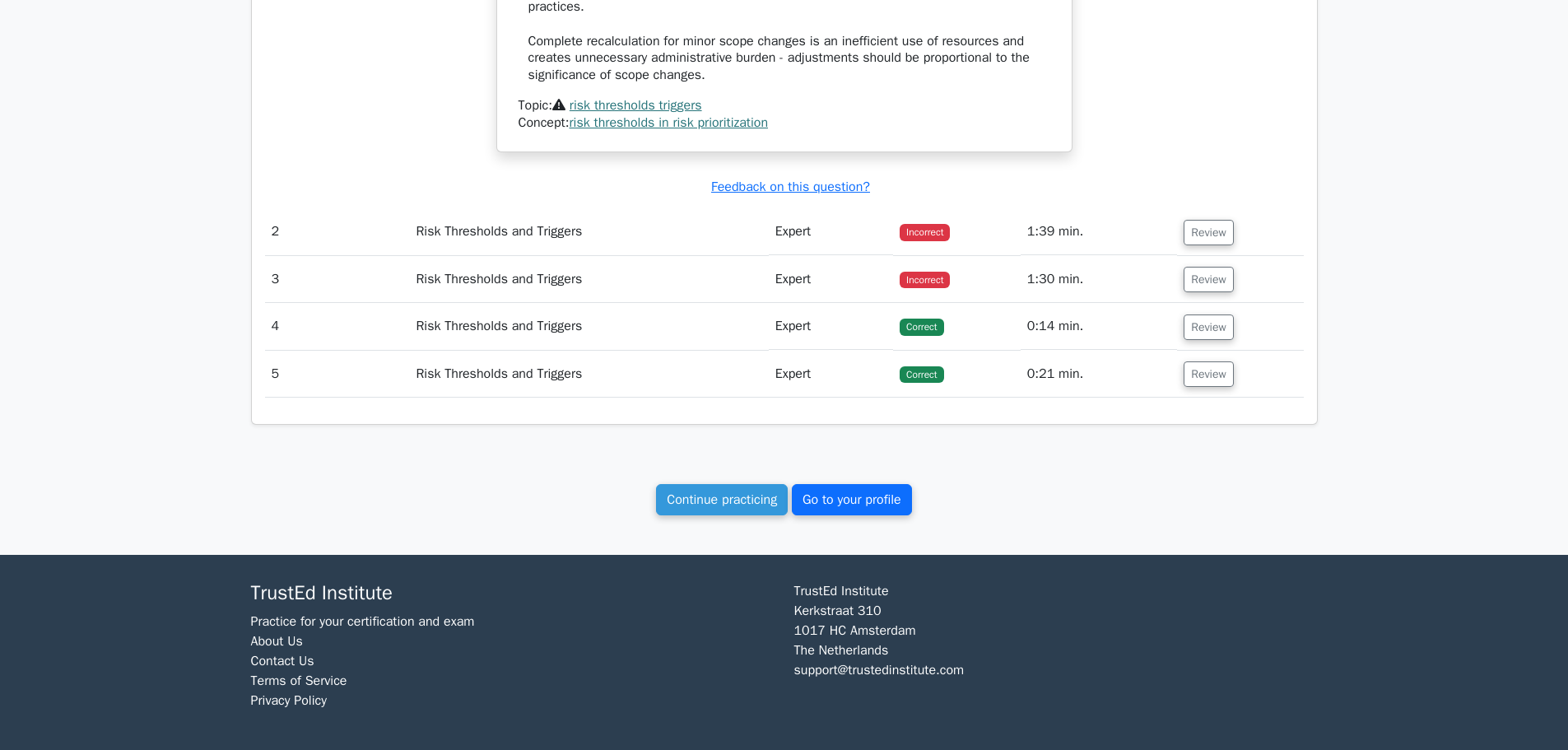 click on "Go to your profile" at bounding box center (852, 500) 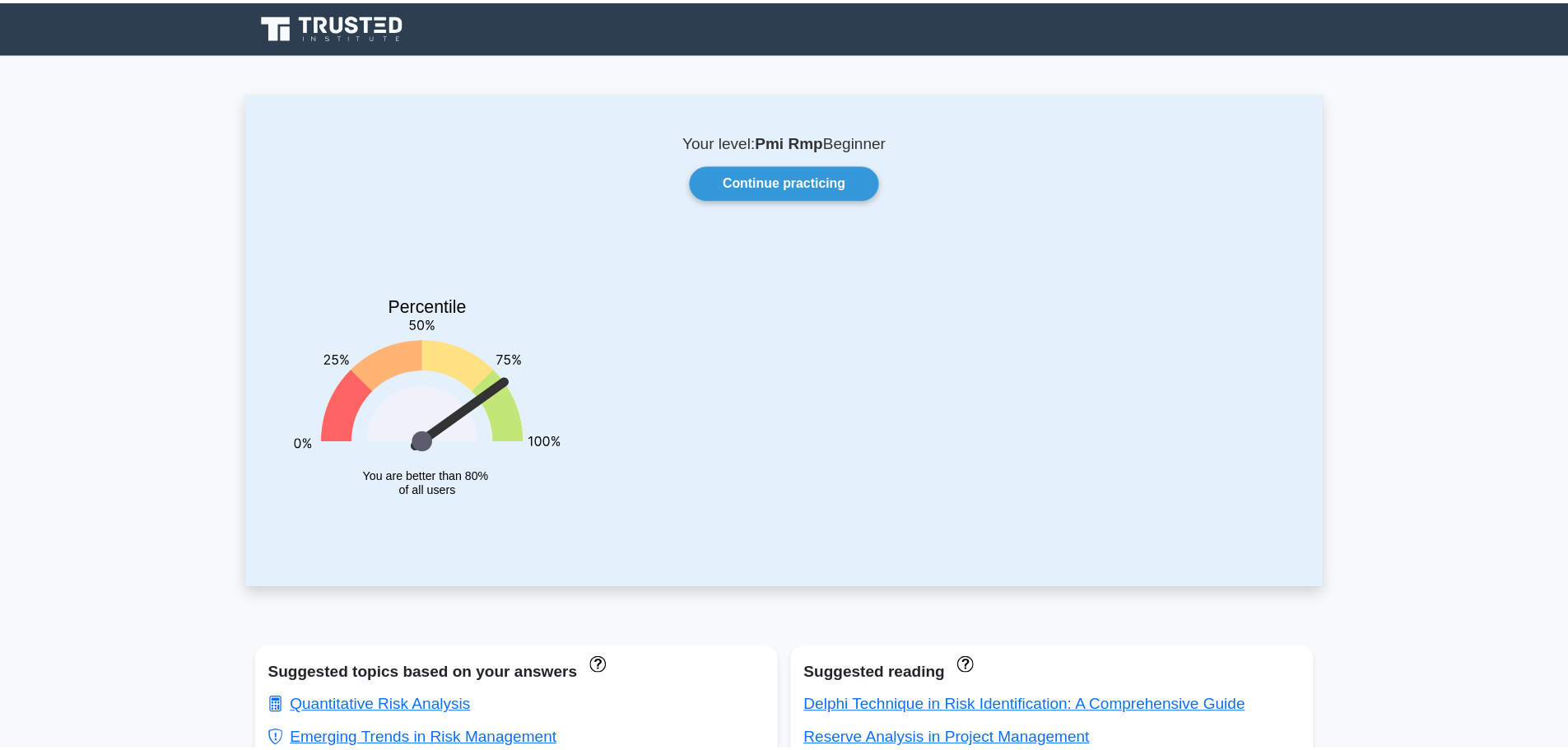 scroll, scrollTop: 0, scrollLeft: 0, axis: both 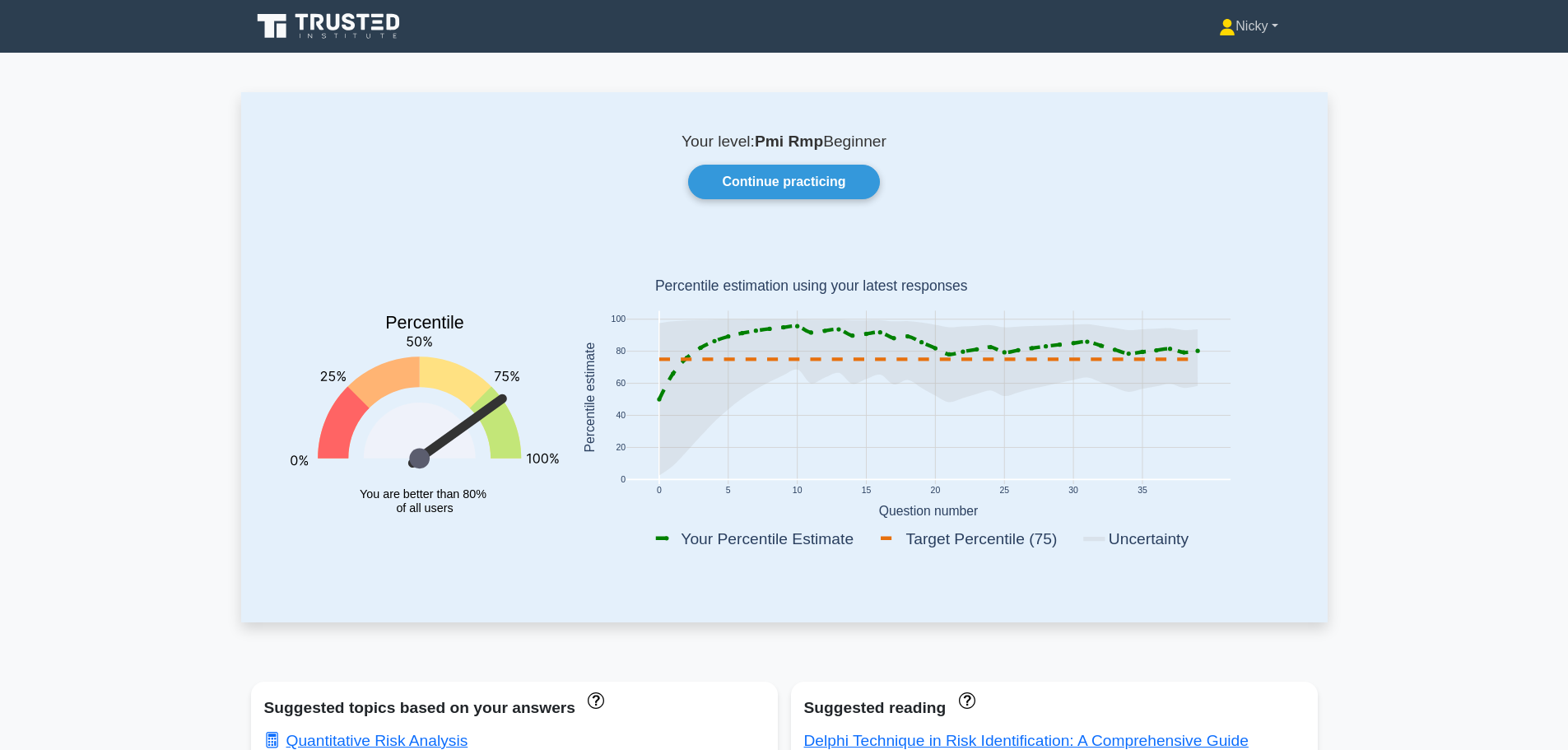 click on "Nicky" at bounding box center (1248, 26) 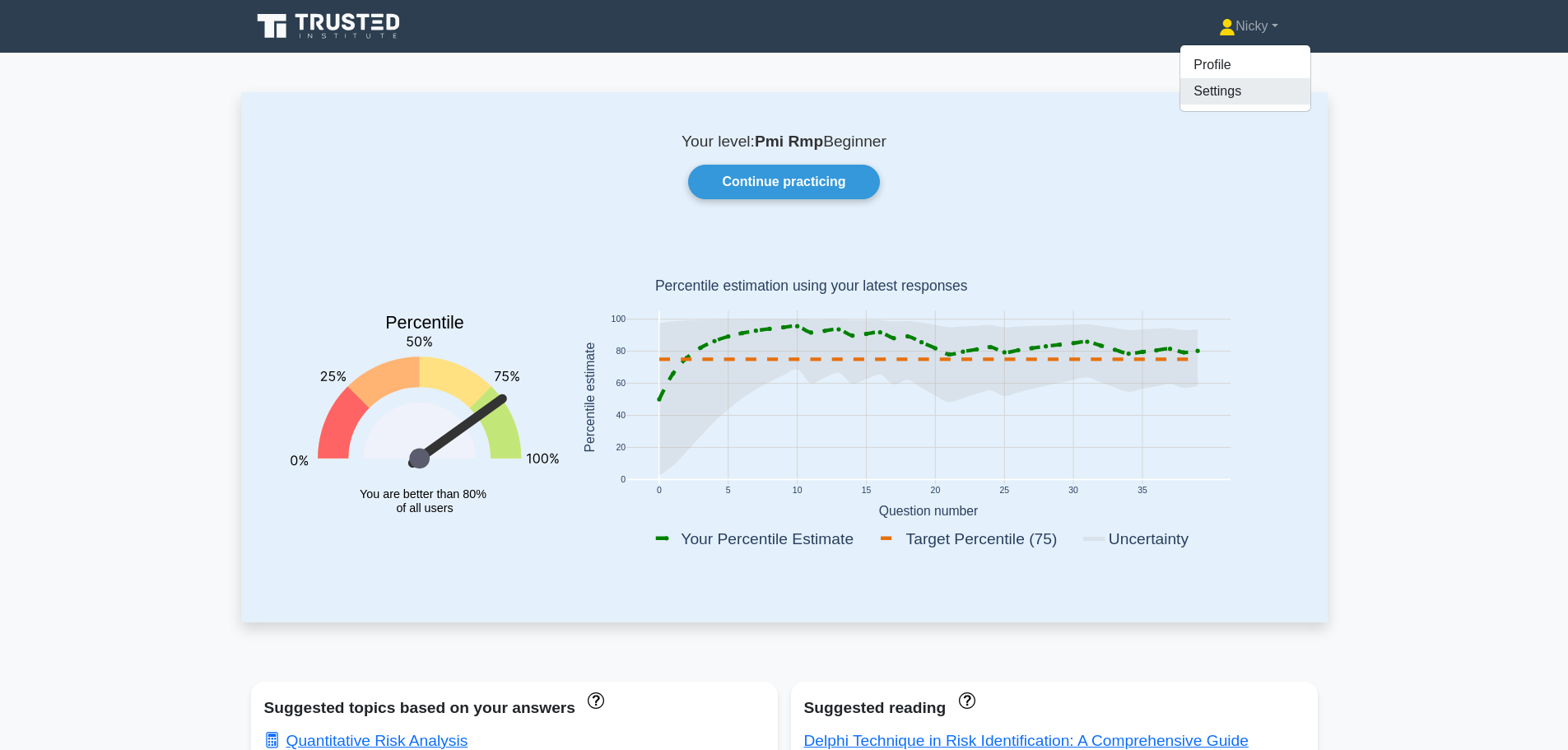 click on "Settings" at bounding box center [1245, 91] 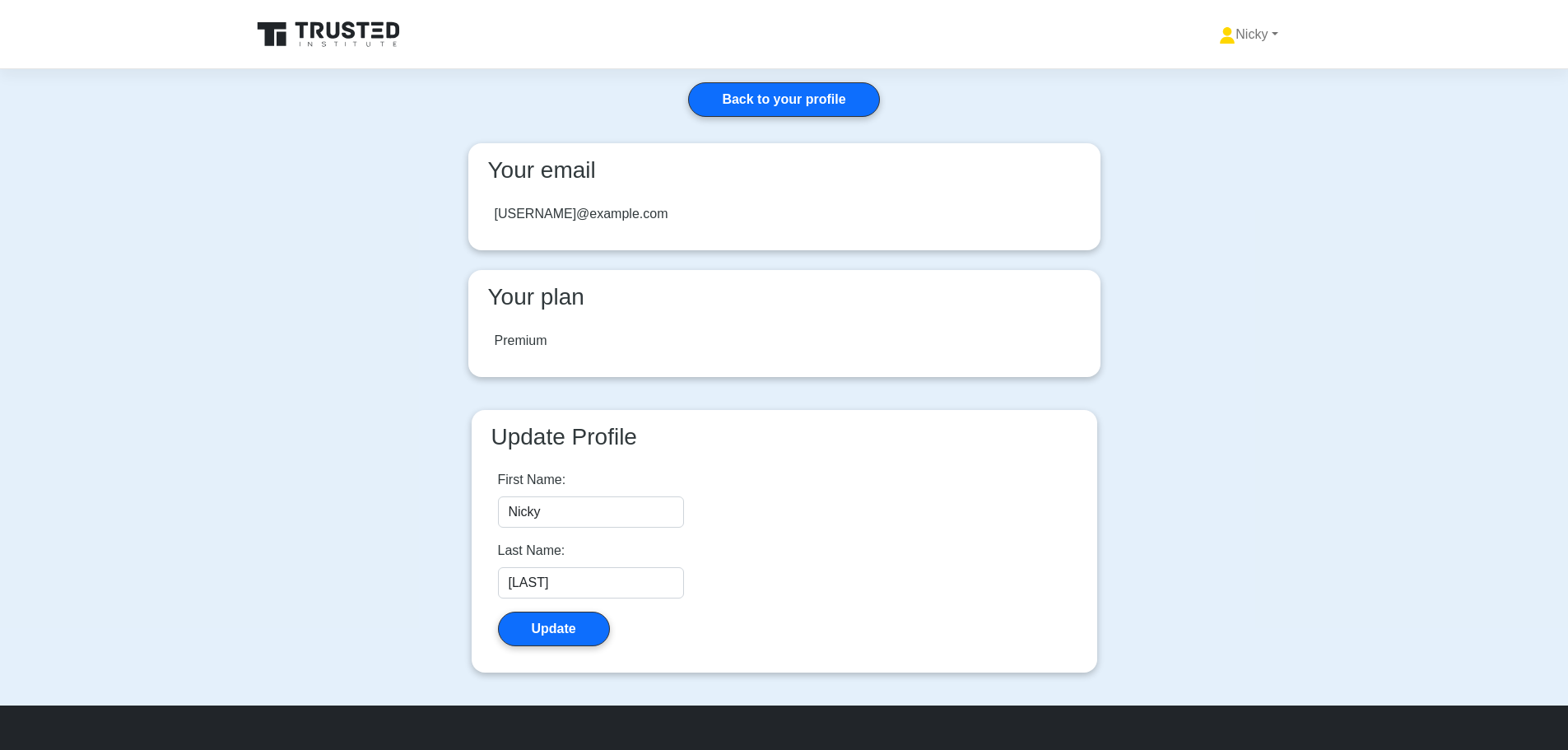 scroll, scrollTop: 0, scrollLeft: 0, axis: both 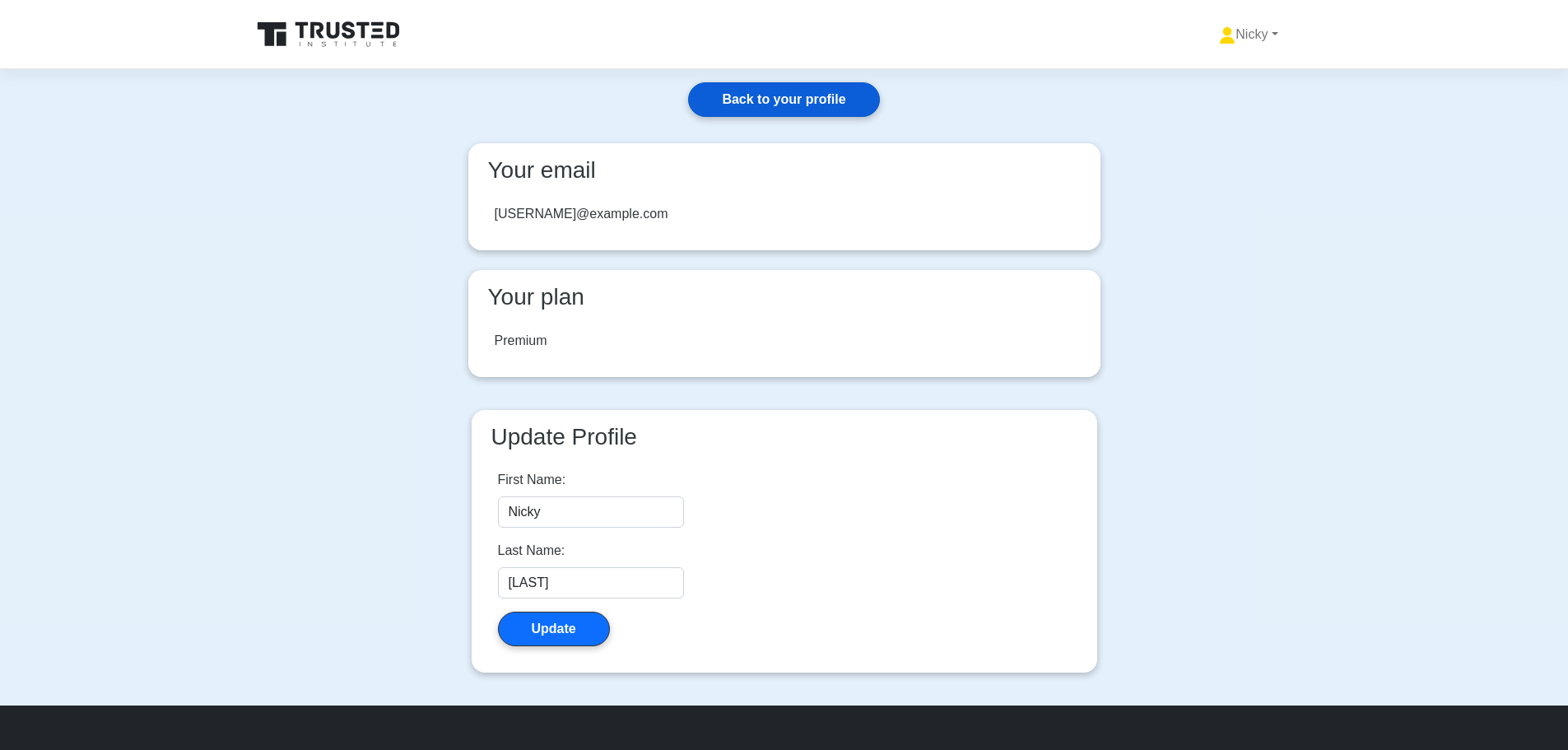 click on "Back to your profile" at bounding box center [784, 100] 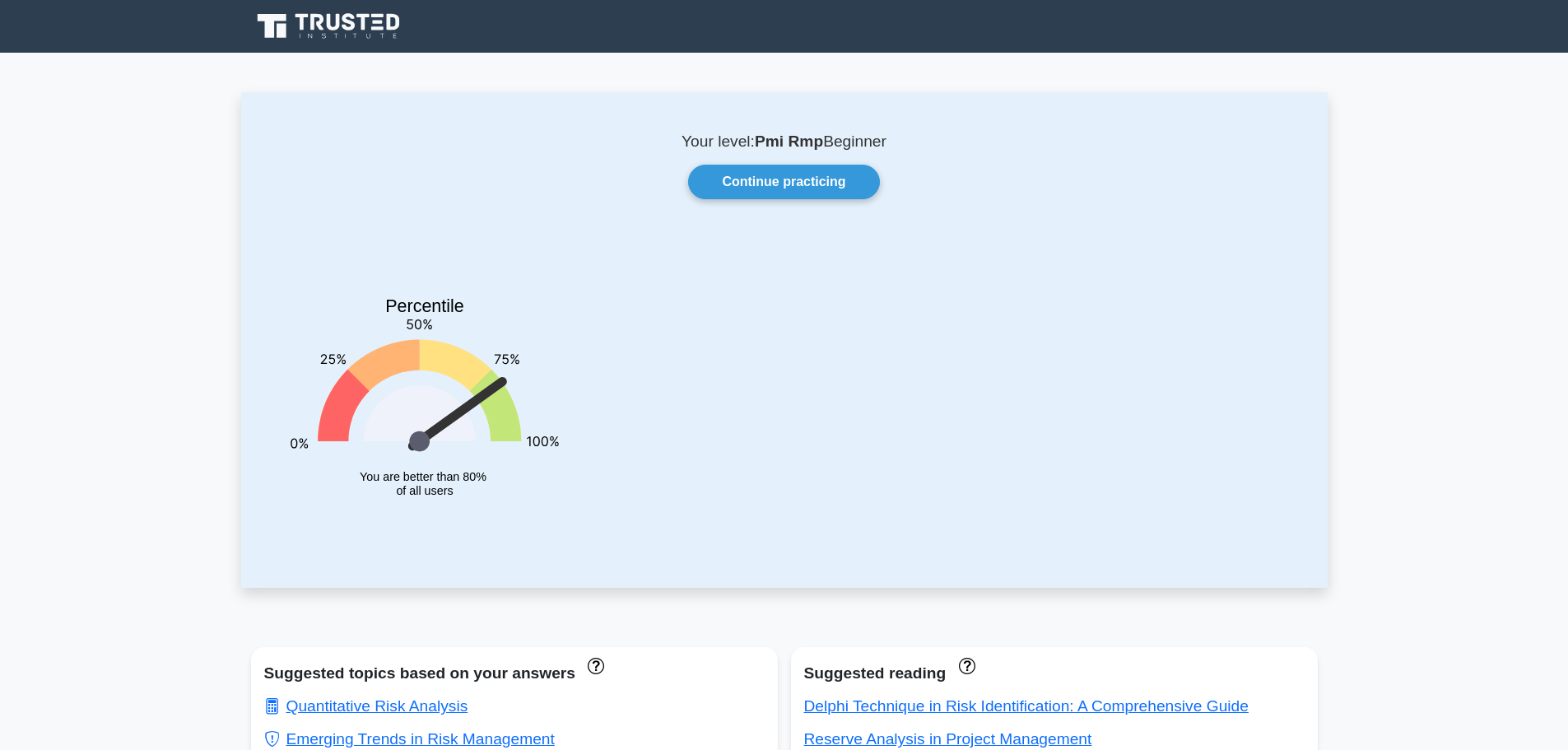 scroll, scrollTop: 0, scrollLeft: 0, axis: both 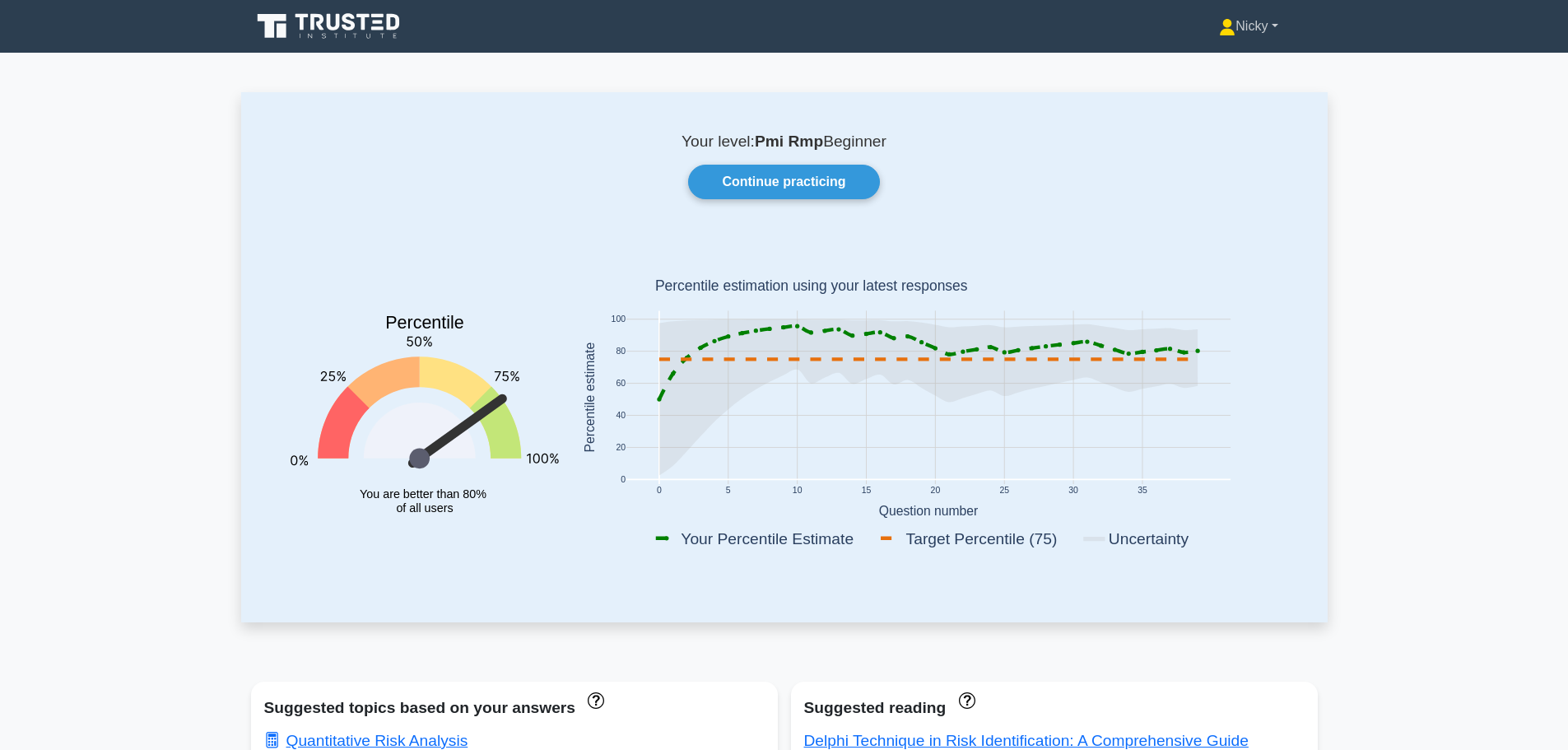click on "Nicky" at bounding box center [1248, 26] 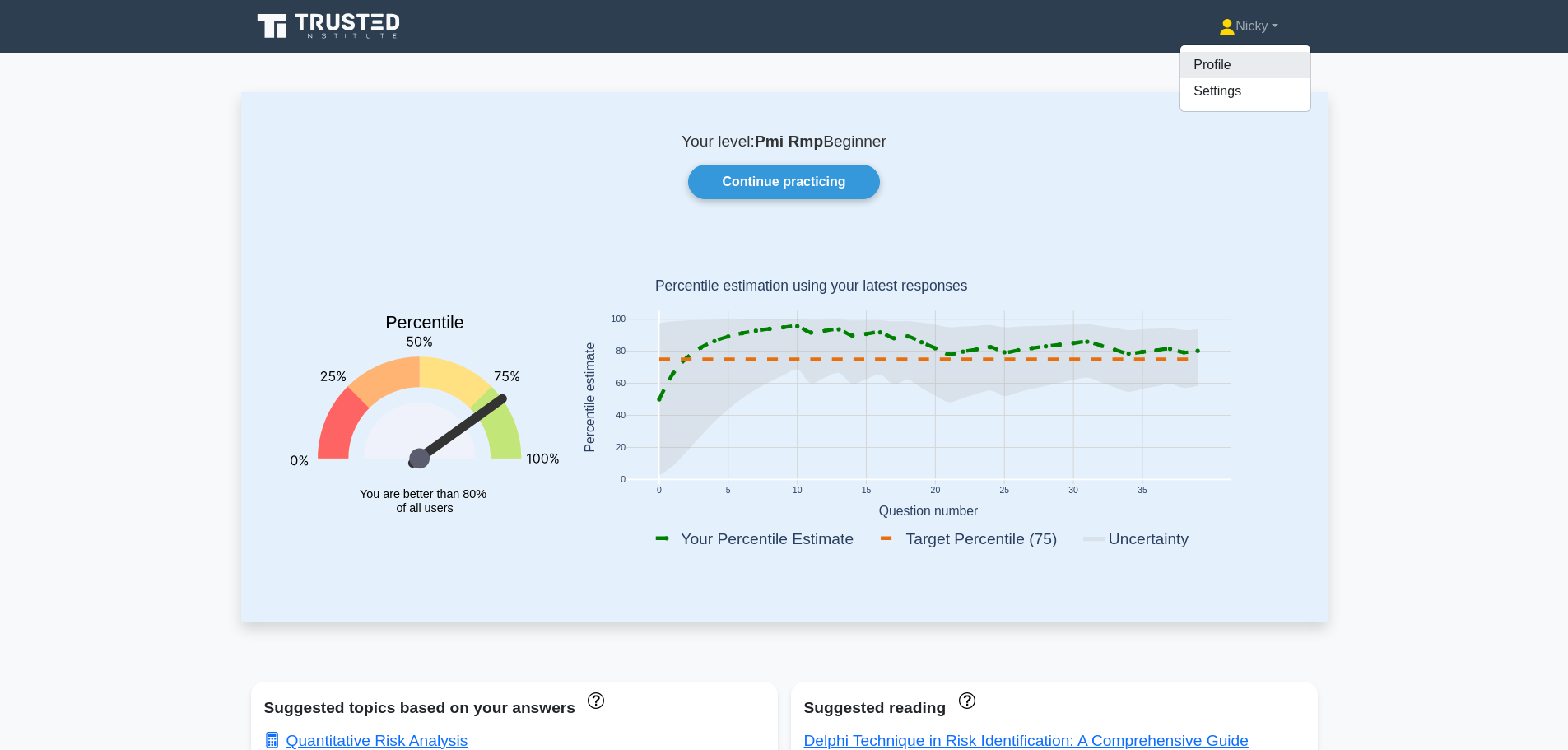 click on "Profile" at bounding box center [1245, 65] 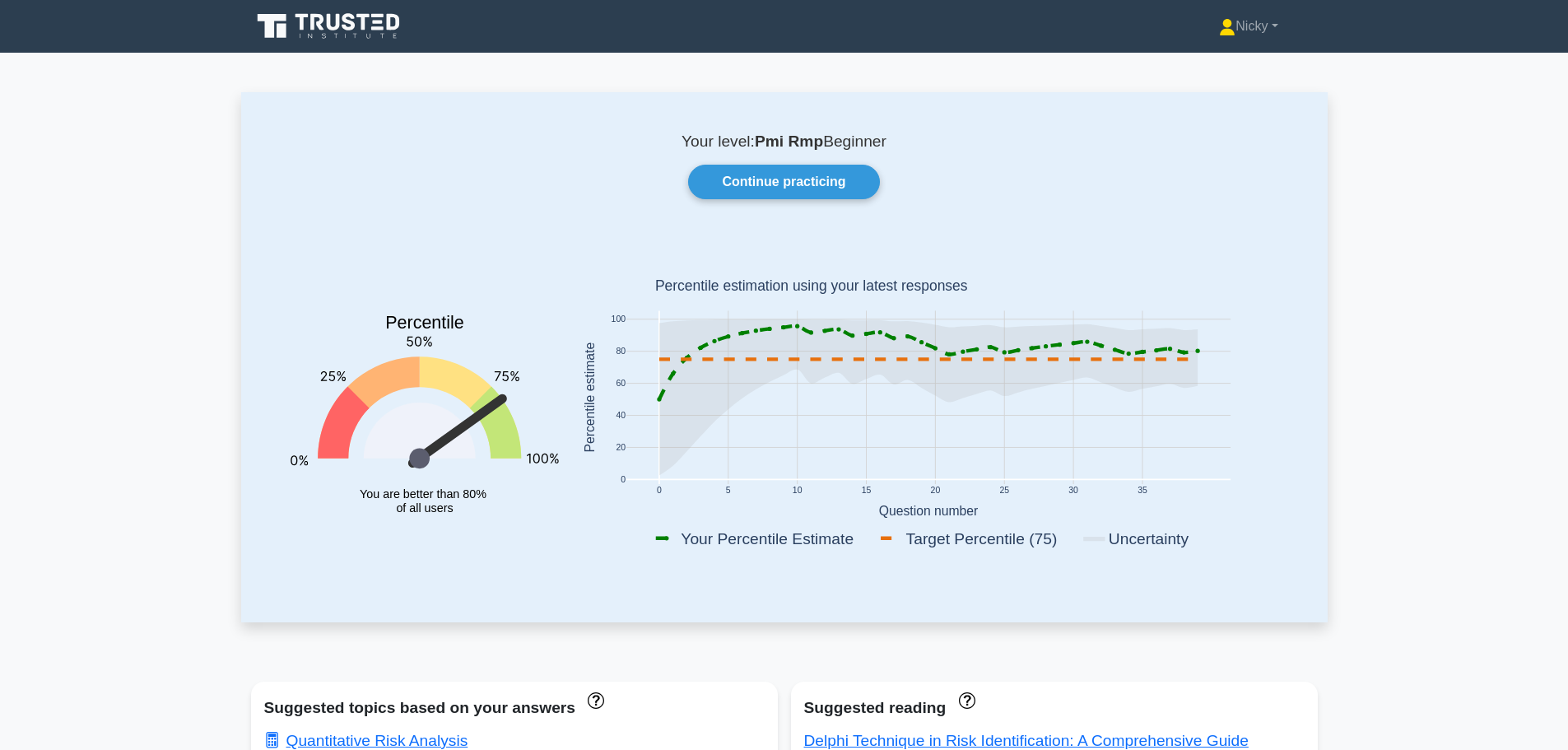 scroll, scrollTop: 0, scrollLeft: 0, axis: both 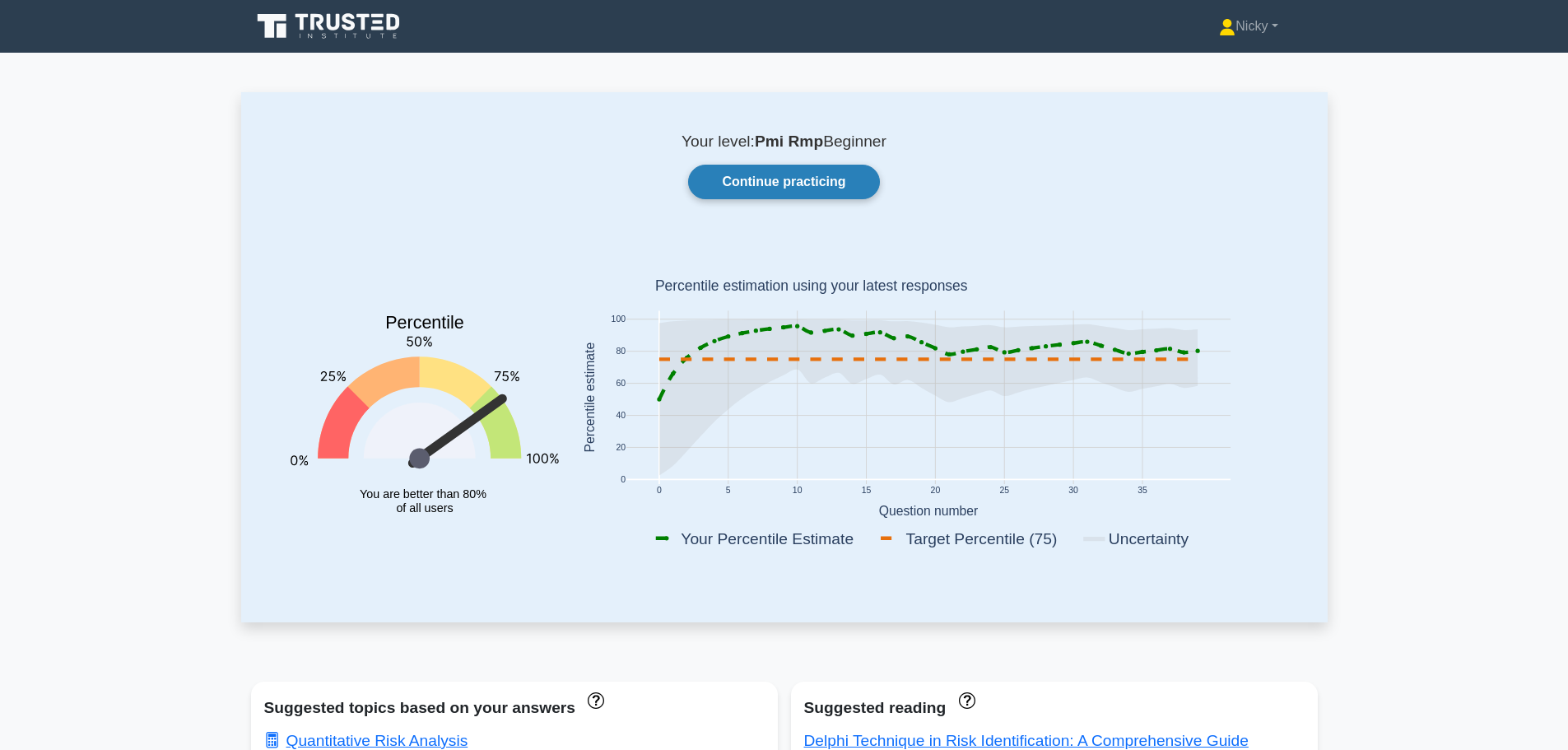 click on "Continue practicing" at bounding box center (784, 182) 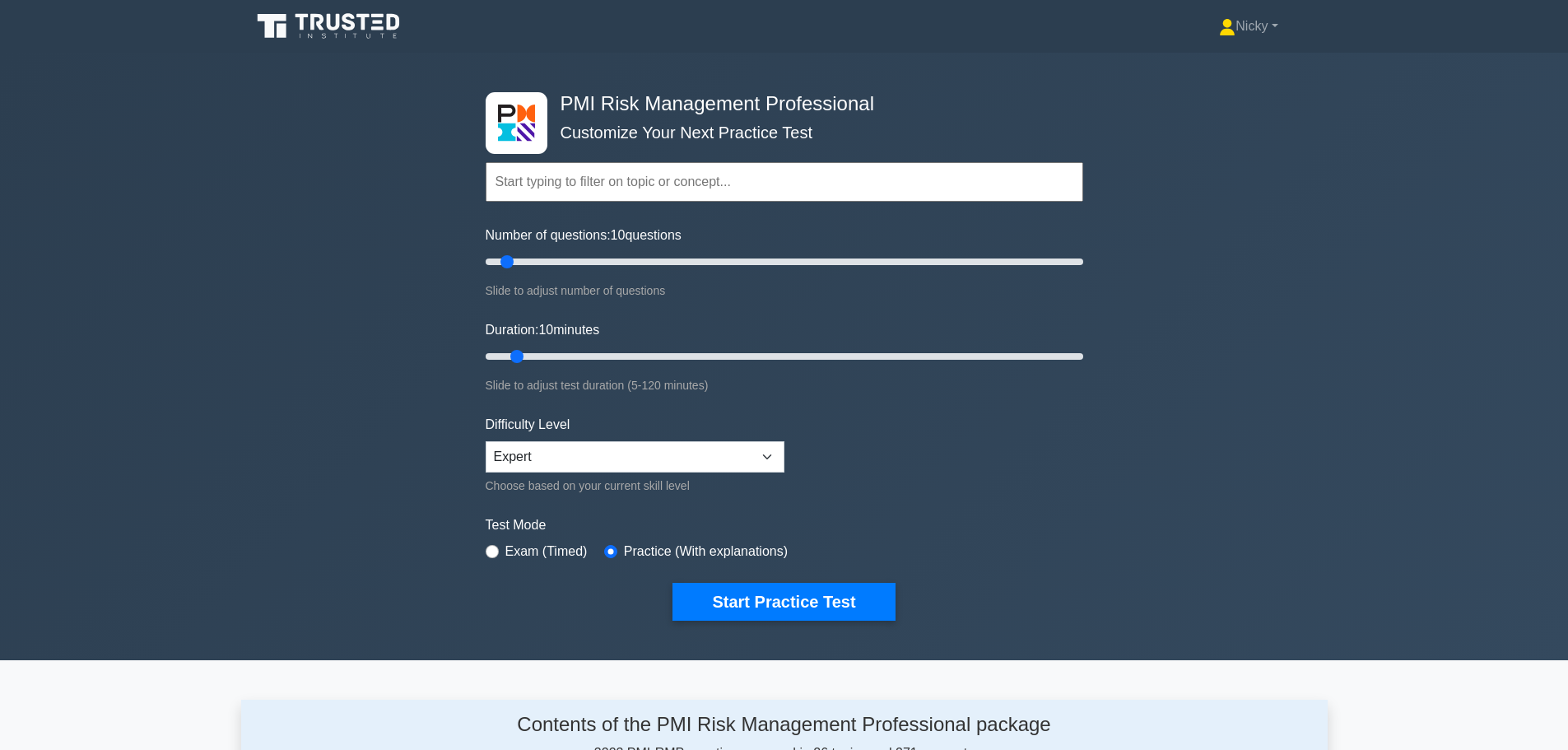 scroll, scrollTop: 0, scrollLeft: 0, axis: both 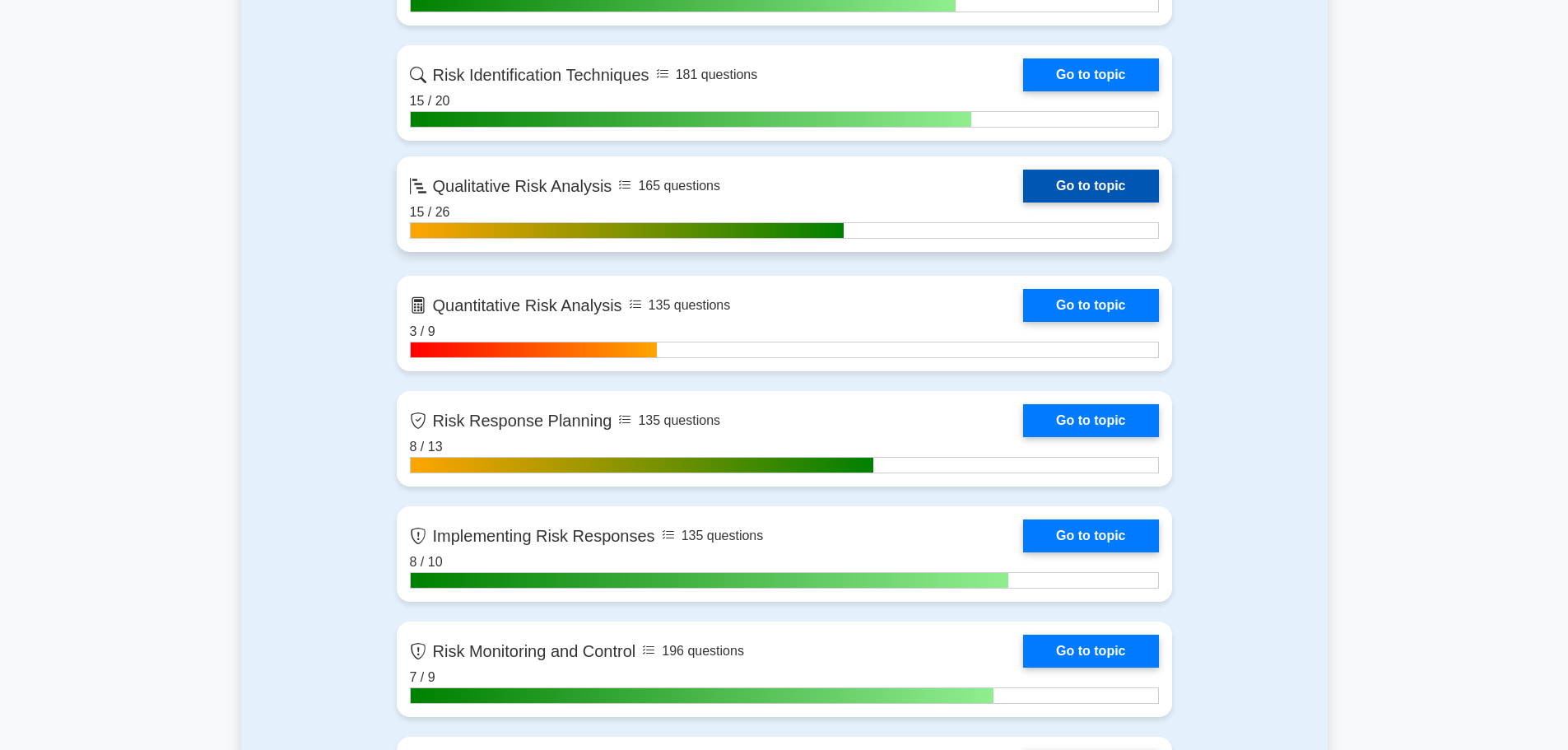 click on "Go to topic" at bounding box center (1091, 186) 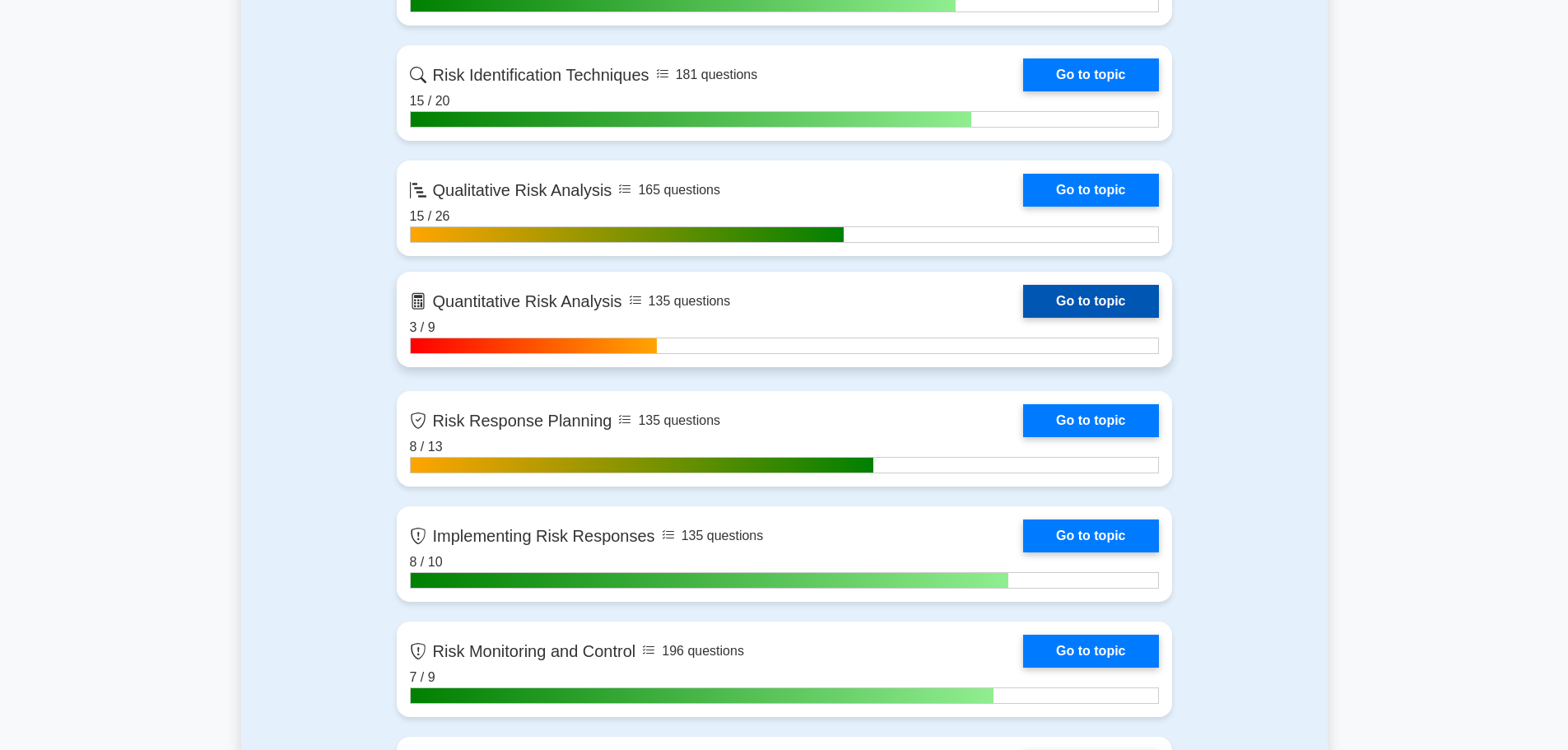 click on "Go to topic" at bounding box center [1091, 301] 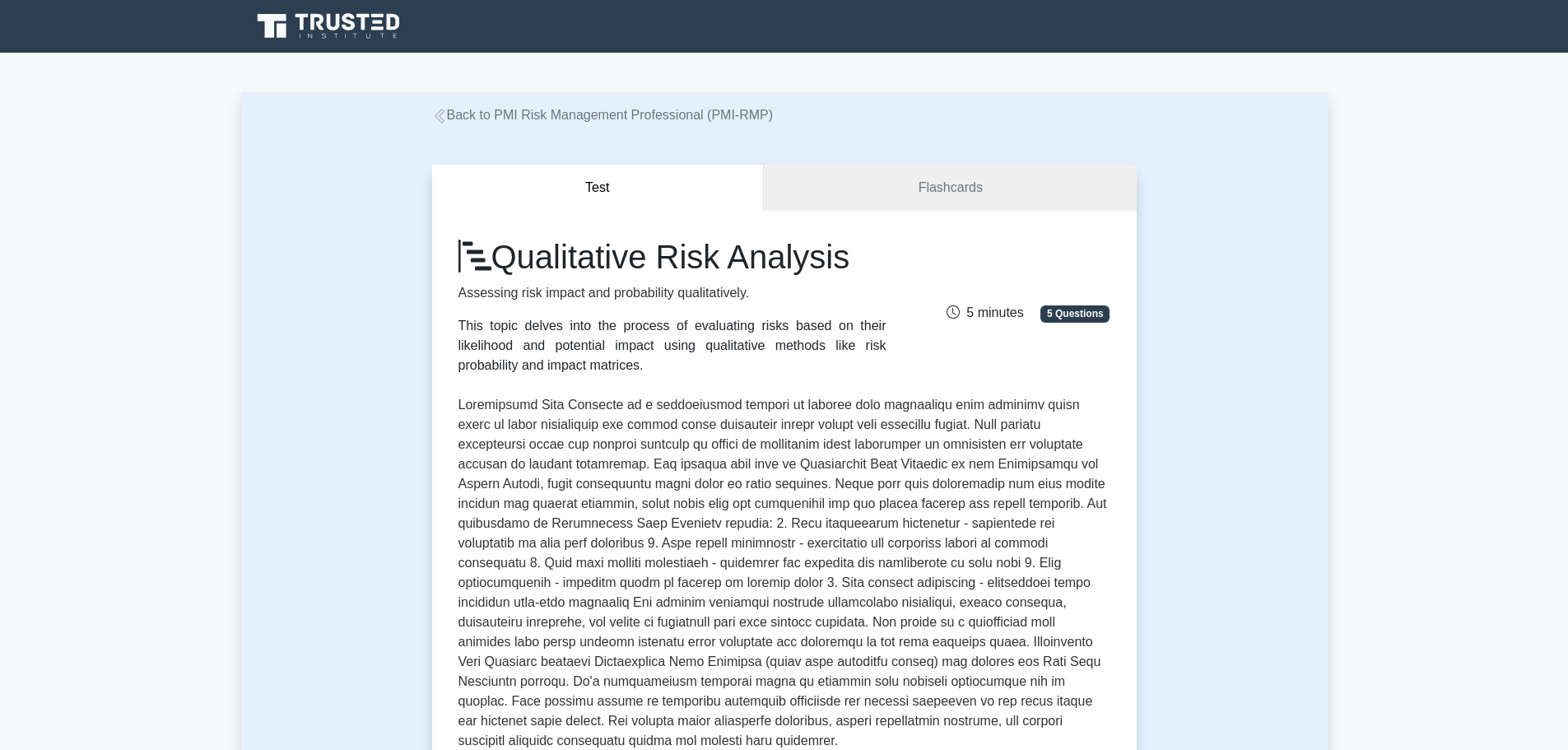 scroll, scrollTop: 0, scrollLeft: 0, axis: both 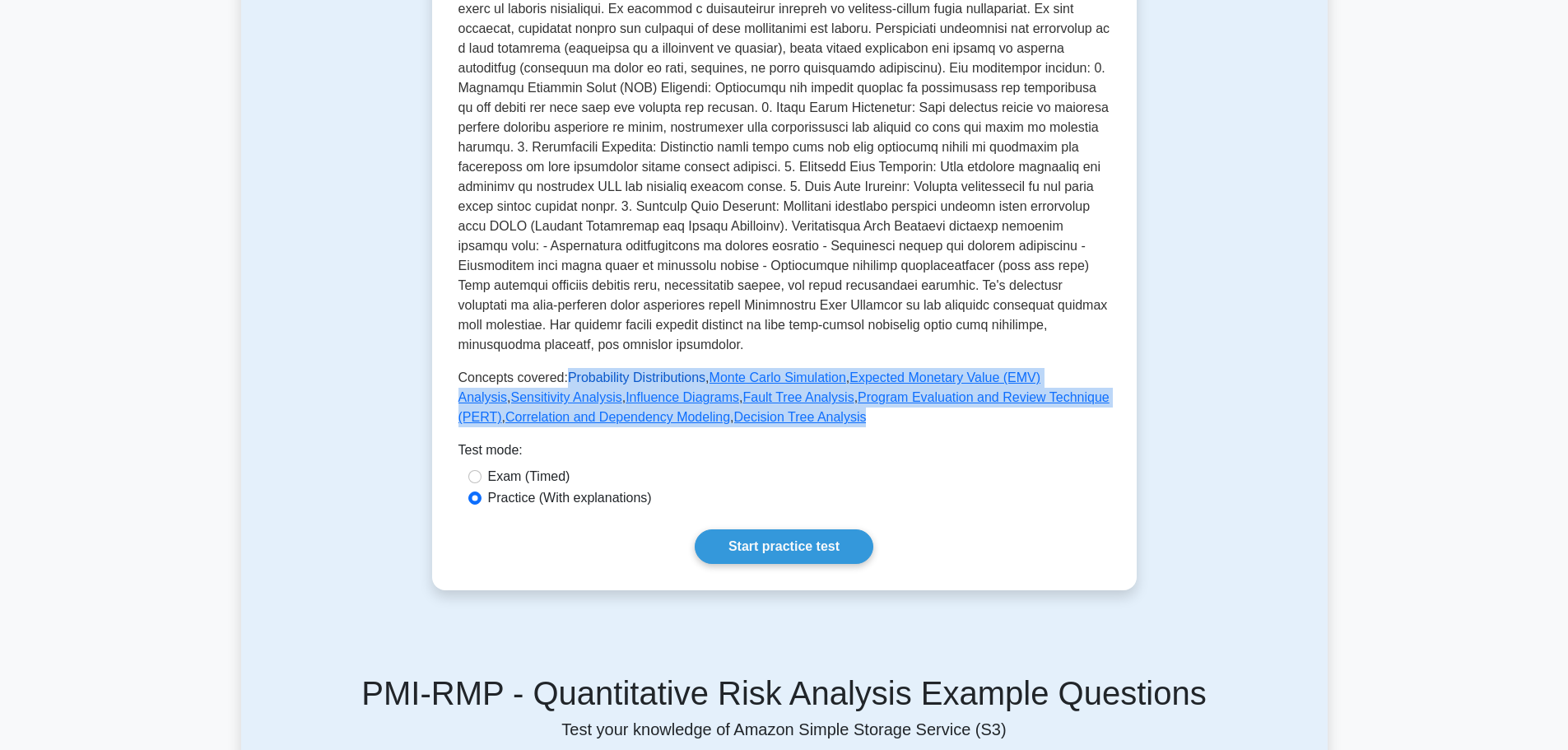 drag, startPoint x: 811, startPoint y: 421, endPoint x: 565, endPoint y: 380, distance: 249.39326 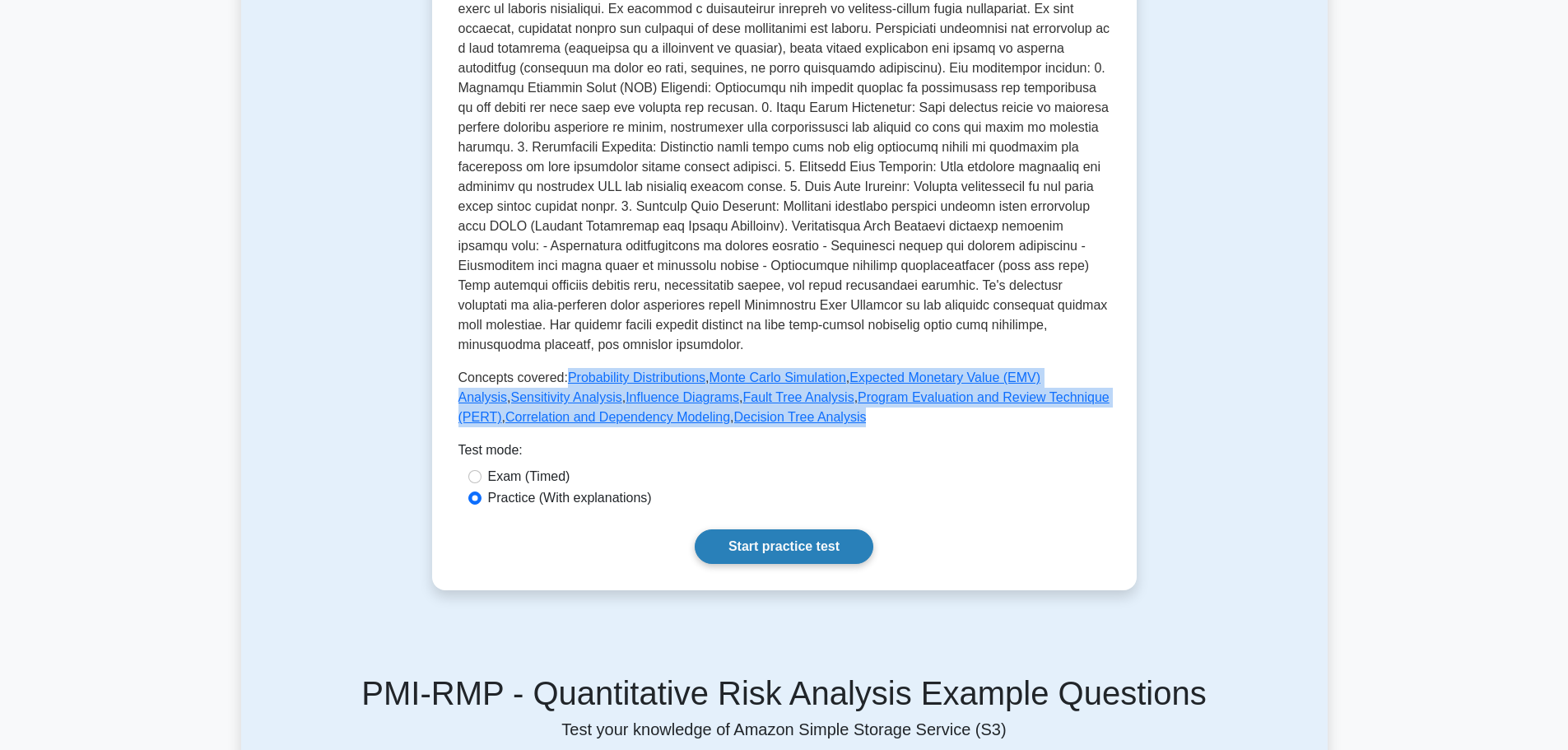 click on "Start practice test" at bounding box center (784, 547) 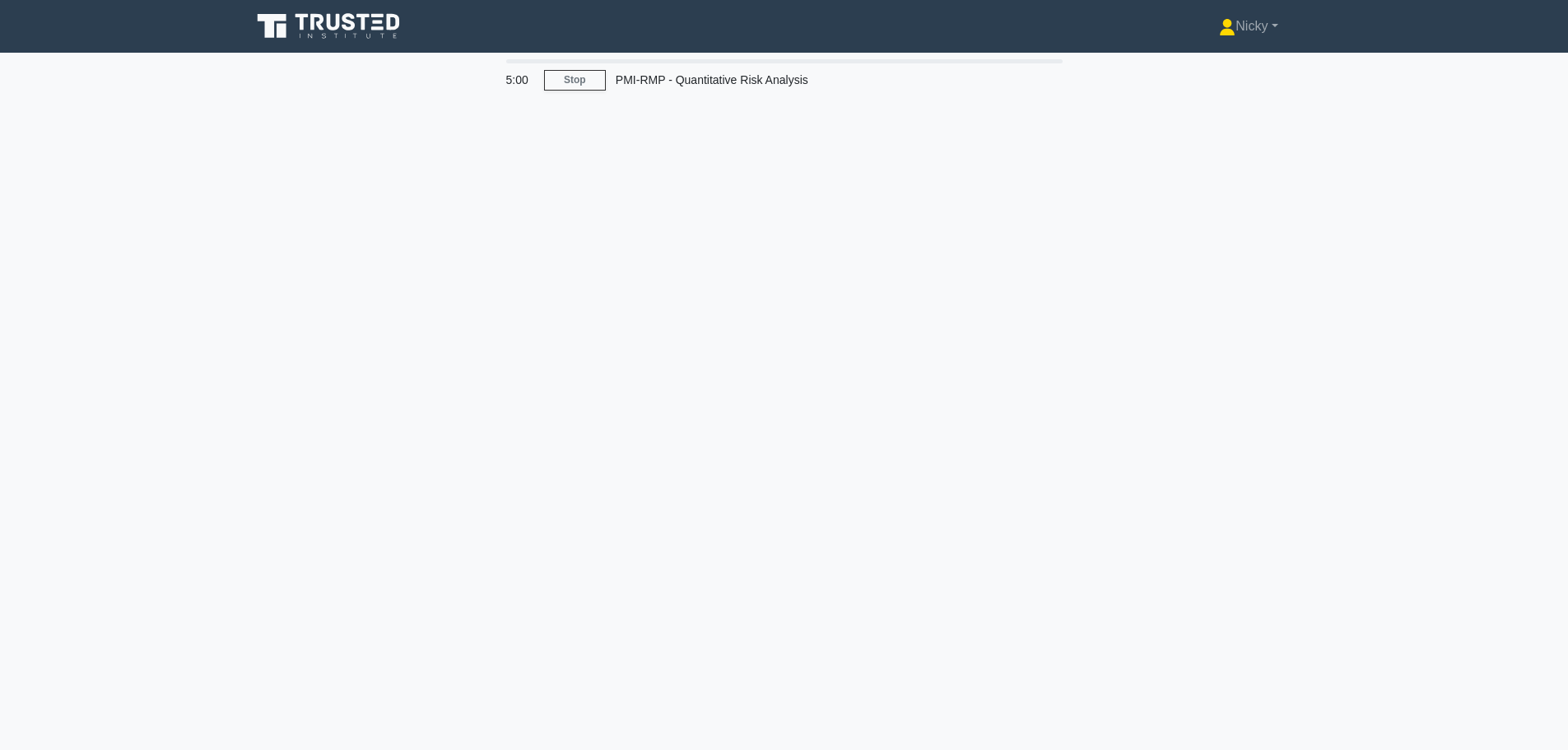 scroll, scrollTop: 0, scrollLeft: 0, axis: both 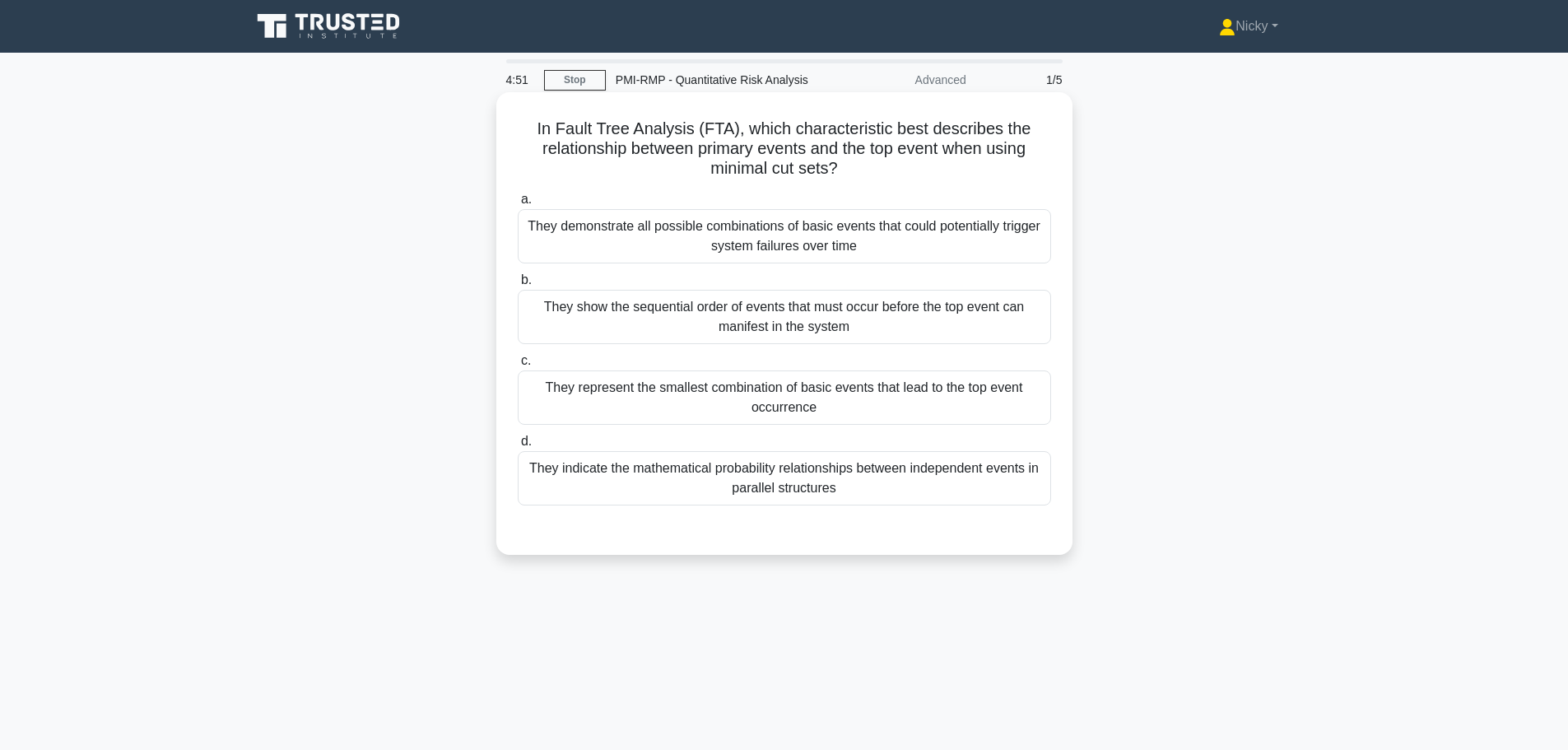 drag, startPoint x: 847, startPoint y: 170, endPoint x: 537, endPoint y: 133, distance: 312.2 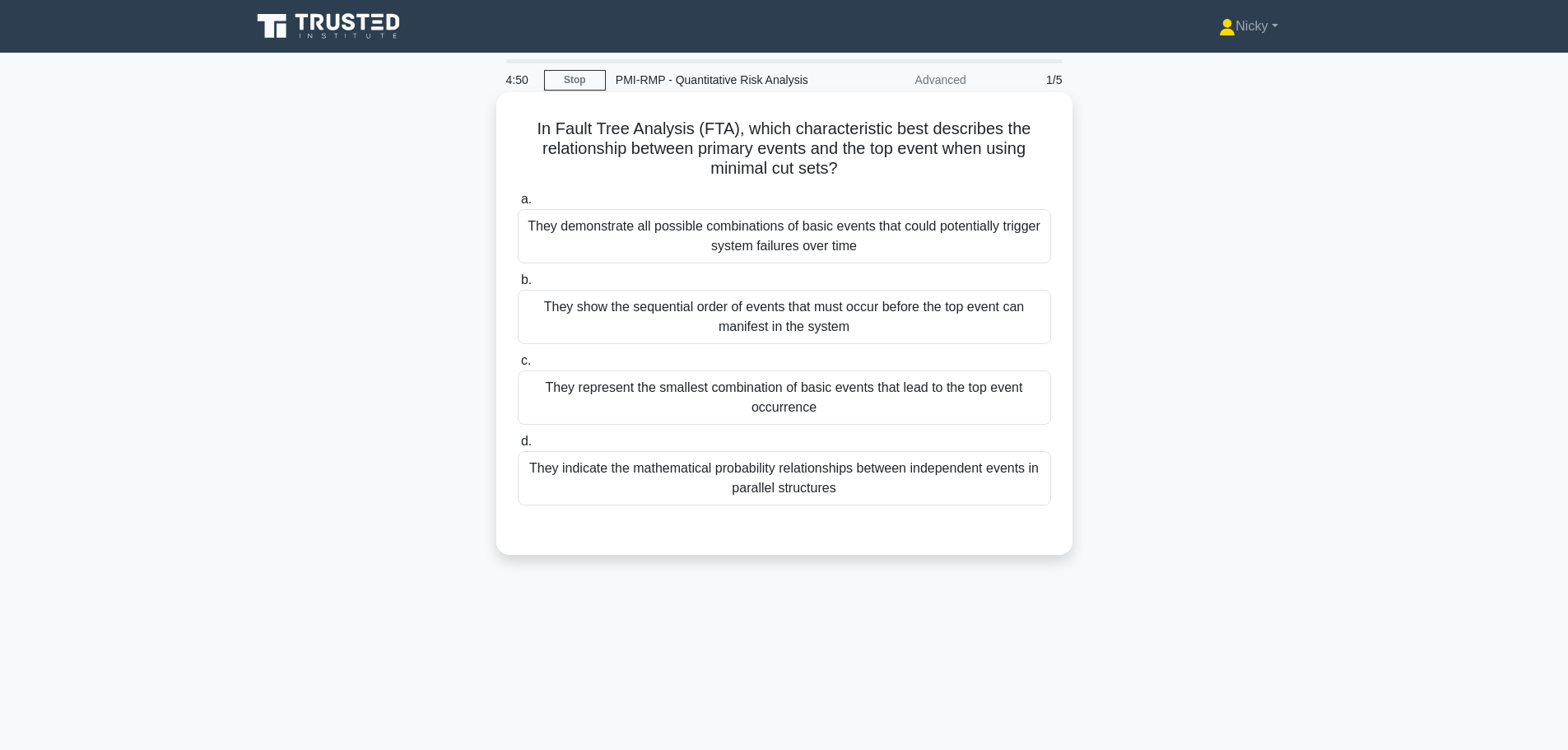copy on "In Fault Tree Analysis (FTA), which characteristic best describes the relationship between primary events and the top event when using minimal cut sets?" 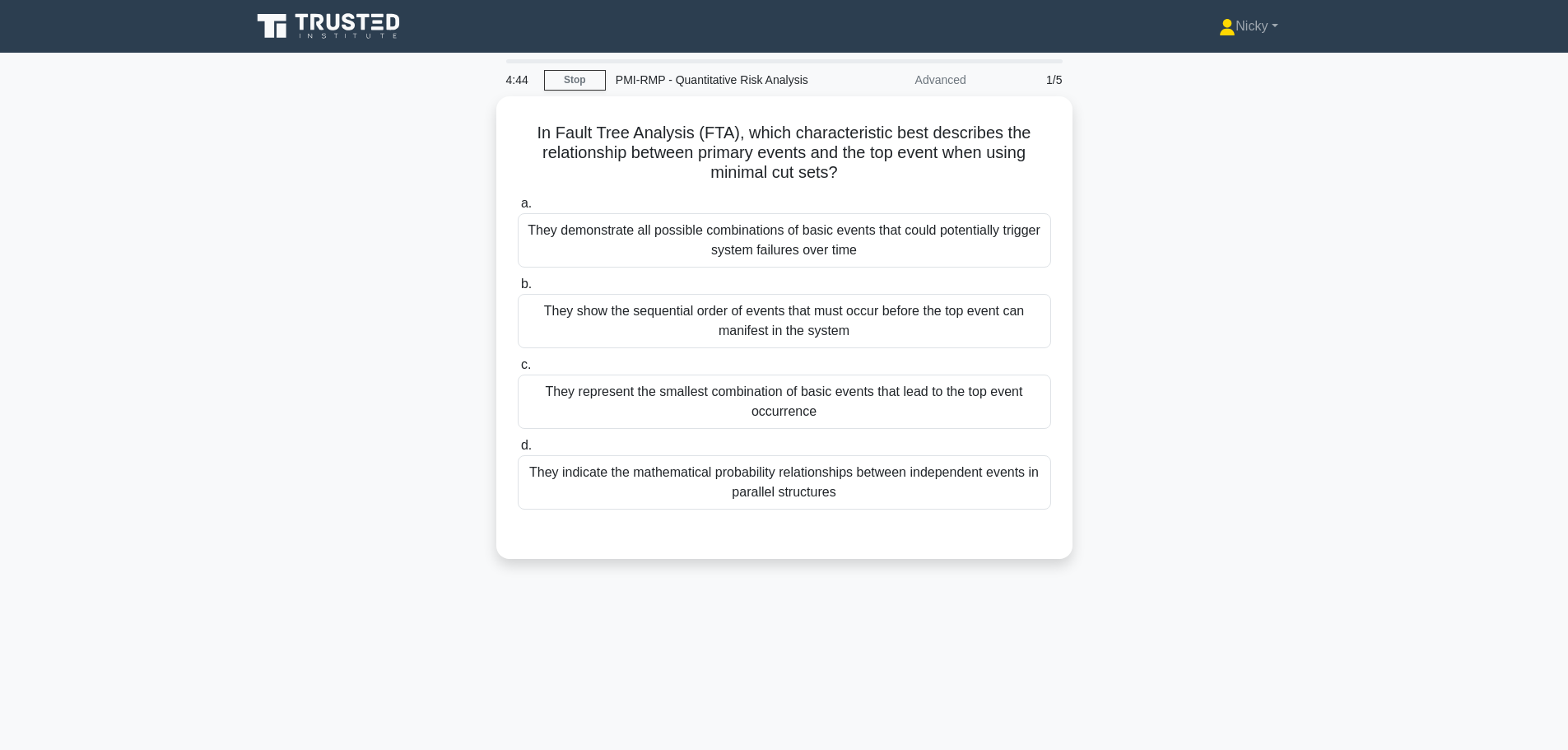 click on "In Fault Tree Analysis (FTA), which characteristic best describes the relationship between primary events and the top event when using minimal cut sets?
.spinner_0XTQ{transform-origin:center;animation:spinner_y6GP .75s linear infinite}@keyframes spinner_y6GP{100%{transform:rotate(360deg)}}
a.
b.
c. d." at bounding box center (784, 338) 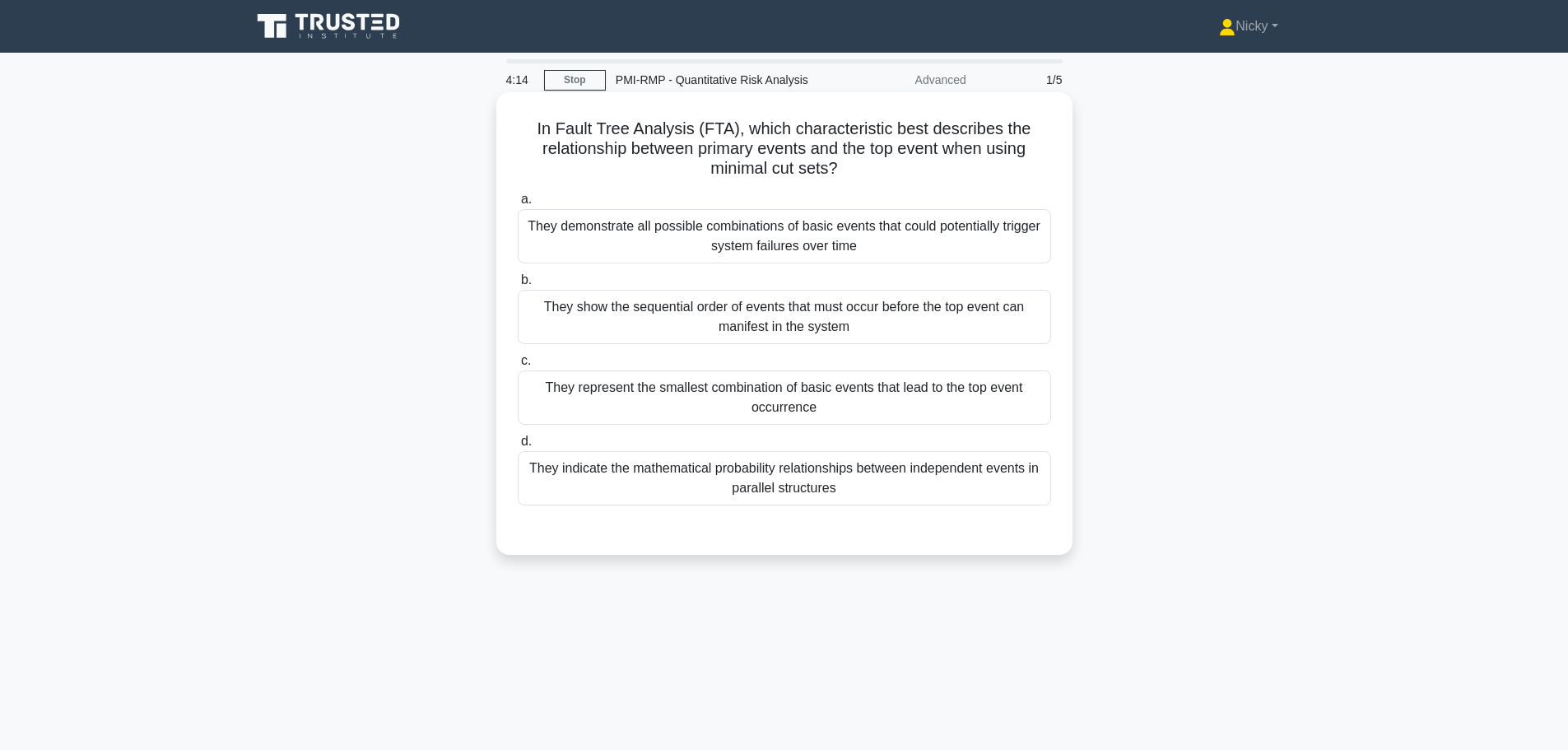 click on "They represent the smallest combination of basic events that lead to the top event occurrence" at bounding box center [784, 398] 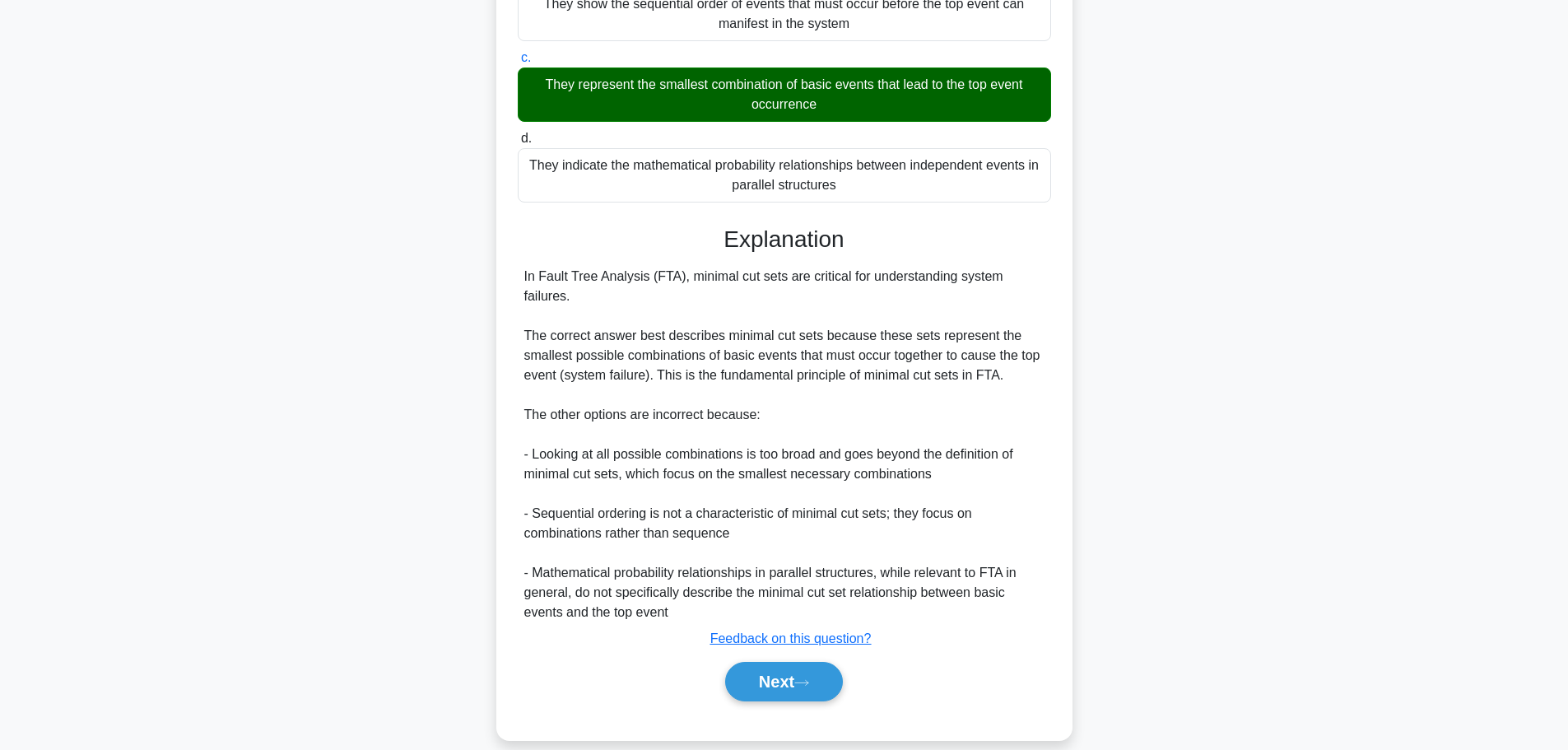 scroll, scrollTop: 305, scrollLeft: 0, axis: vertical 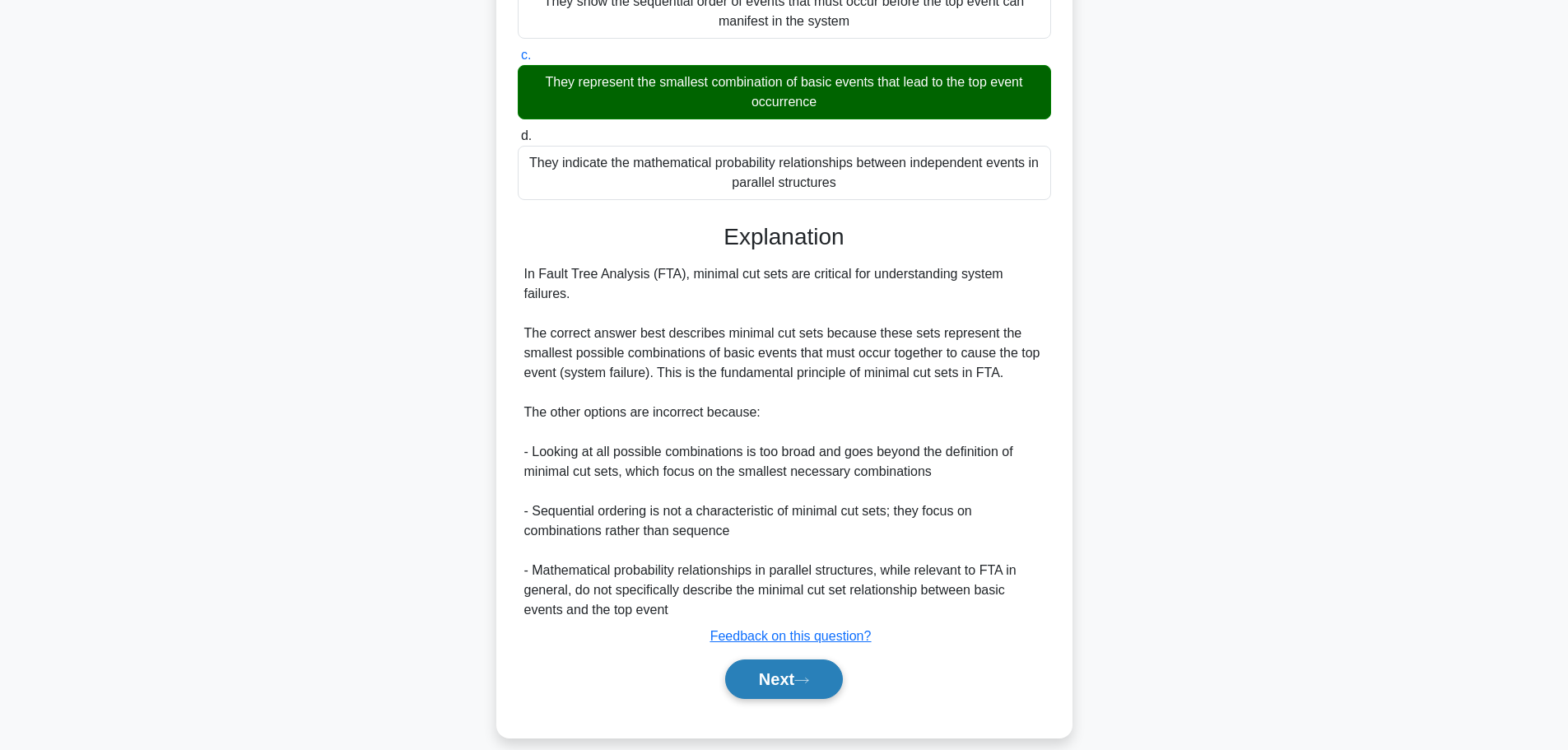 click on "Next" at bounding box center (784, 679) 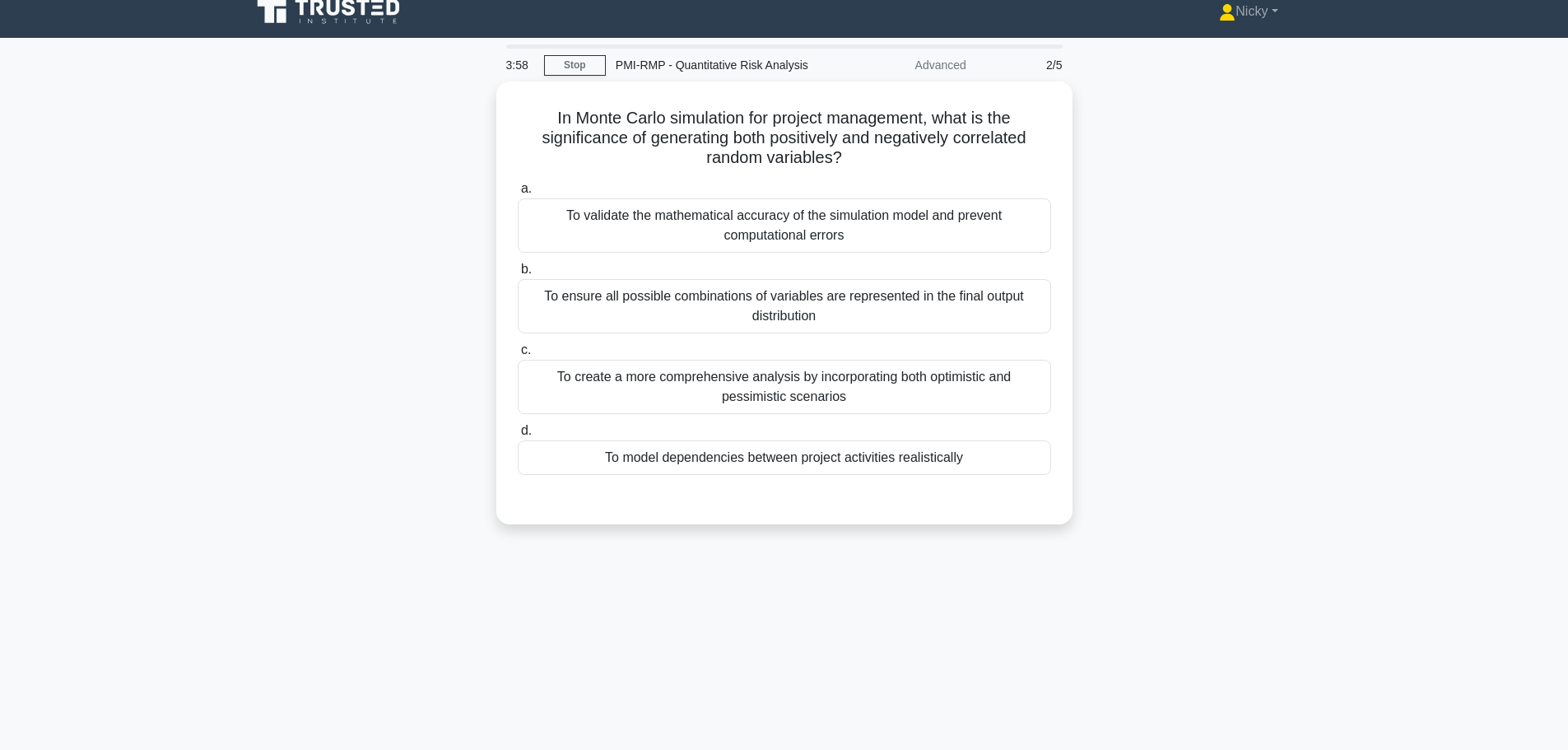 scroll, scrollTop: 0, scrollLeft: 0, axis: both 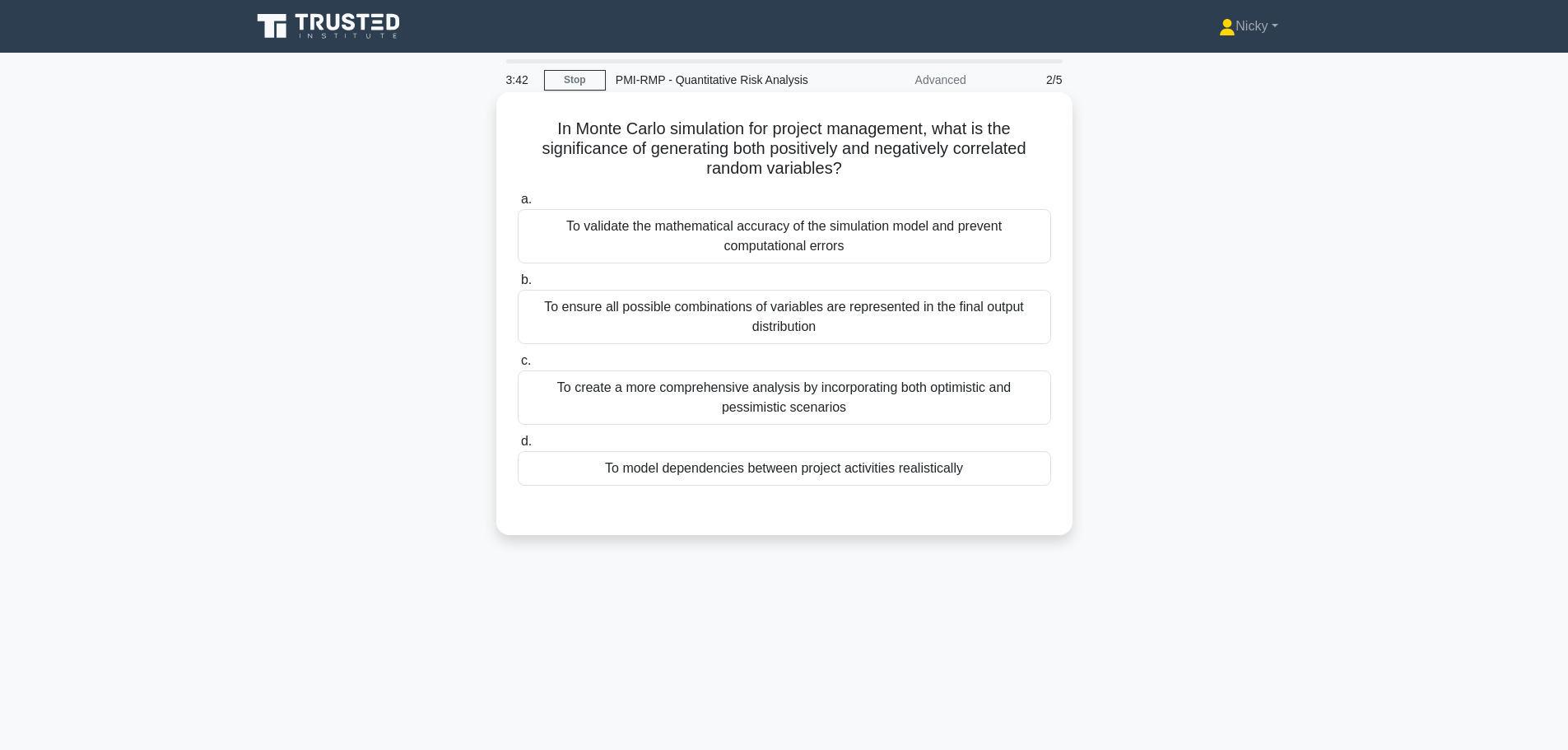 click on "To model dependencies between project activities realistically" at bounding box center [784, 468] 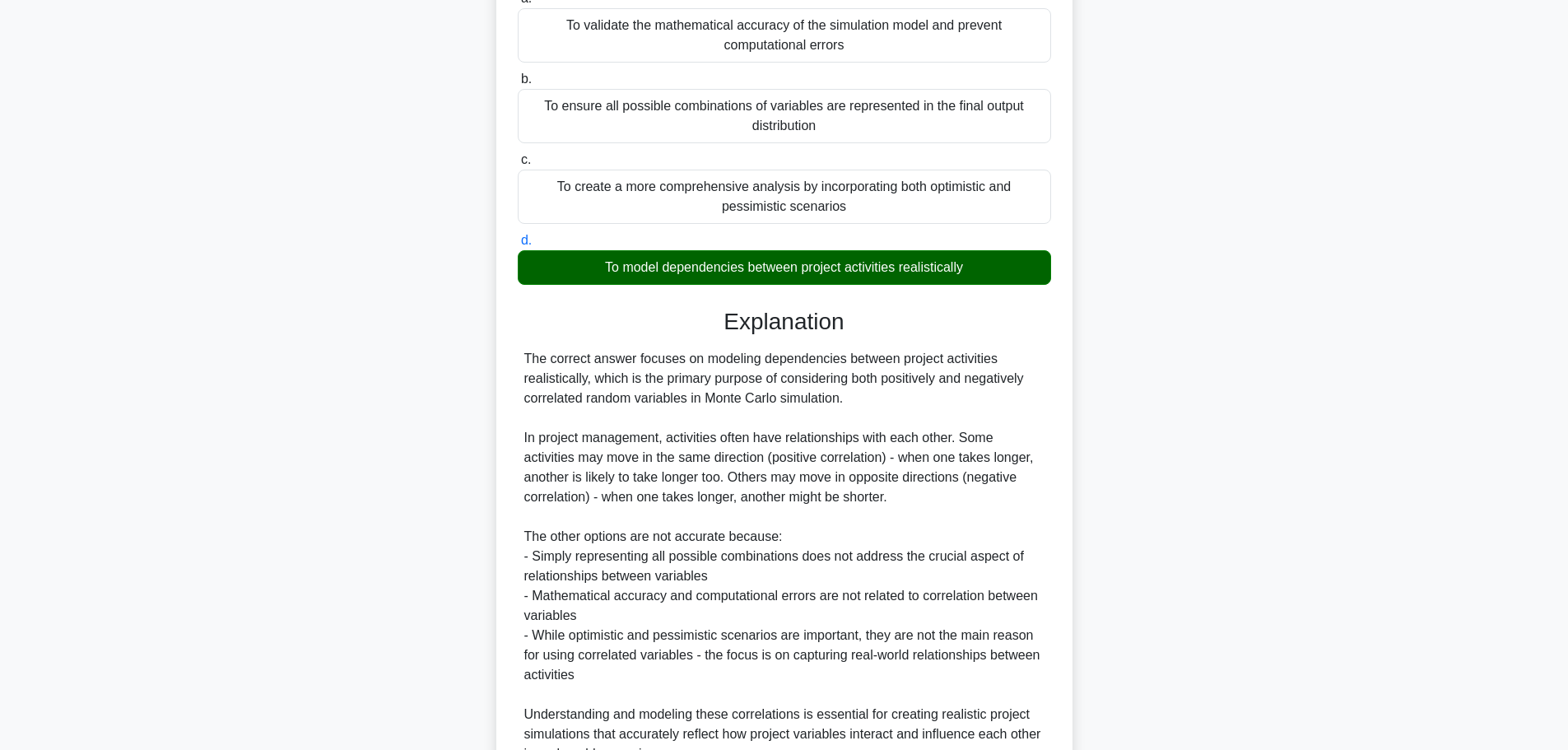 scroll, scrollTop: 365, scrollLeft: 0, axis: vertical 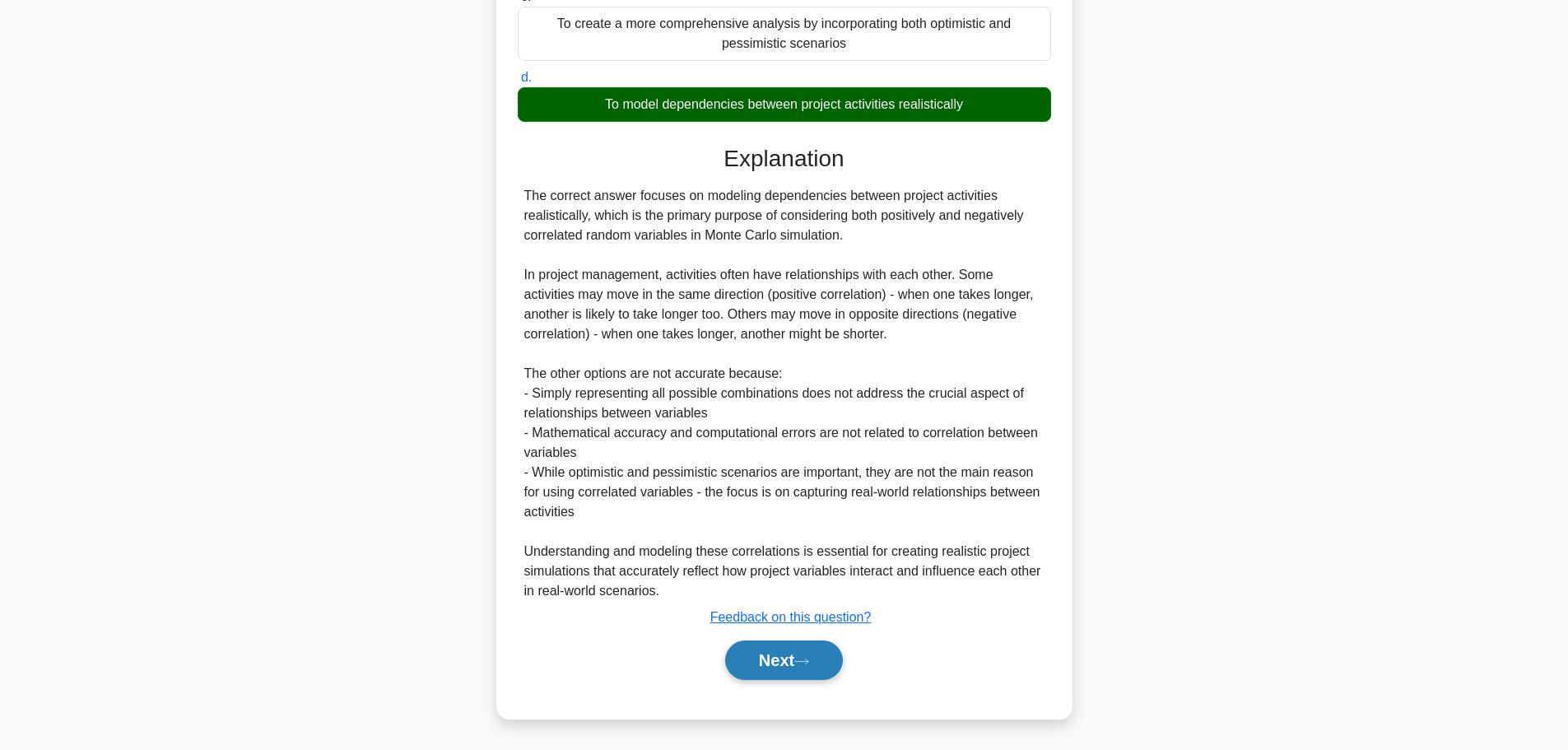 click on "Next" at bounding box center [784, 660] 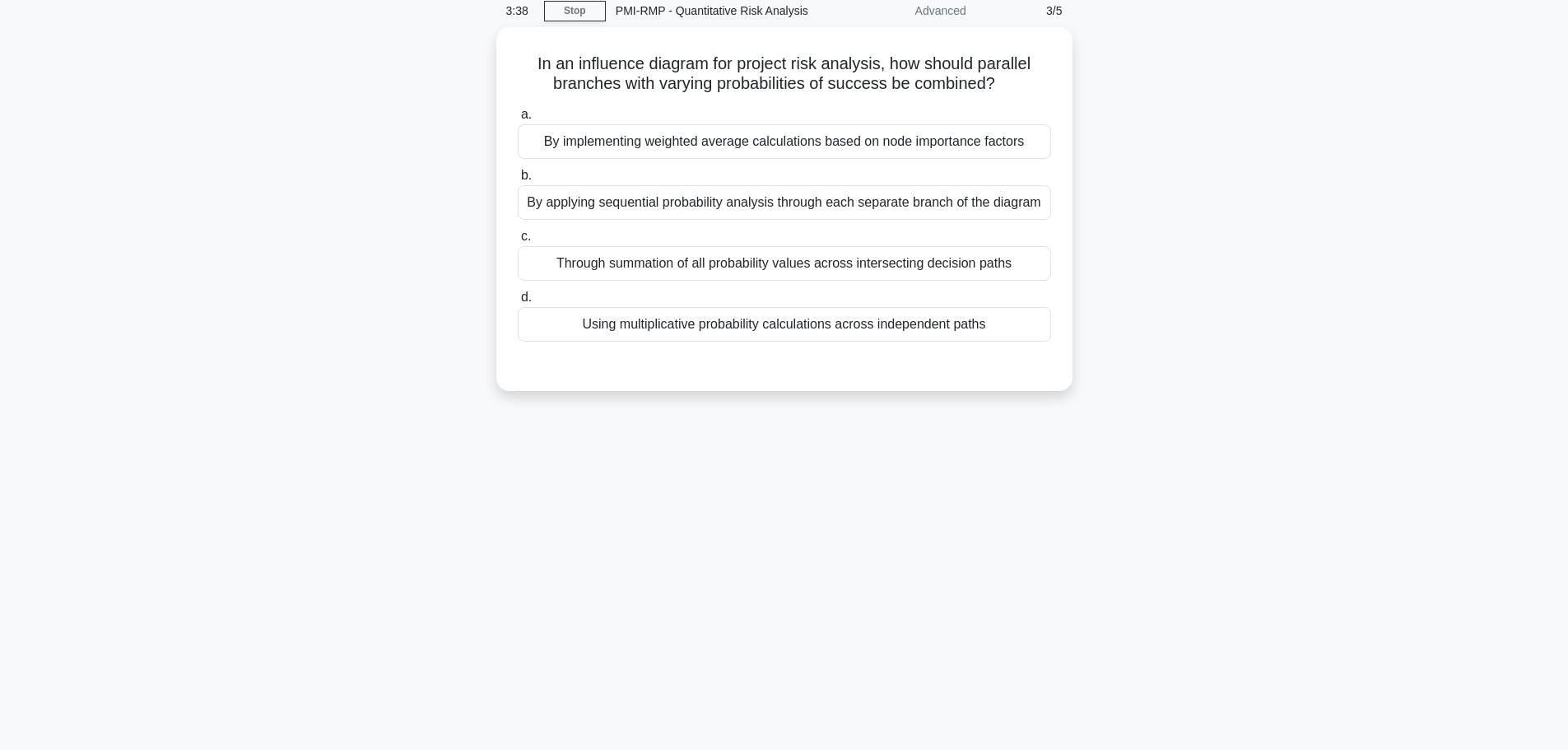 scroll, scrollTop: 0, scrollLeft: 0, axis: both 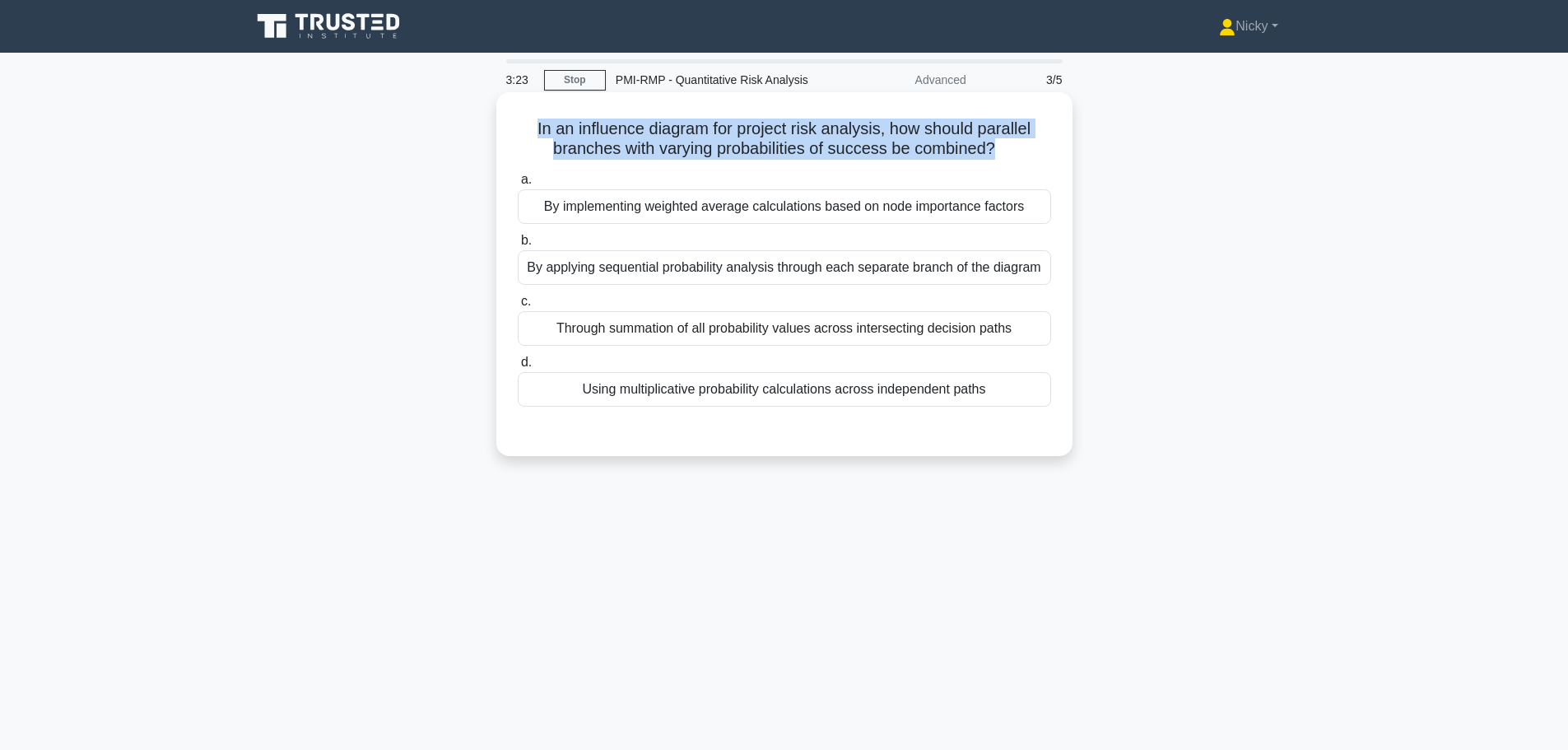 drag, startPoint x: 997, startPoint y: 154, endPoint x: 528, endPoint y: 126, distance: 469.8351 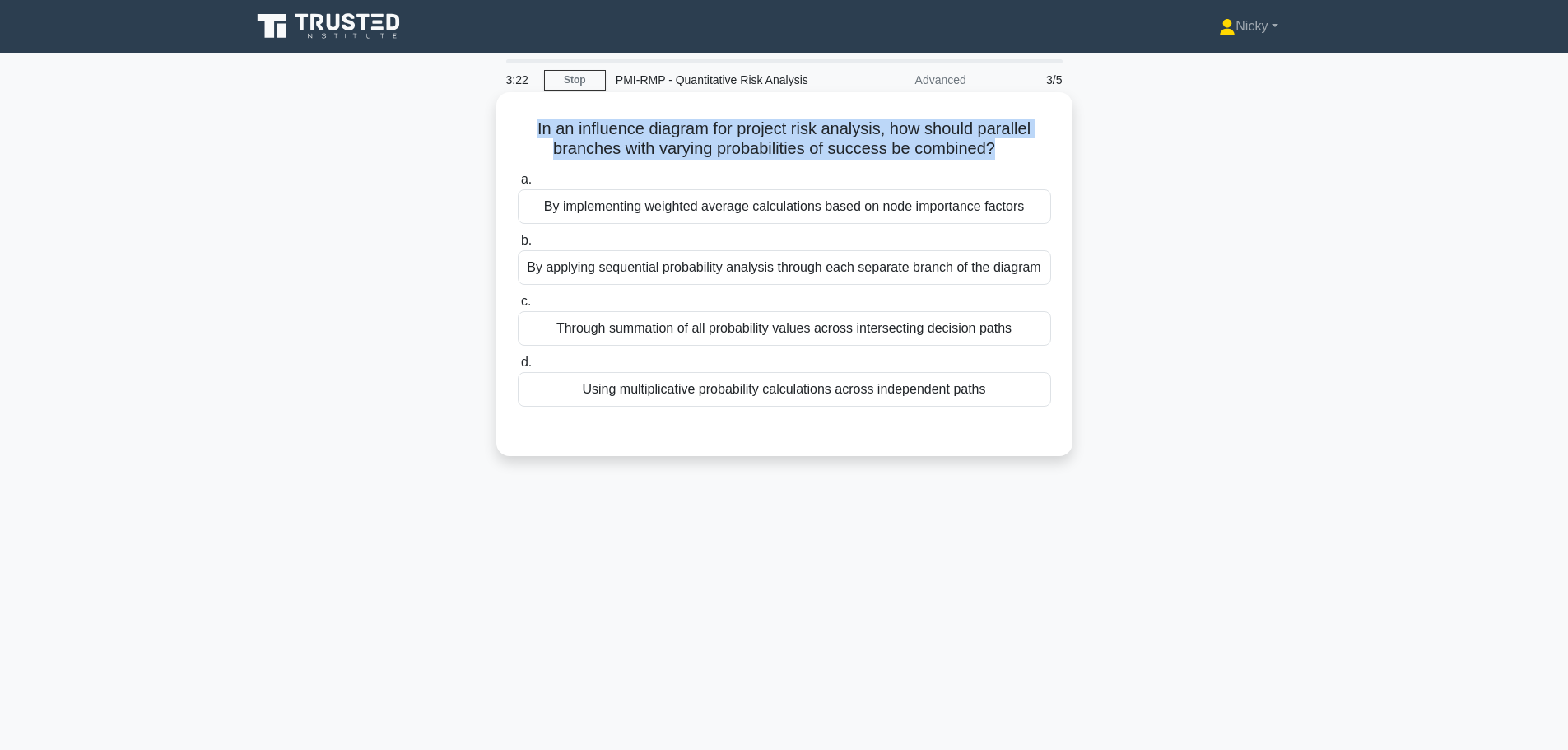 copy on "In an influence diagram for project risk analysis, how should parallel branches with varying probabilities of success be combined?" 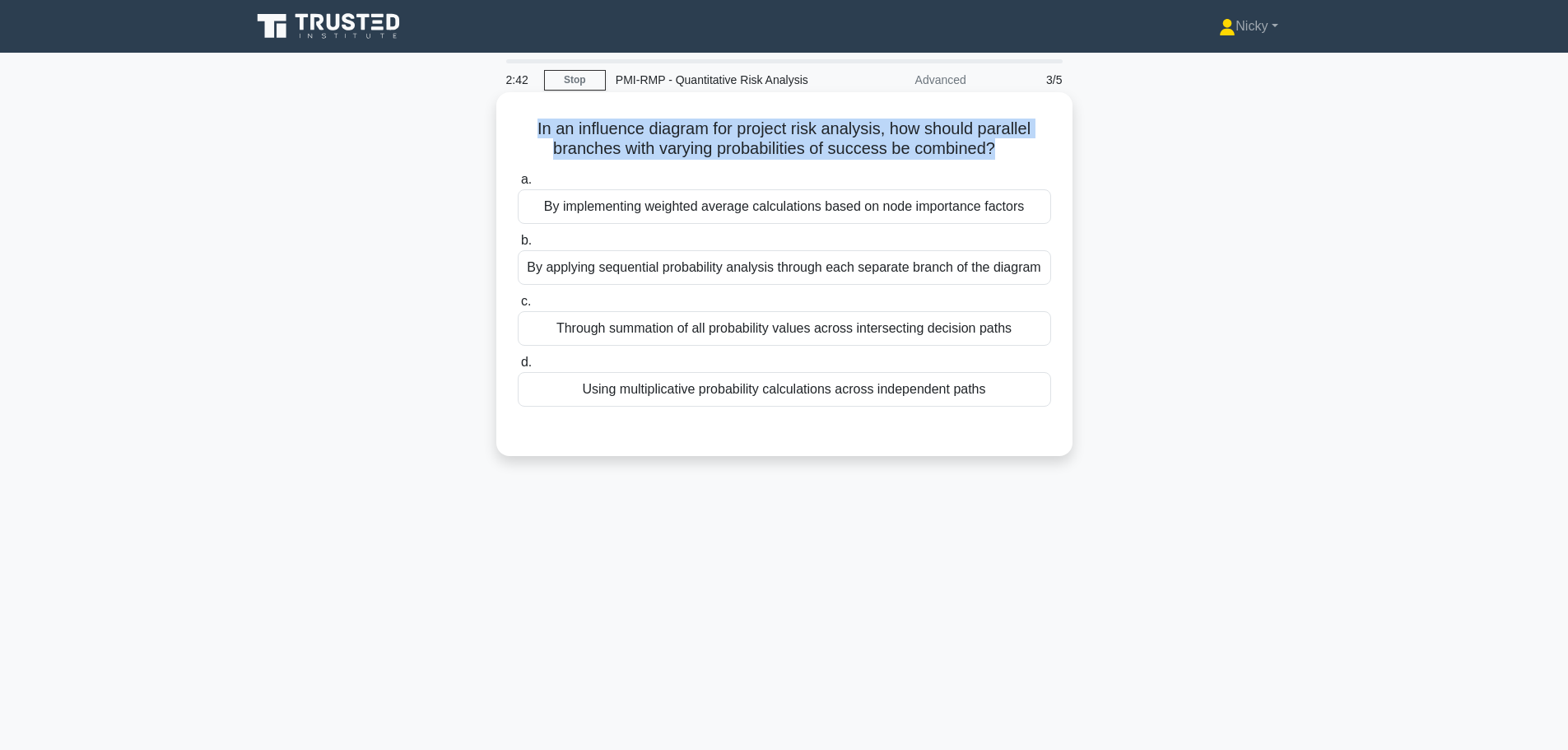 drag, startPoint x: 1062, startPoint y: 388, endPoint x: 515, endPoint y: 130, distance: 604.7917 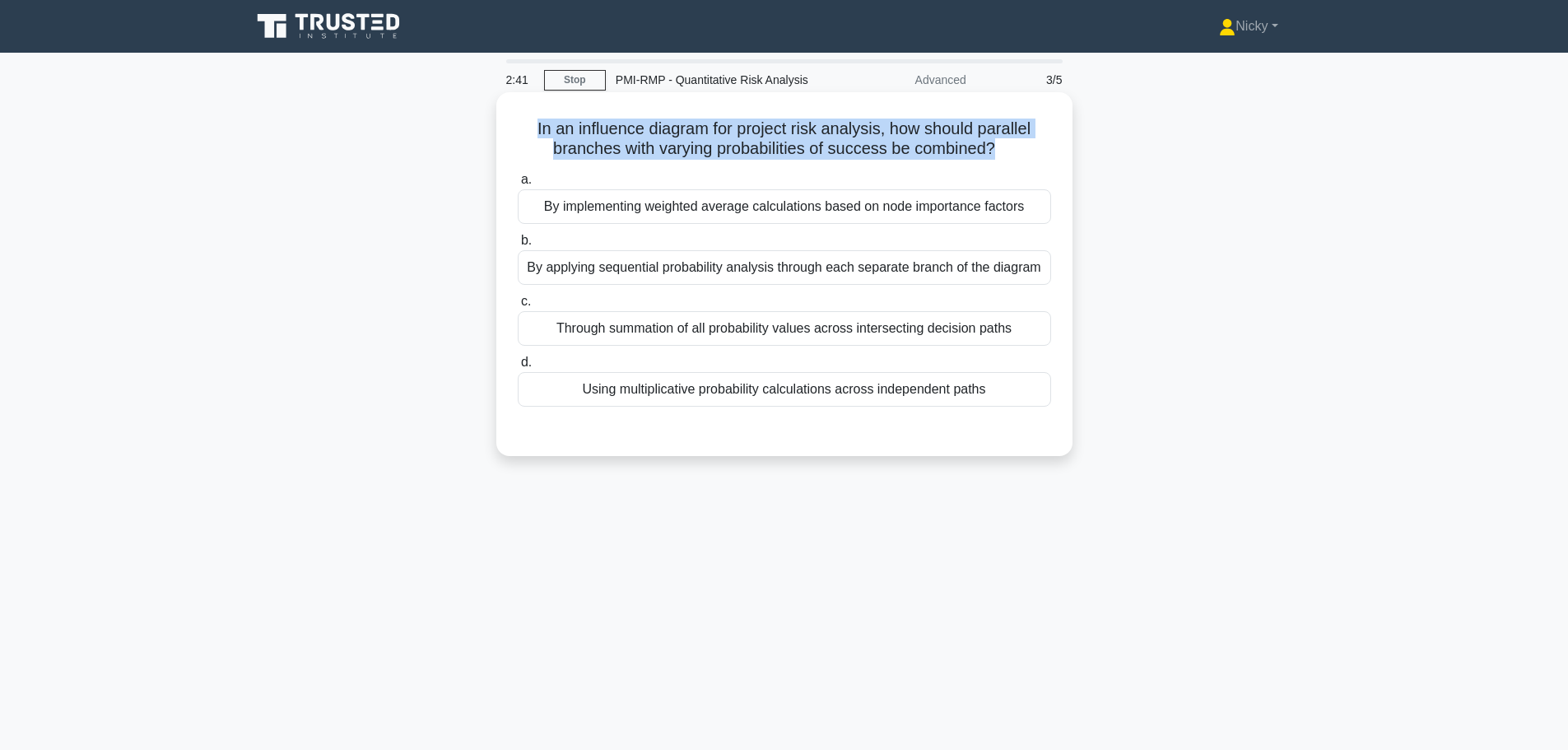 copy on "In an influence diagram for project risk analysis, how should parallel branches with varying probabilities of success be combined?
.spinner_0XTQ{transform-origin:center;animation:spinner_y6GP .75s linear infinite}@keyframes spinner_y6GP{100%{transform:rotate(360deg)}}
a.
By implementing weighted average calculations based on node importance factors
b.
By applying sequential probability analysis through each separate branch of the diagram
c.
Through summation of all probability values across intersecting decision paths
d.
Using multiplicative probability calculations across independent paths" 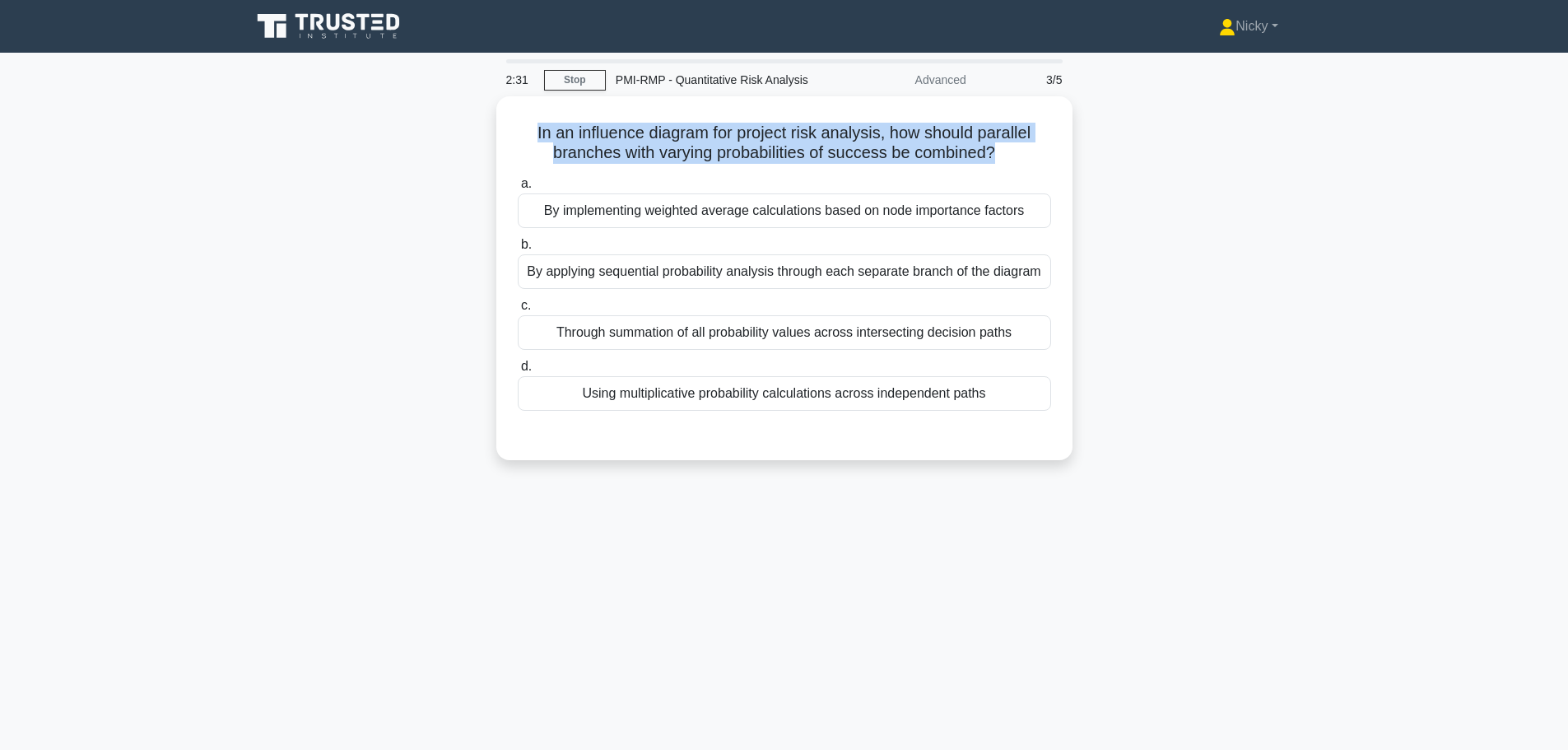 click on "In an influence diagram for project risk analysis, how should parallel branches with varying probabilities of success be combined?
.spinner_0XTQ{transform-origin:center;animation:spinner_y6GP .75s linear infinite}@keyframes spinner_y6GP{100%{transform:rotate(360deg)}}
a.
By implementing weighted average calculations based on node importance factors
b. c. d." at bounding box center (784, 288) 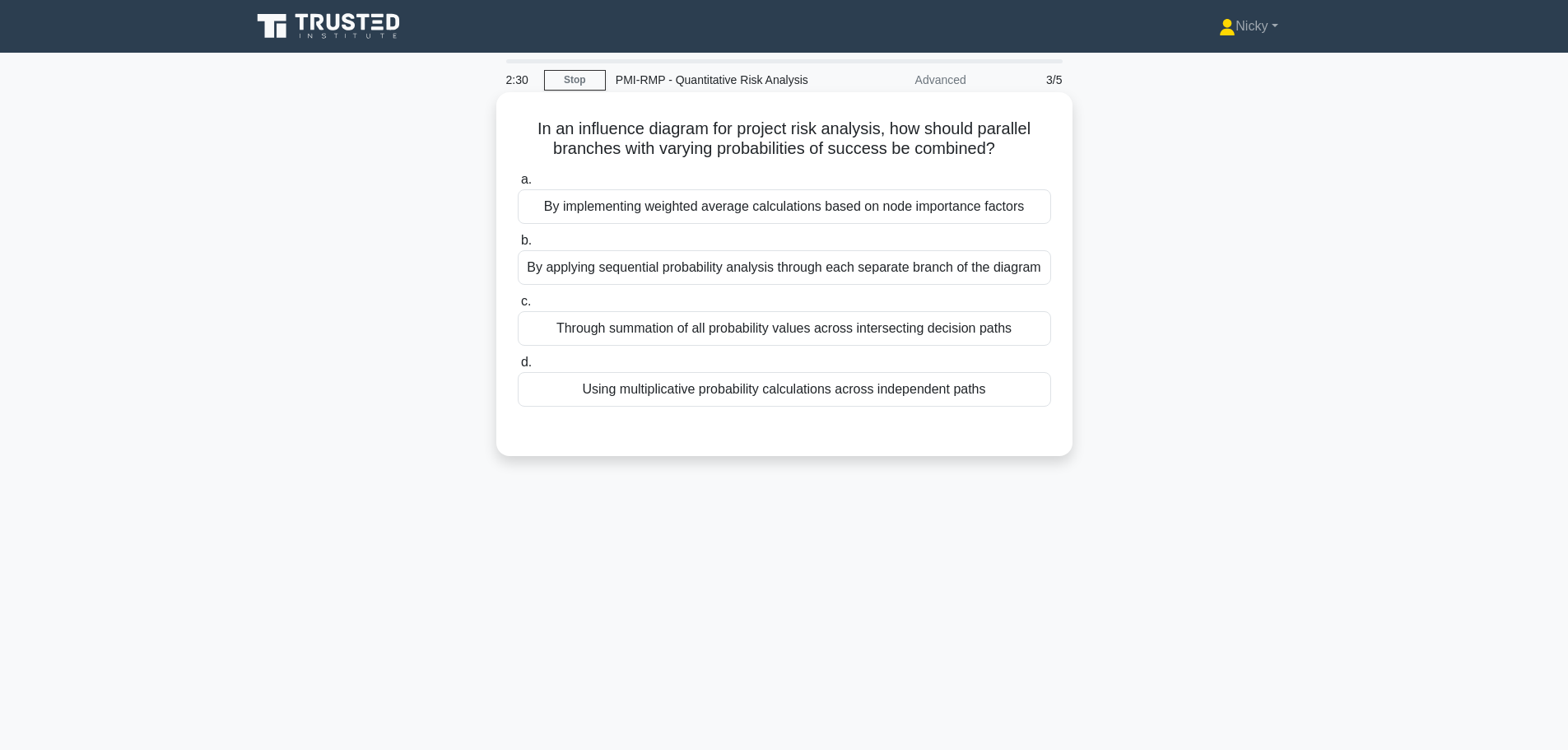 click on "By implementing weighted average calculations based on node importance factors" at bounding box center [784, 207] 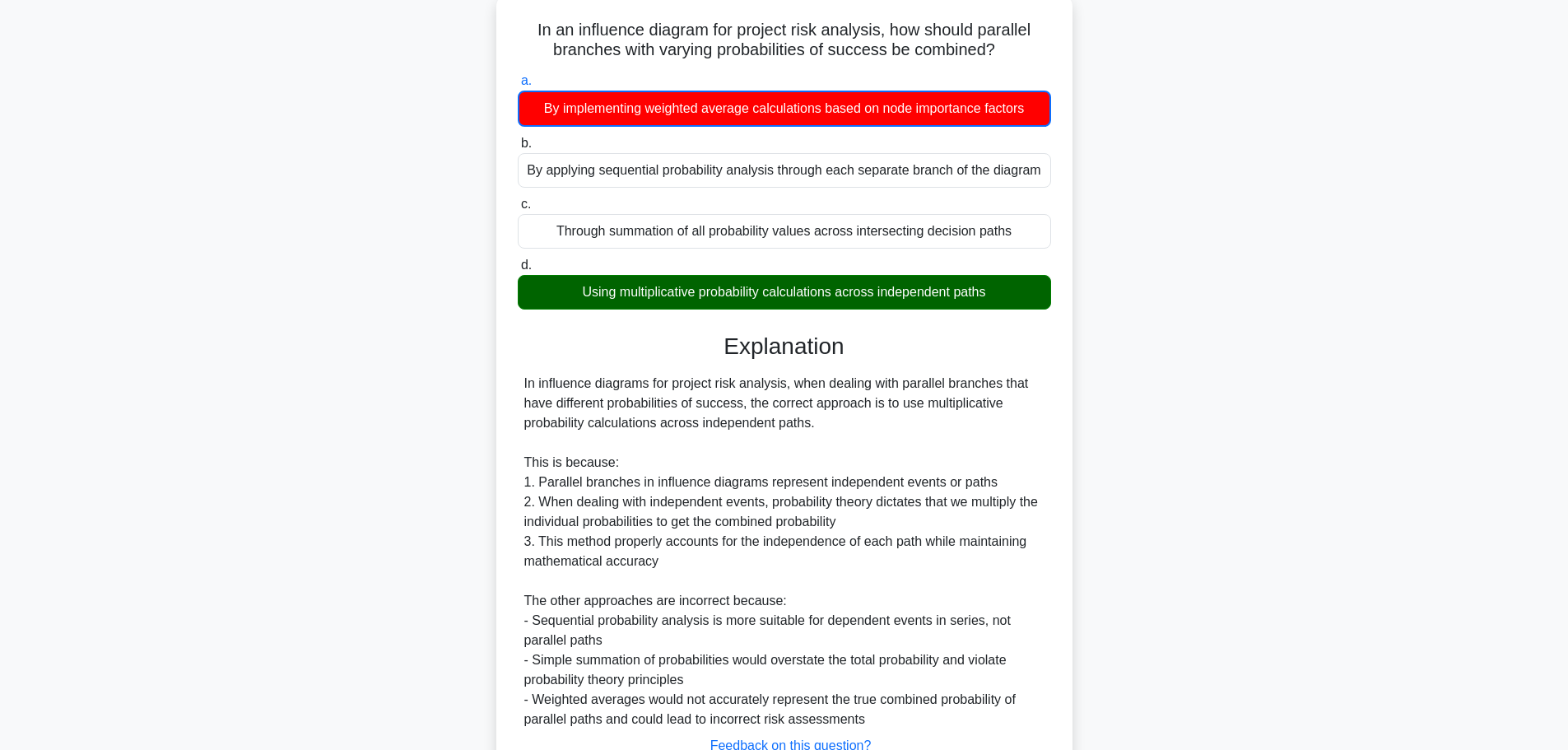 scroll, scrollTop: 228, scrollLeft: 0, axis: vertical 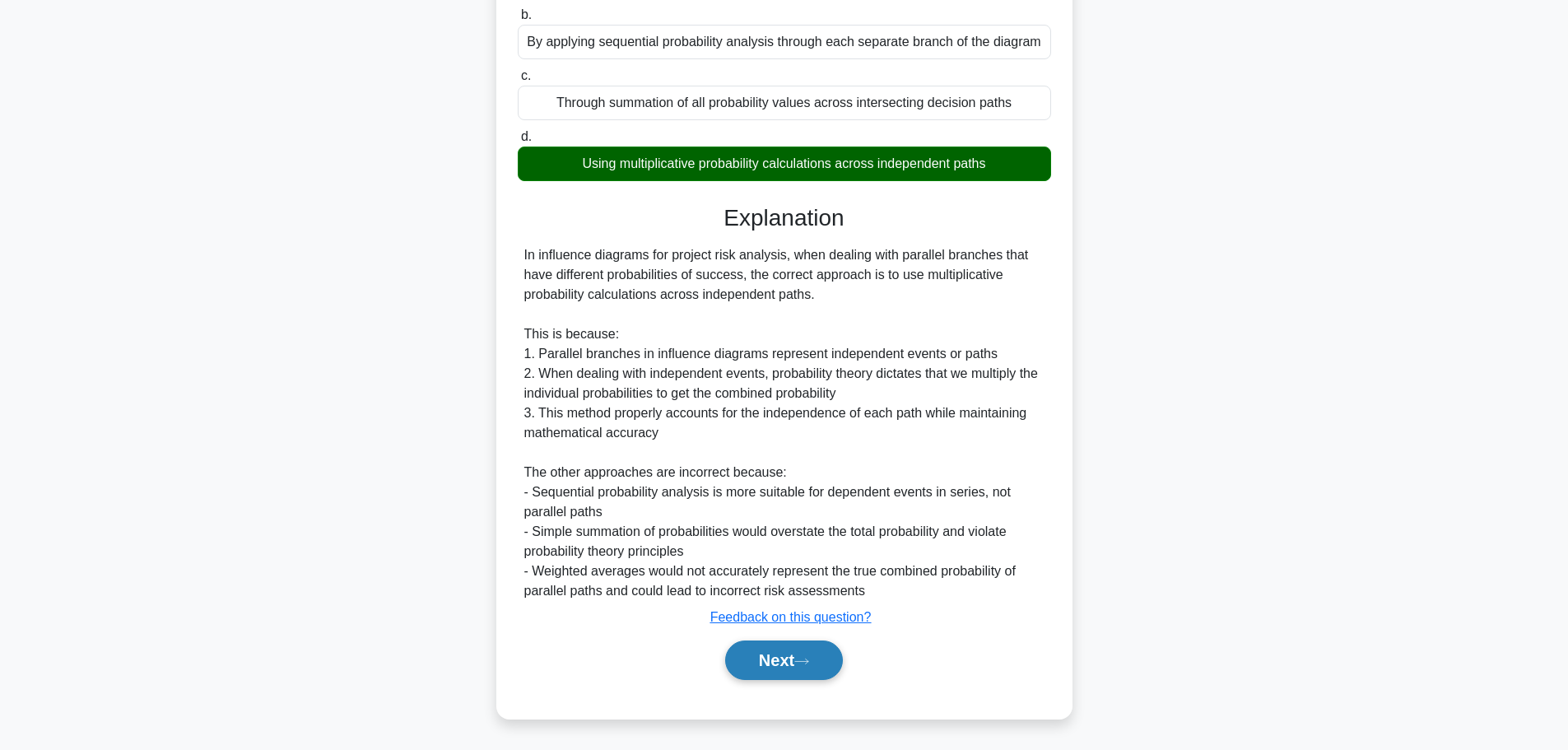 click on "Next" at bounding box center (784, 660) 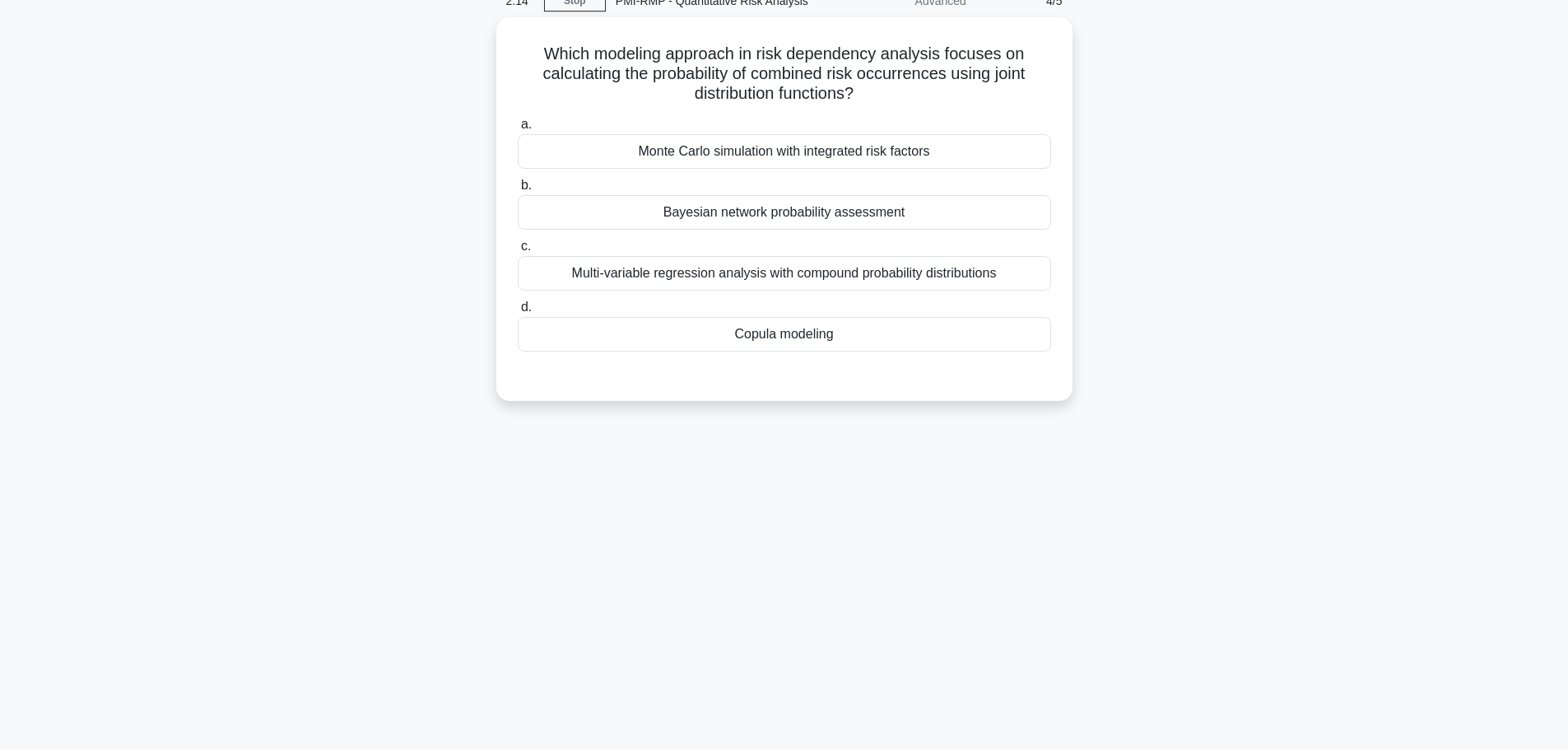 scroll, scrollTop: 0, scrollLeft: 0, axis: both 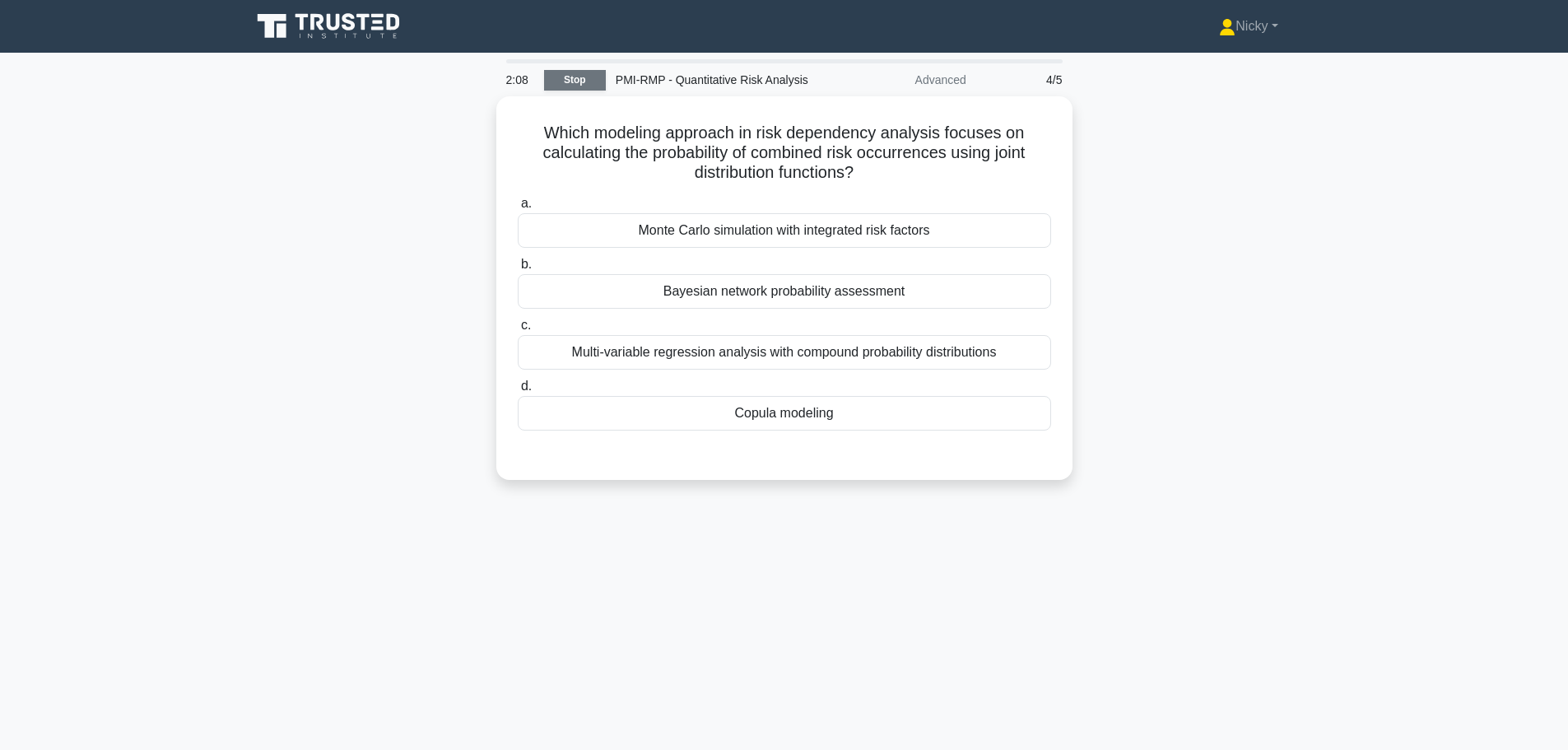 click on "Stop" at bounding box center [575, 80] 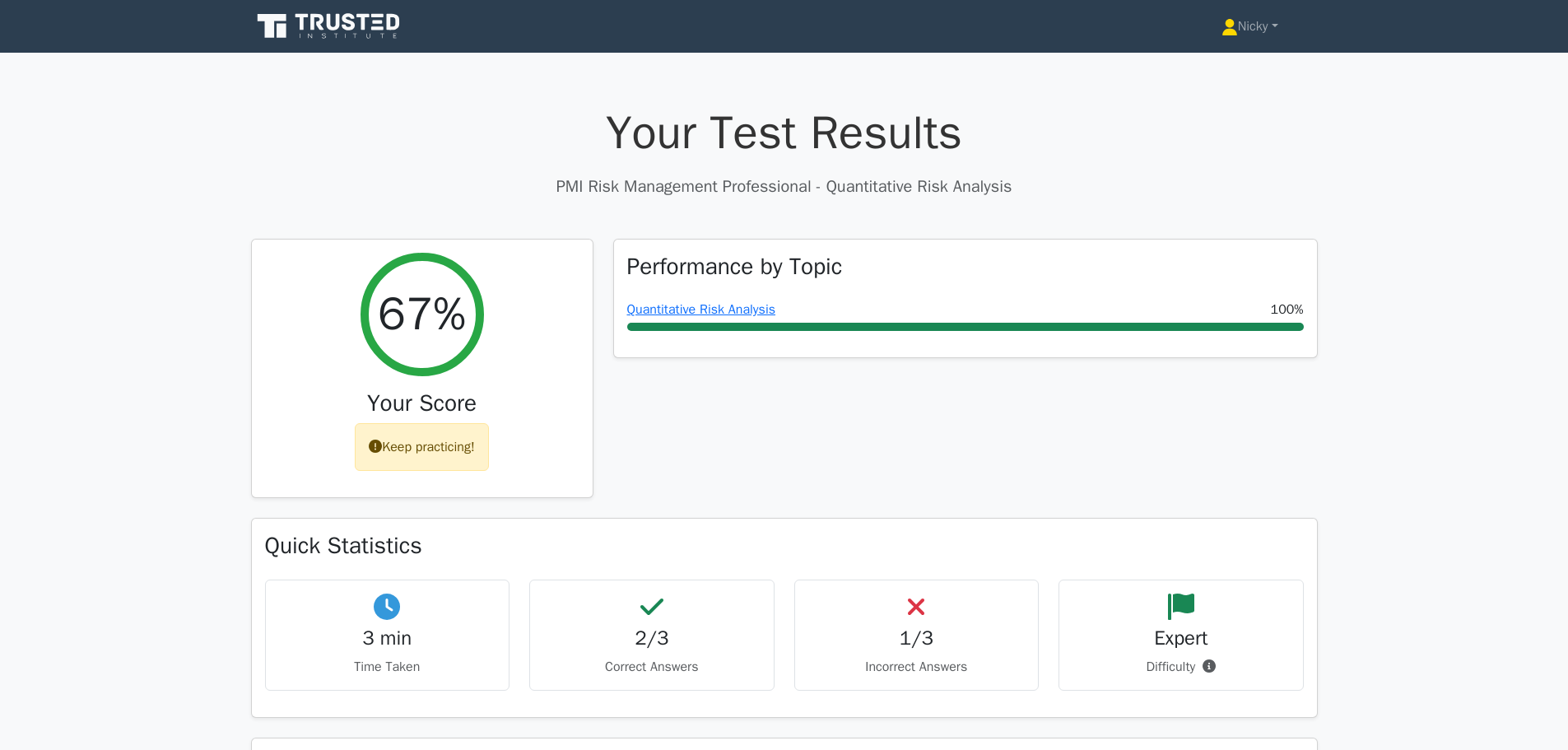 scroll, scrollTop: 0, scrollLeft: 0, axis: both 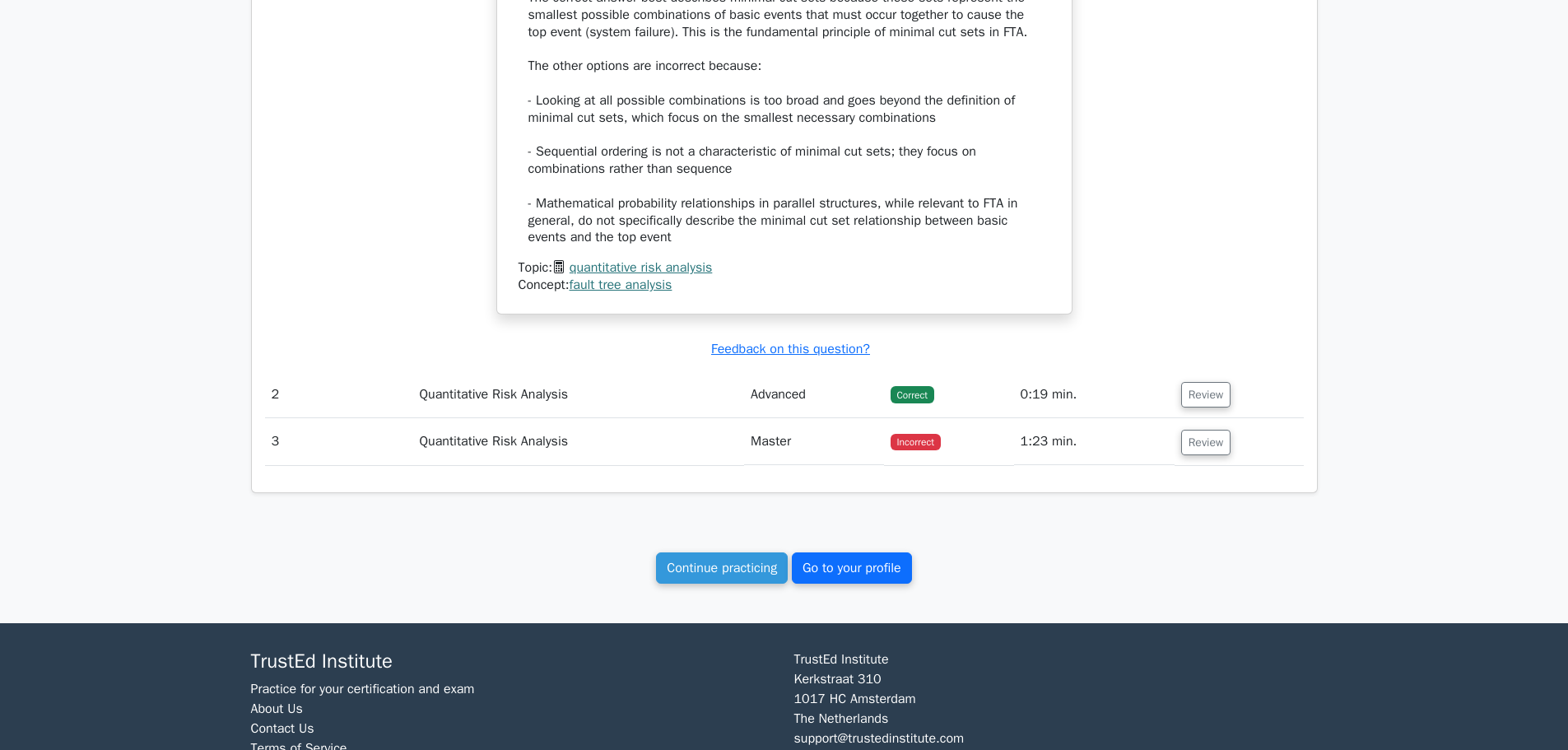click on "Go to your profile" at bounding box center (852, 568) 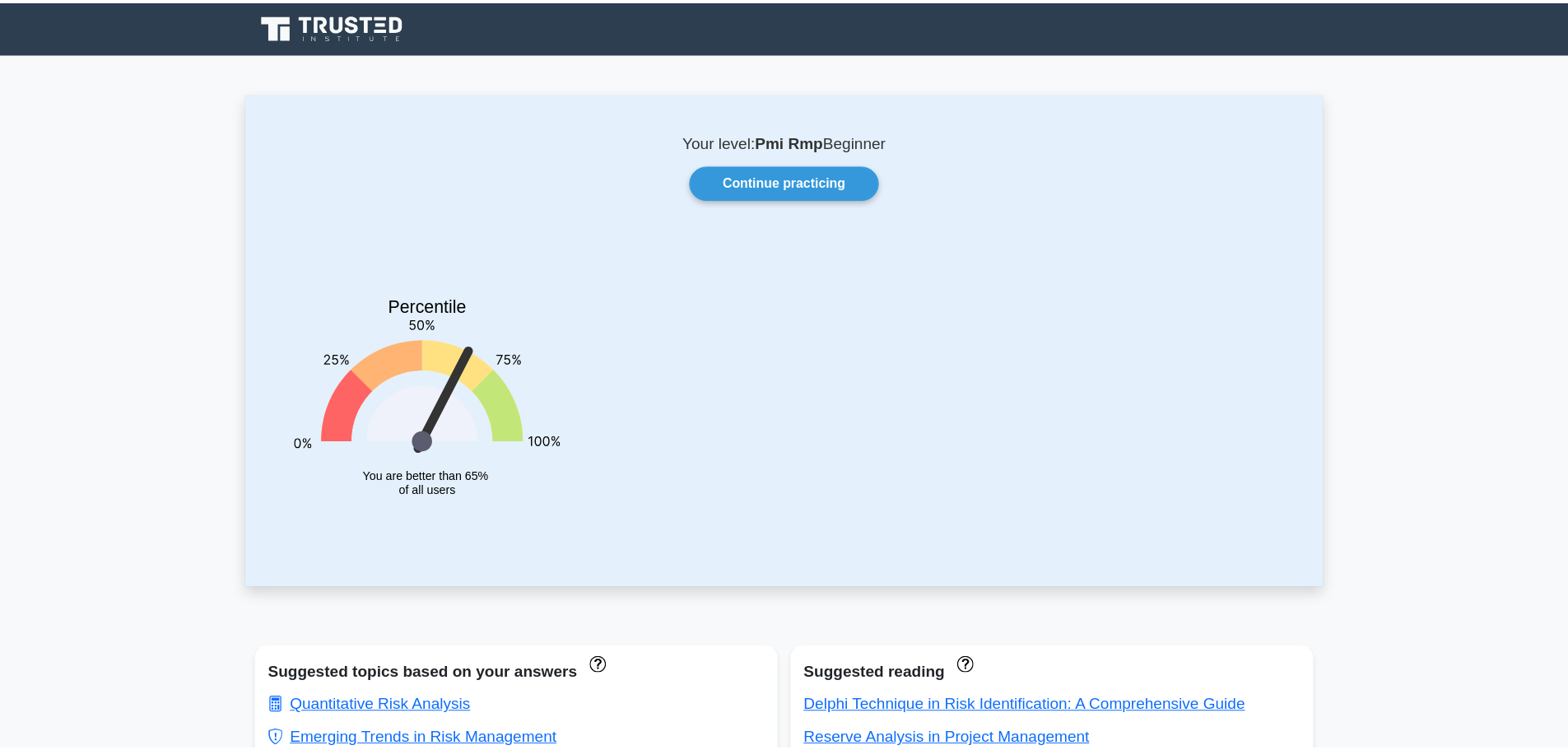scroll, scrollTop: 0, scrollLeft: 0, axis: both 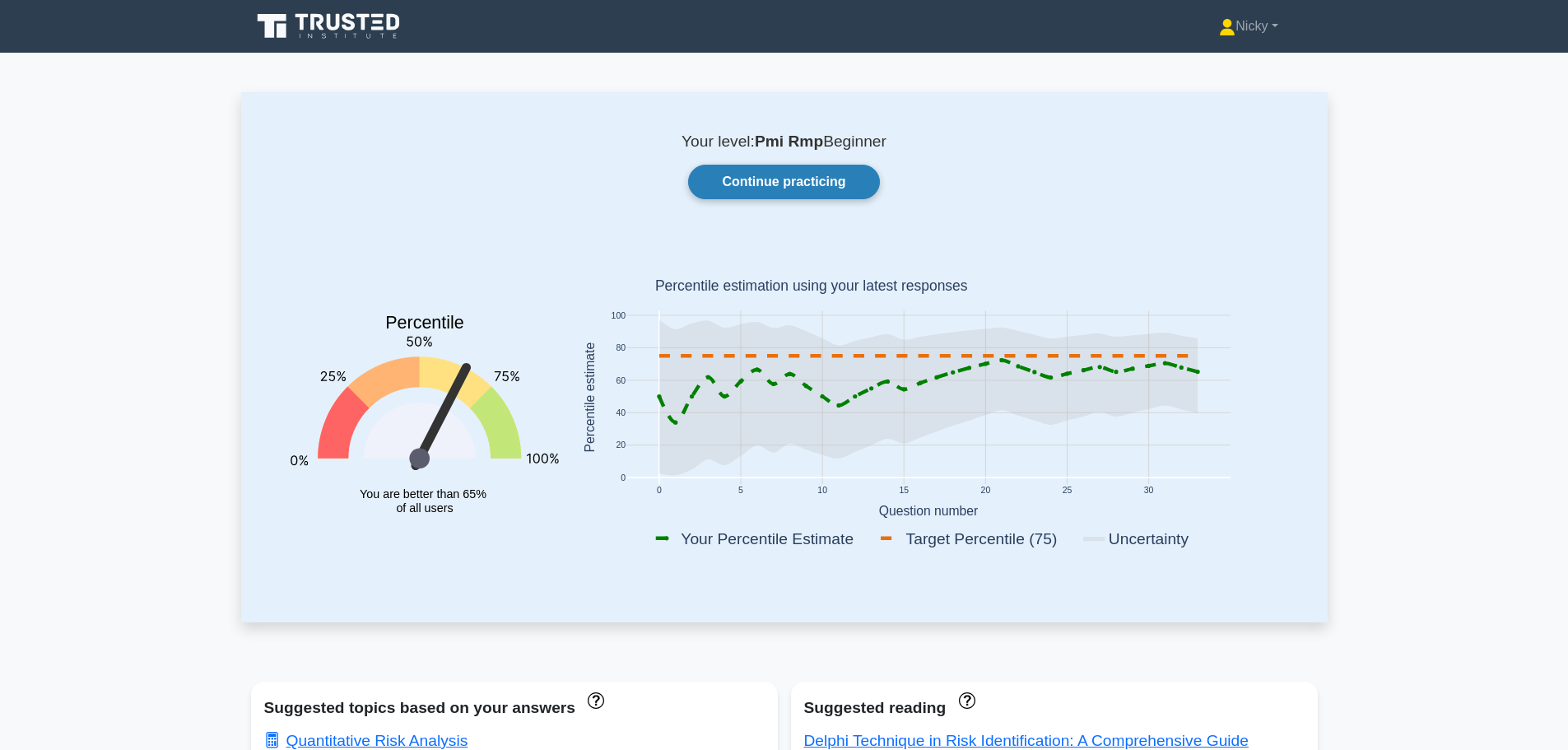 click on "Continue practicing" at bounding box center [784, 182] 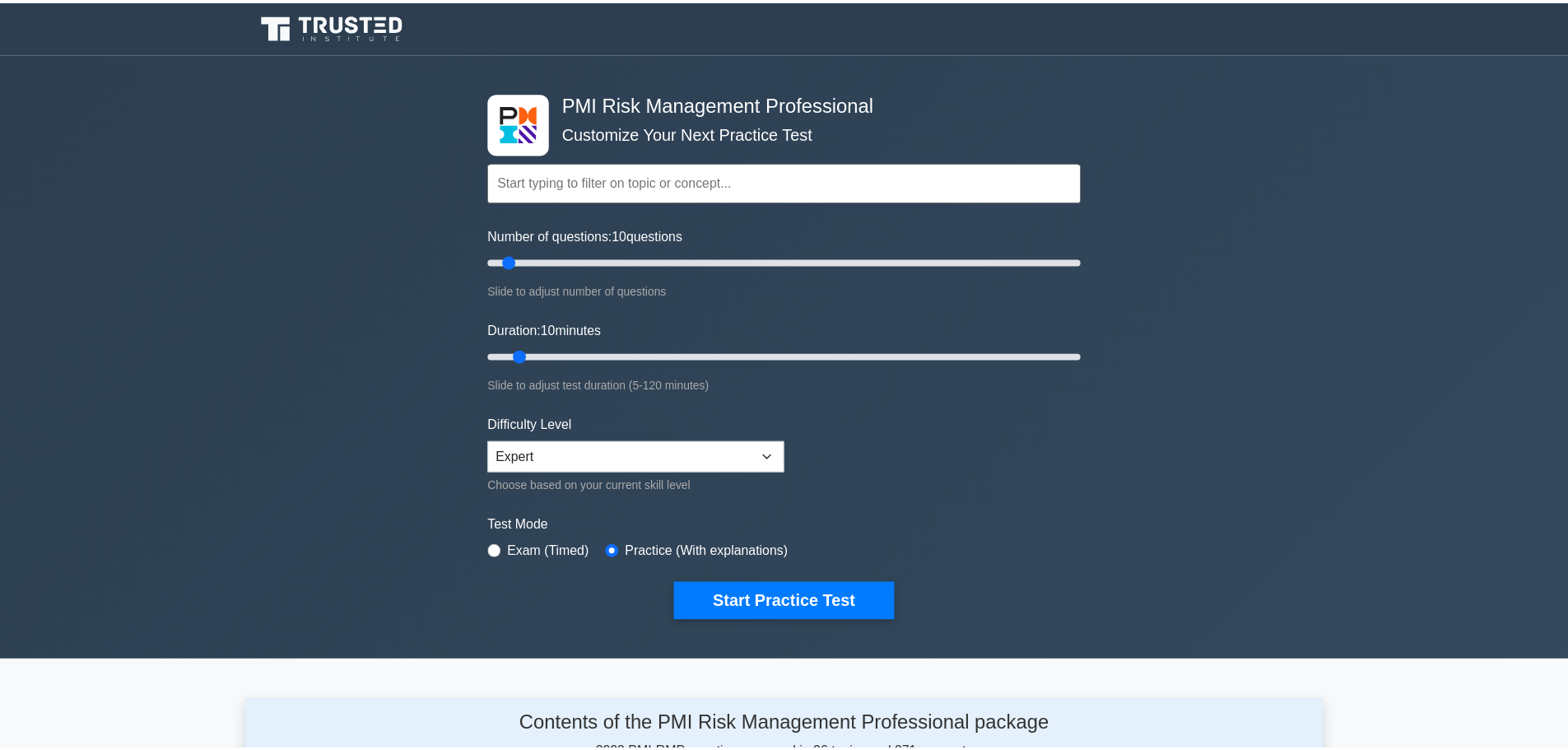 scroll, scrollTop: 0, scrollLeft: 0, axis: both 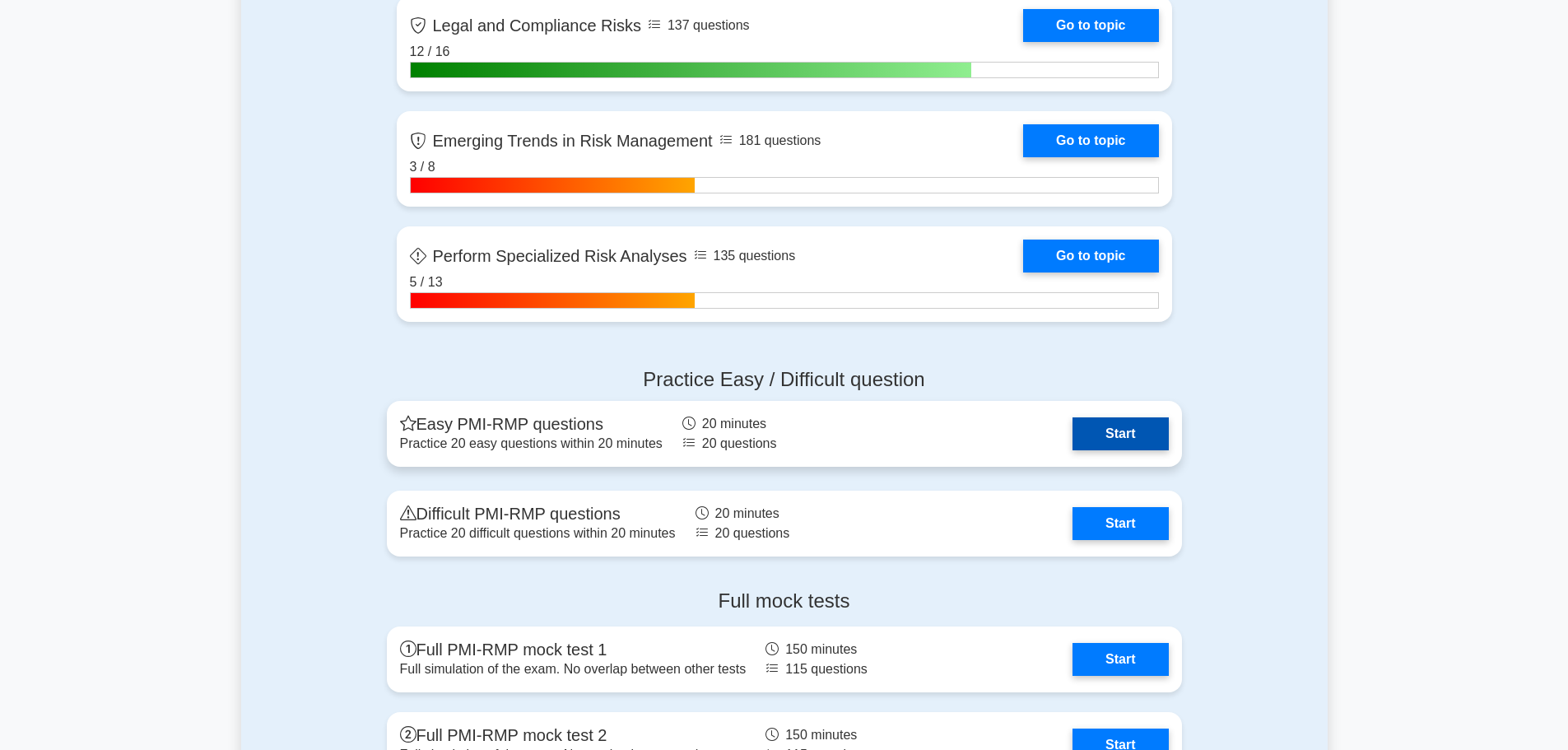click on "Start" at bounding box center (1120, 434) 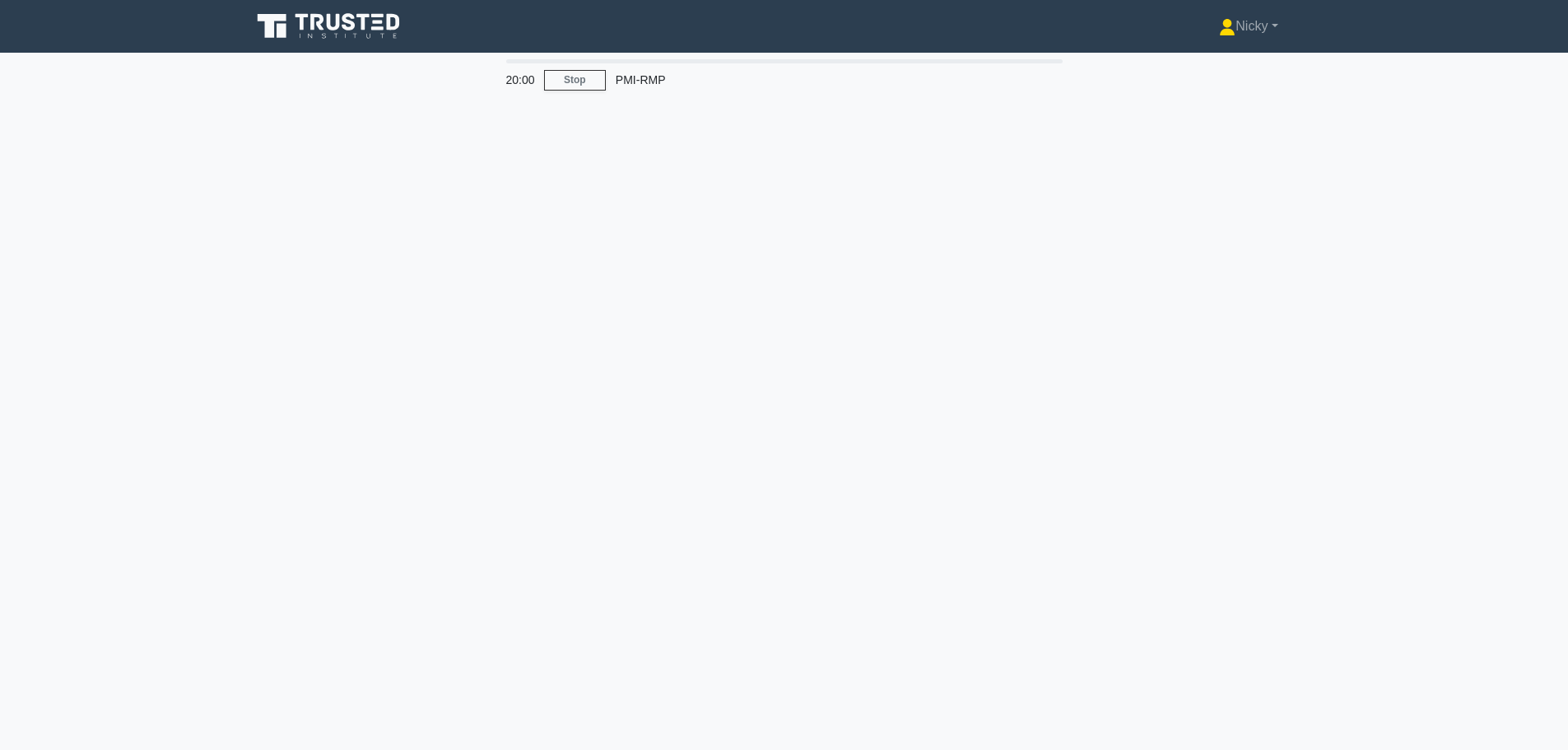 scroll, scrollTop: 0, scrollLeft: 0, axis: both 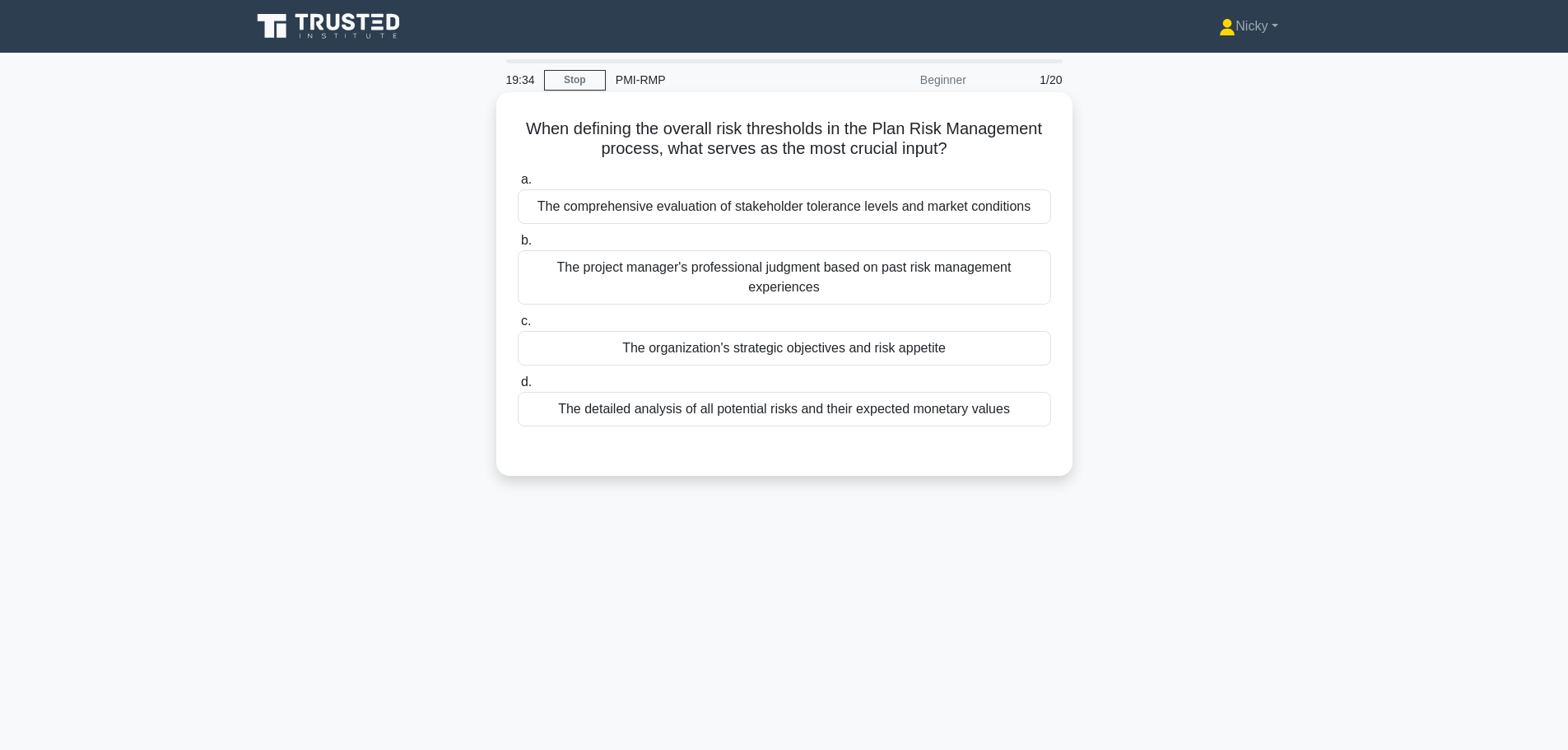 click on "The organization's strategic objectives and risk appetite" at bounding box center (784, 348) 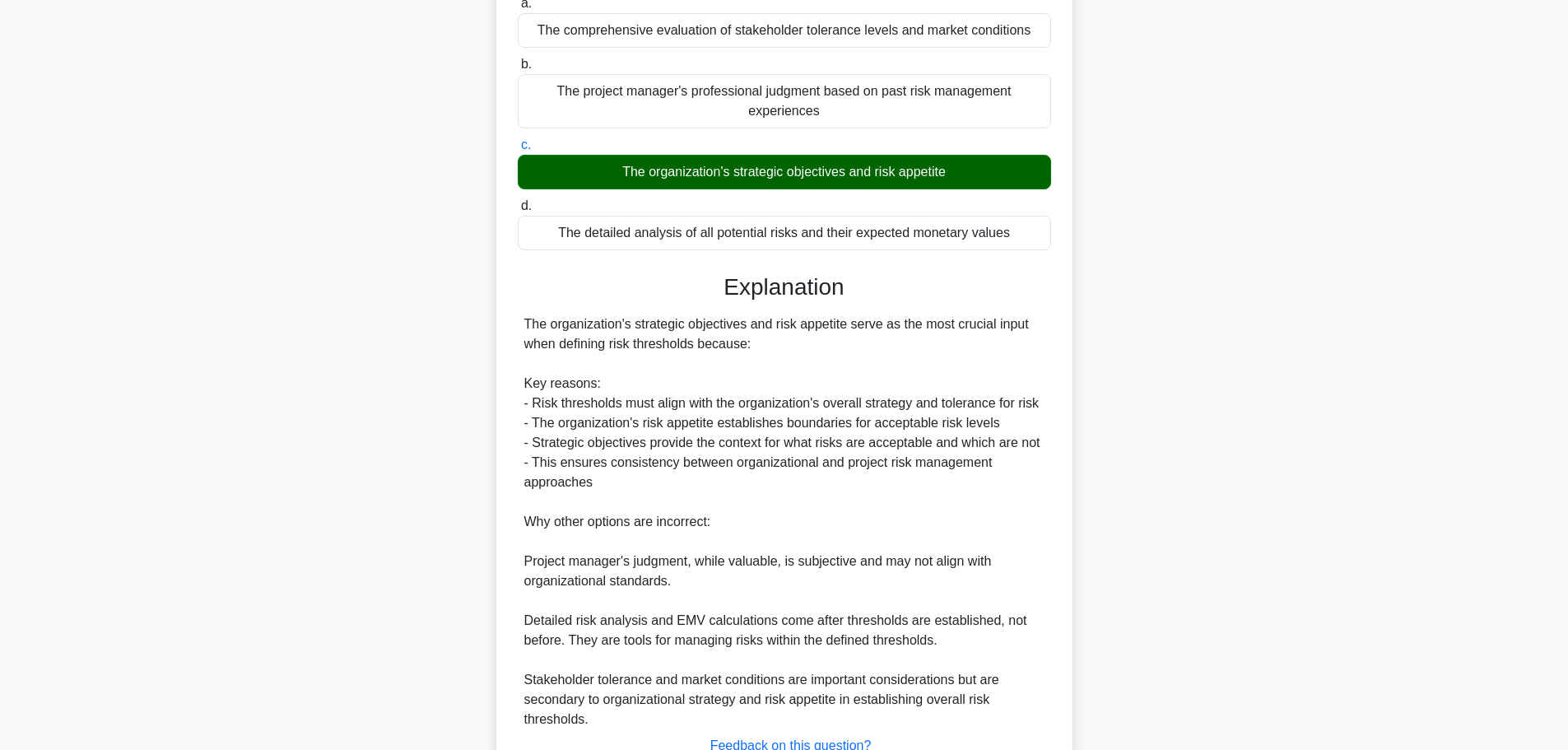 scroll, scrollTop: 305, scrollLeft: 0, axis: vertical 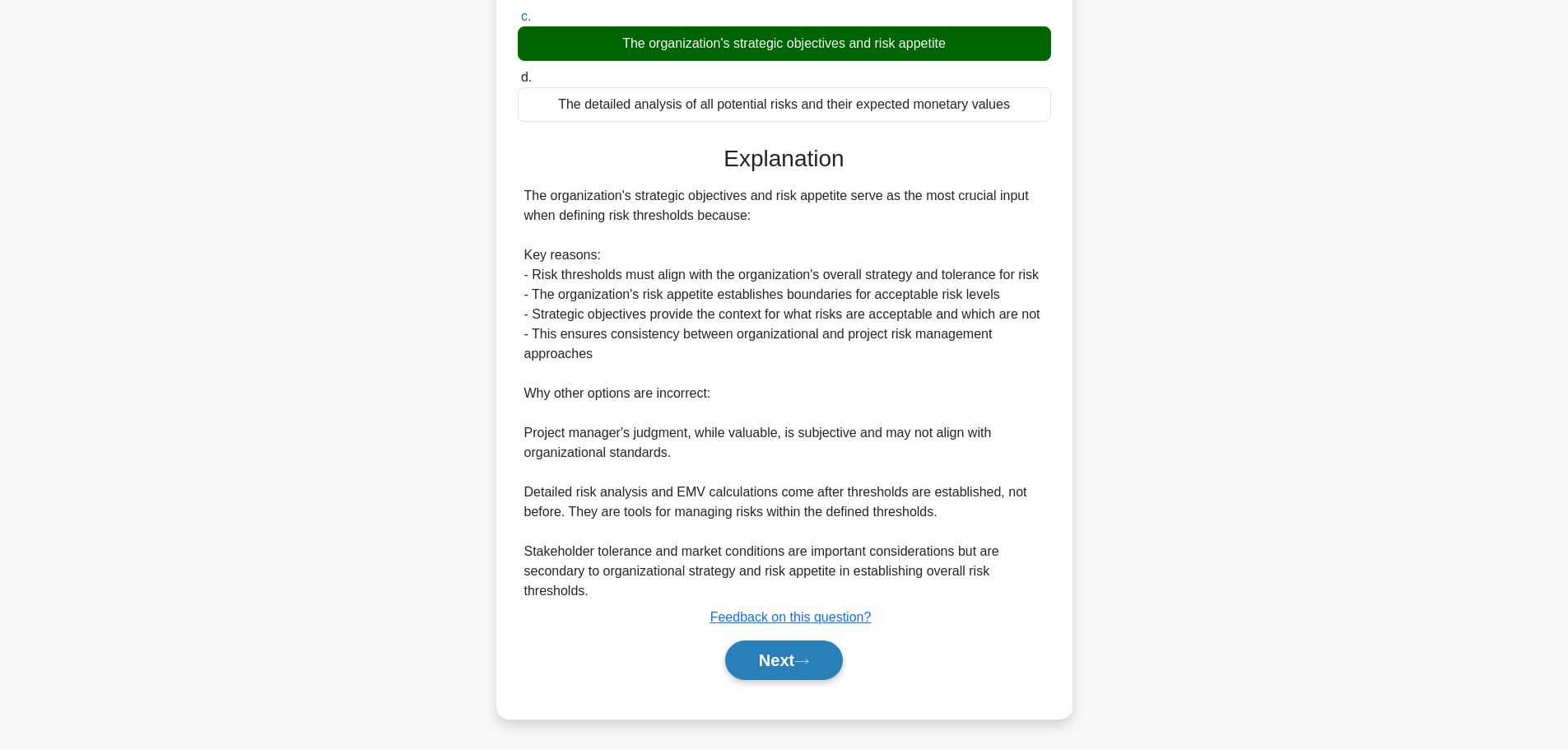 click on "Next" at bounding box center [784, 660] 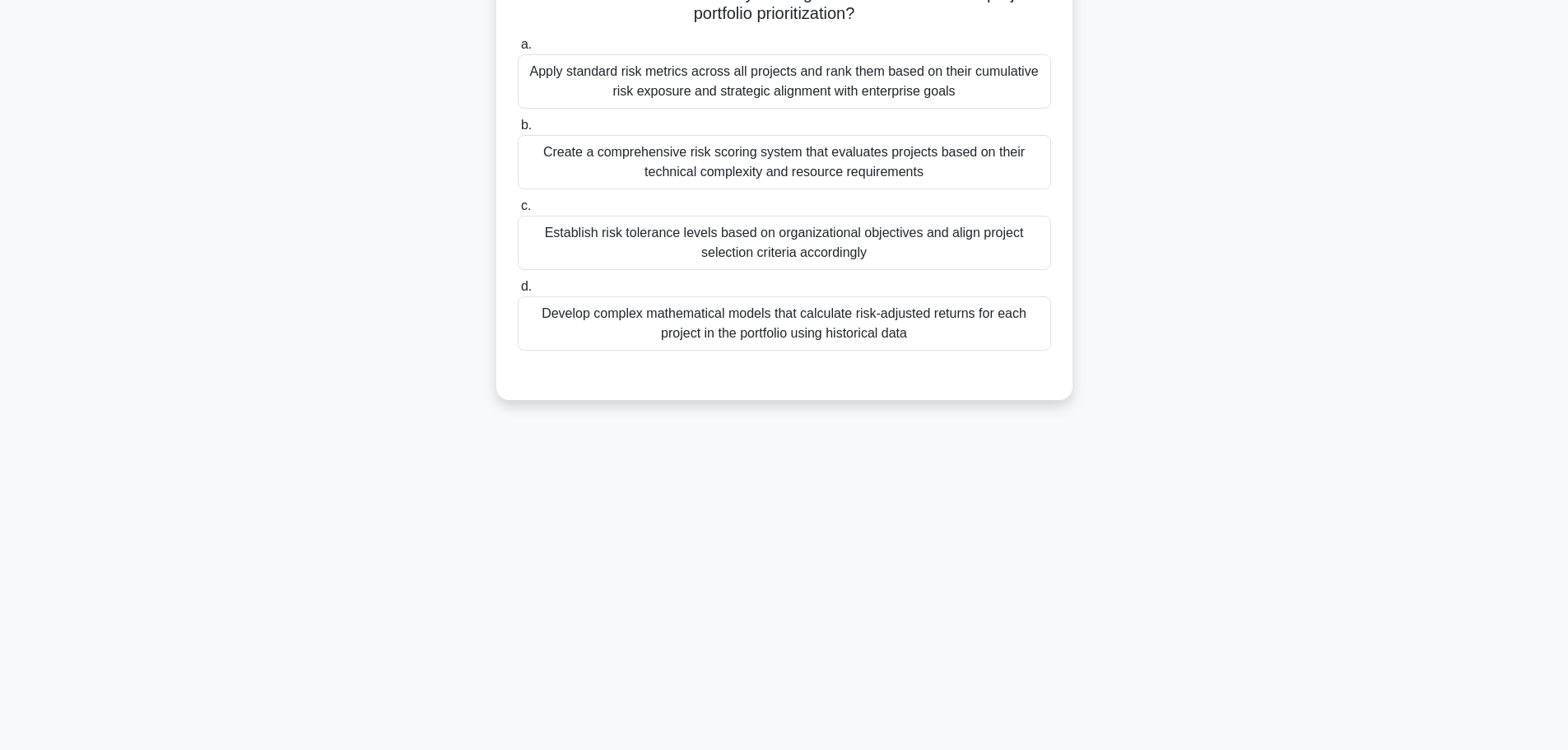scroll, scrollTop: 0, scrollLeft: 0, axis: both 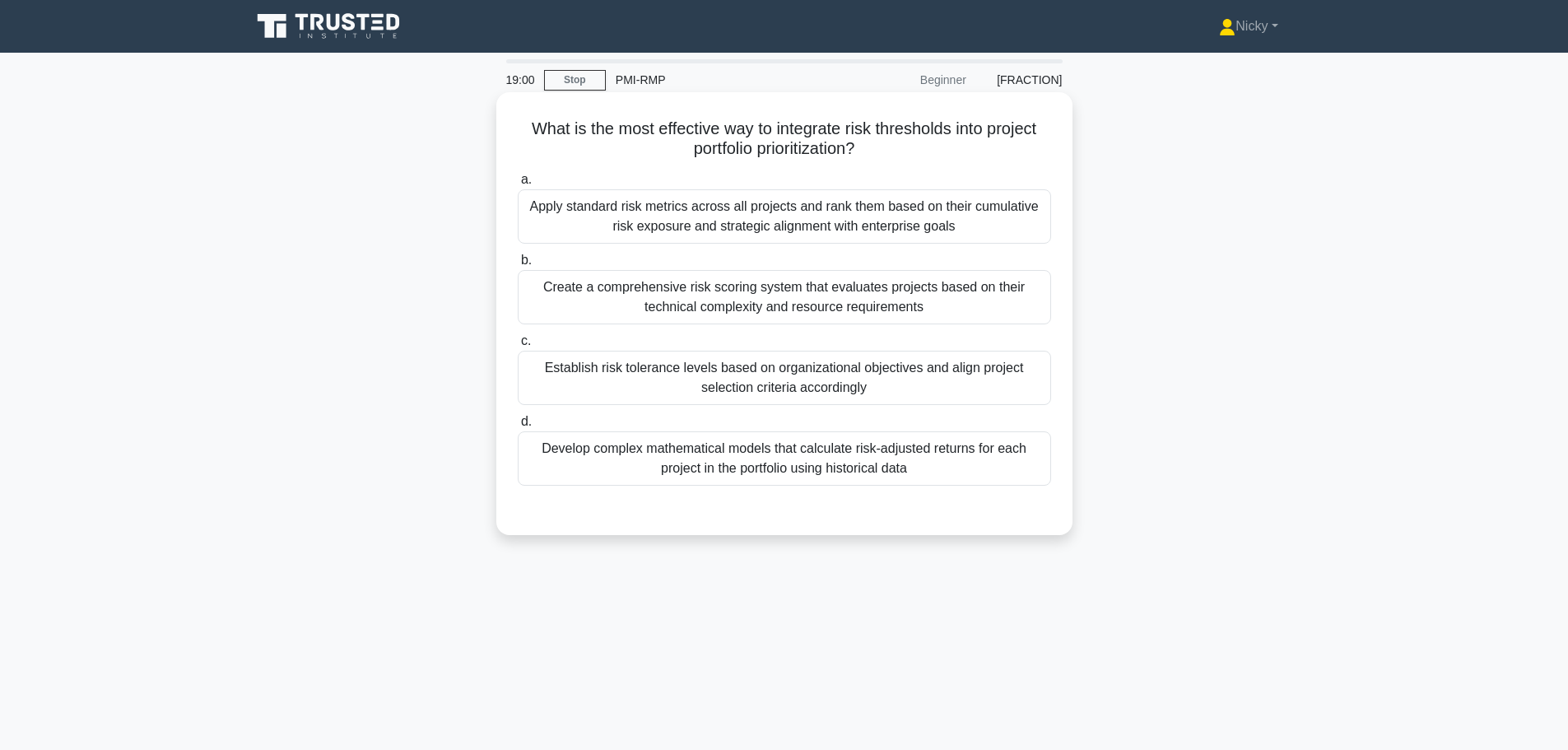 click on "Apply standard risk metrics across all projects and rank them based on their cumulative risk exposure and strategic alignment with enterprise goals" at bounding box center [784, 217] 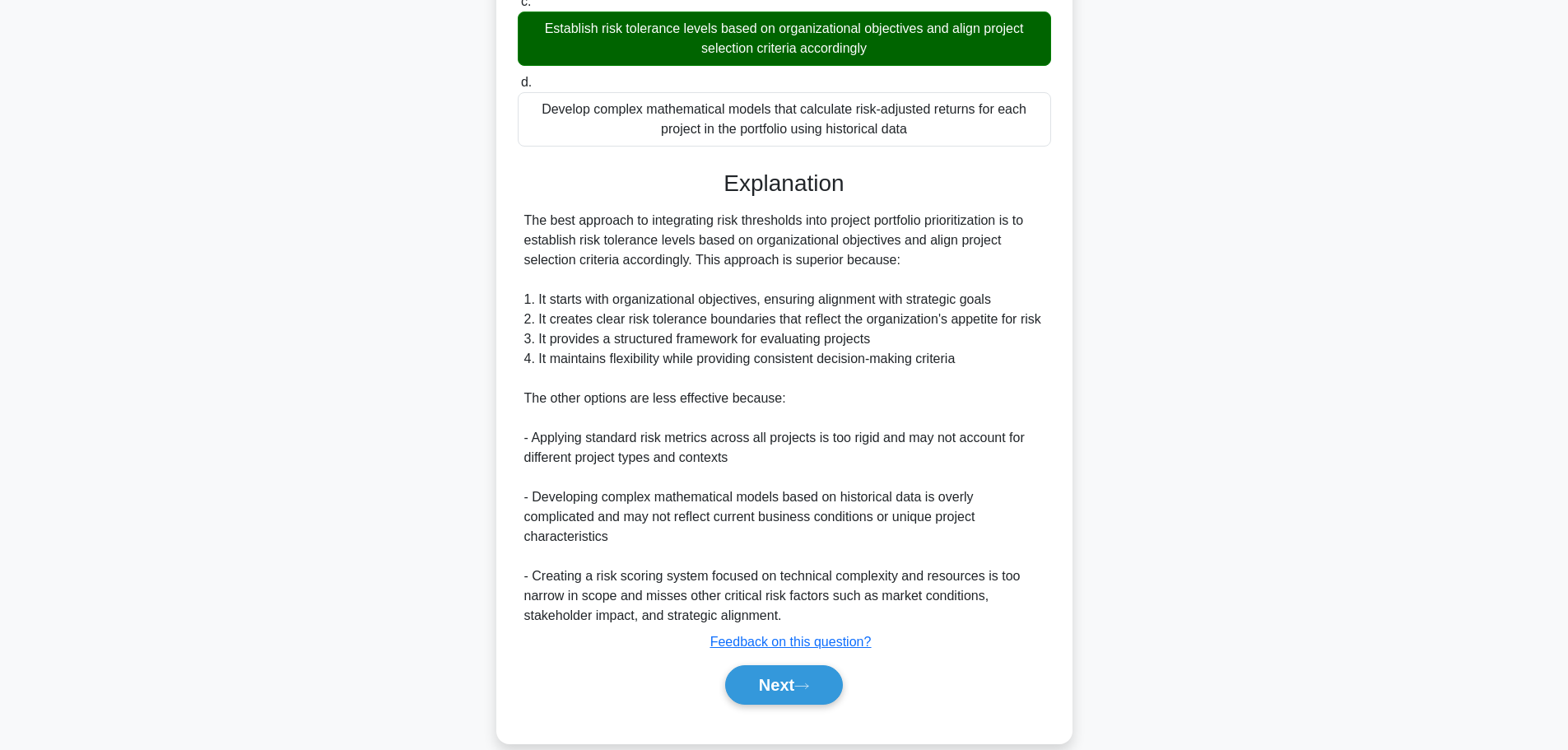 scroll, scrollTop: 366, scrollLeft: 0, axis: vertical 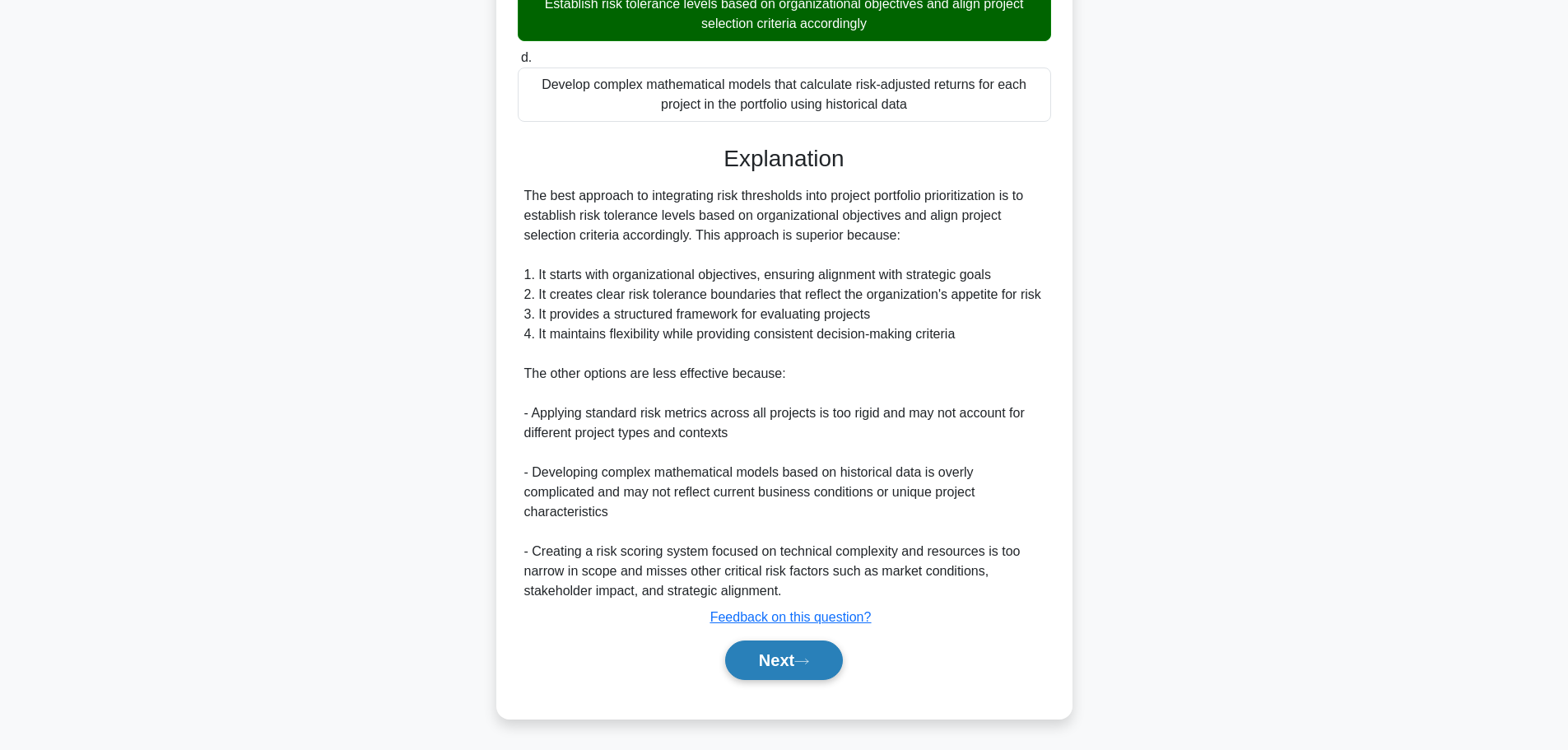 click on "Next" at bounding box center [784, 660] 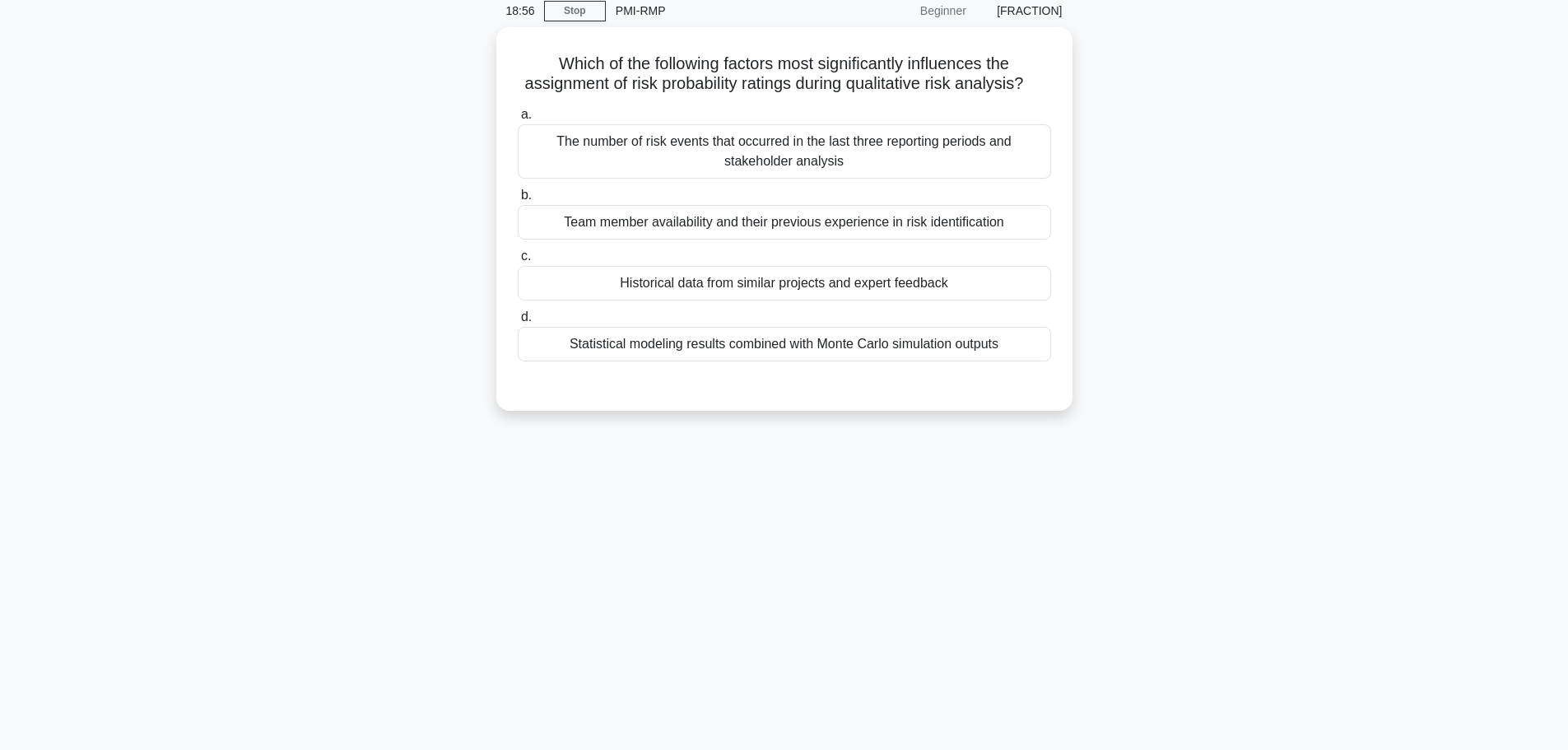 scroll, scrollTop: 0, scrollLeft: 0, axis: both 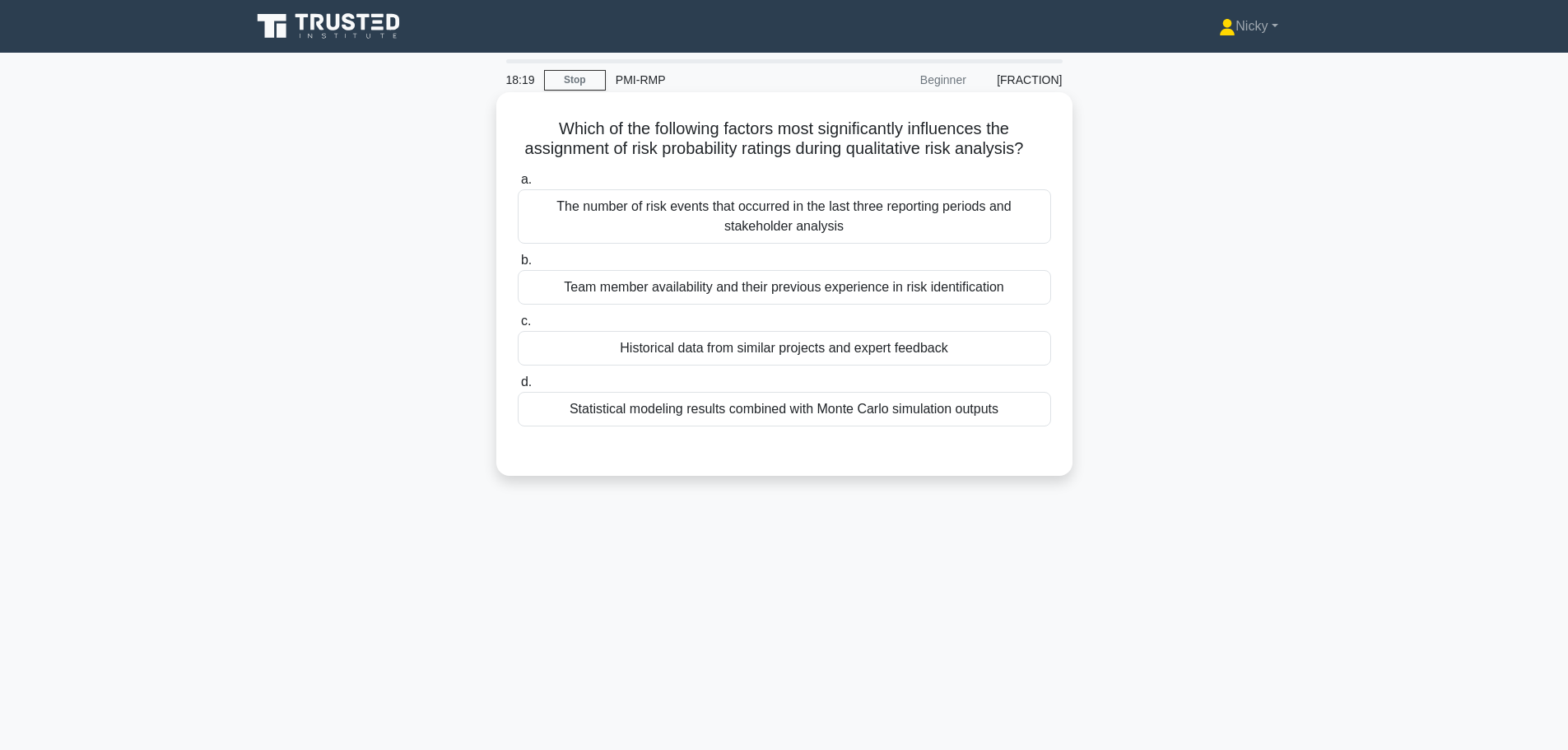 click on "Historical data from similar projects and expert feedback" at bounding box center [784, 348] 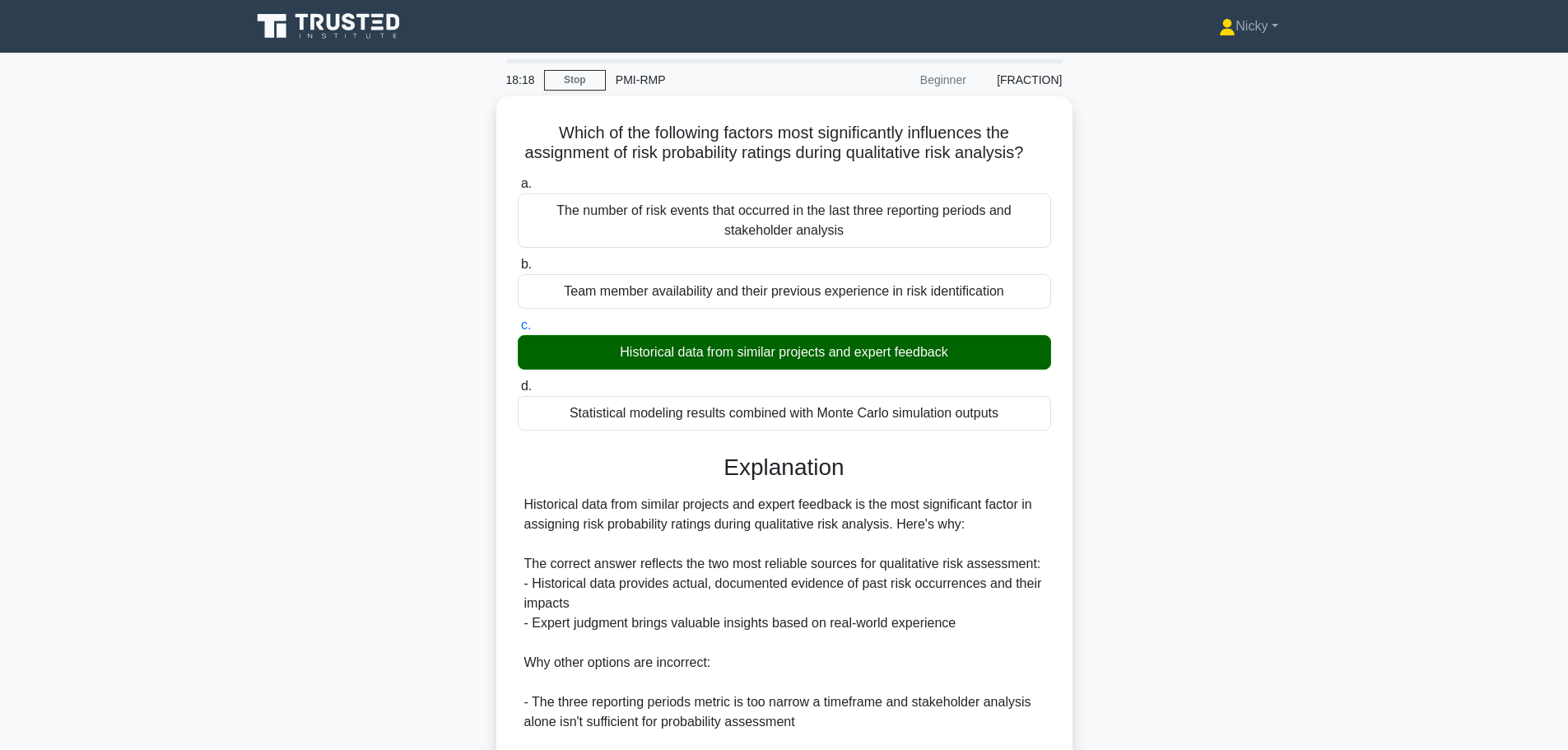 scroll, scrollTop: 325, scrollLeft: 0, axis: vertical 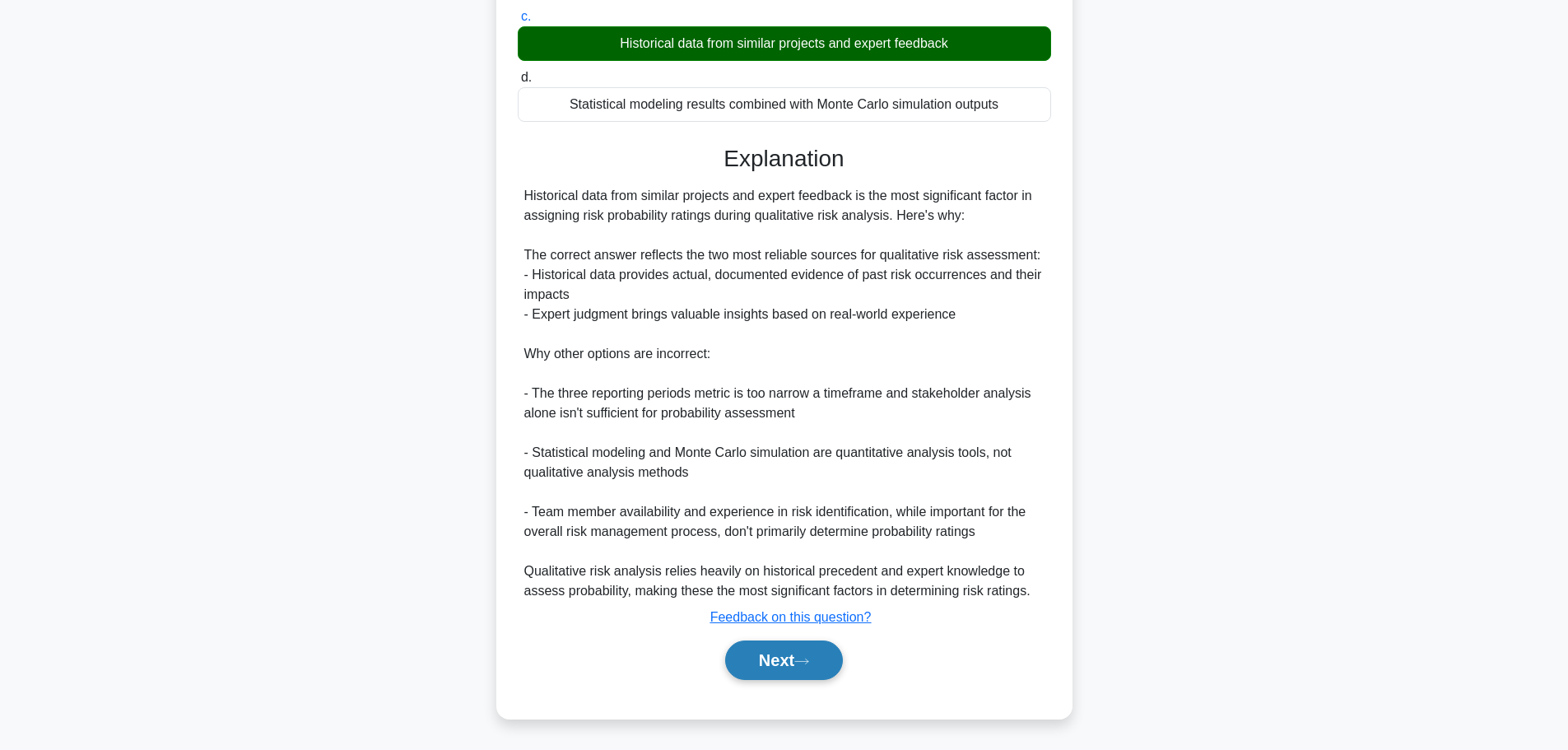 click on "Next" at bounding box center [784, 660] 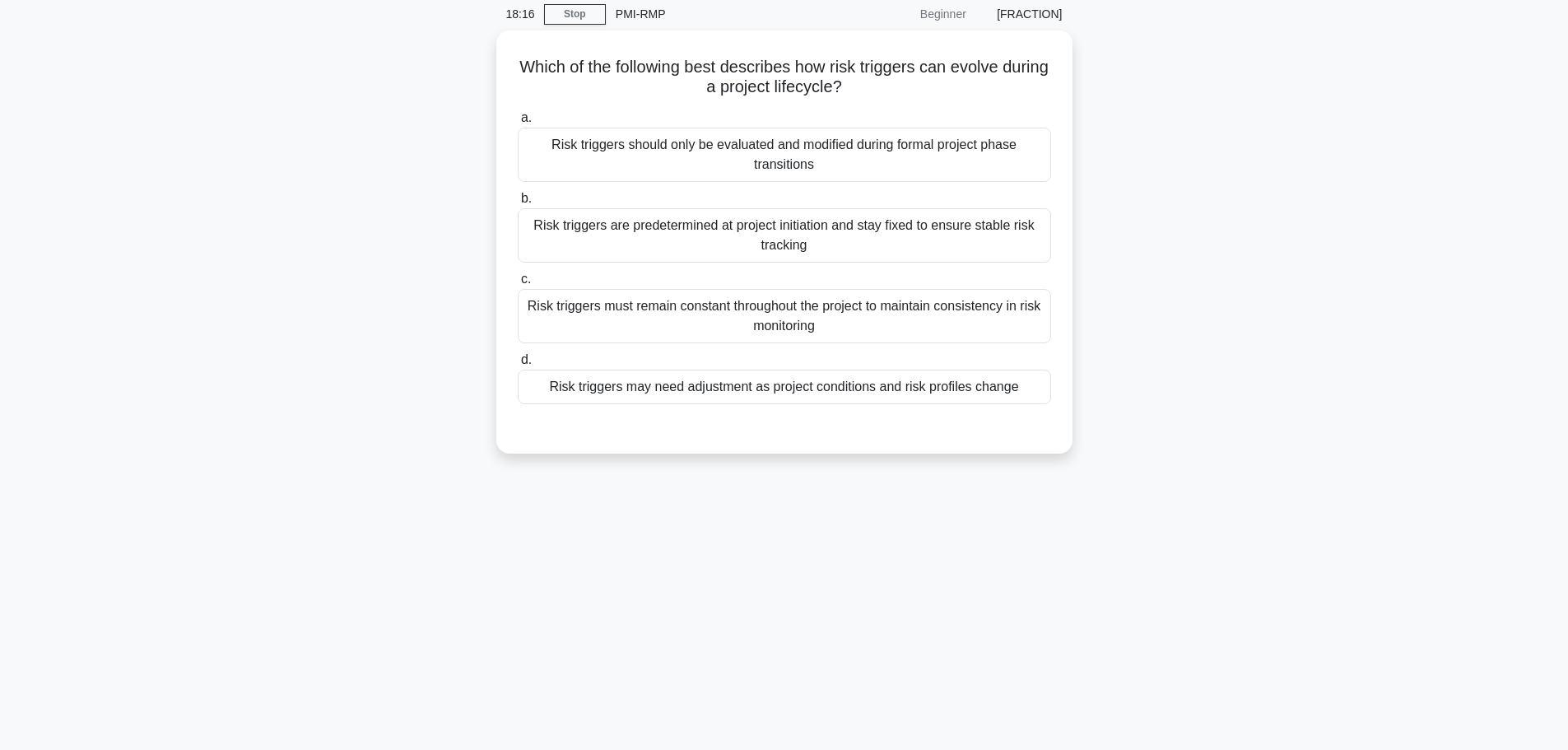 scroll, scrollTop: 0, scrollLeft: 0, axis: both 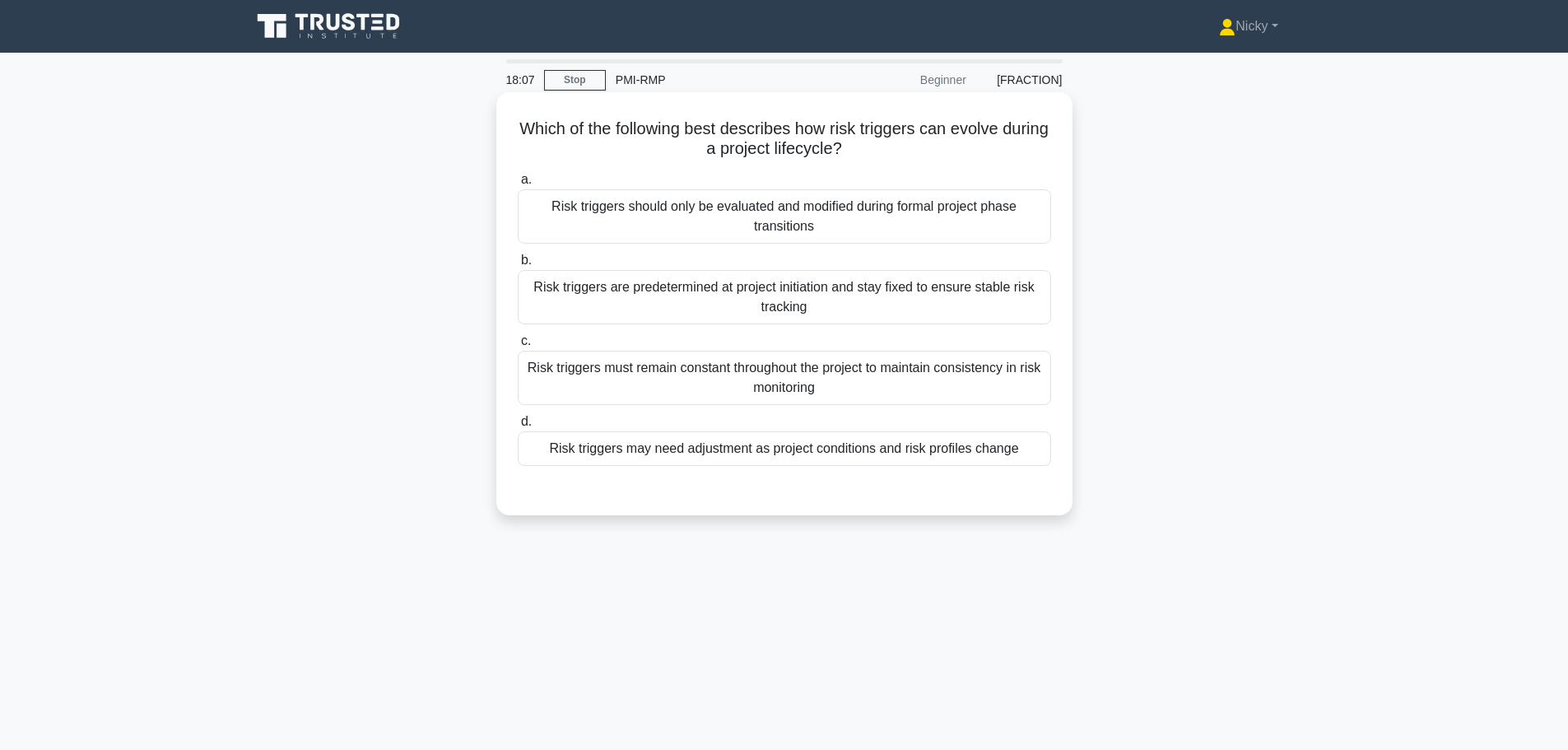 click on "Risk triggers may need adjustment as project conditions and risk profiles change" at bounding box center [784, 449] 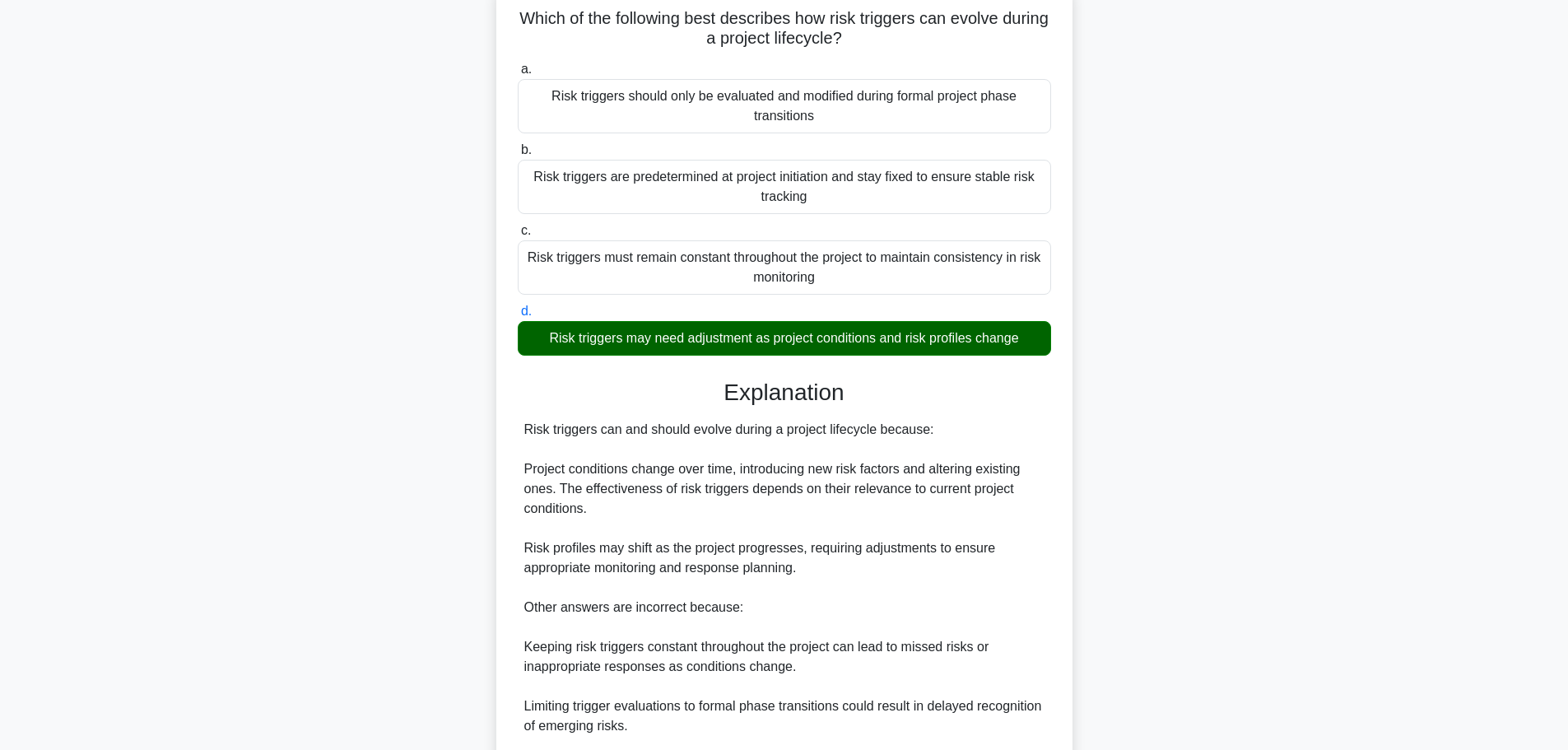 scroll, scrollTop: 305, scrollLeft: 0, axis: vertical 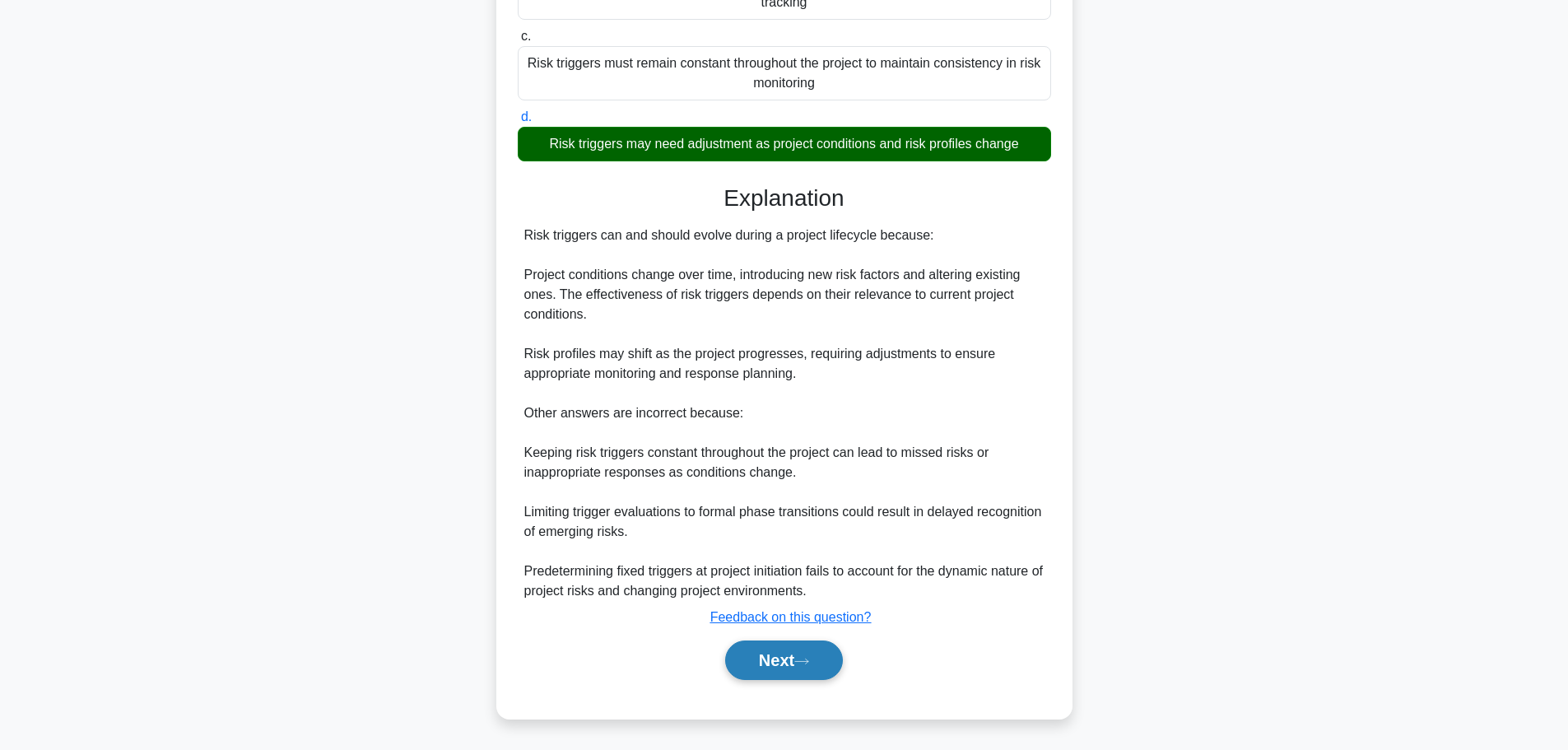 click on "Next" at bounding box center [784, 660] 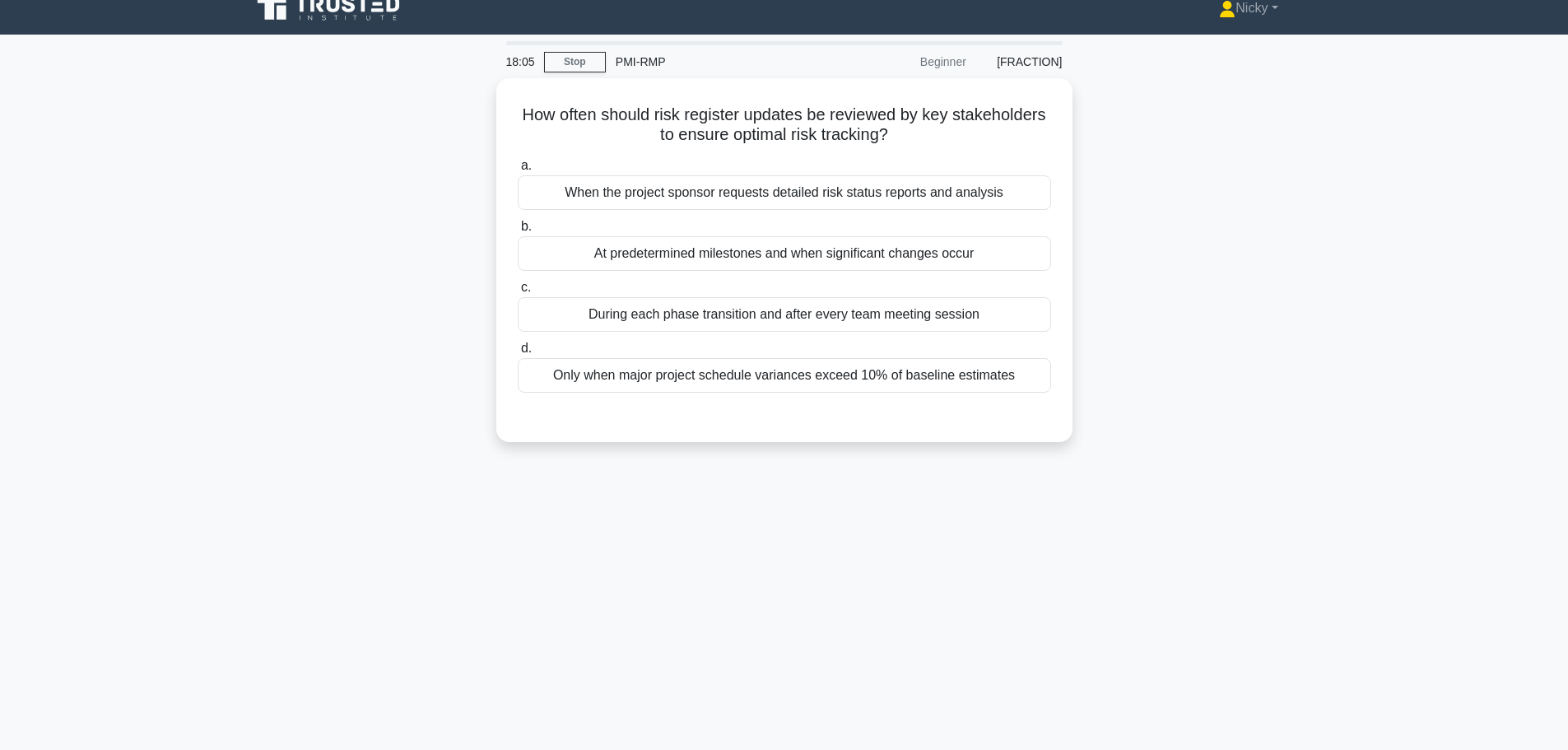 scroll, scrollTop: 0, scrollLeft: 0, axis: both 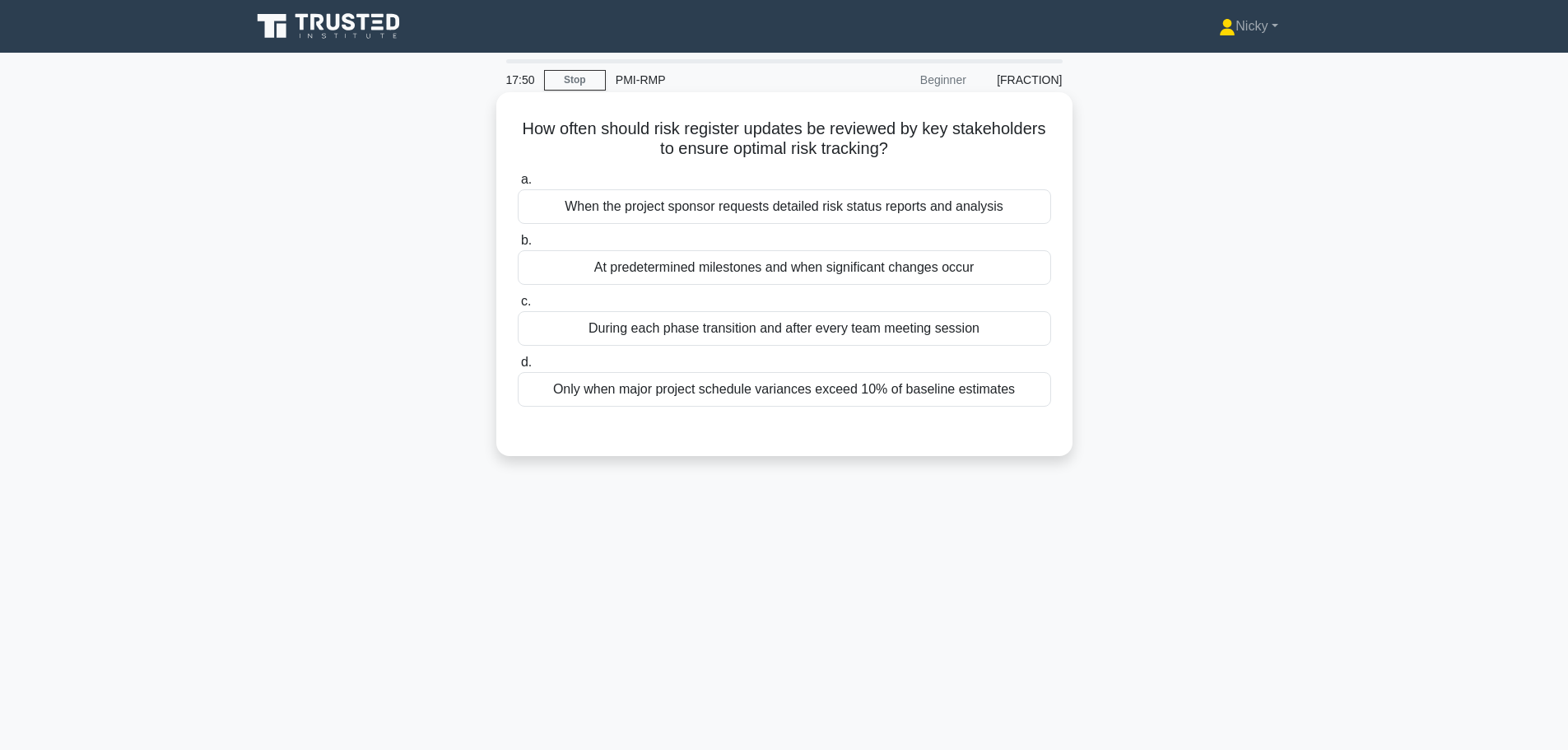 click on "At predetermined milestones and when significant changes occur" at bounding box center [784, 268] 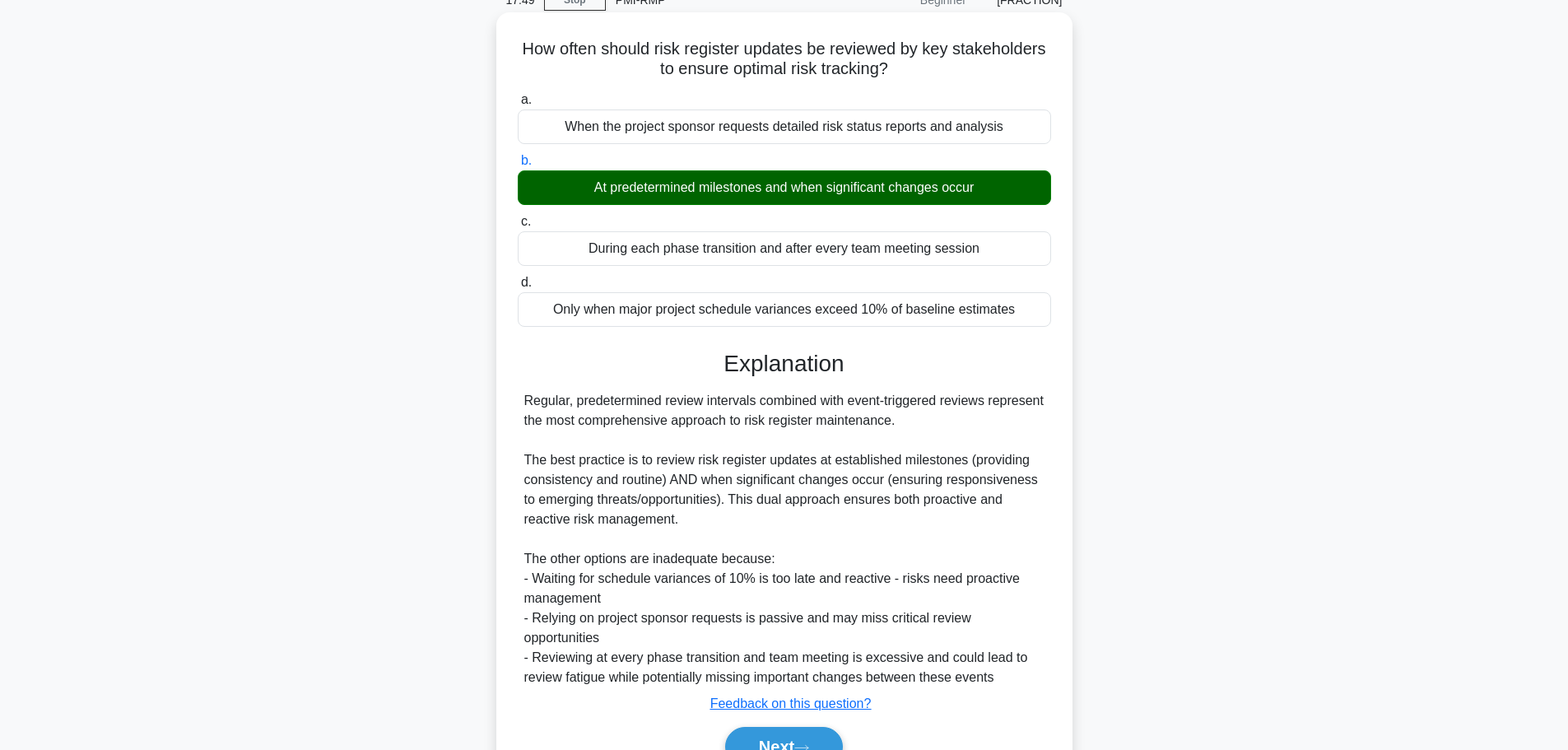scroll, scrollTop: 167, scrollLeft: 0, axis: vertical 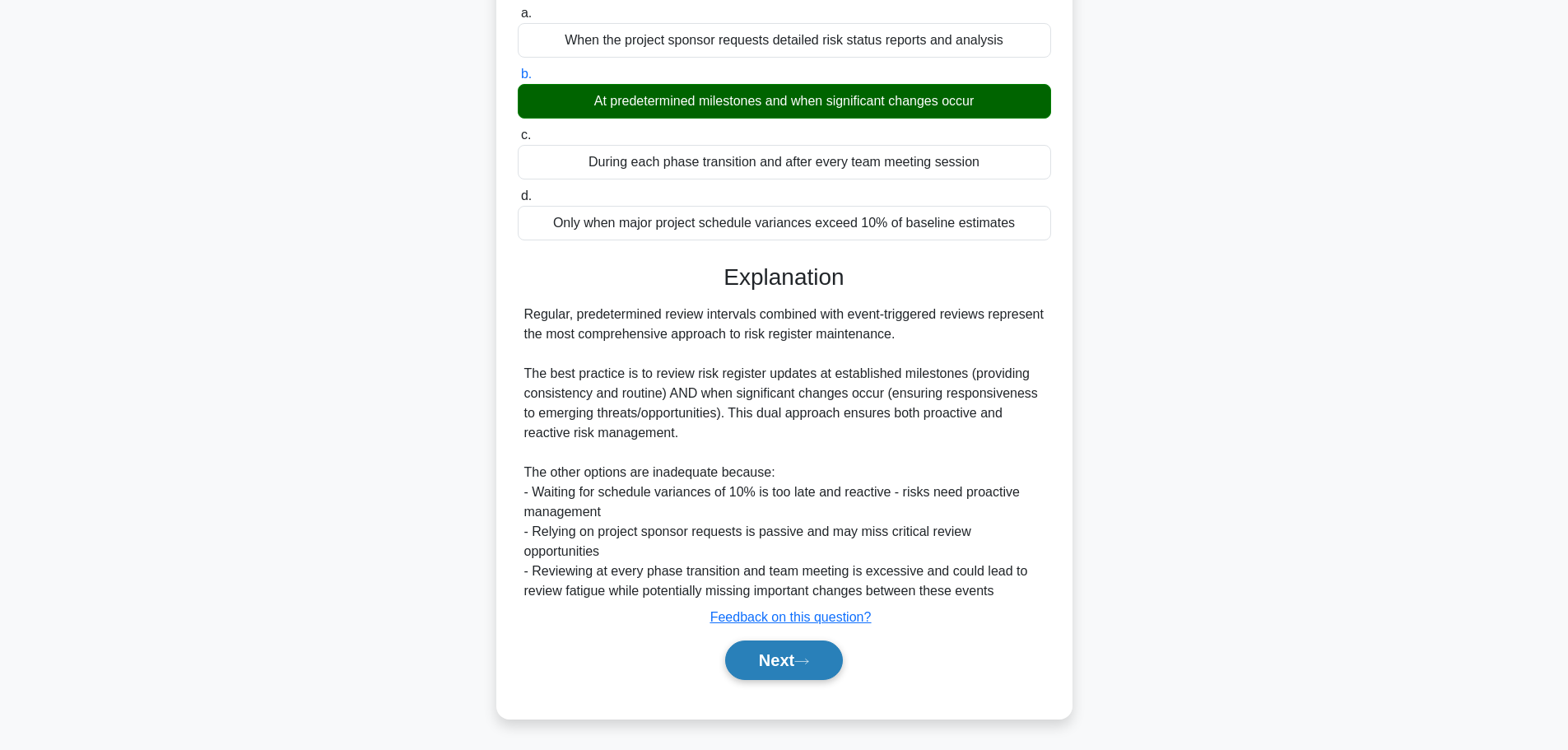 click on "Next" at bounding box center (784, 660) 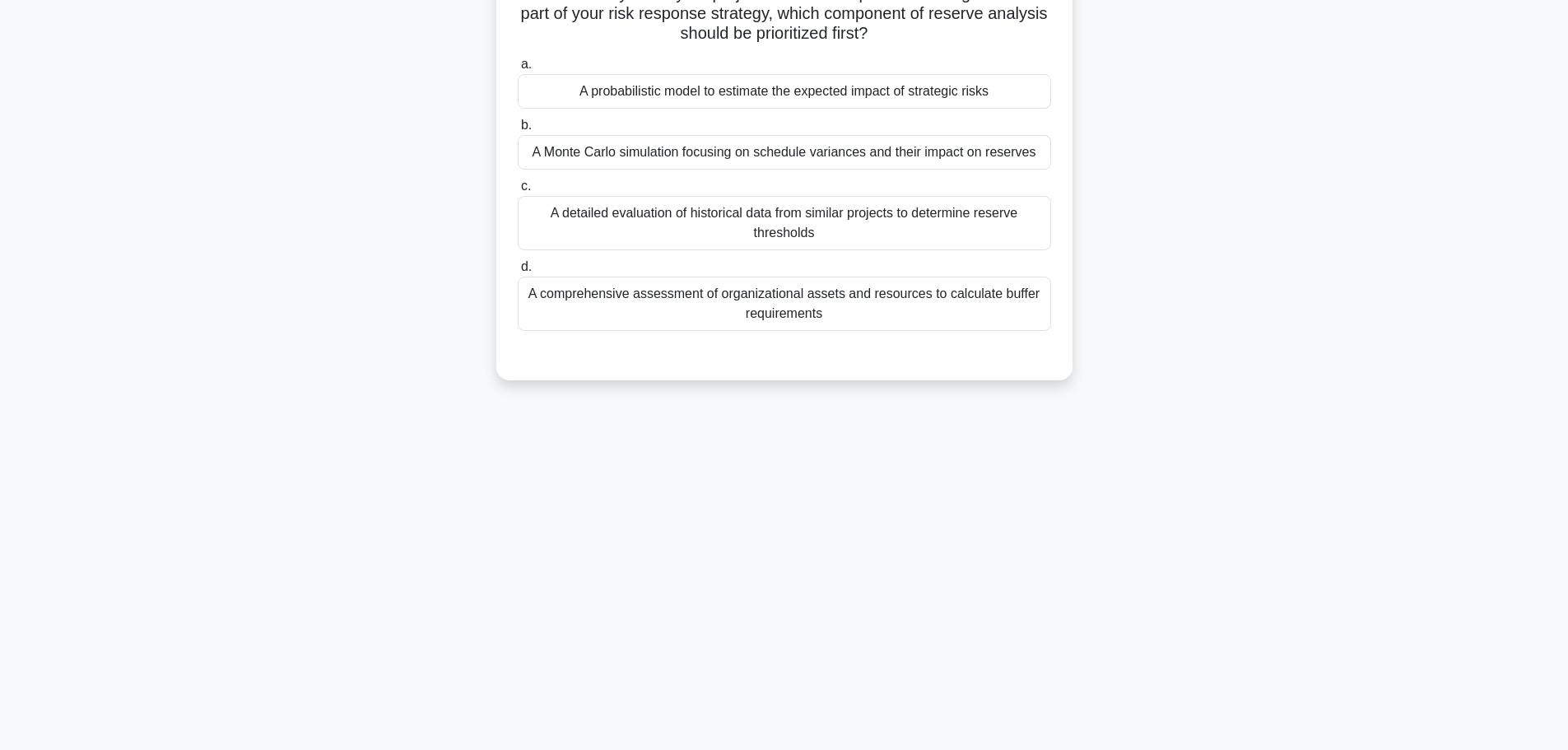 scroll, scrollTop: 0, scrollLeft: 0, axis: both 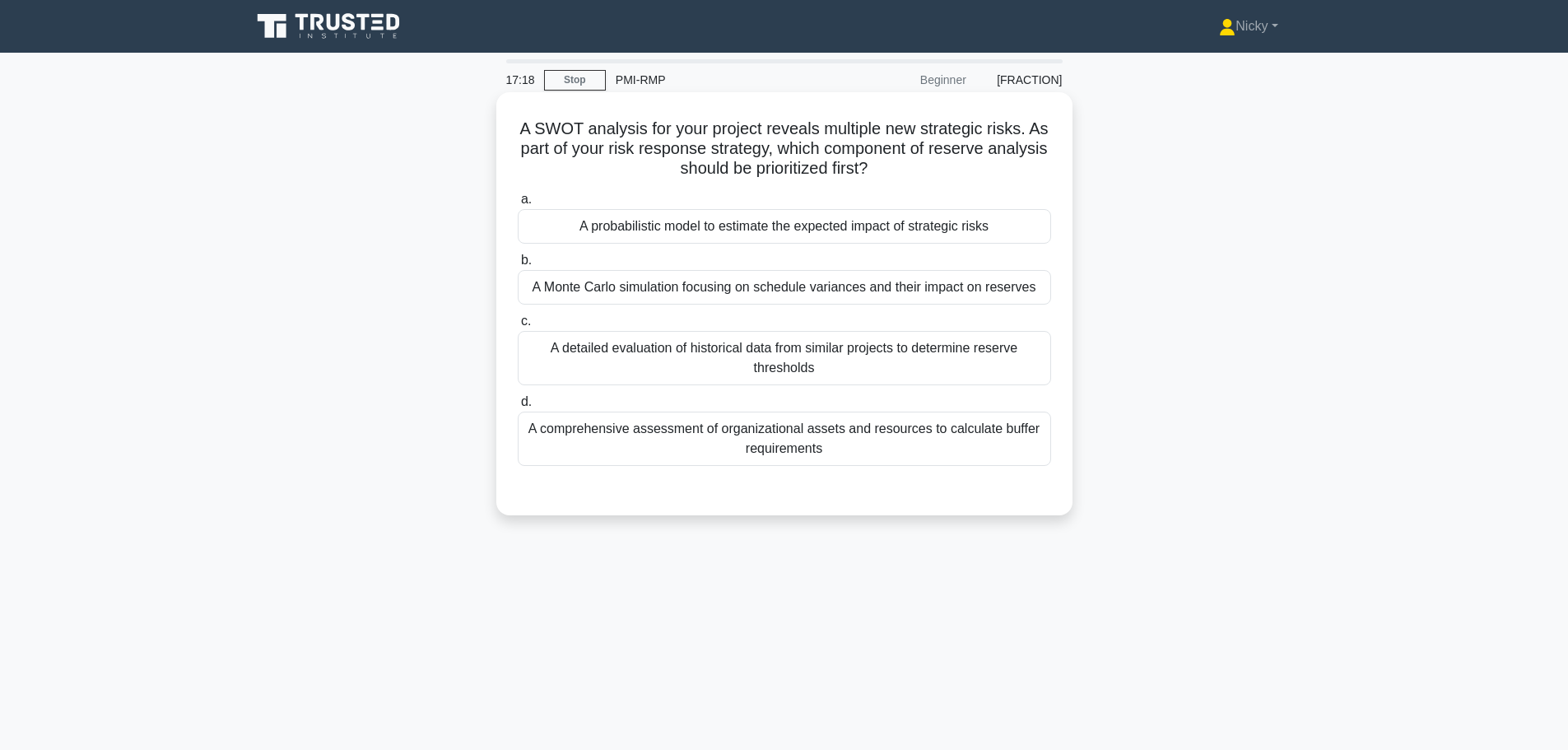 click on "A probabilistic model to estimate the expected impact of strategic risks" at bounding box center (784, 226) 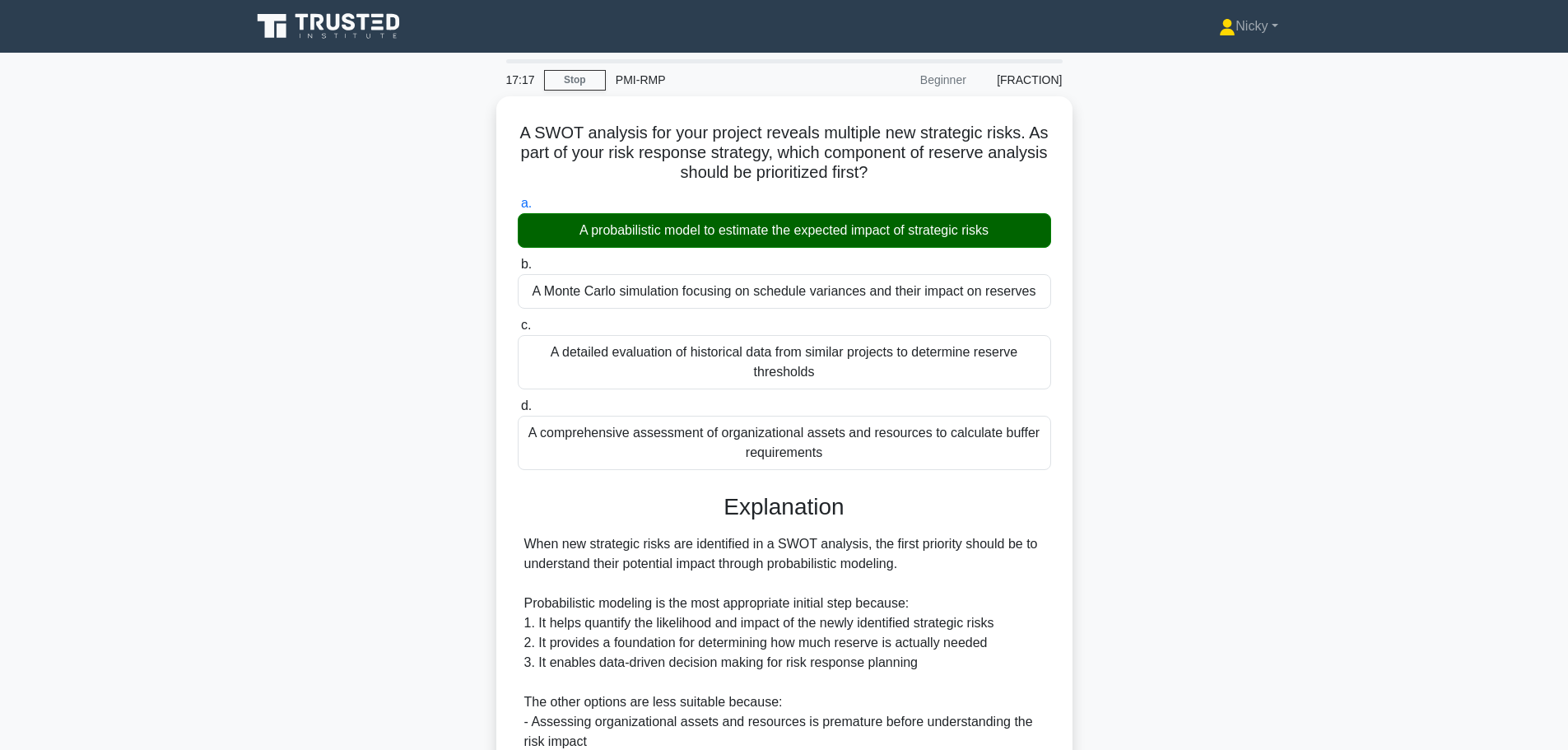 scroll, scrollTop: 325, scrollLeft: 0, axis: vertical 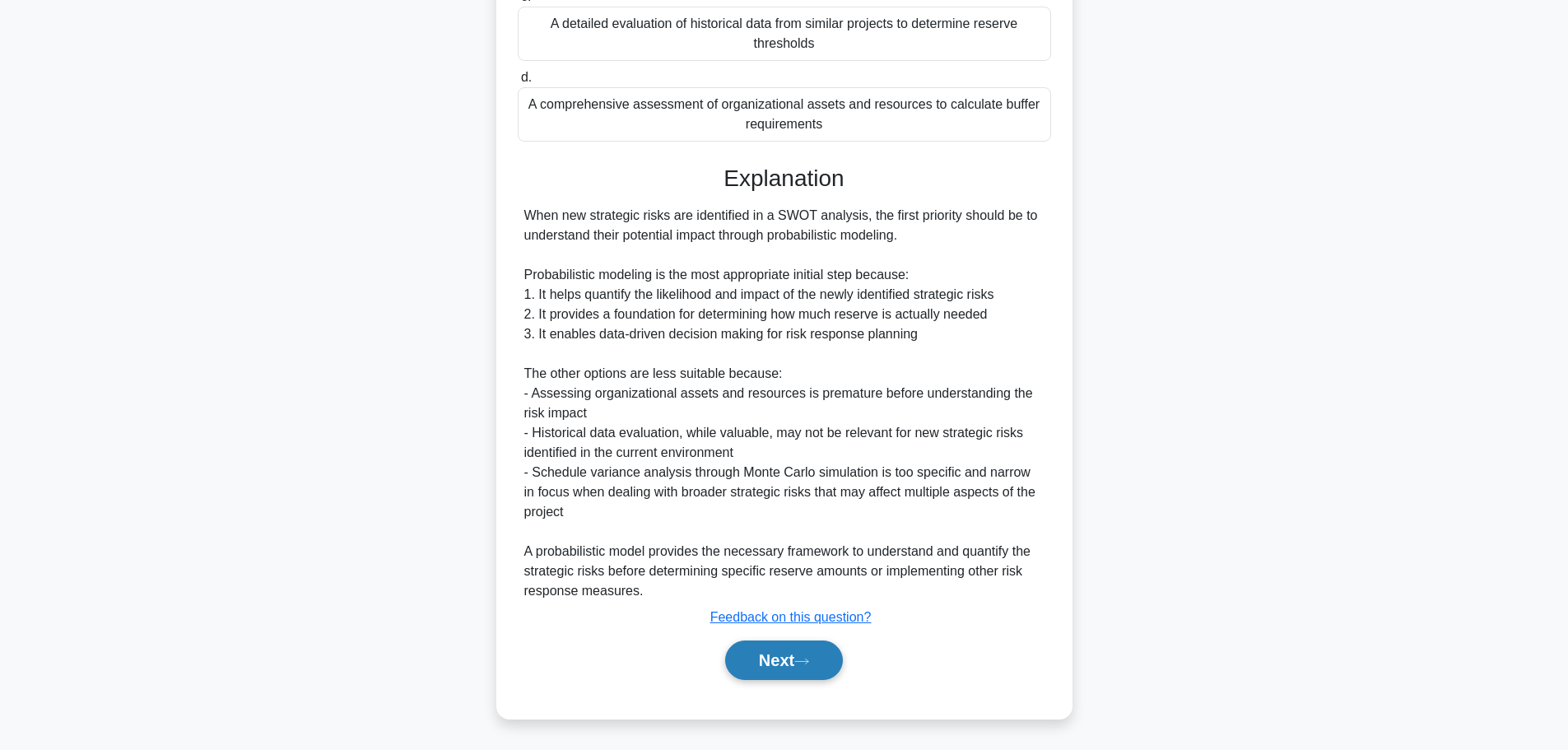 click on "Next" at bounding box center (784, 660) 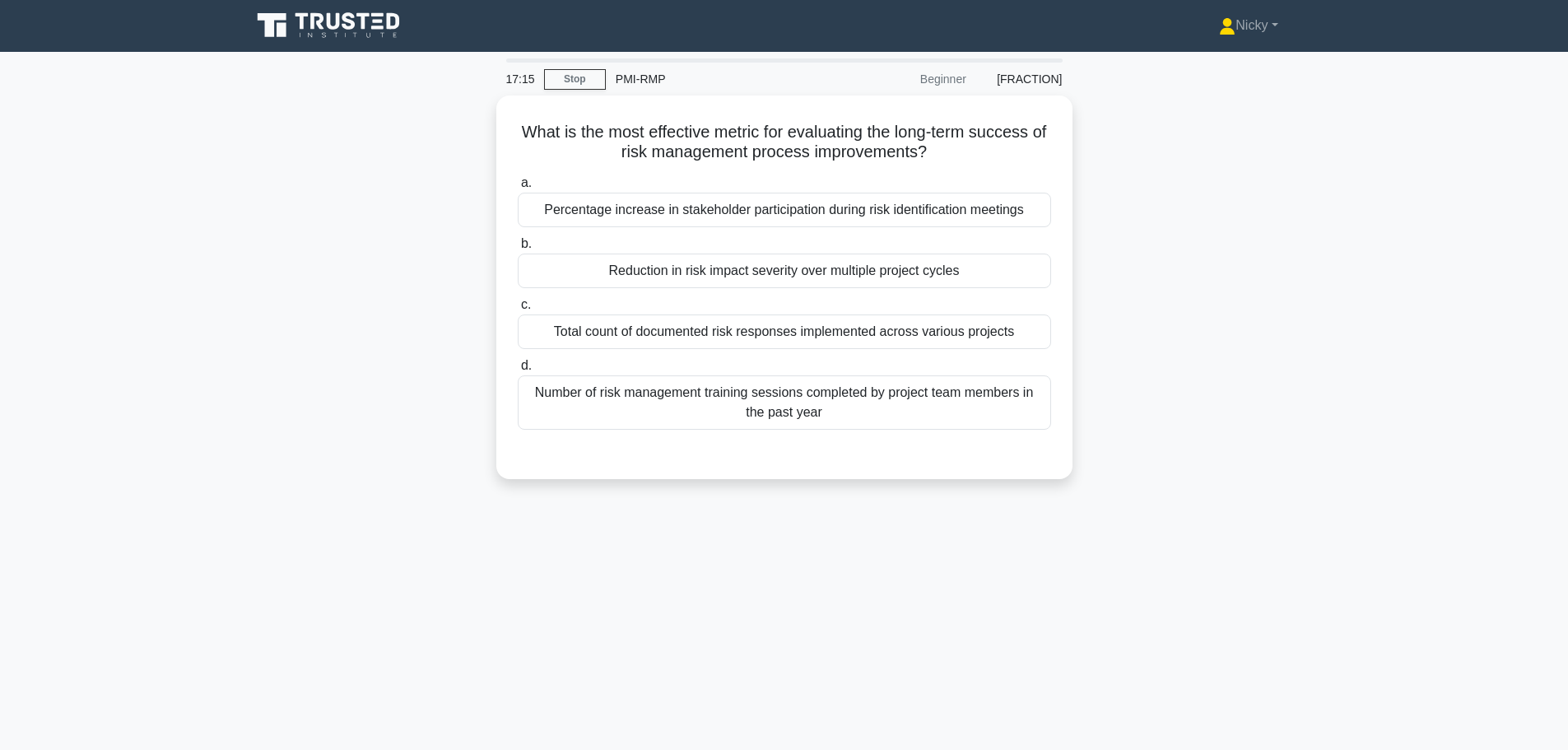 scroll, scrollTop: 0, scrollLeft: 0, axis: both 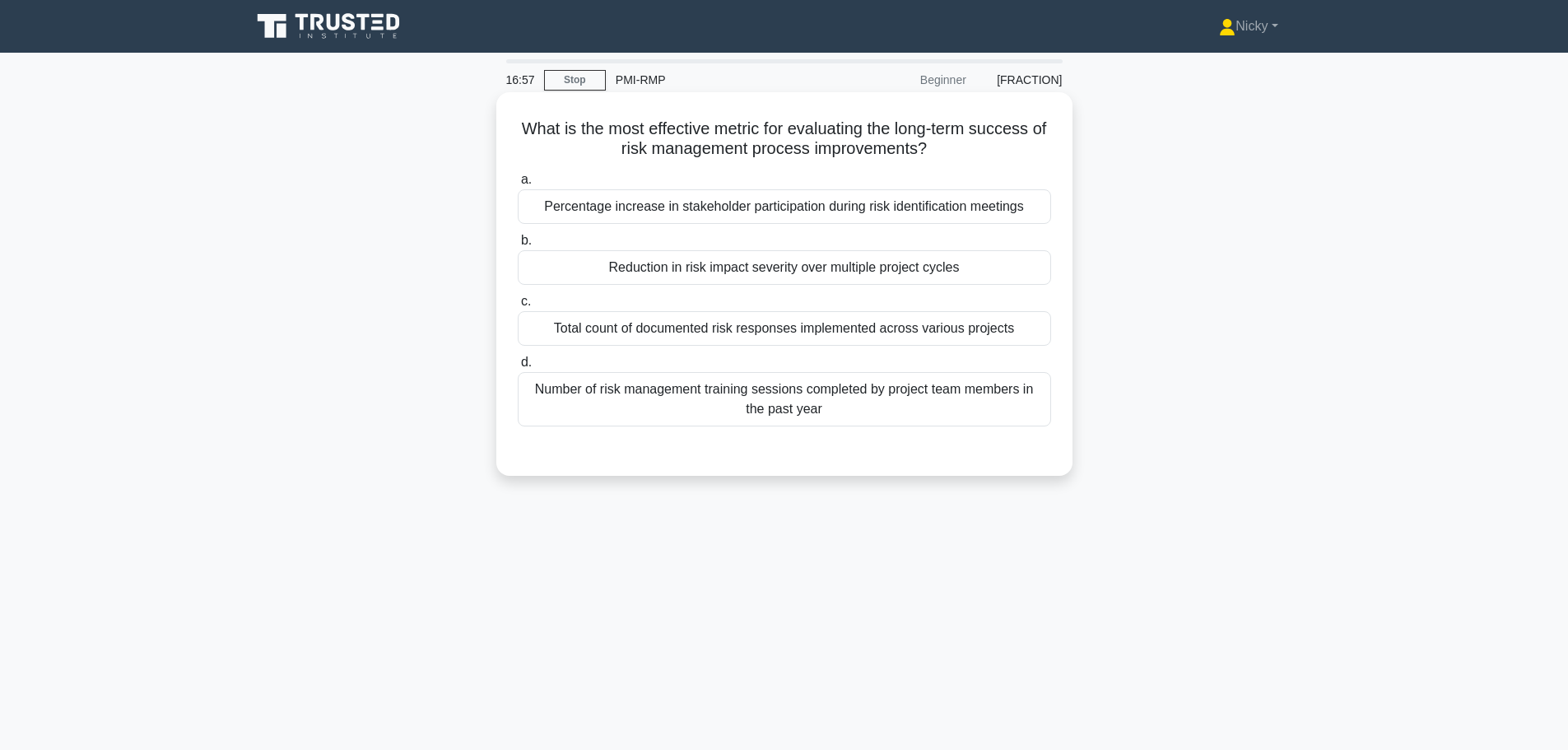 click on "Reduction in risk impact severity over multiple project cycles" at bounding box center (784, 268) 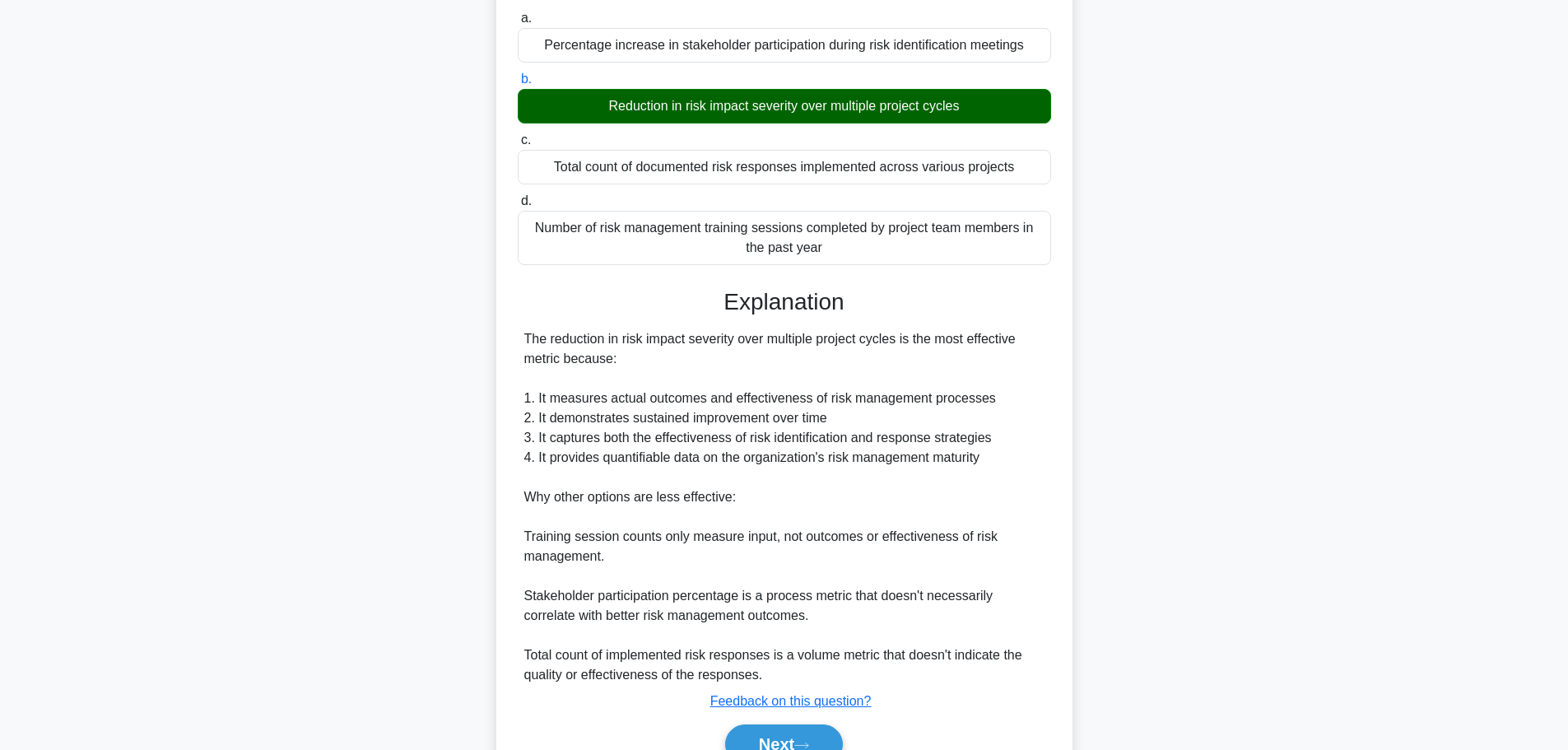 scroll, scrollTop: 246, scrollLeft: 0, axis: vertical 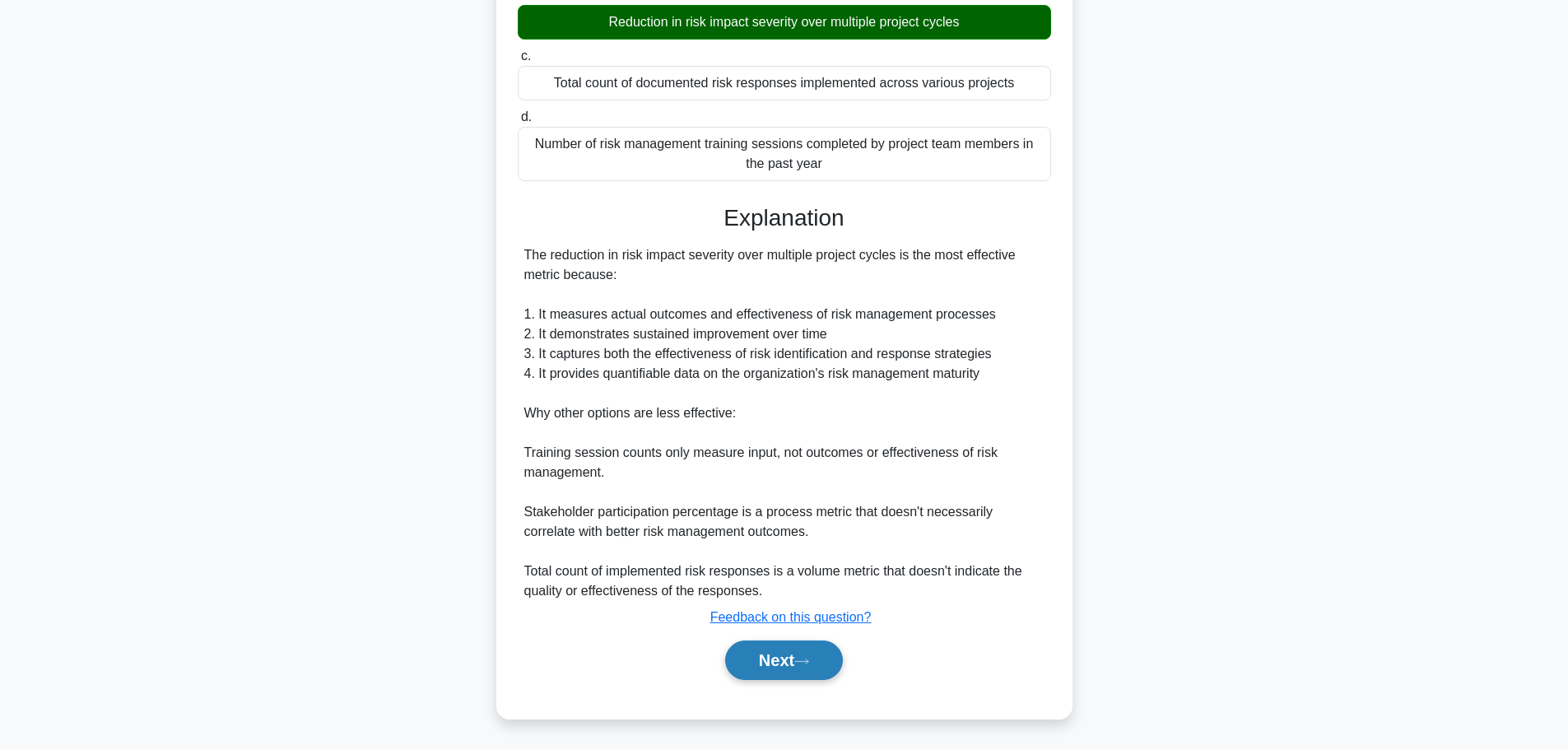 click on "Next" at bounding box center (784, 660) 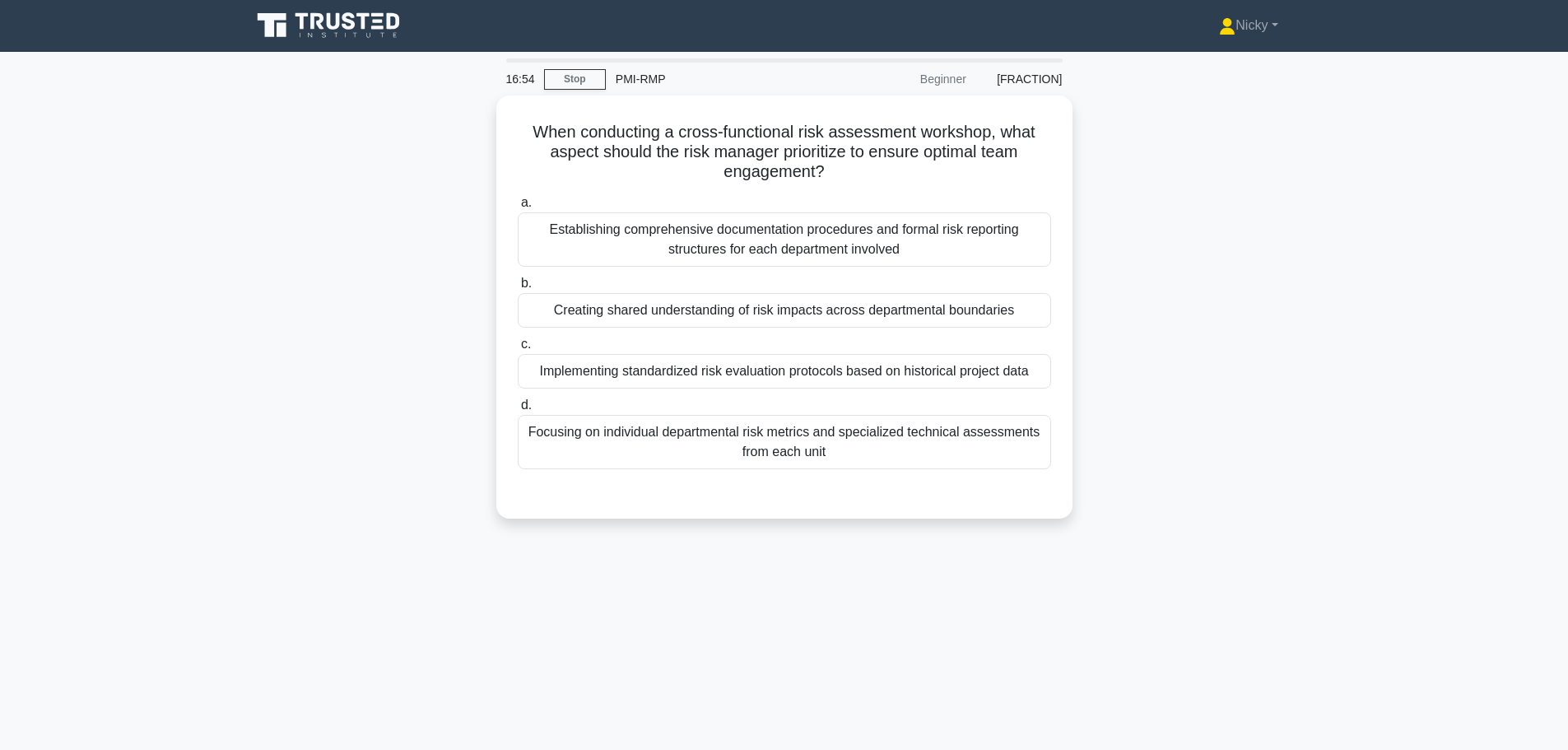 scroll, scrollTop: 0, scrollLeft: 0, axis: both 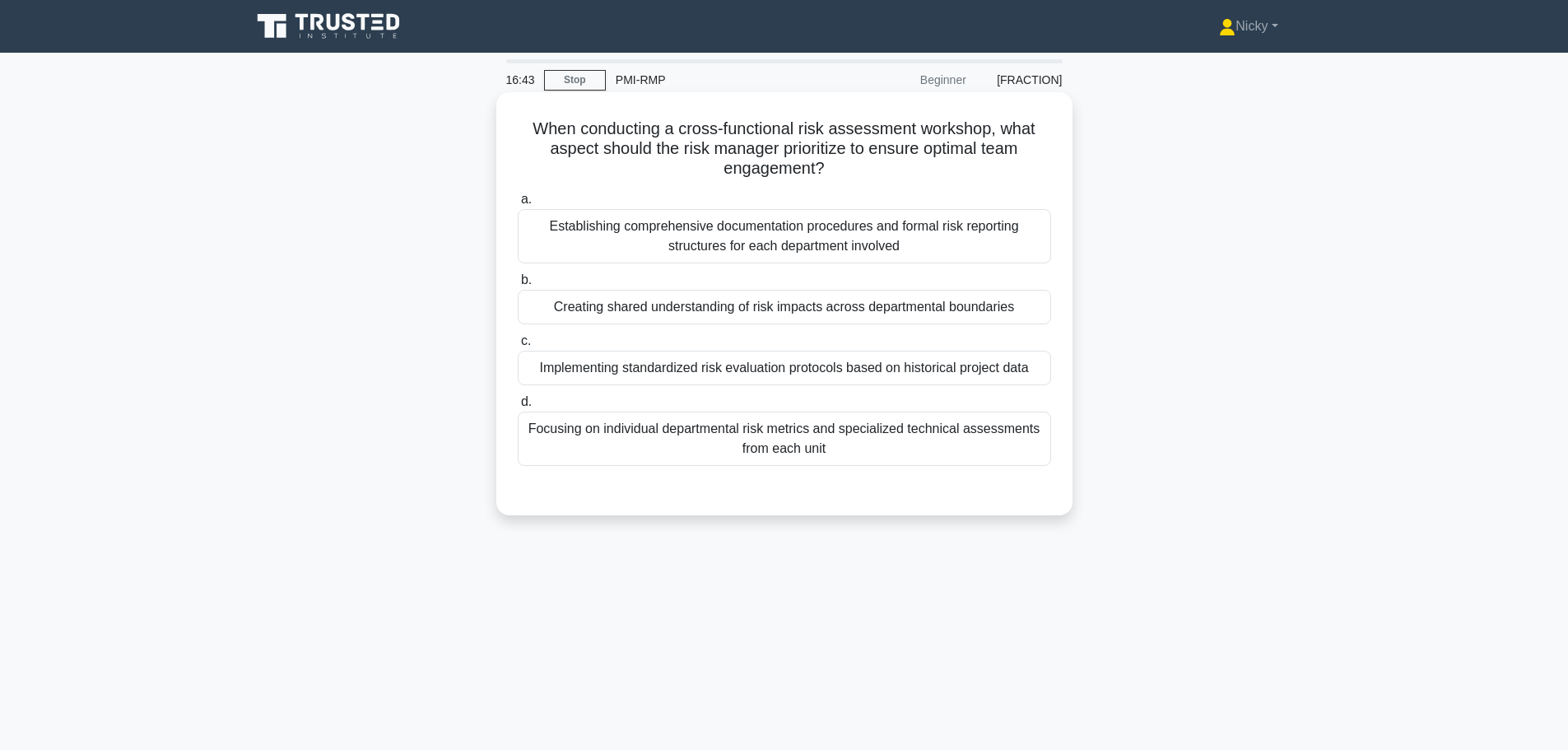 click on "Creating shared understanding of risk impacts across departmental boundaries" at bounding box center [784, 307] 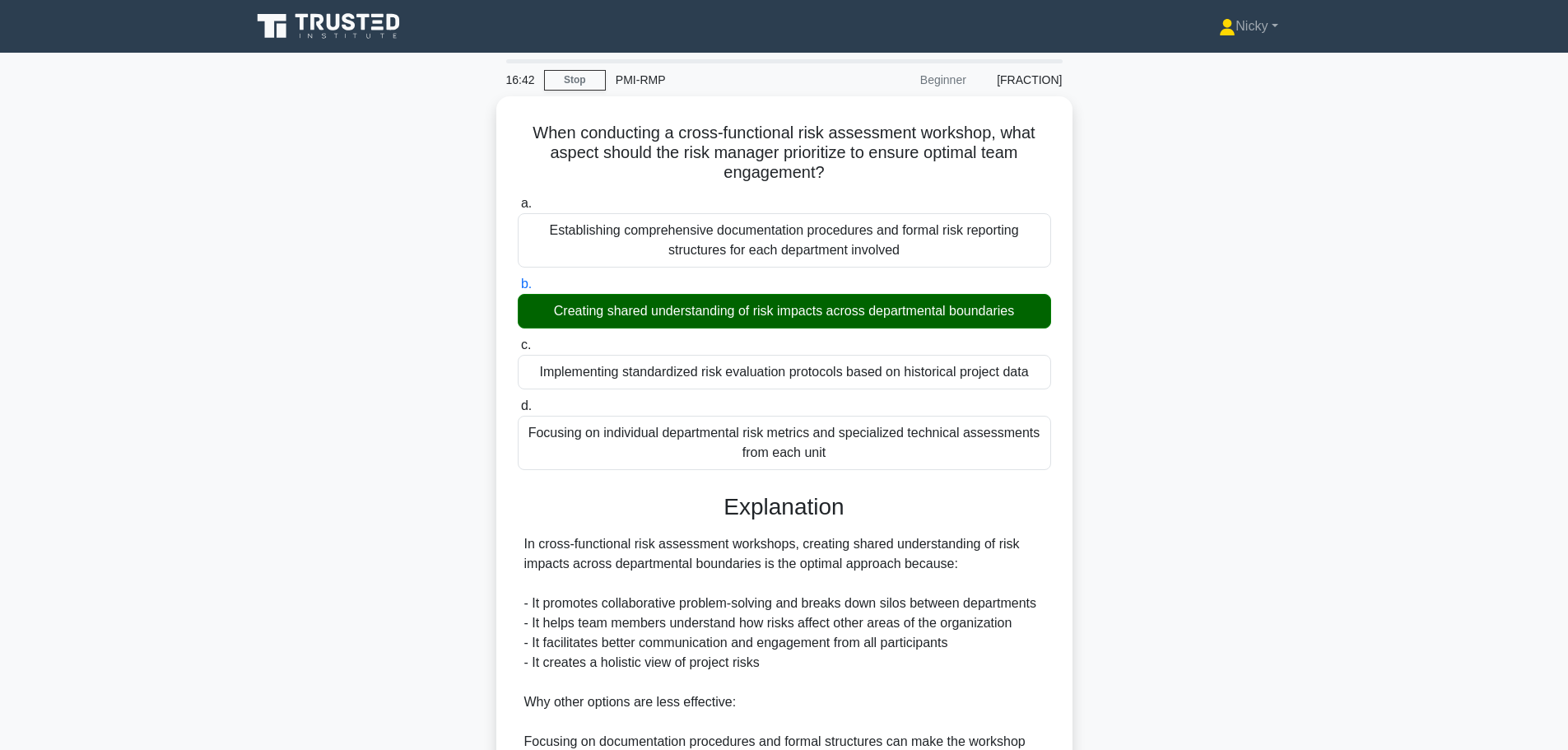 scroll, scrollTop: 286, scrollLeft: 0, axis: vertical 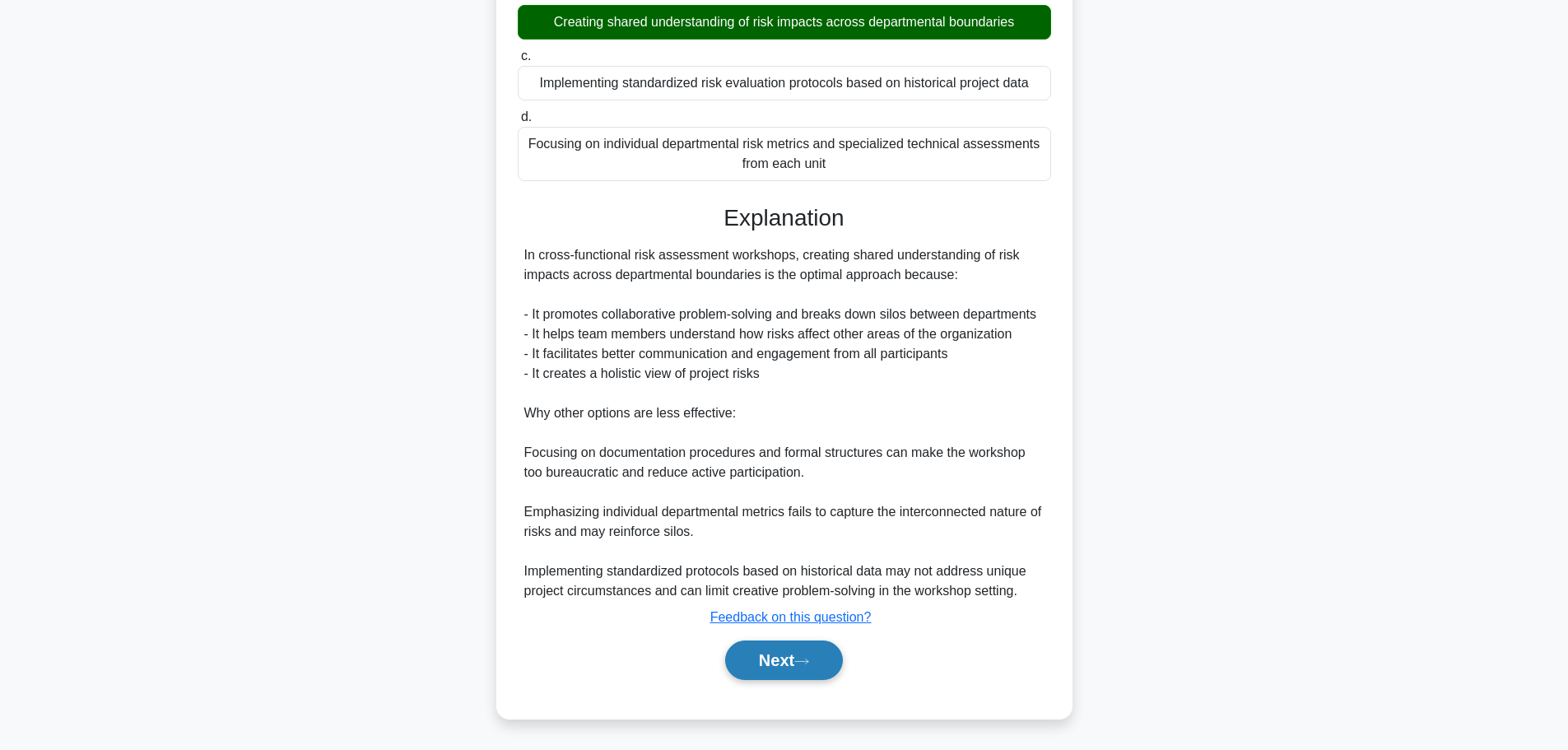 click on "Next" at bounding box center [784, 660] 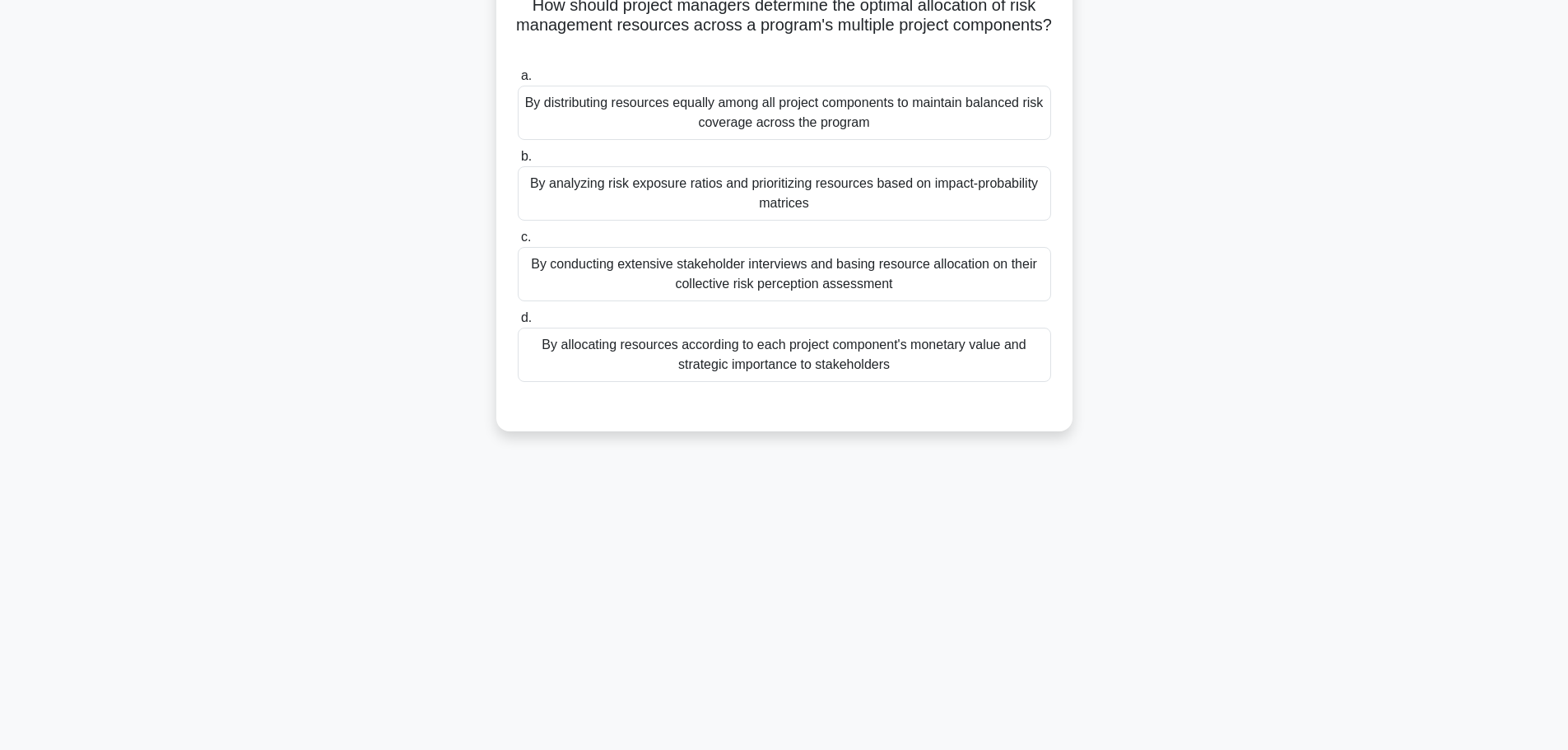 scroll, scrollTop: 0, scrollLeft: 0, axis: both 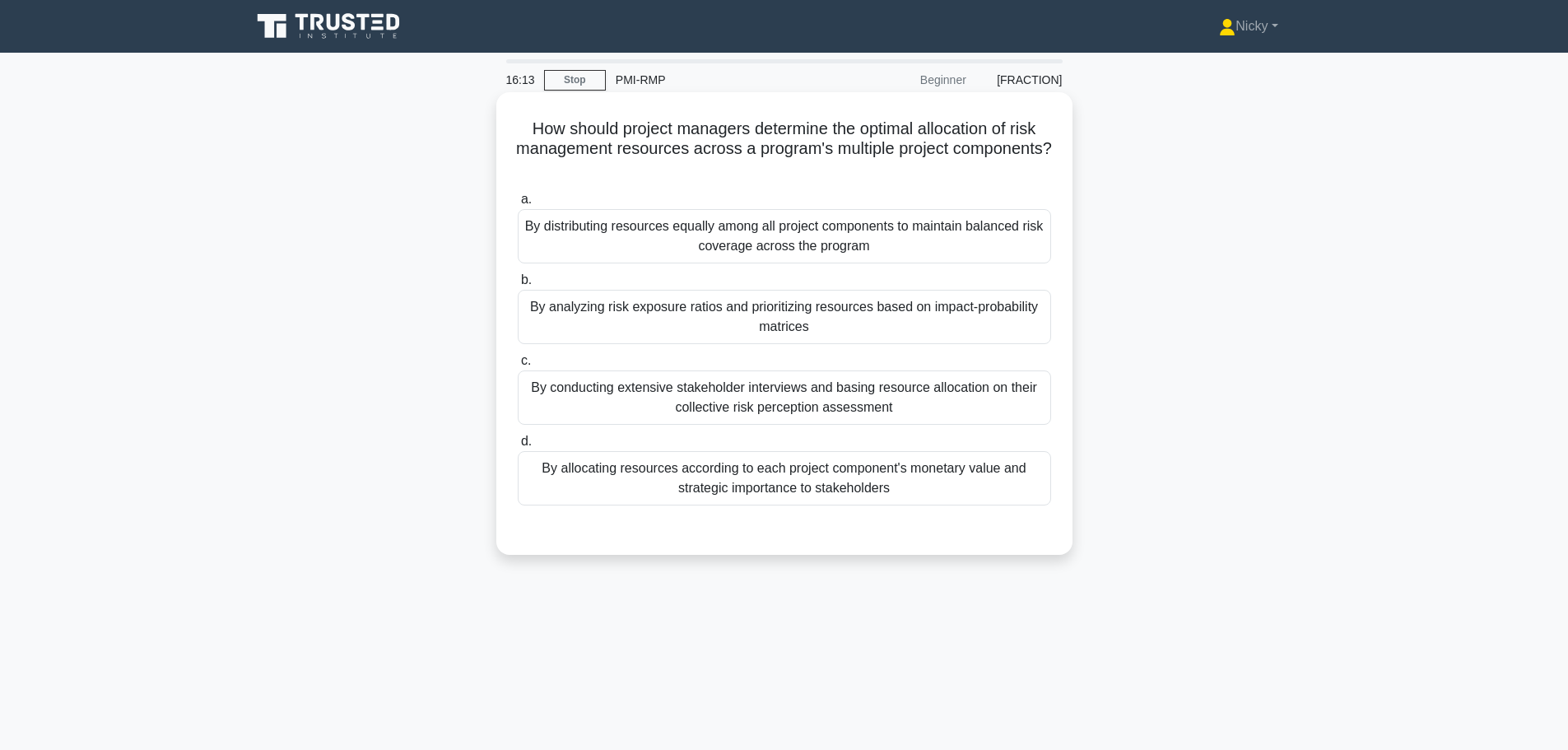 click on "By analyzing risk exposure ratios and prioritizing resources based on impact-probability matrices" at bounding box center [784, 317] 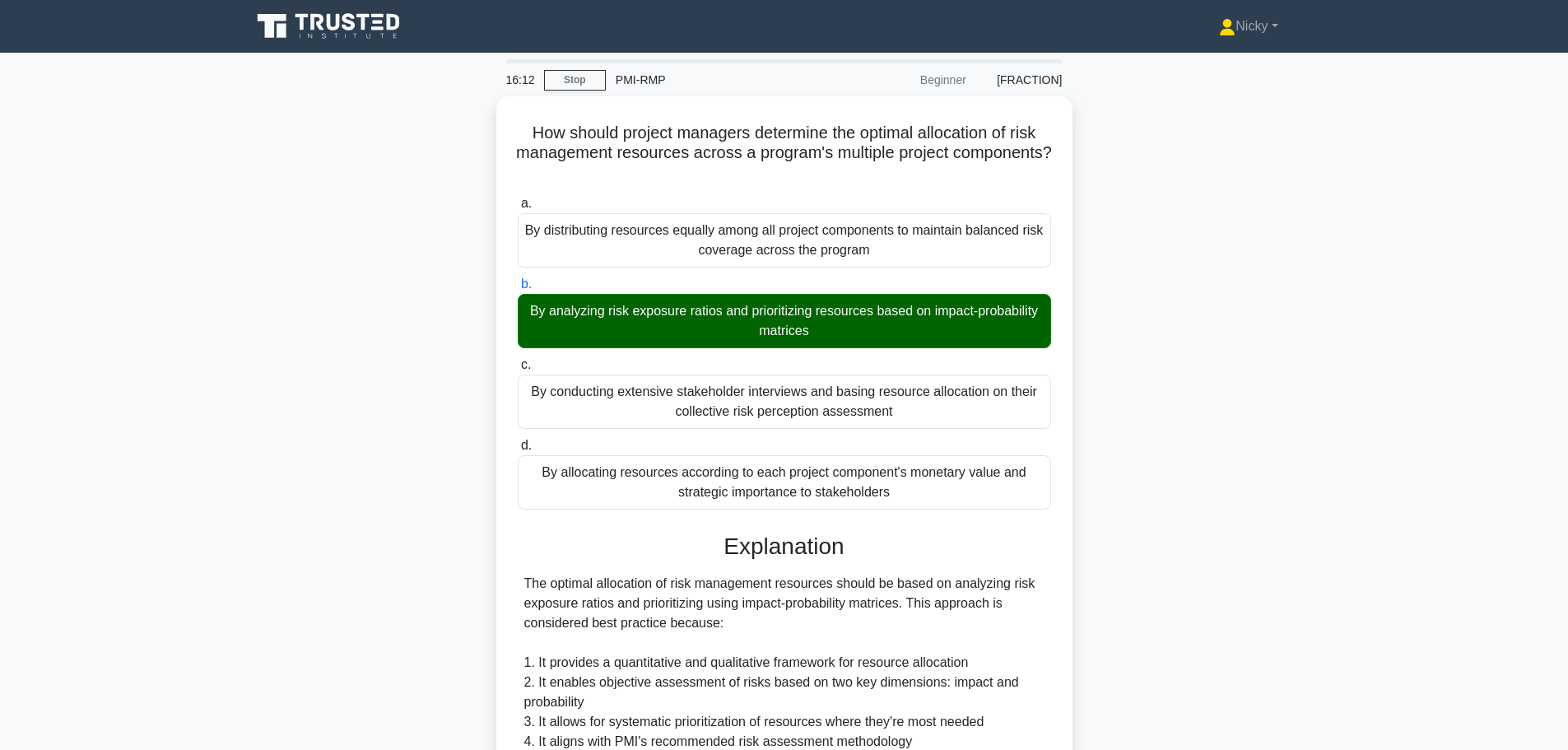 scroll, scrollTop: 365, scrollLeft: 0, axis: vertical 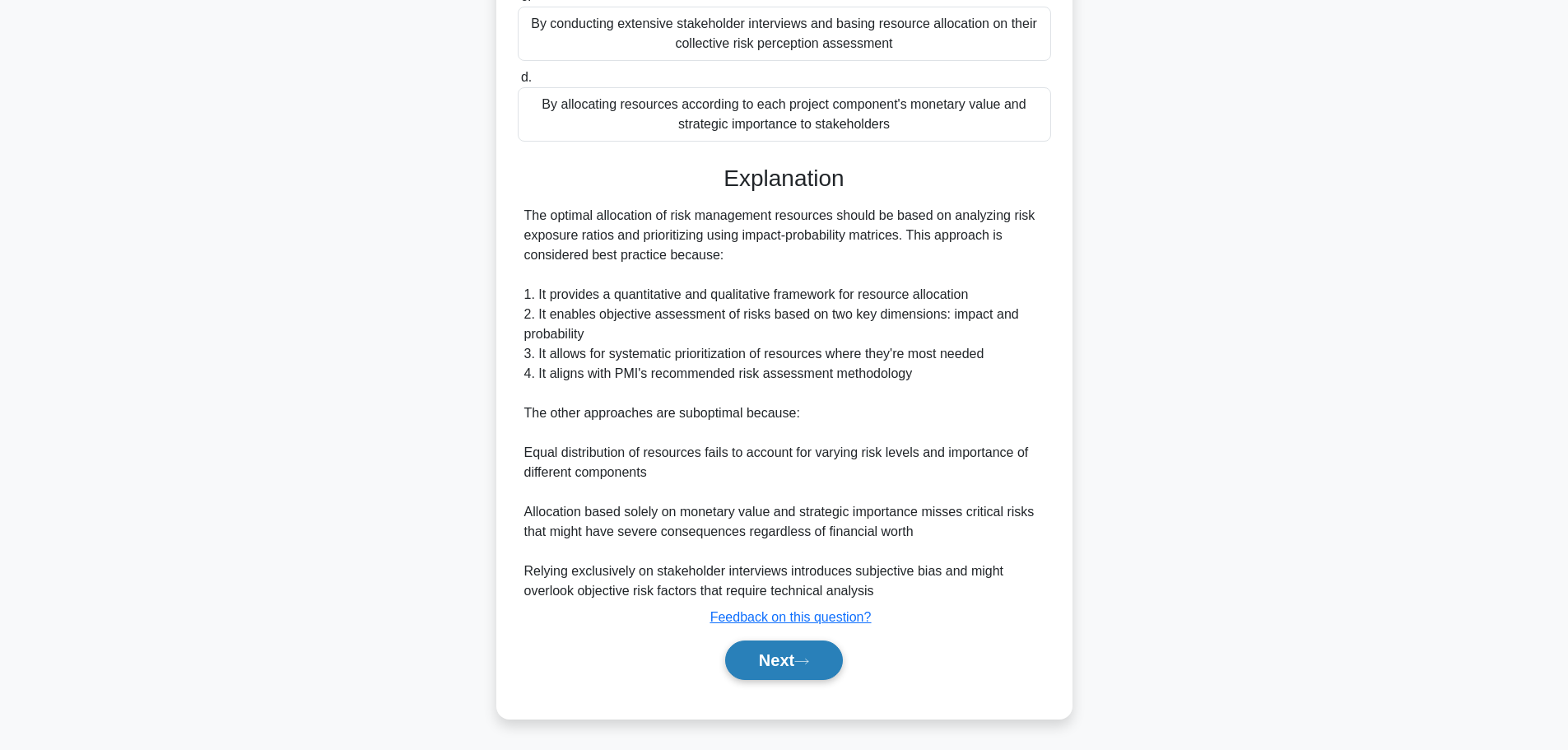 click on "Next" at bounding box center [784, 660] 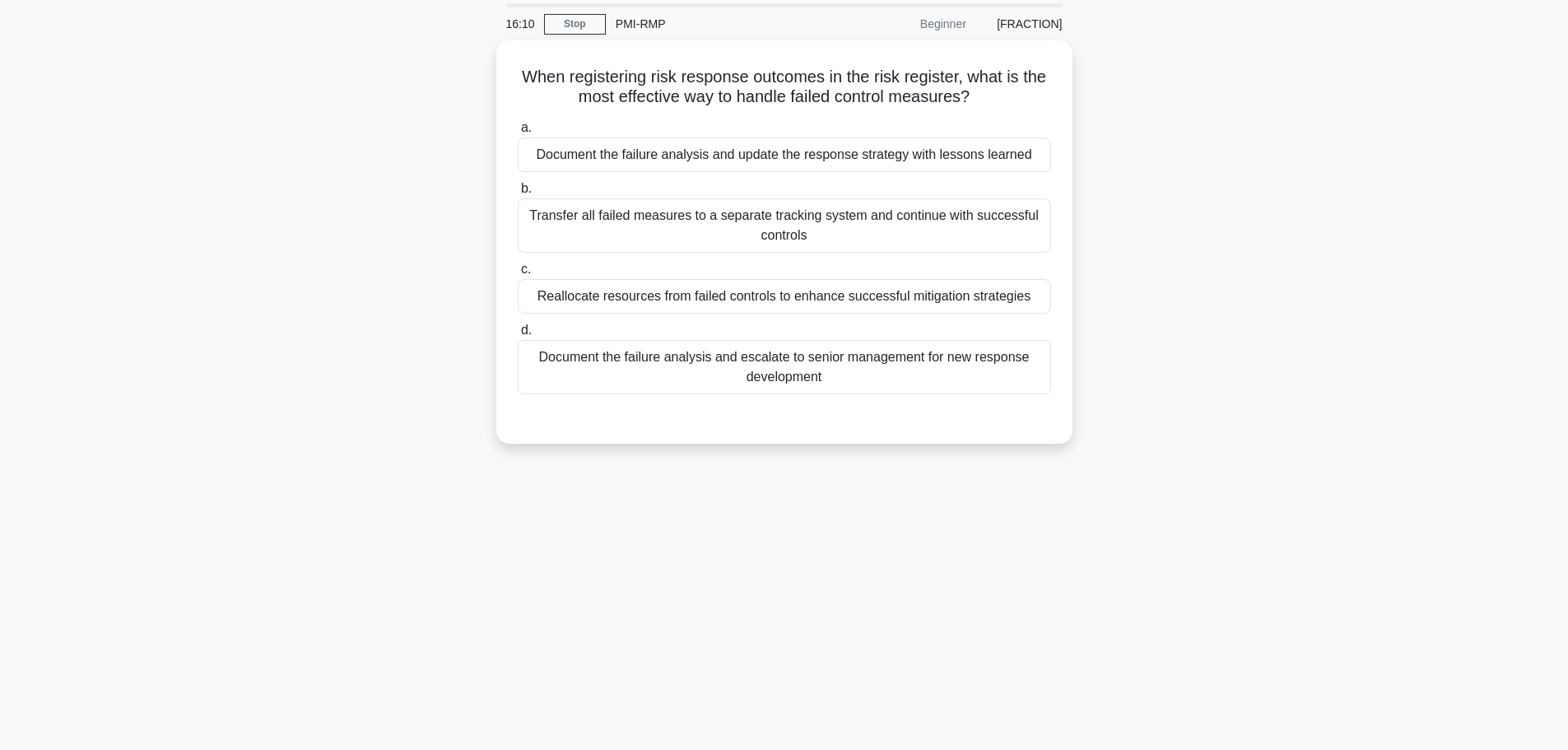 scroll, scrollTop: 0, scrollLeft: 0, axis: both 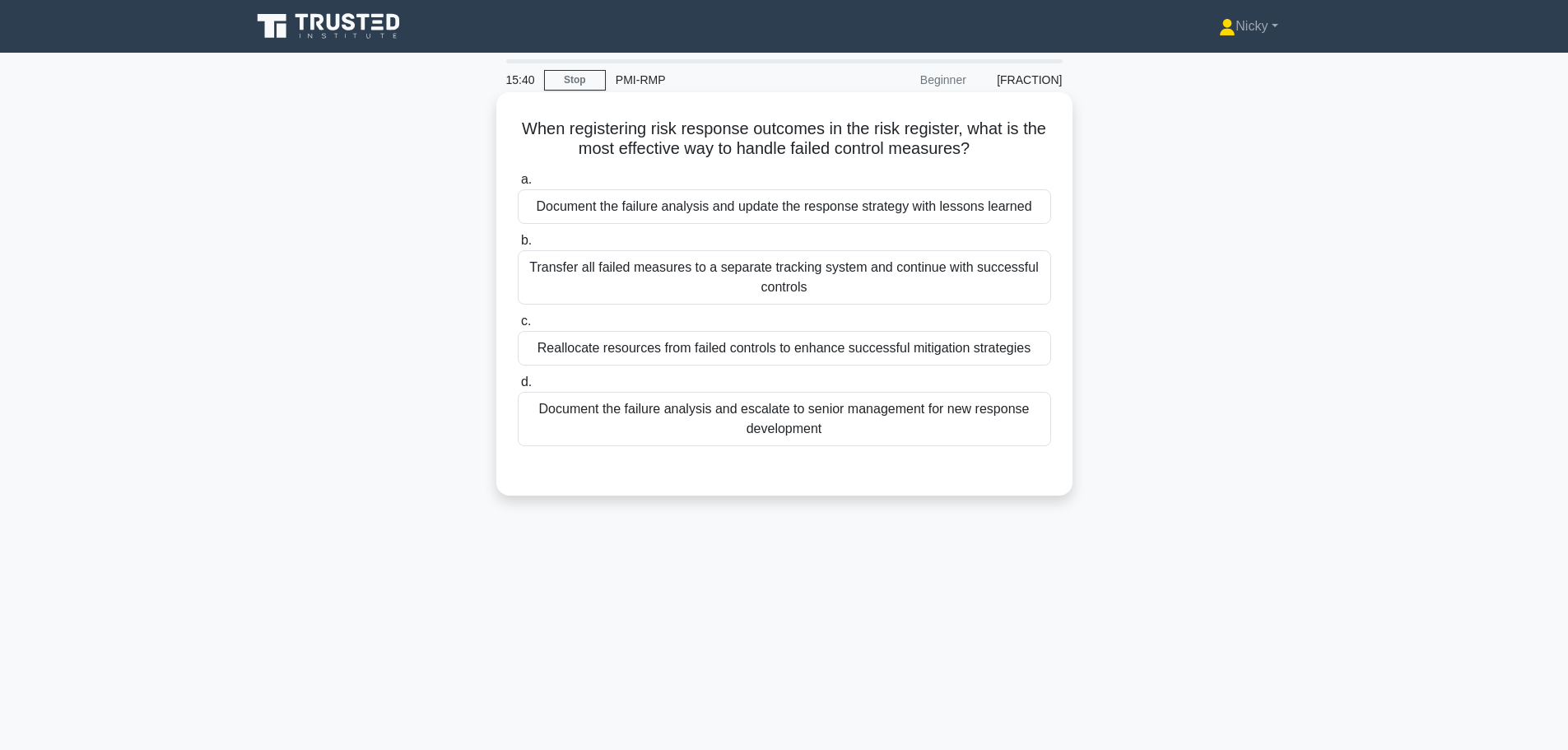 click on "Document the failure analysis and update the response strategy with lessons learned" at bounding box center (784, 207) 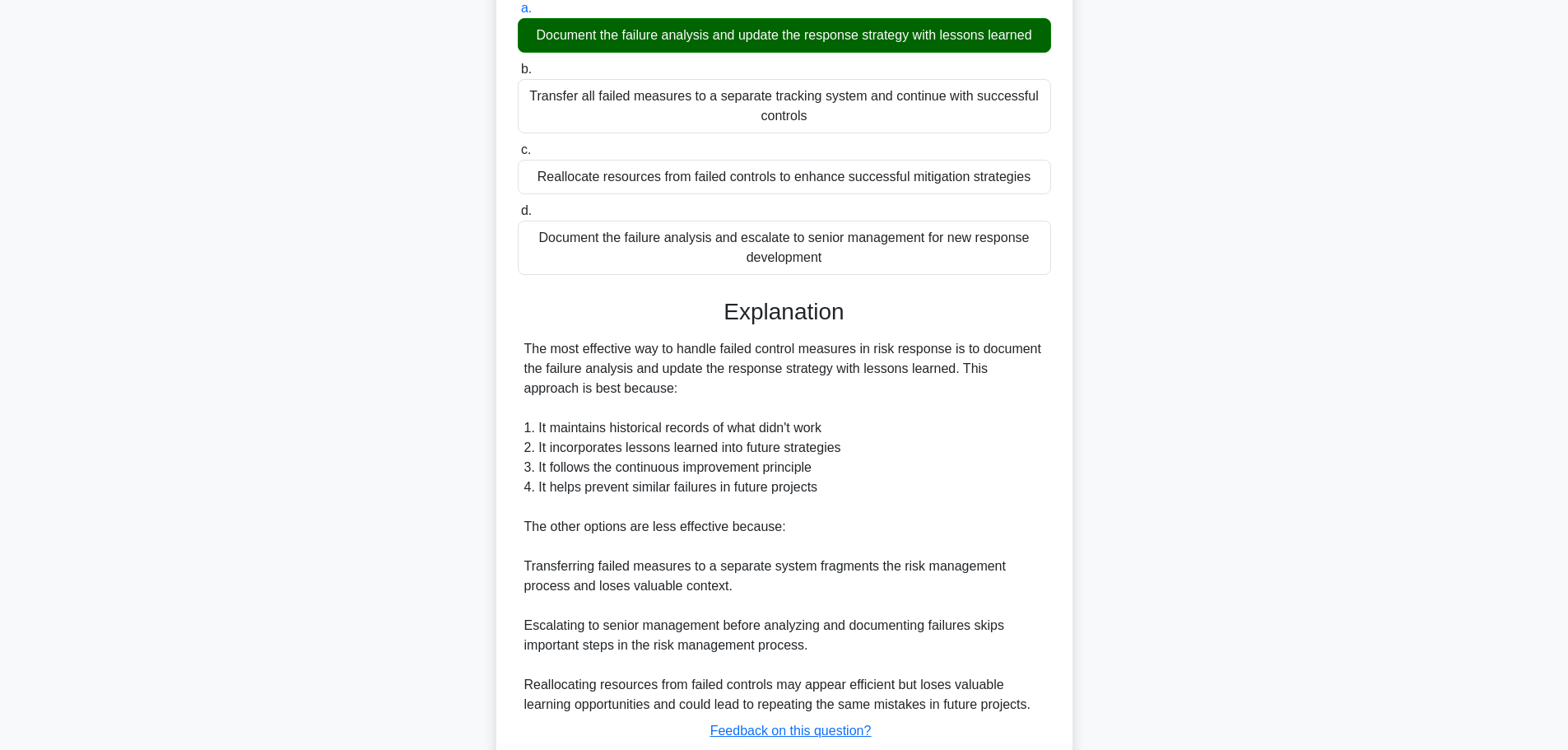 scroll, scrollTop: 286, scrollLeft: 0, axis: vertical 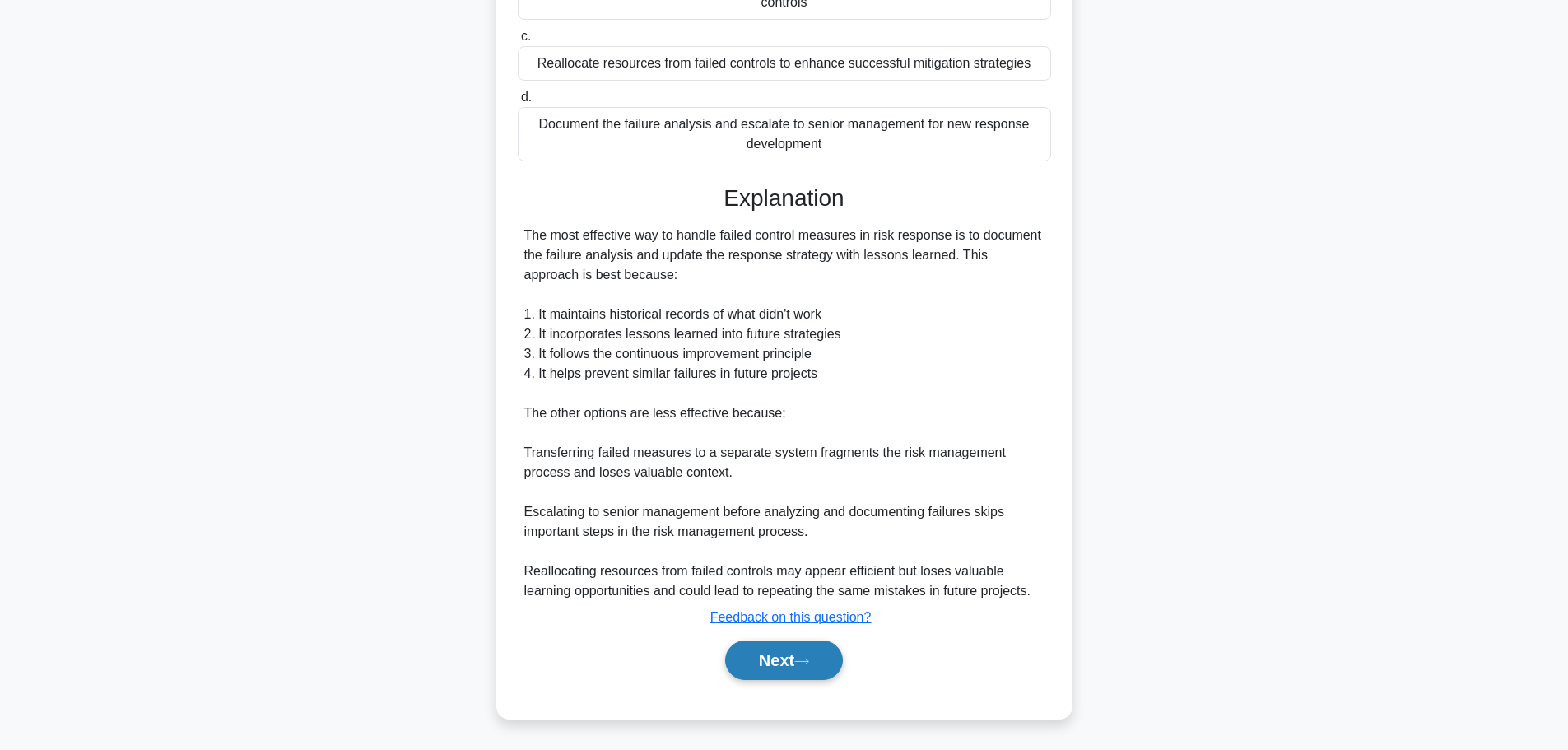 click on "Next" at bounding box center (784, 660) 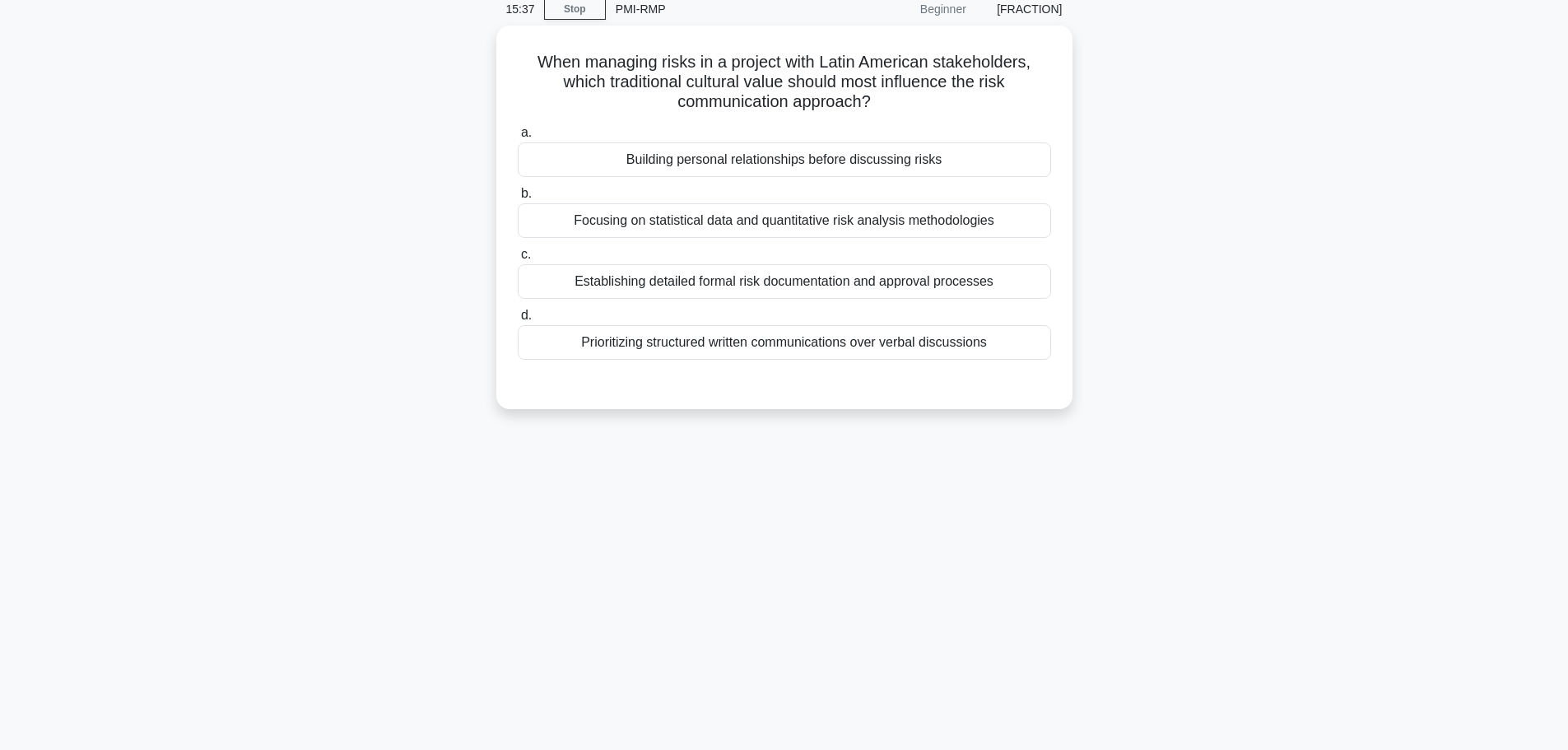 scroll, scrollTop: 0, scrollLeft: 0, axis: both 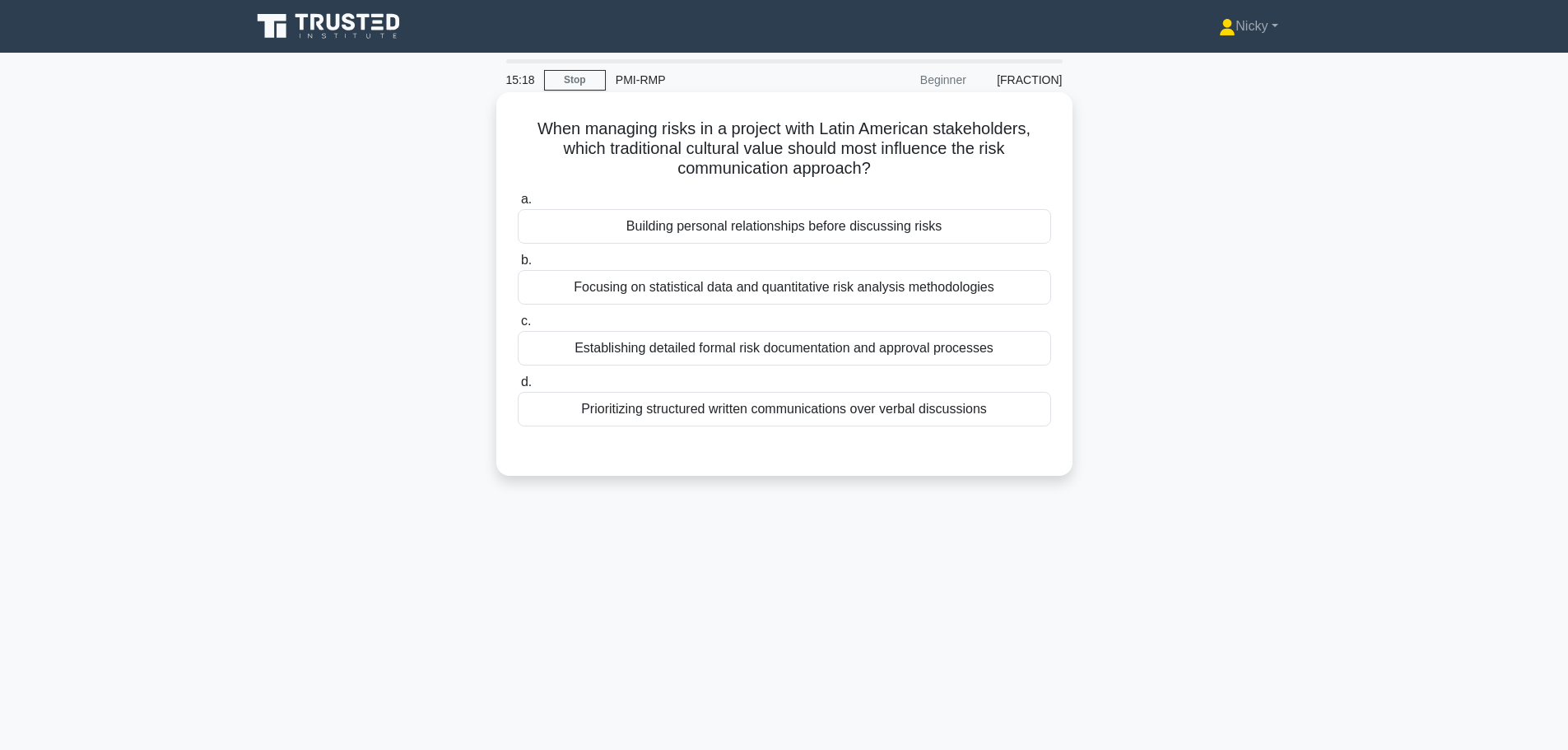 click on "Building personal relationships before discussing risks" at bounding box center (784, 226) 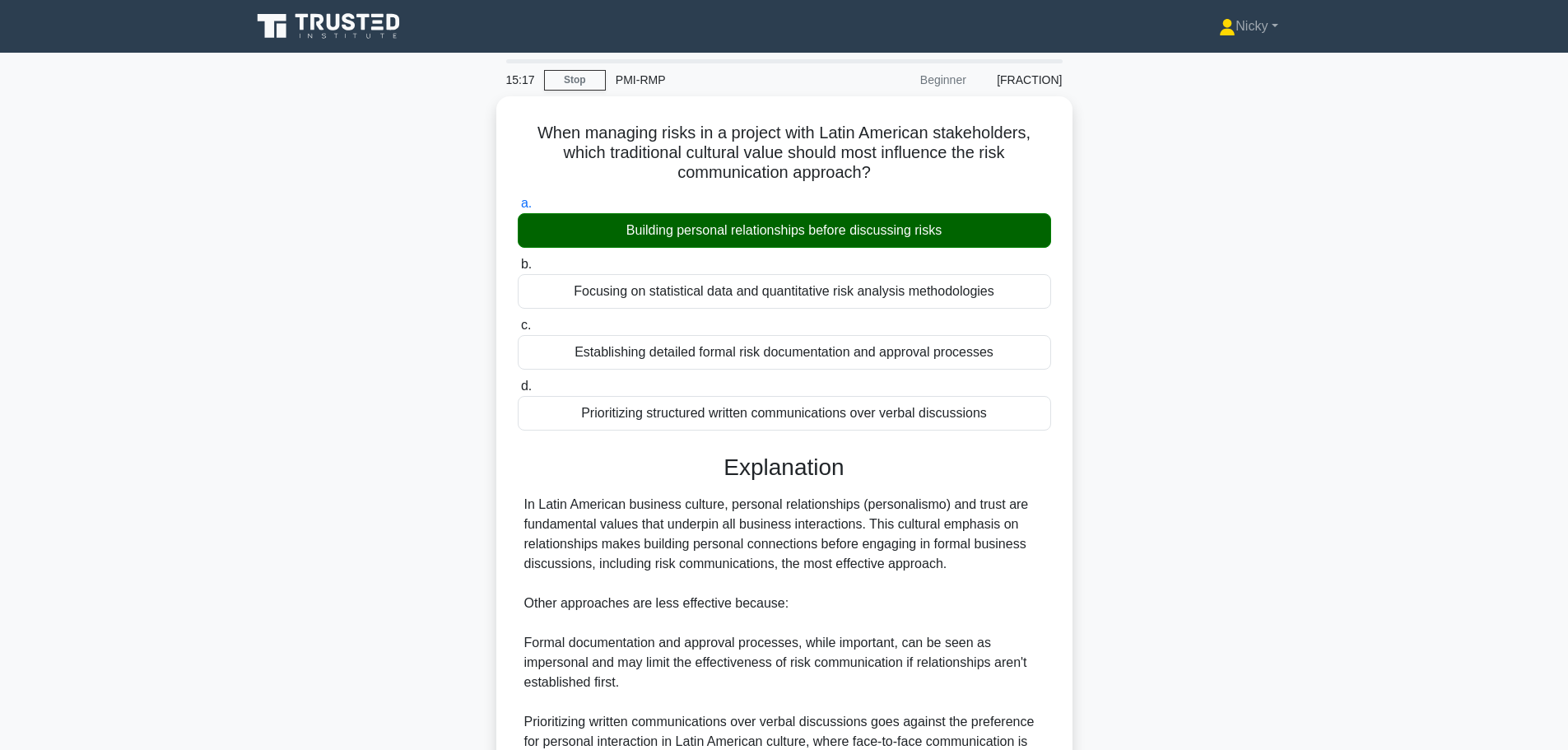 scroll, scrollTop: 246, scrollLeft: 0, axis: vertical 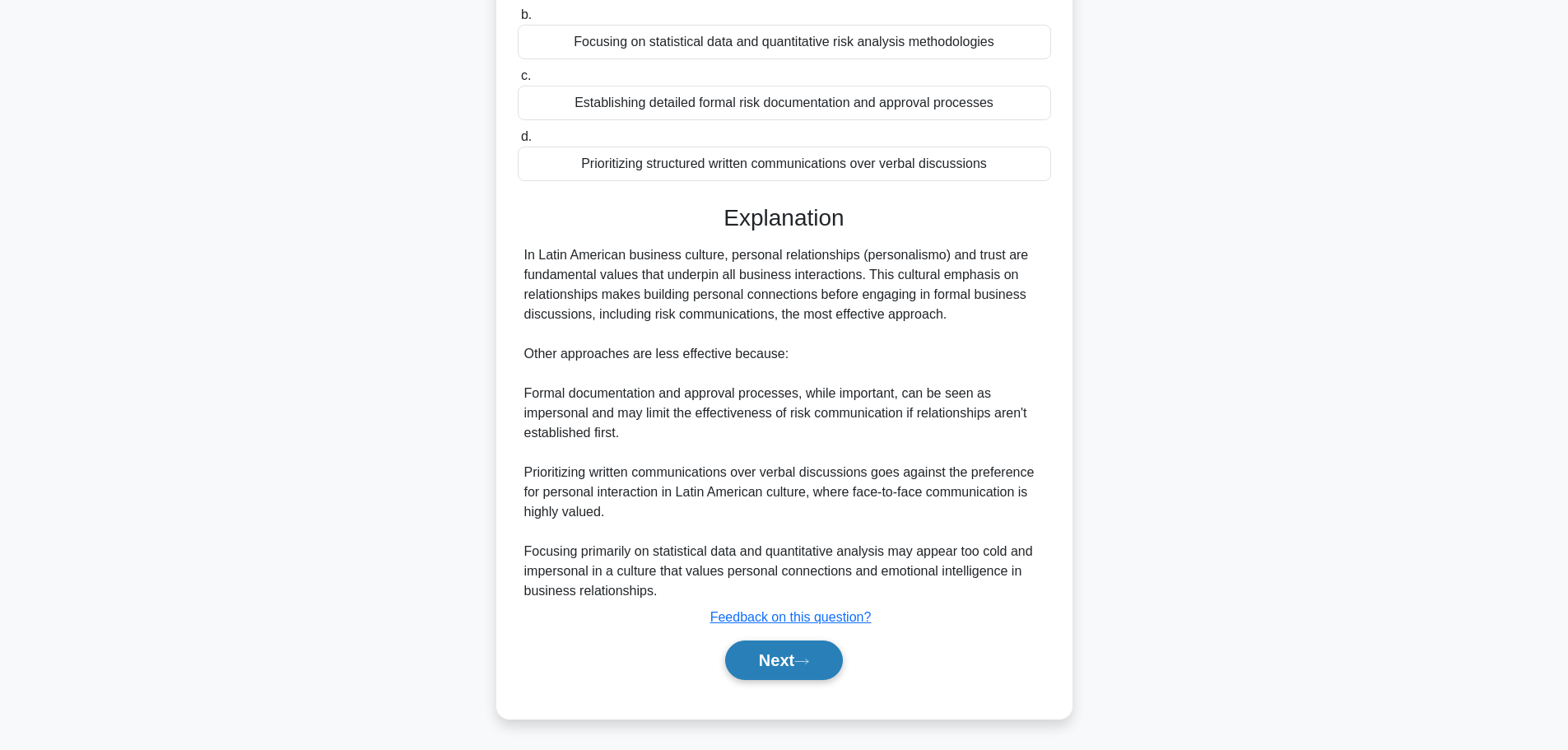 click on "Next" at bounding box center [784, 660] 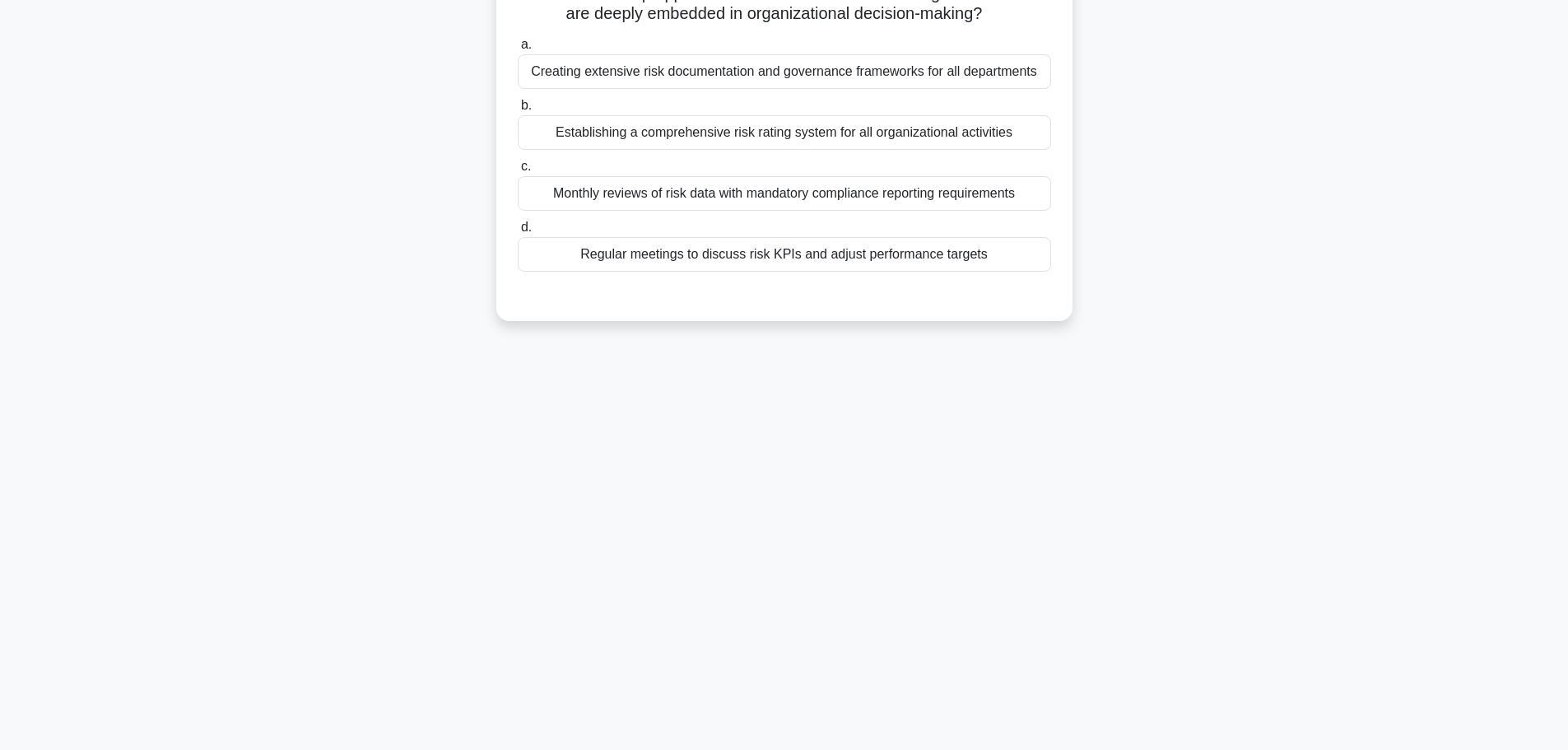 scroll, scrollTop: 0, scrollLeft: 0, axis: both 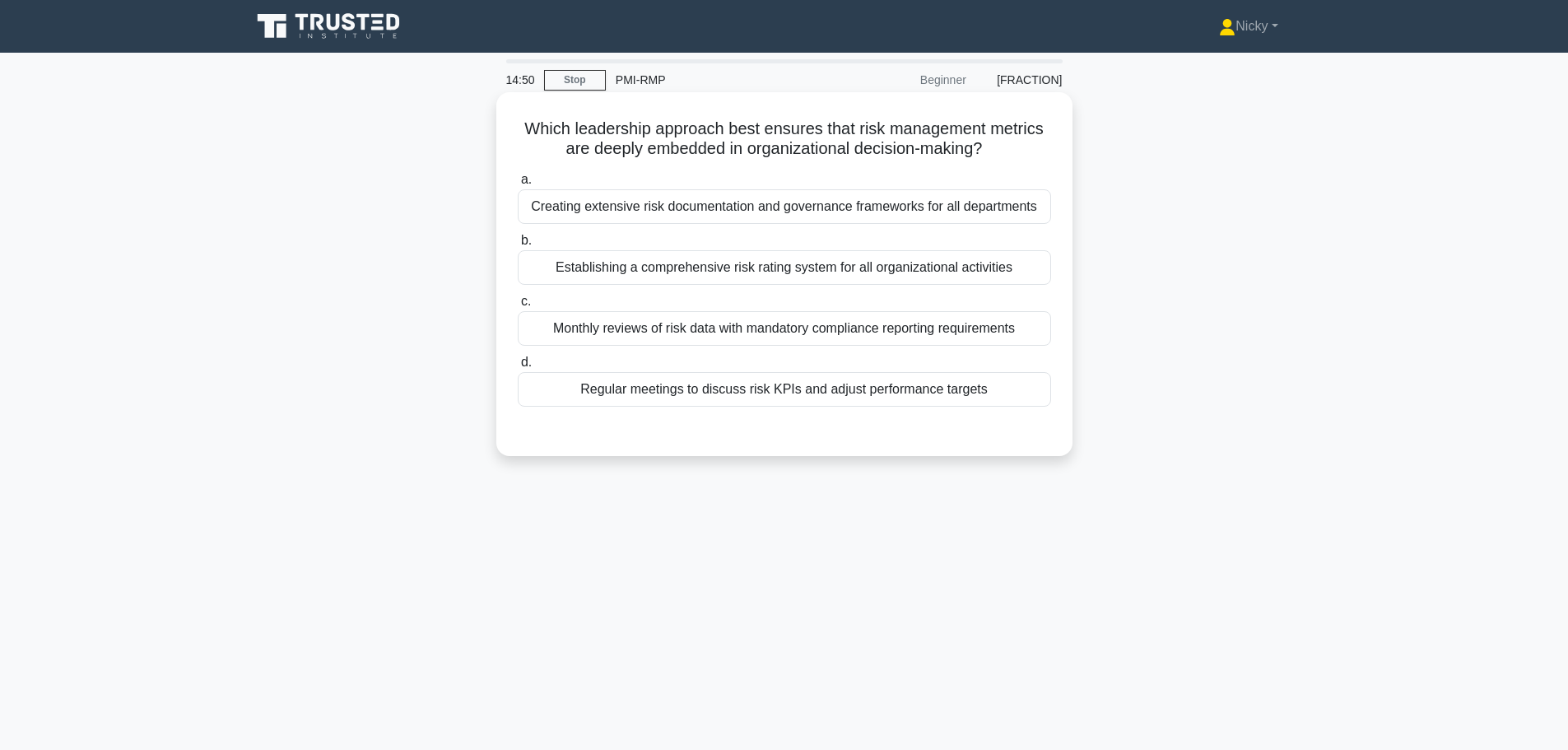 click on "Regular meetings to discuss risk KPIs and adjust performance targets" at bounding box center [784, 389] 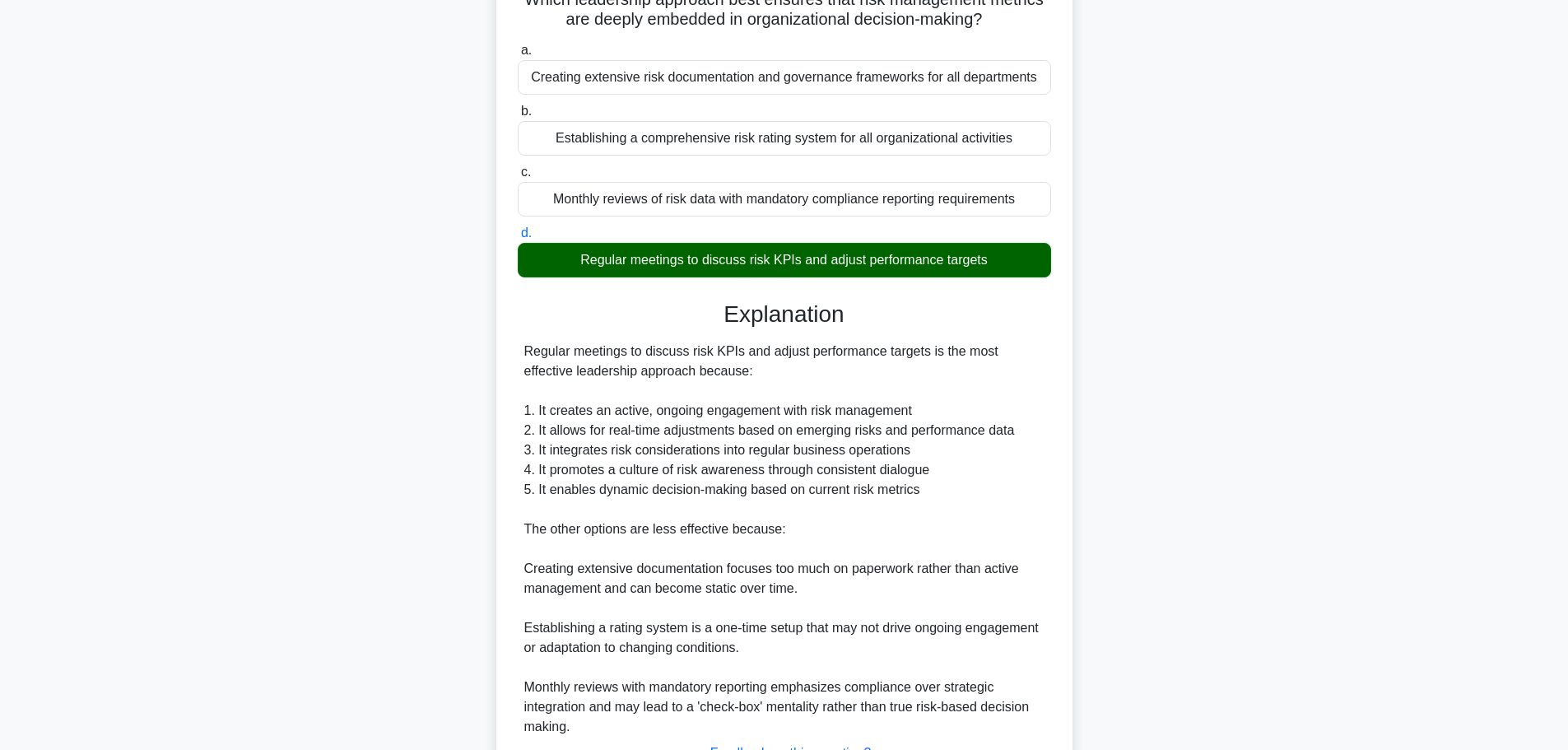 scroll, scrollTop: 266, scrollLeft: 0, axis: vertical 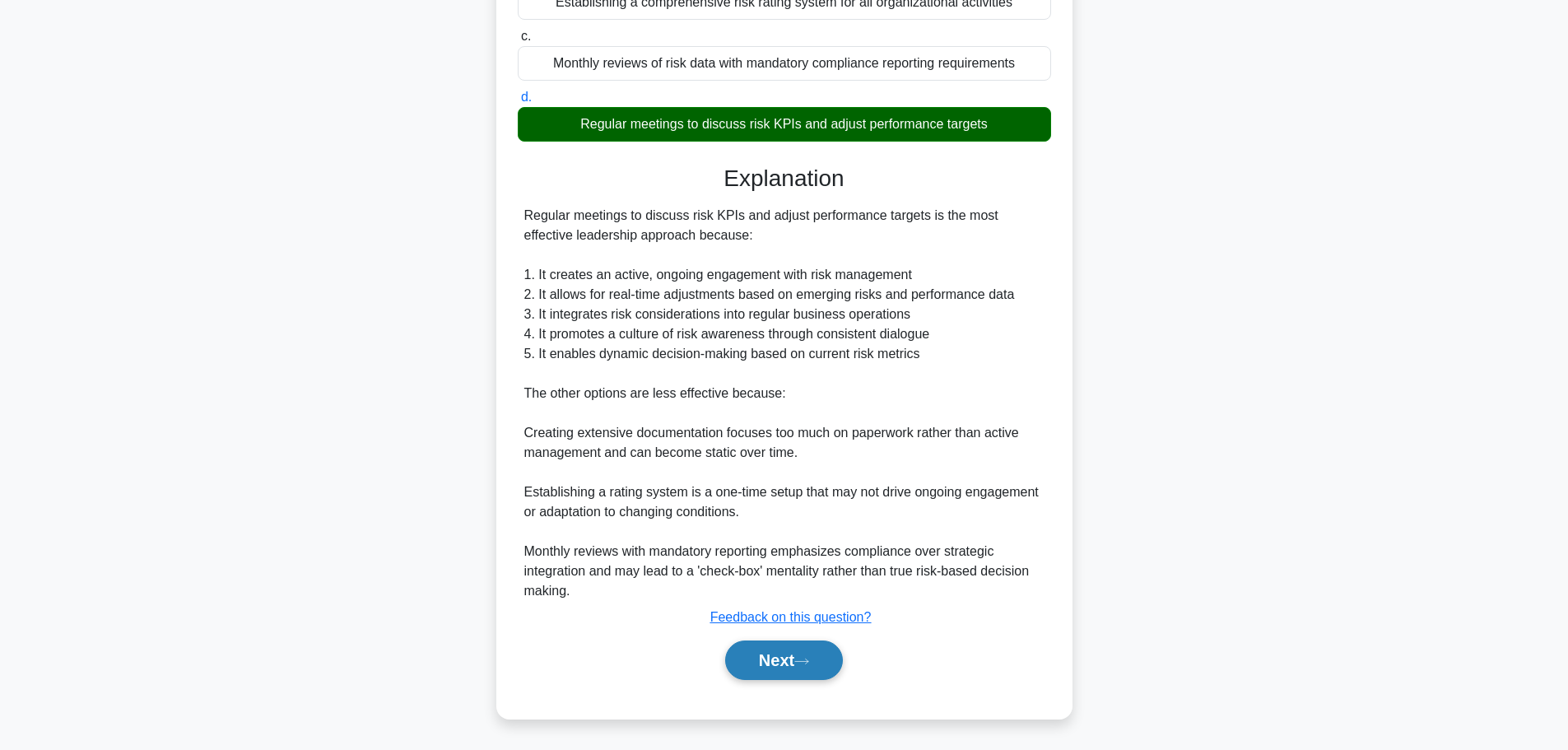click on "Next" at bounding box center [784, 660] 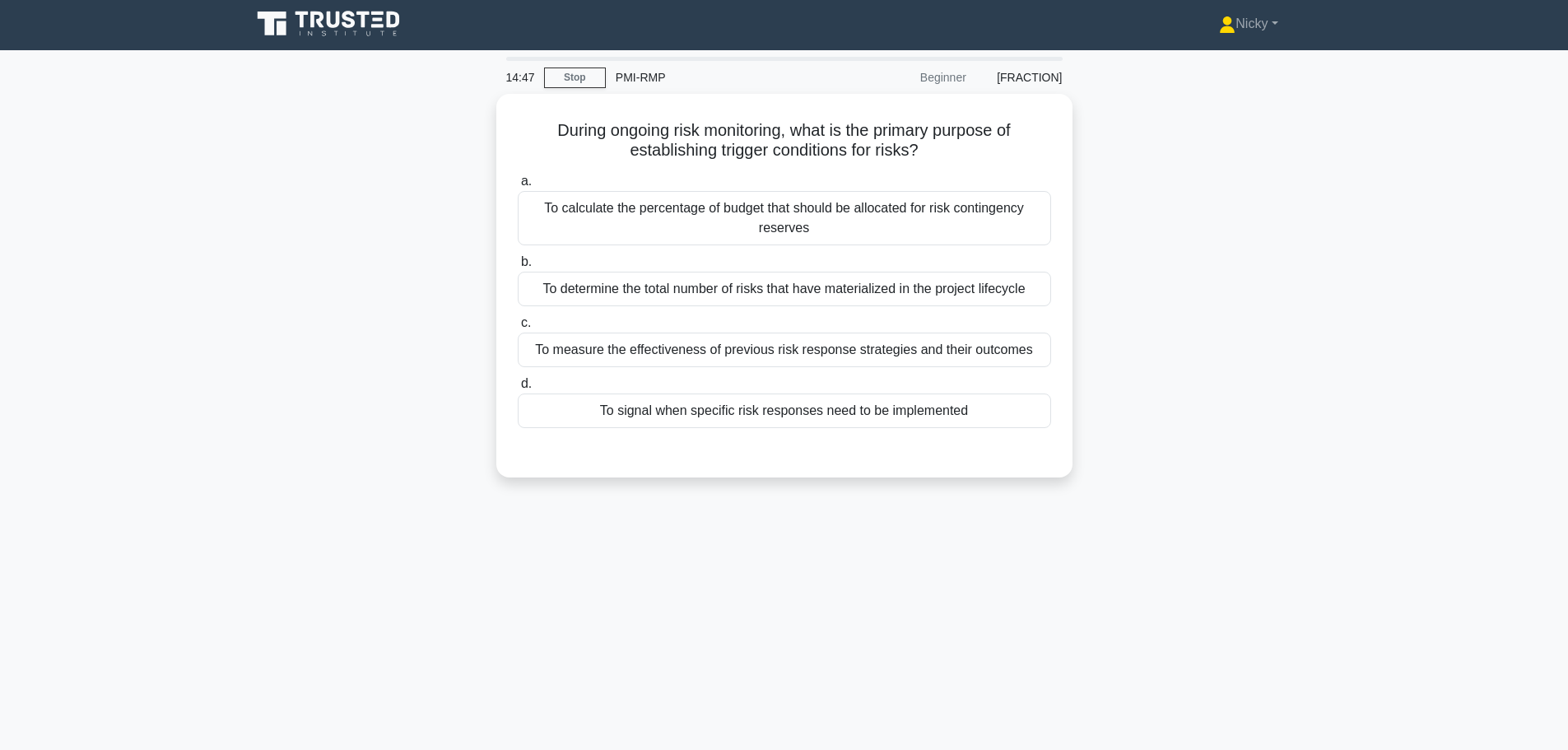 scroll, scrollTop: 0, scrollLeft: 0, axis: both 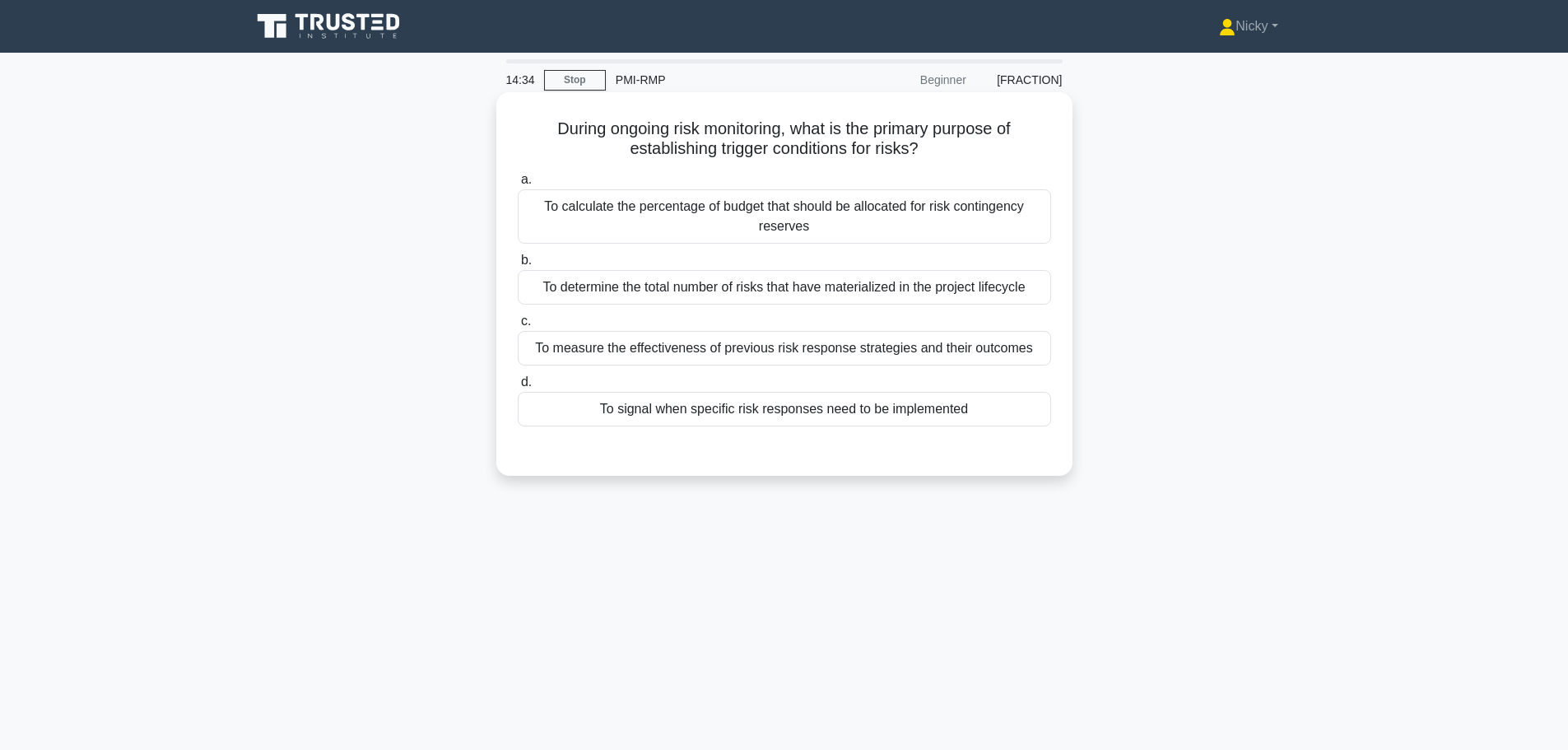 click on "To signal when specific risk responses need to be implemented" at bounding box center (784, 409) 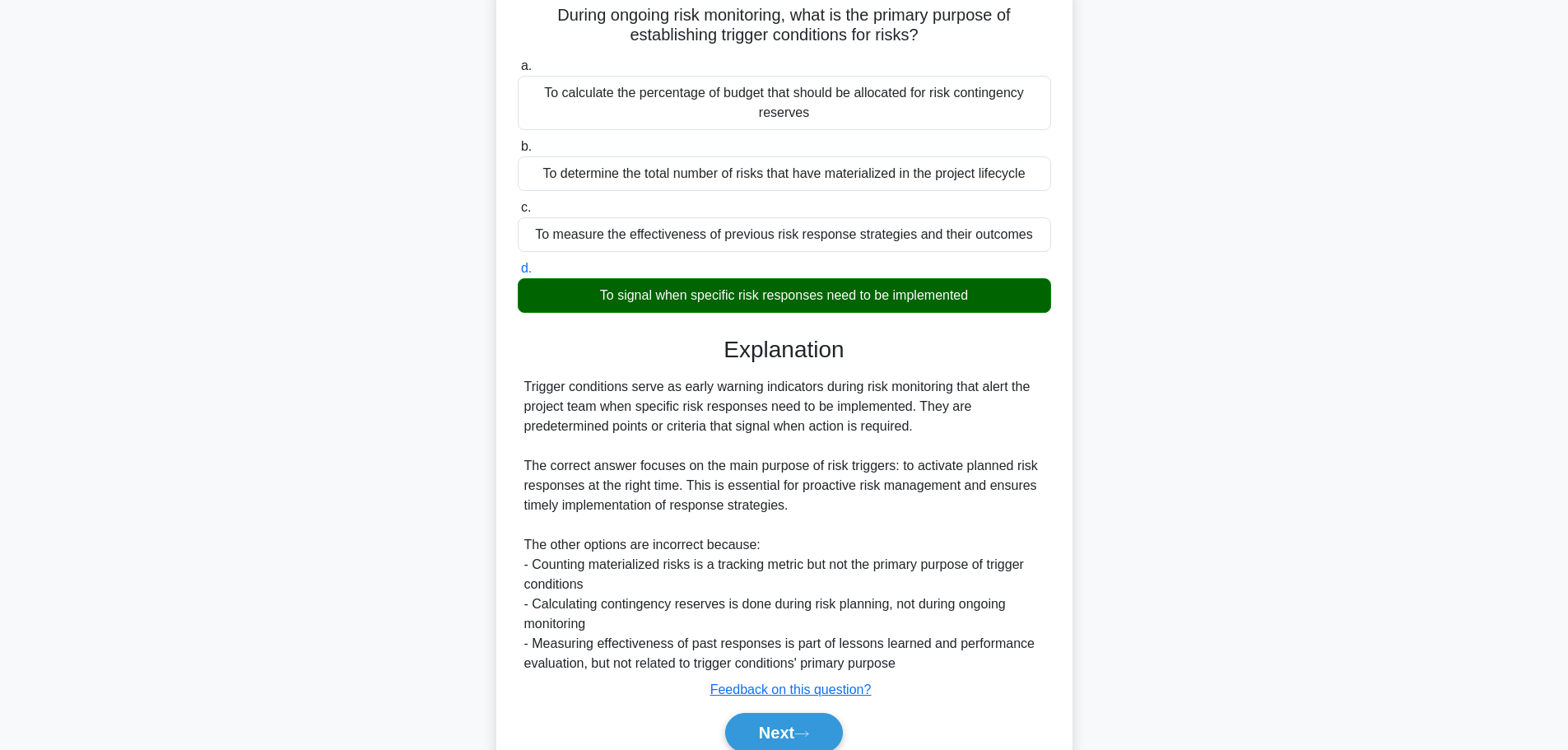 scroll, scrollTop: 187, scrollLeft: 0, axis: vertical 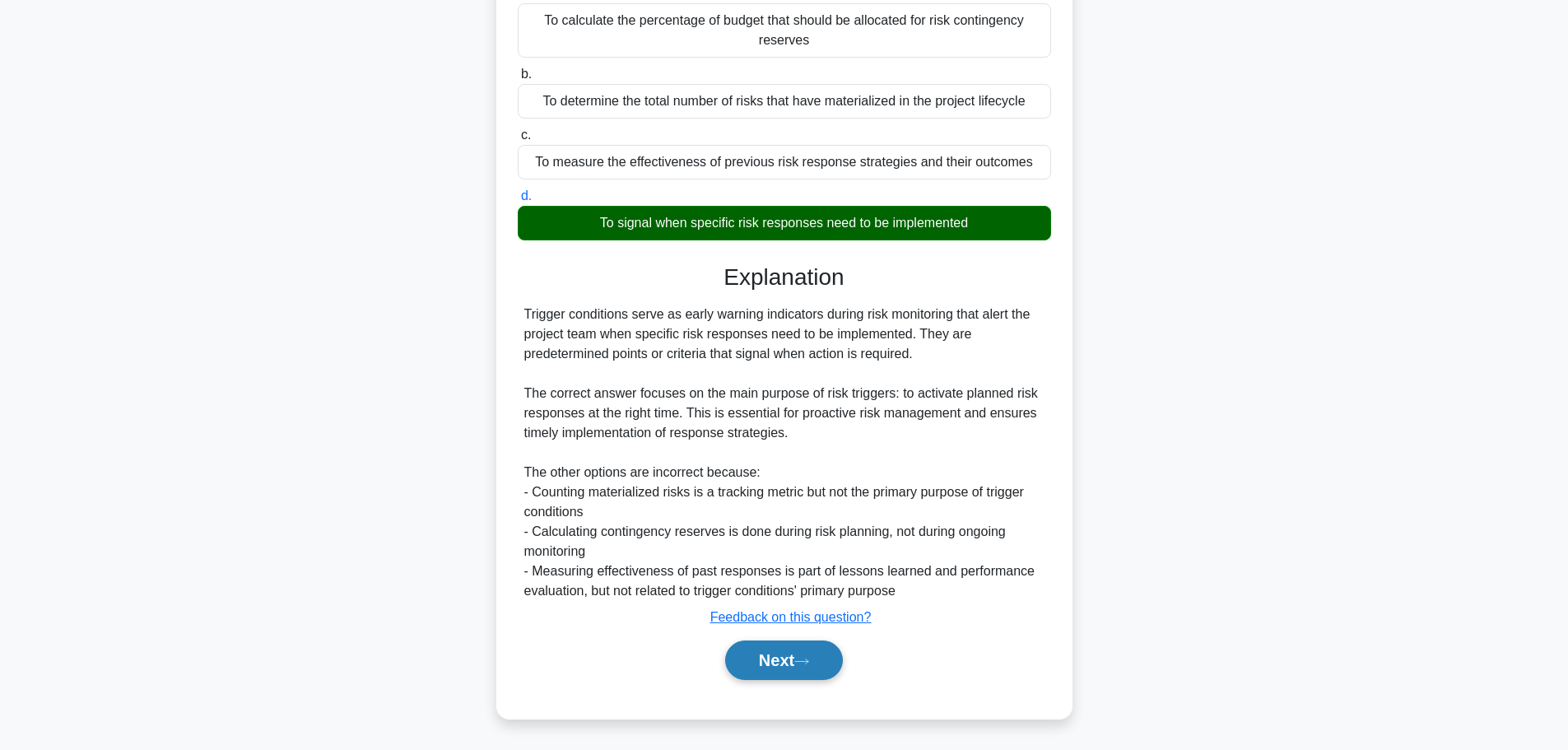 click on "Next" at bounding box center [784, 660] 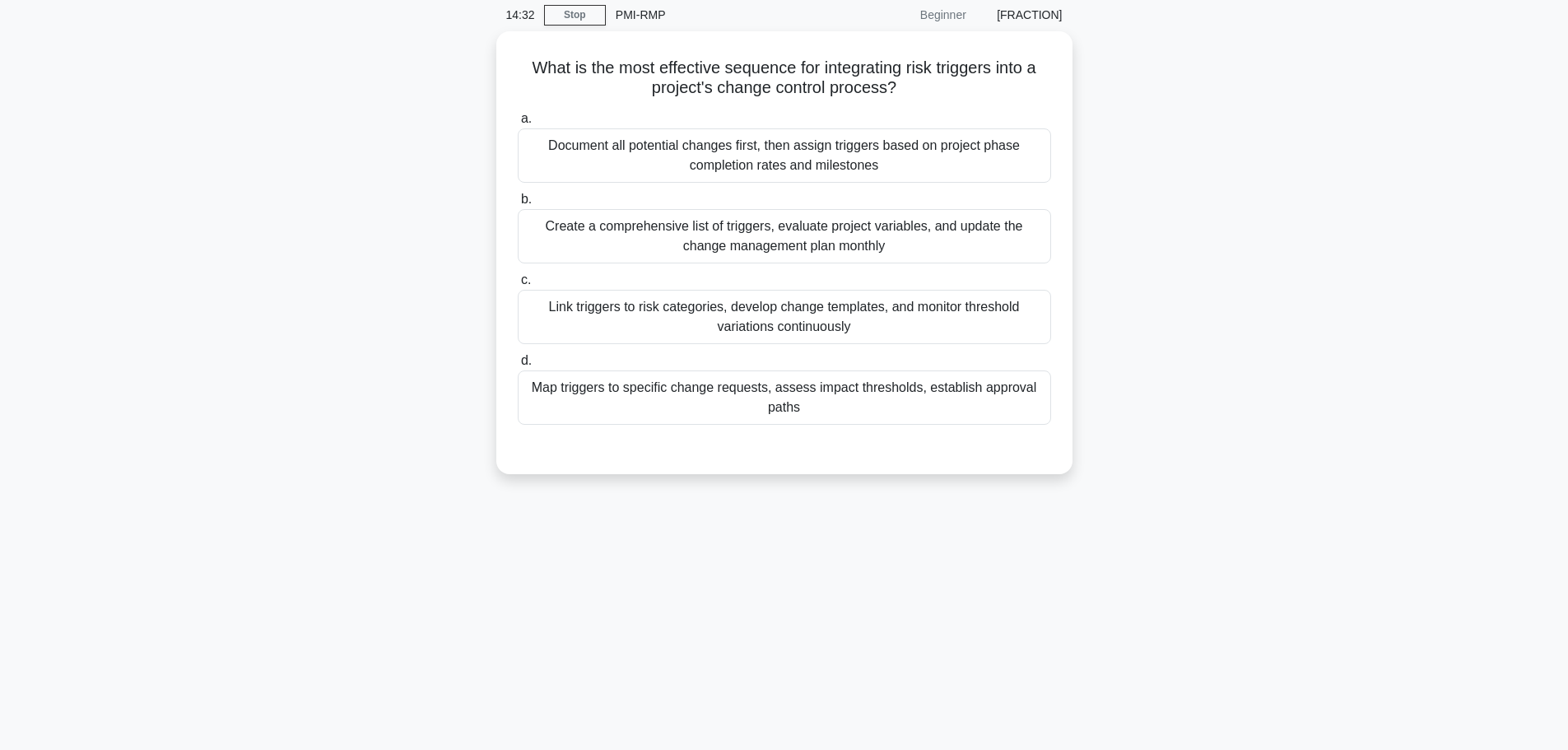 scroll, scrollTop: 0, scrollLeft: 0, axis: both 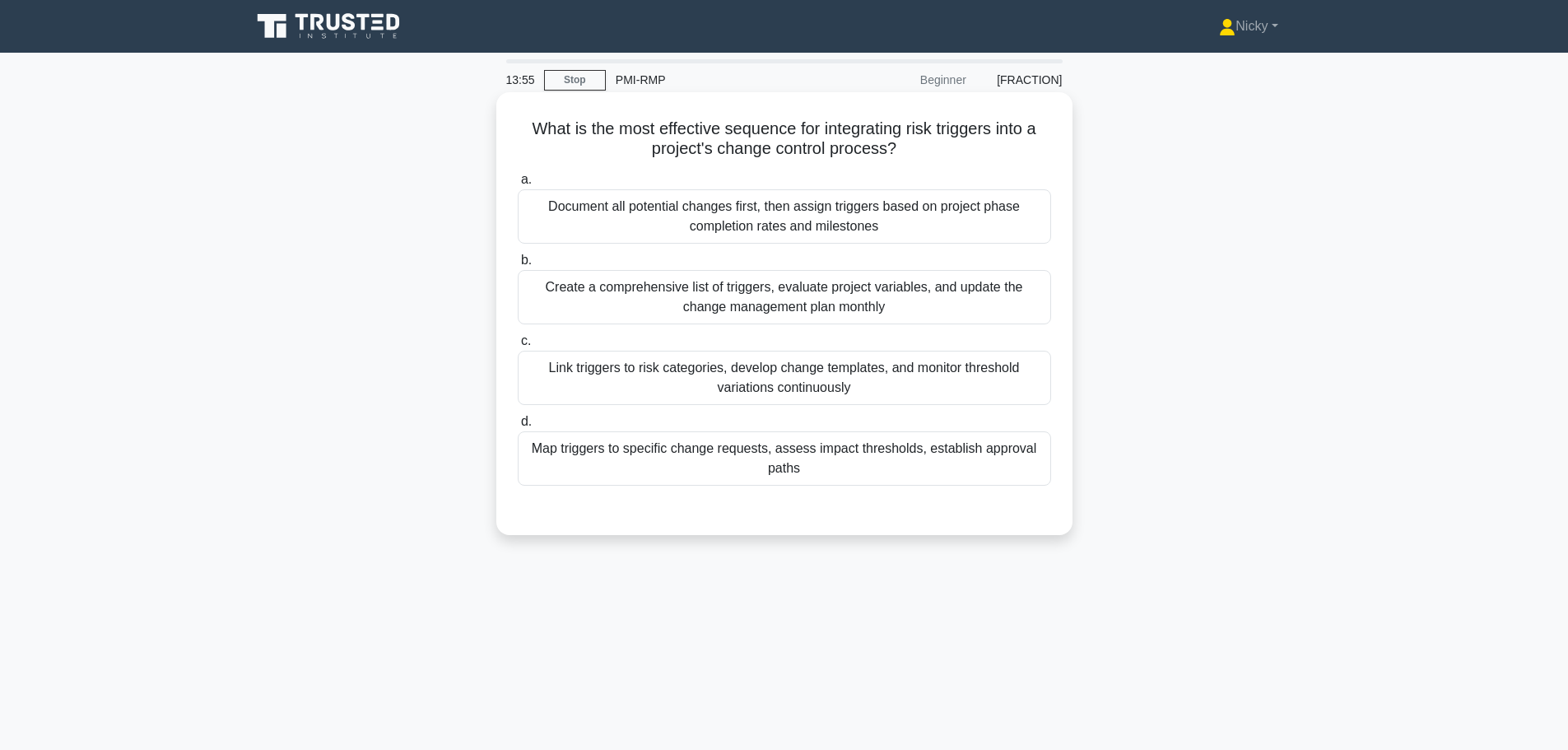 click on "Map triggers to specific change requests, assess impact thresholds, establish approval paths" at bounding box center (784, 459) 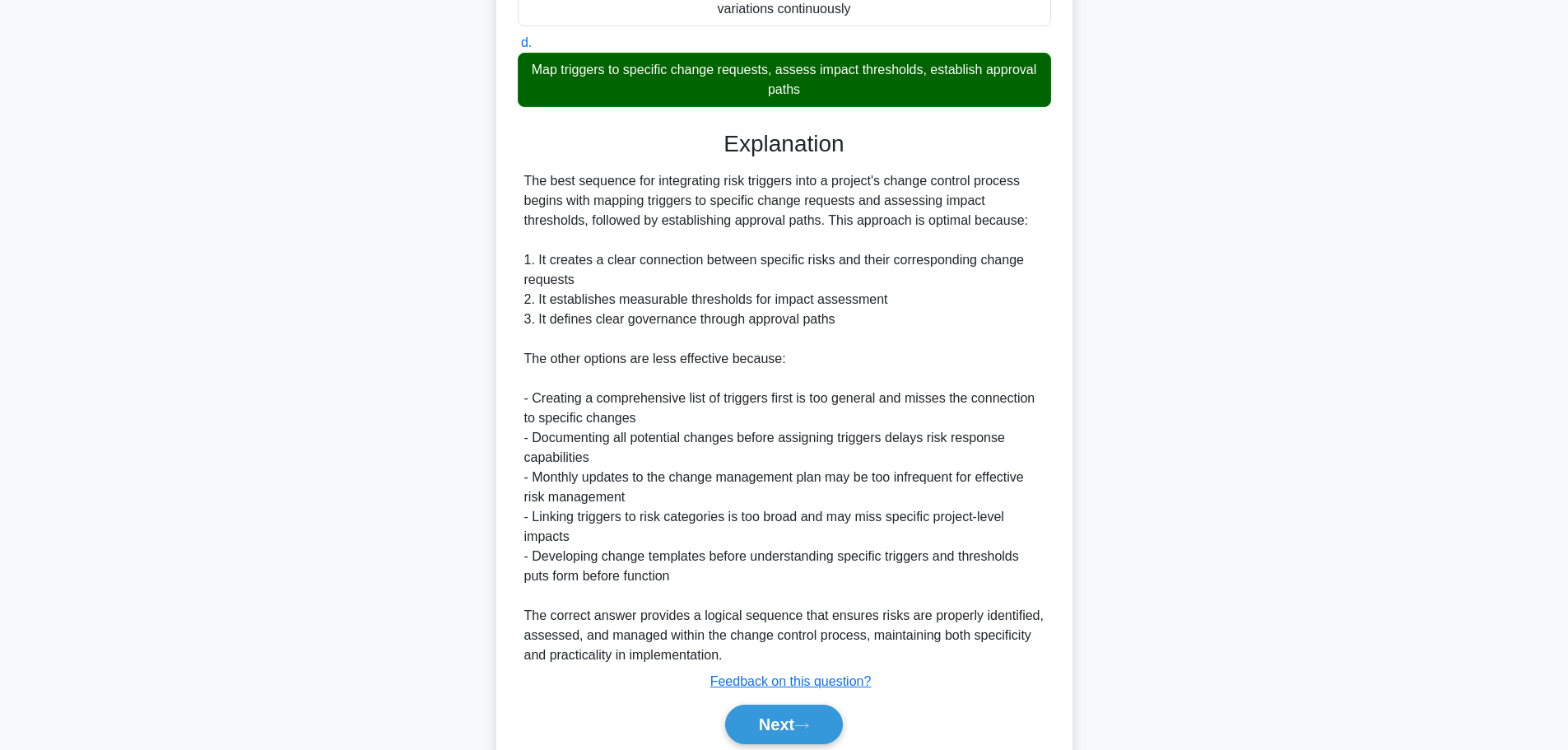 scroll, scrollTop: 444, scrollLeft: 0, axis: vertical 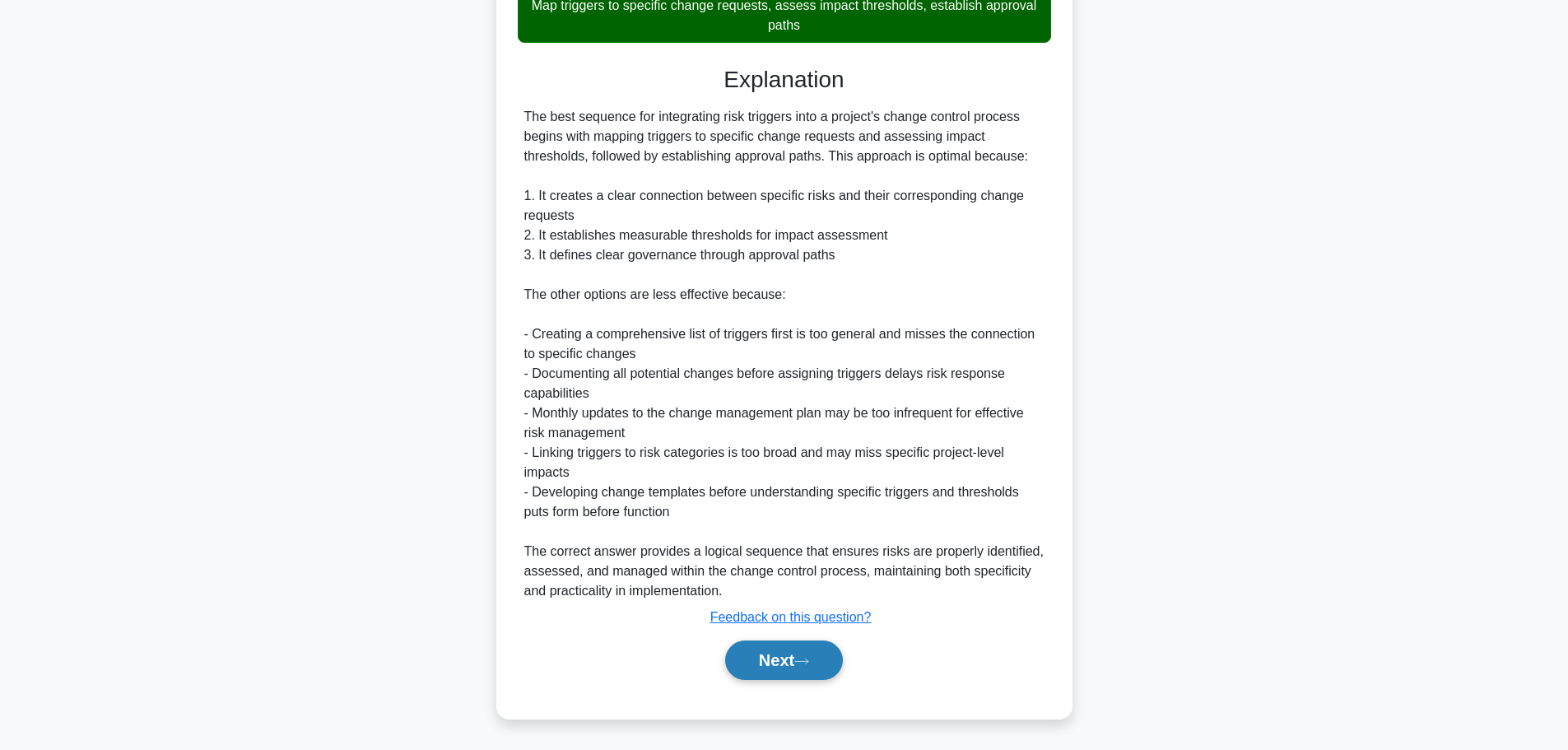 click on "Next" at bounding box center [784, 660] 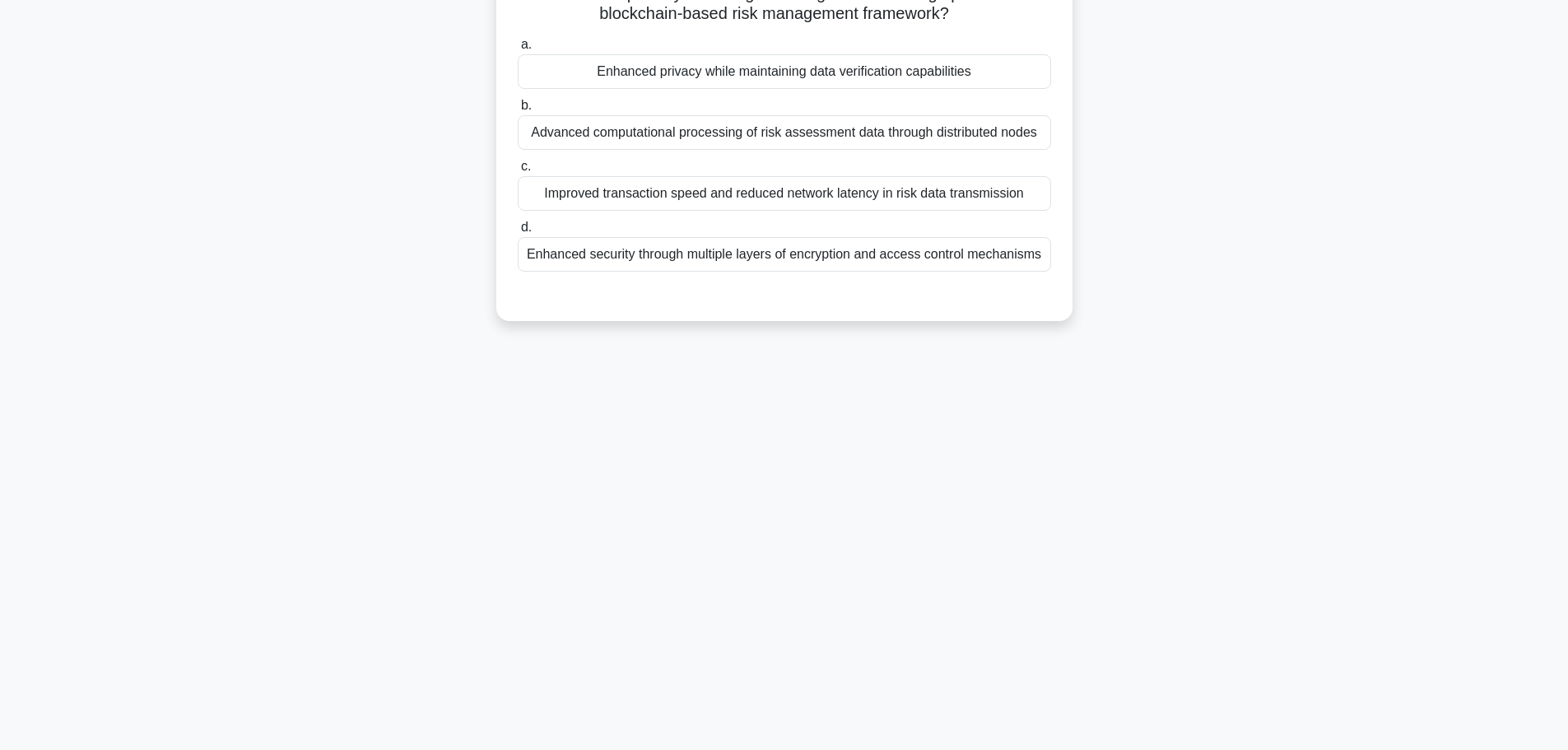 scroll, scrollTop: 0, scrollLeft: 0, axis: both 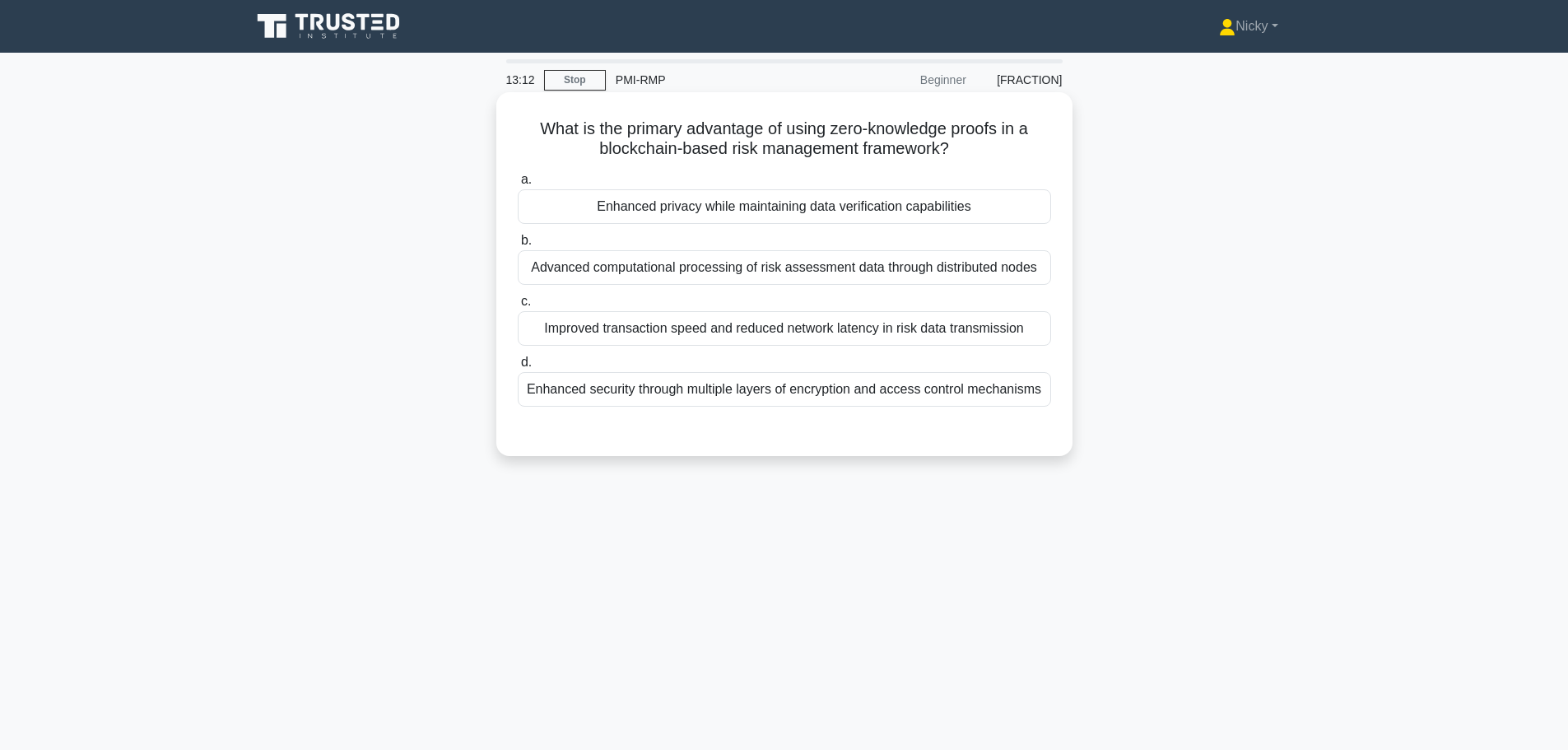 click on "Enhanced security through multiple layers of encryption and access control mechanisms" at bounding box center (784, 389) 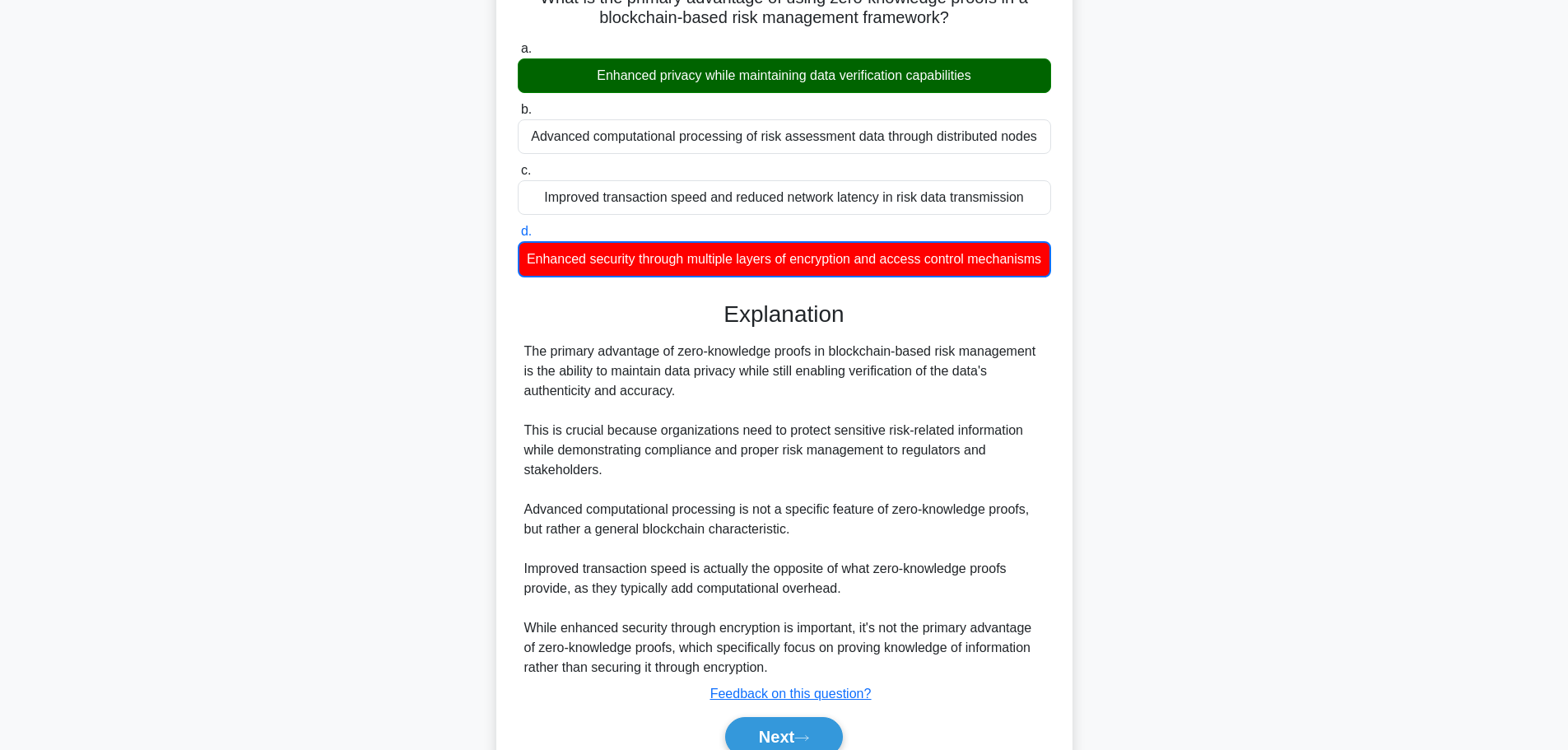 scroll, scrollTop: 165, scrollLeft: 0, axis: vertical 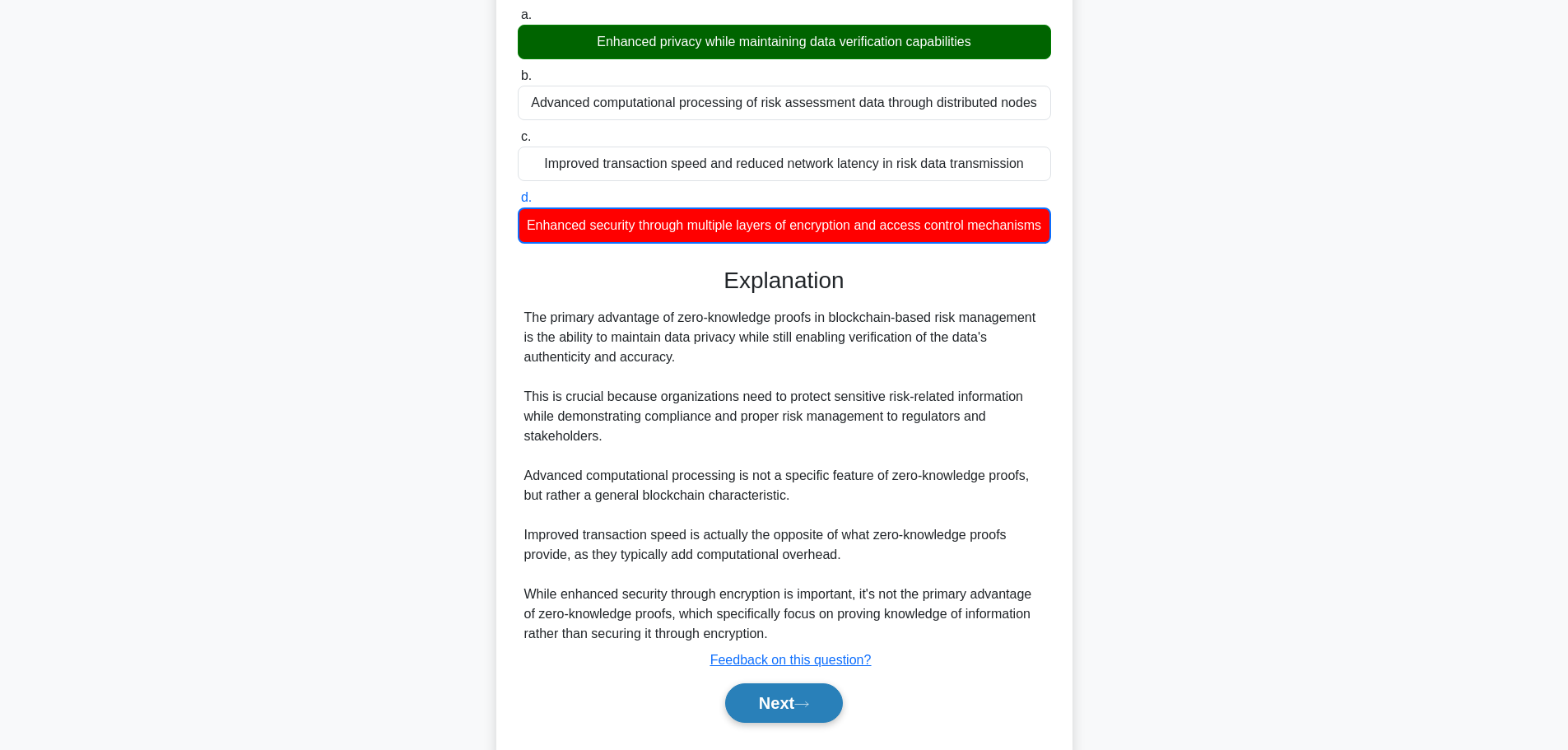 click 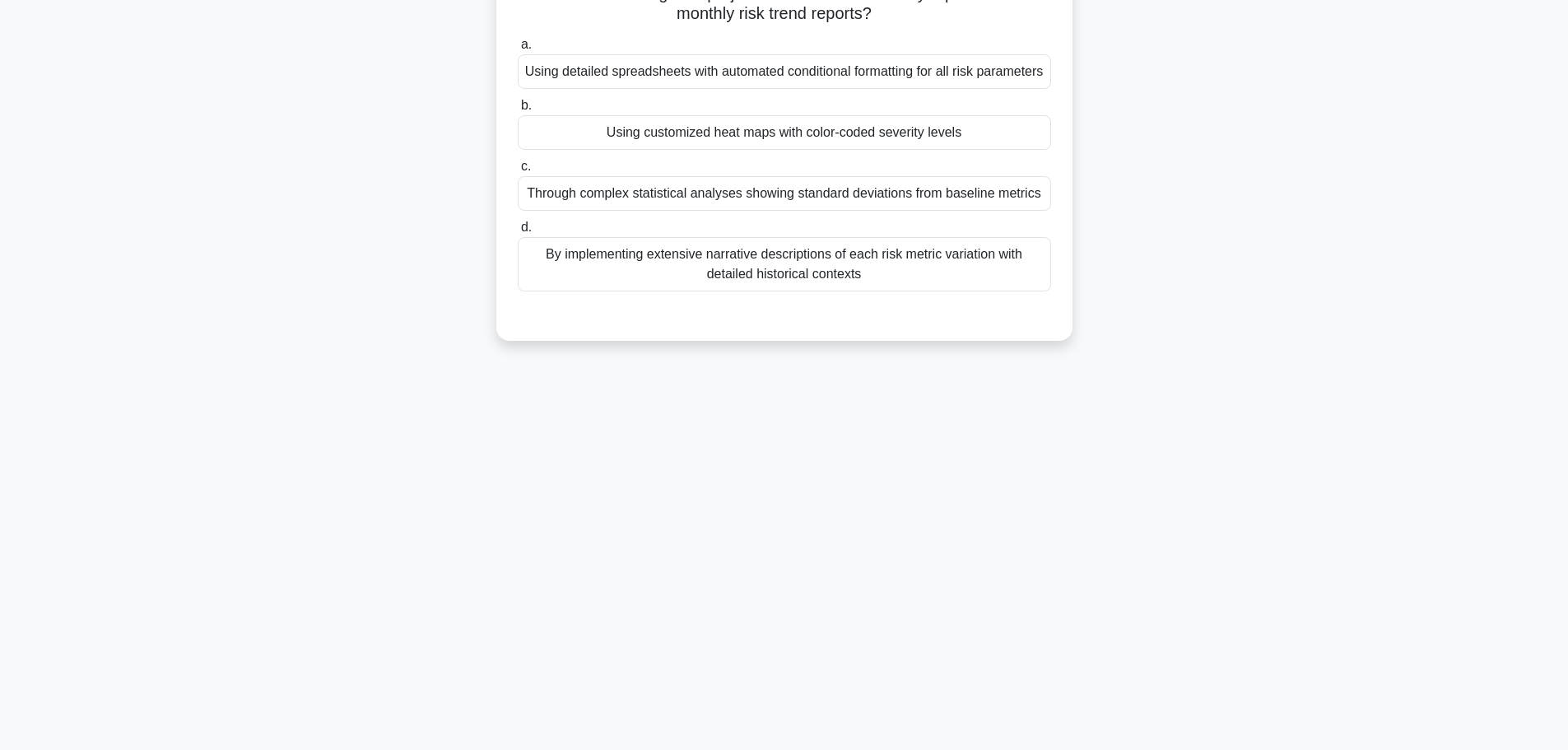 scroll, scrollTop: 0, scrollLeft: 0, axis: both 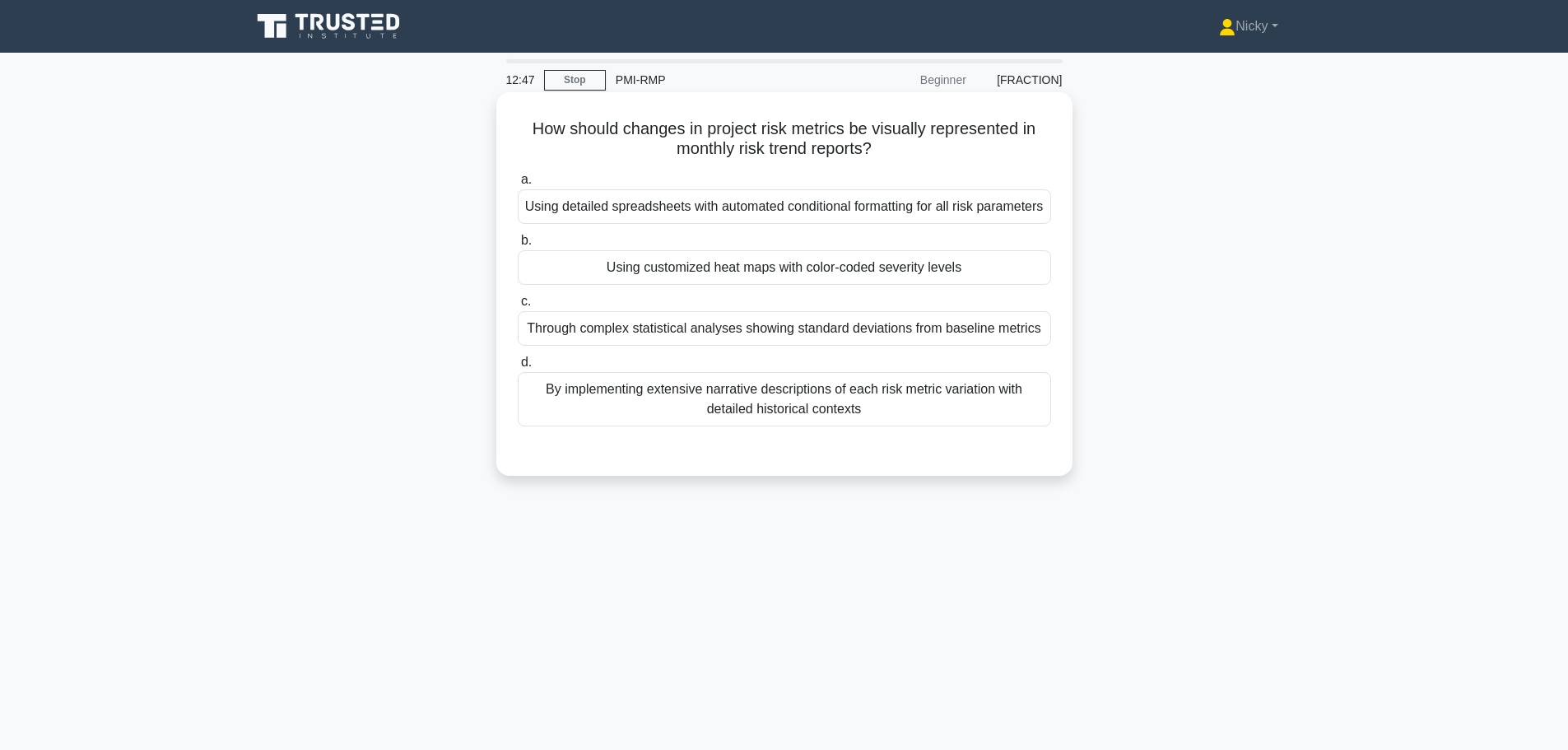 click on "Using customized heat maps with color-coded severity levels" at bounding box center (784, 268) 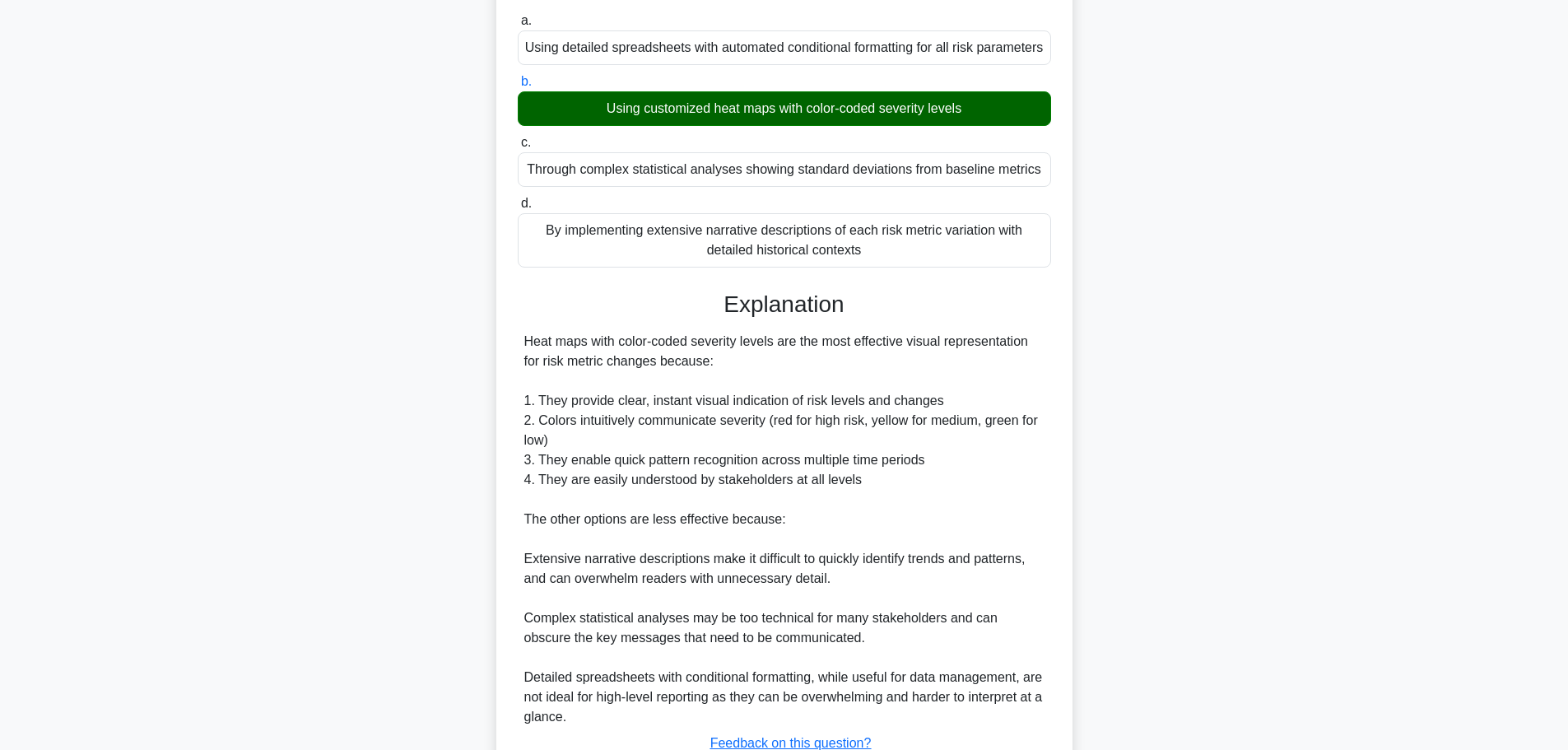 scroll, scrollTop: 305, scrollLeft: 0, axis: vertical 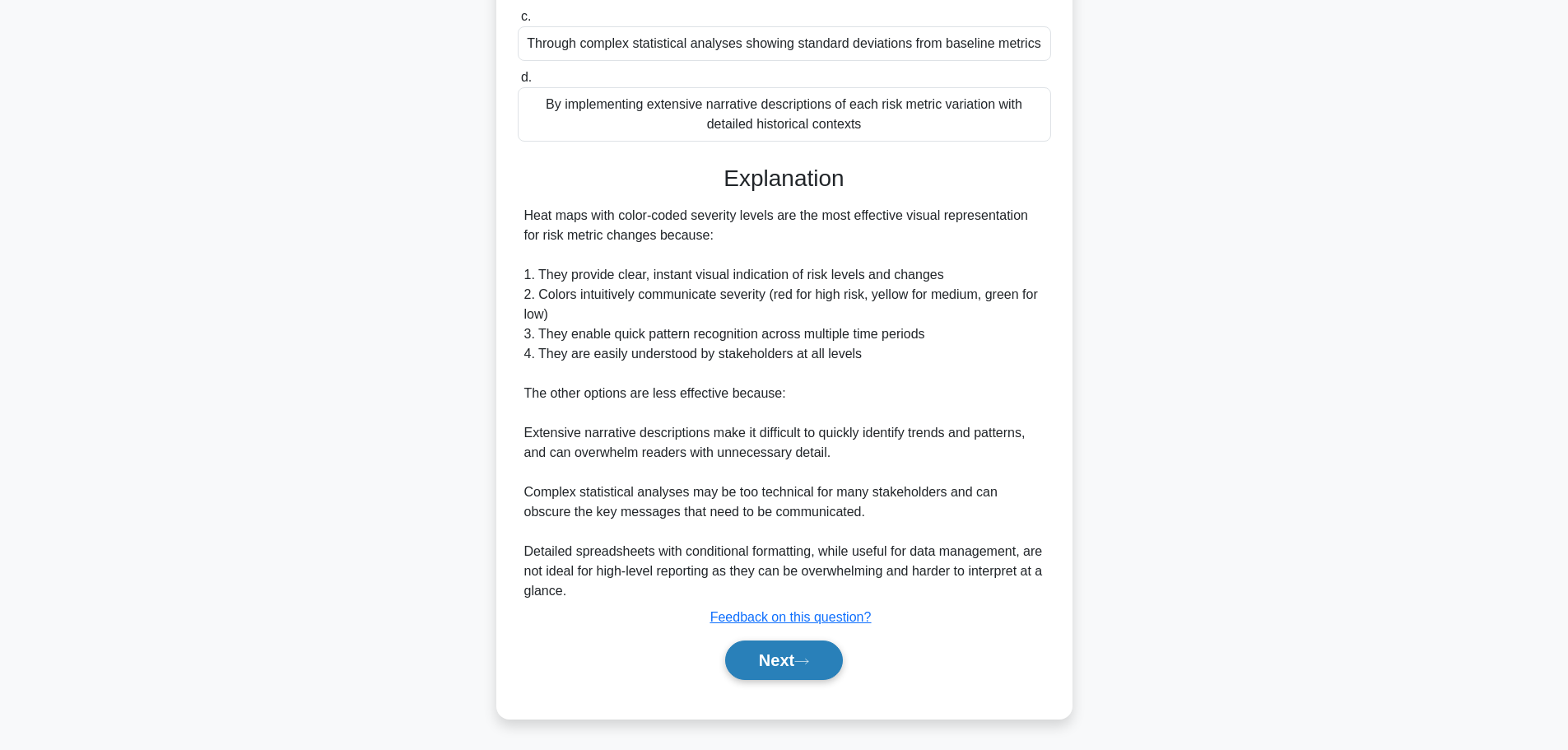 click on "Next" at bounding box center [784, 660] 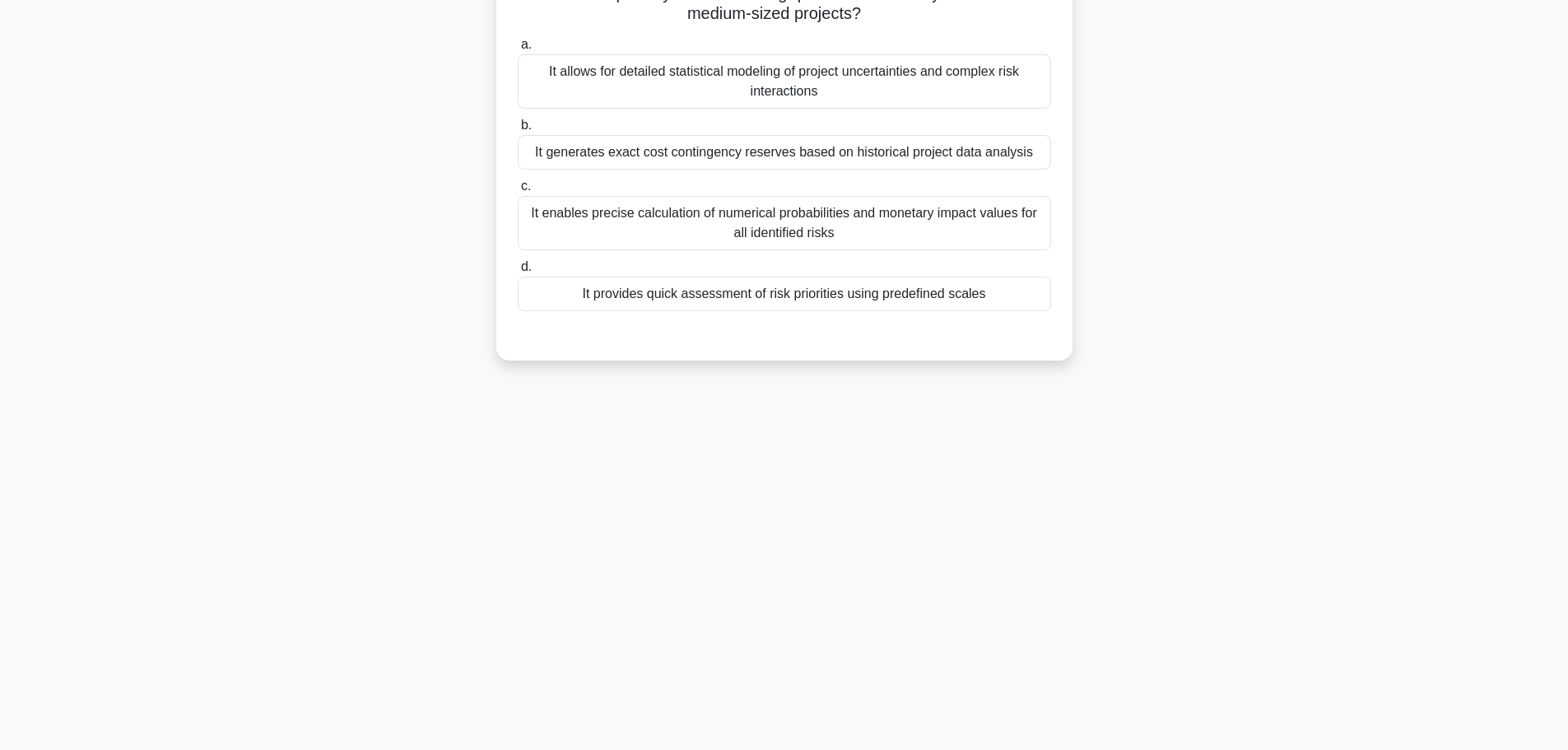 scroll, scrollTop: 0, scrollLeft: 0, axis: both 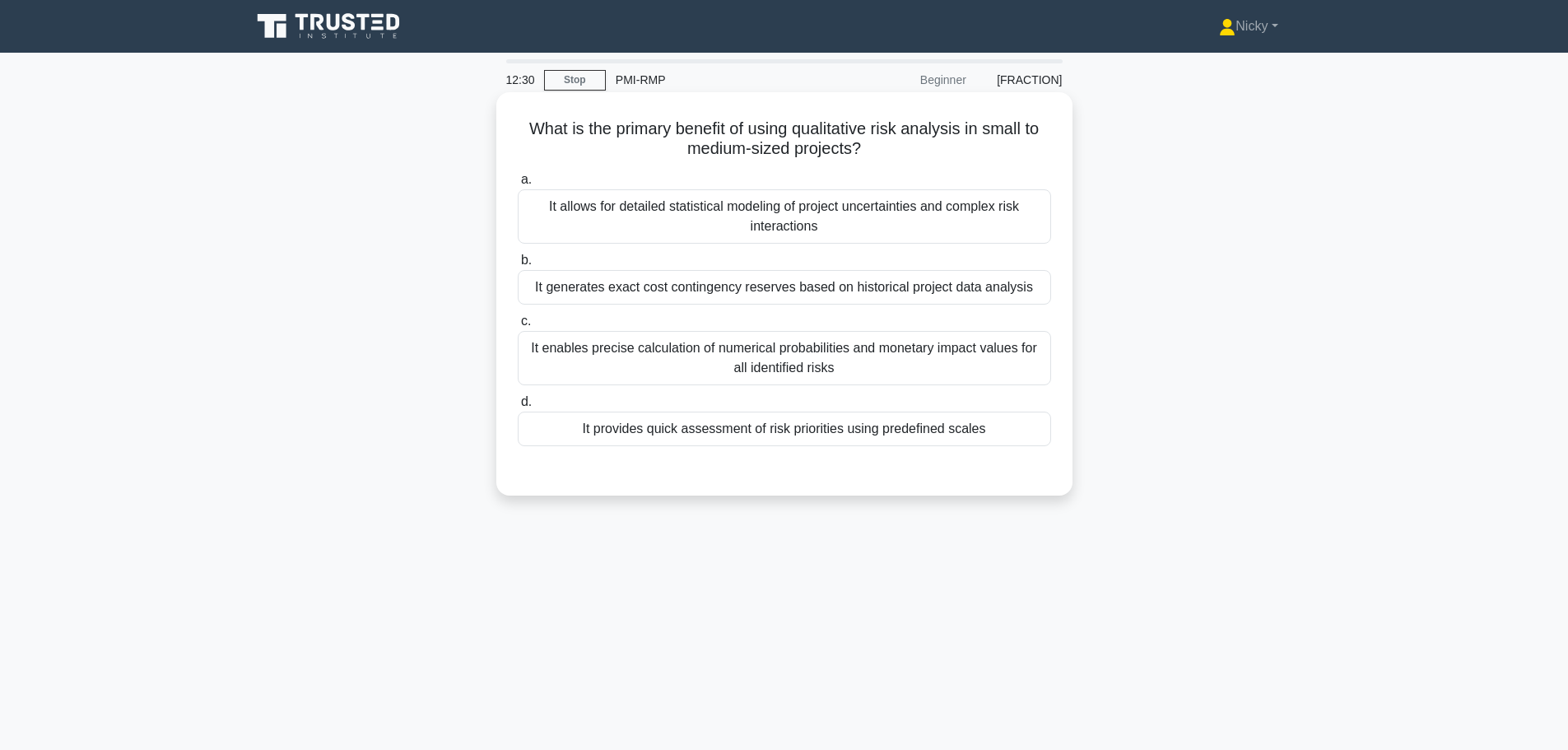 click on "It provides quick assessment of risk priorities using predefined scales" at bounding box center (784, 429) 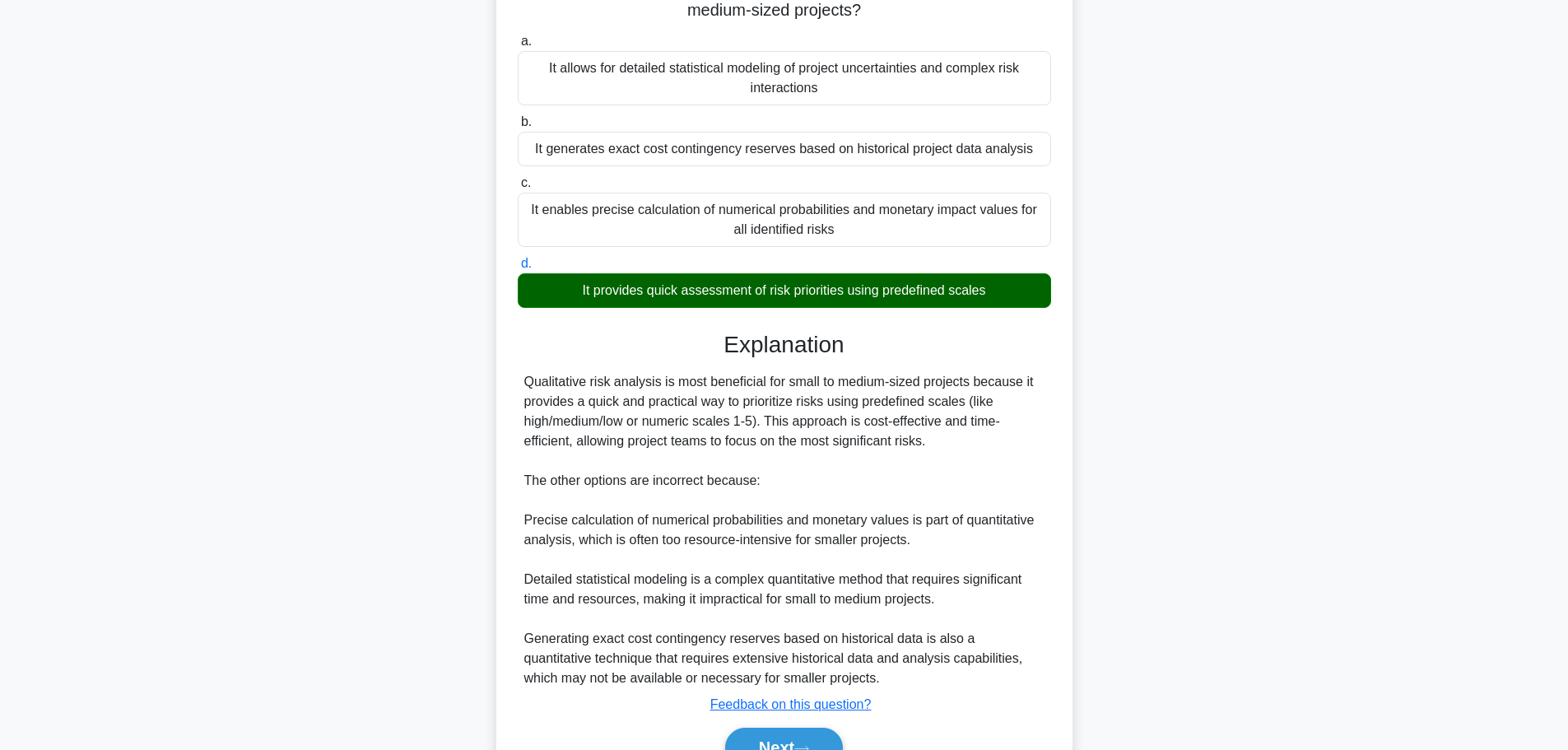 scroll, scrollTop: 226, scrollLeft: 0, axis: vertical 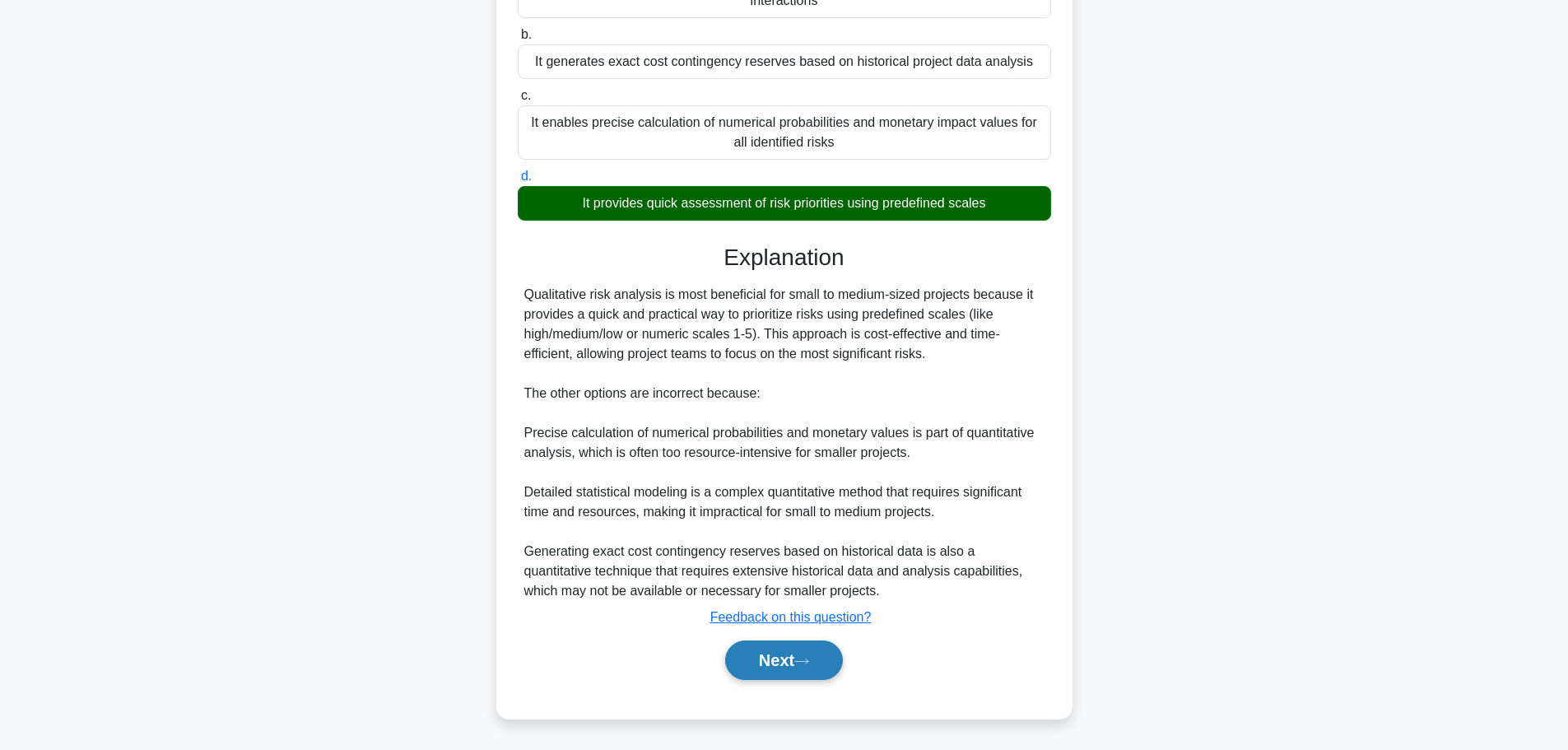 click on "Next" at bounding box center (784, 660) 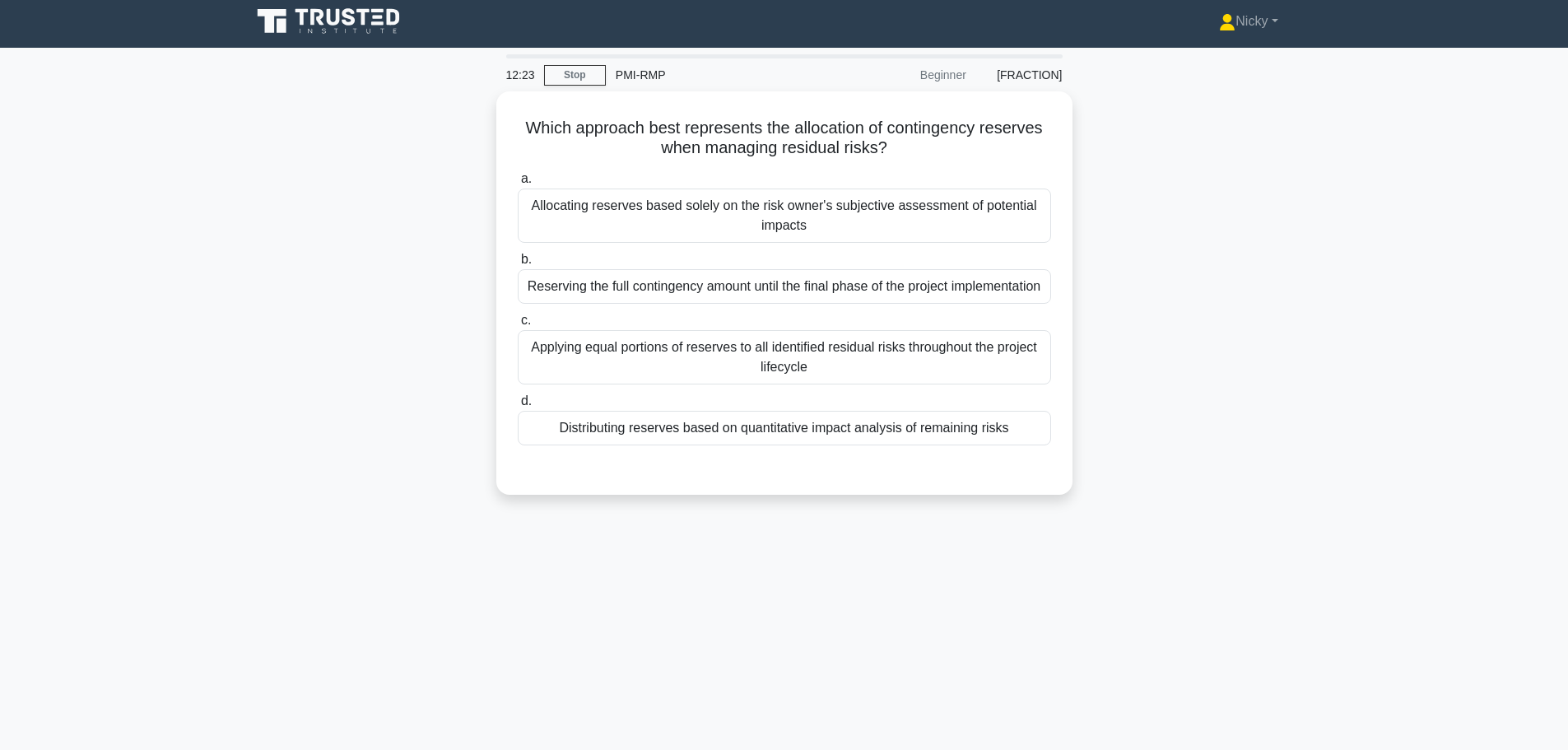 scroll, scrollTop: 0, scrollLeft: 0, axis: both 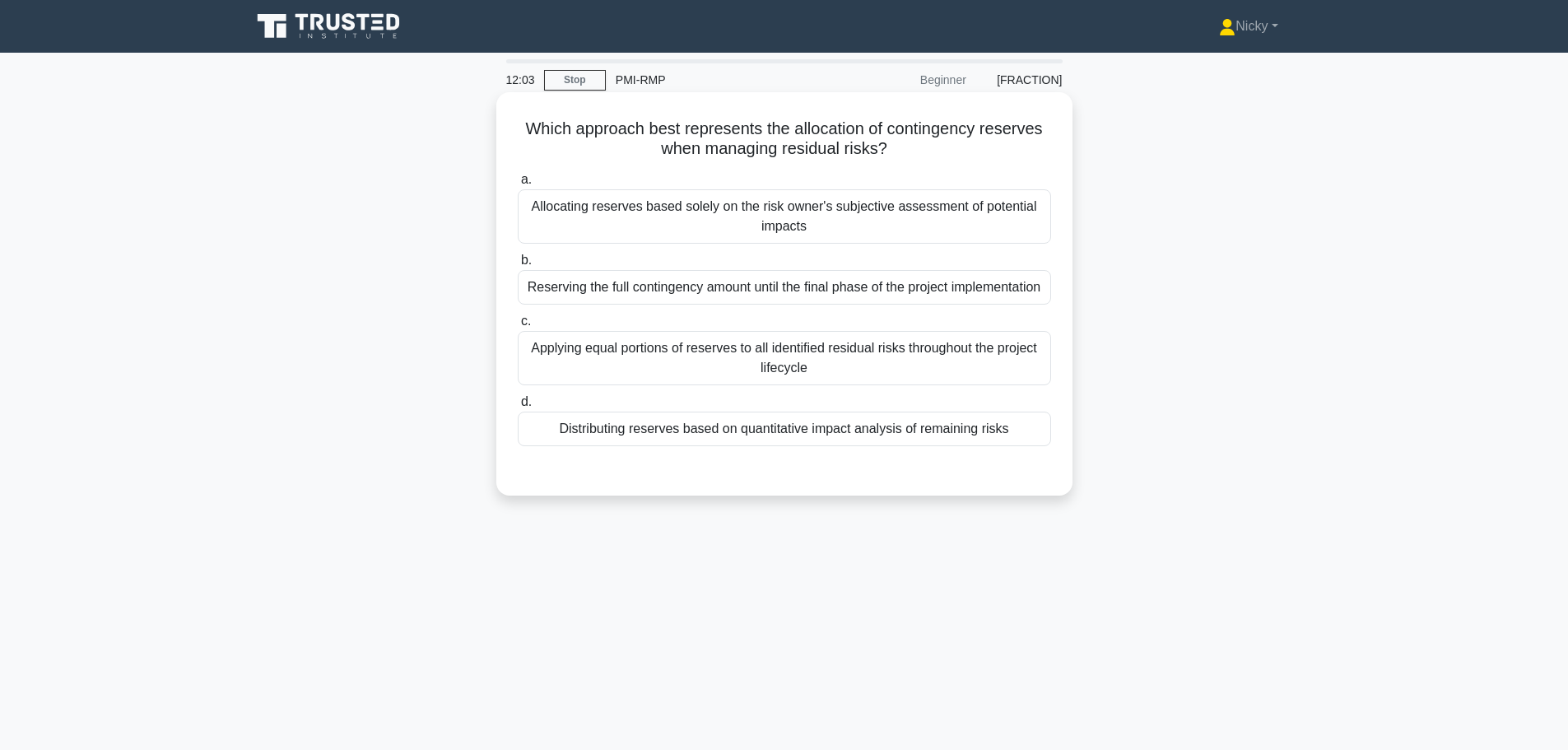 click on "Distributing reserves based on quantitative impact analysis of remaining risks" at bounding box center (784, 429) 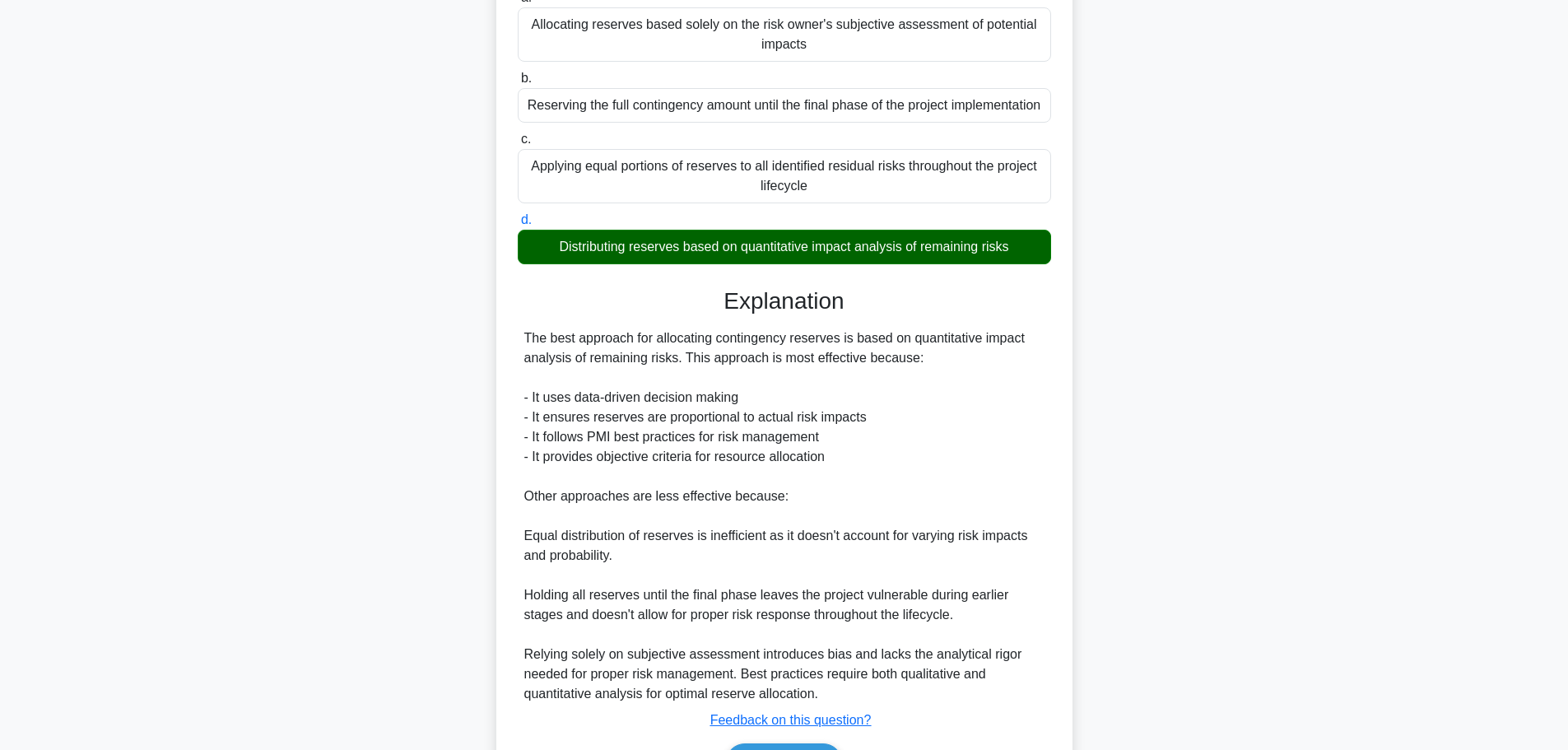 scroll, scrollTop: 305, scrollLeft: 0, axis: vertical 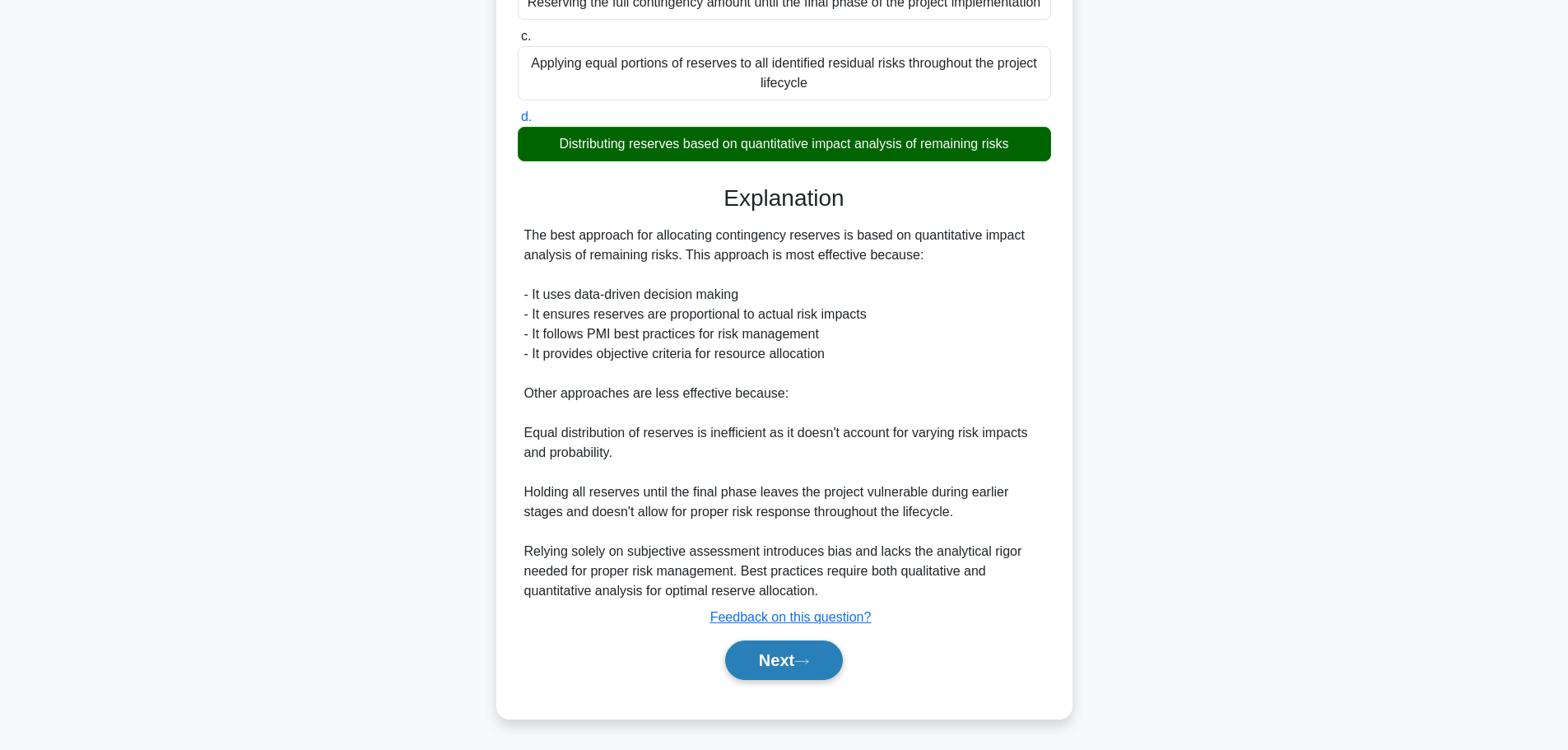click on "Next" at bounding box center [784, 660] 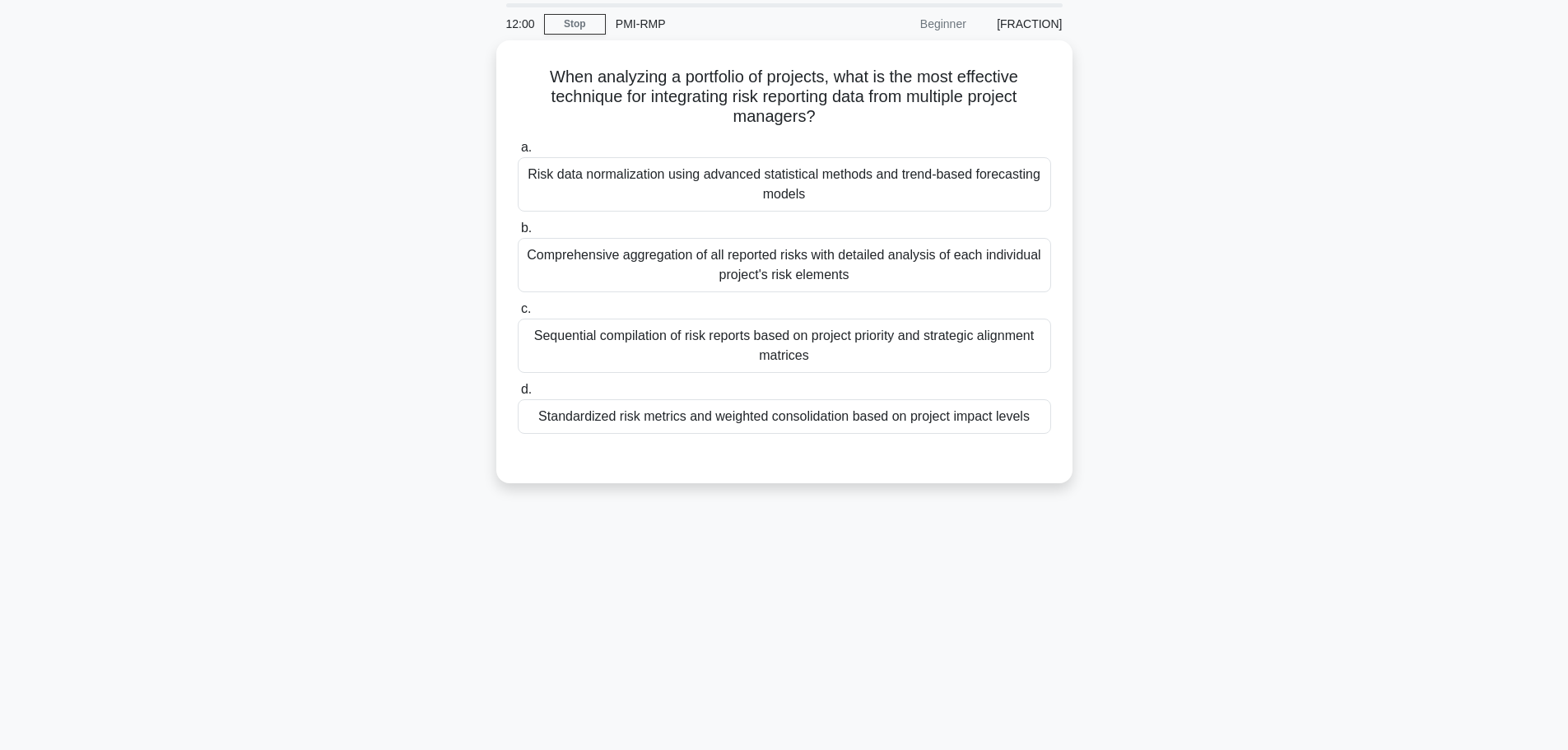scroll, scrollTop: 0, scrollLeft: 0, axis: both 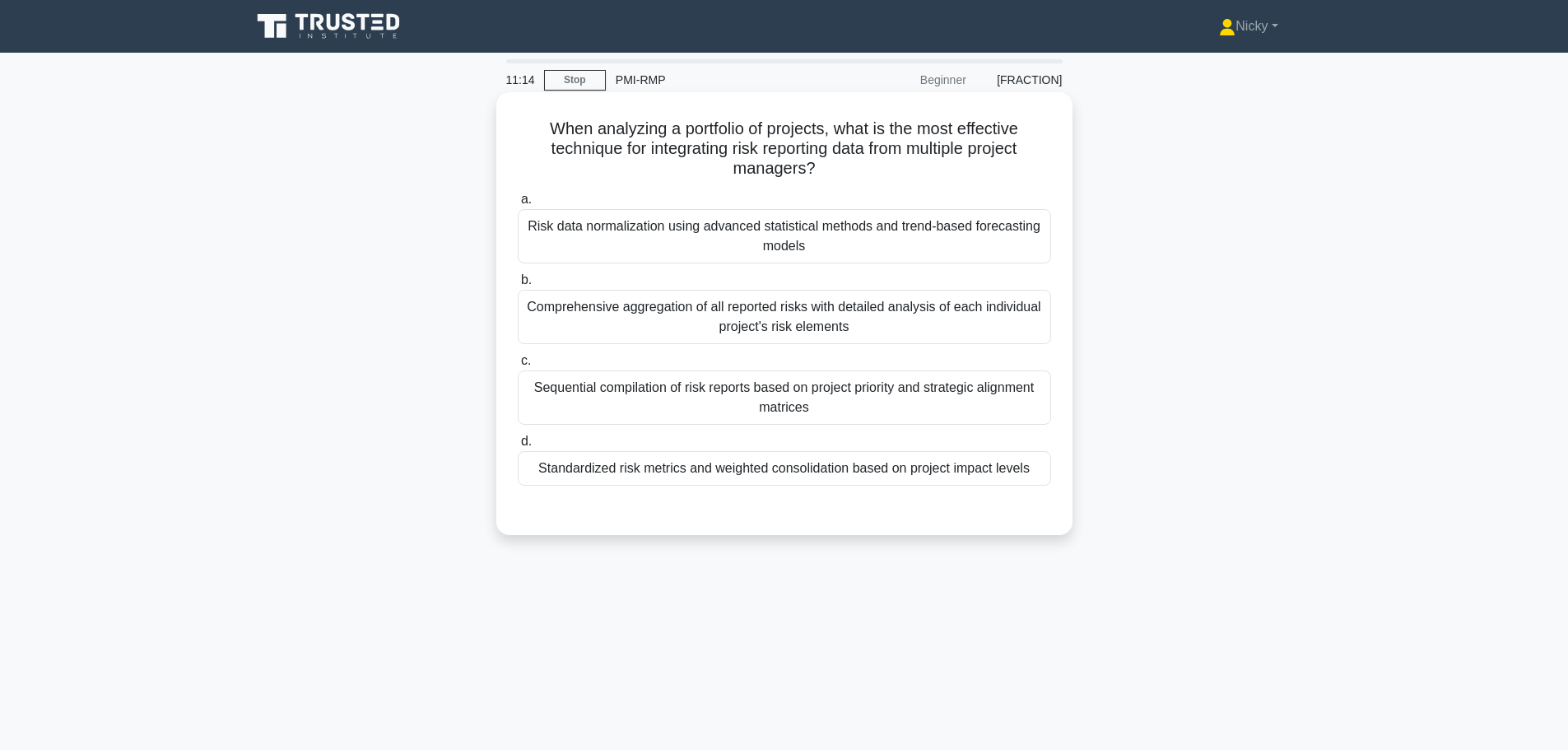 click on "Standardized risk metrics and weighted consolidation based on project impact levels" at bounding box center [784, 468] 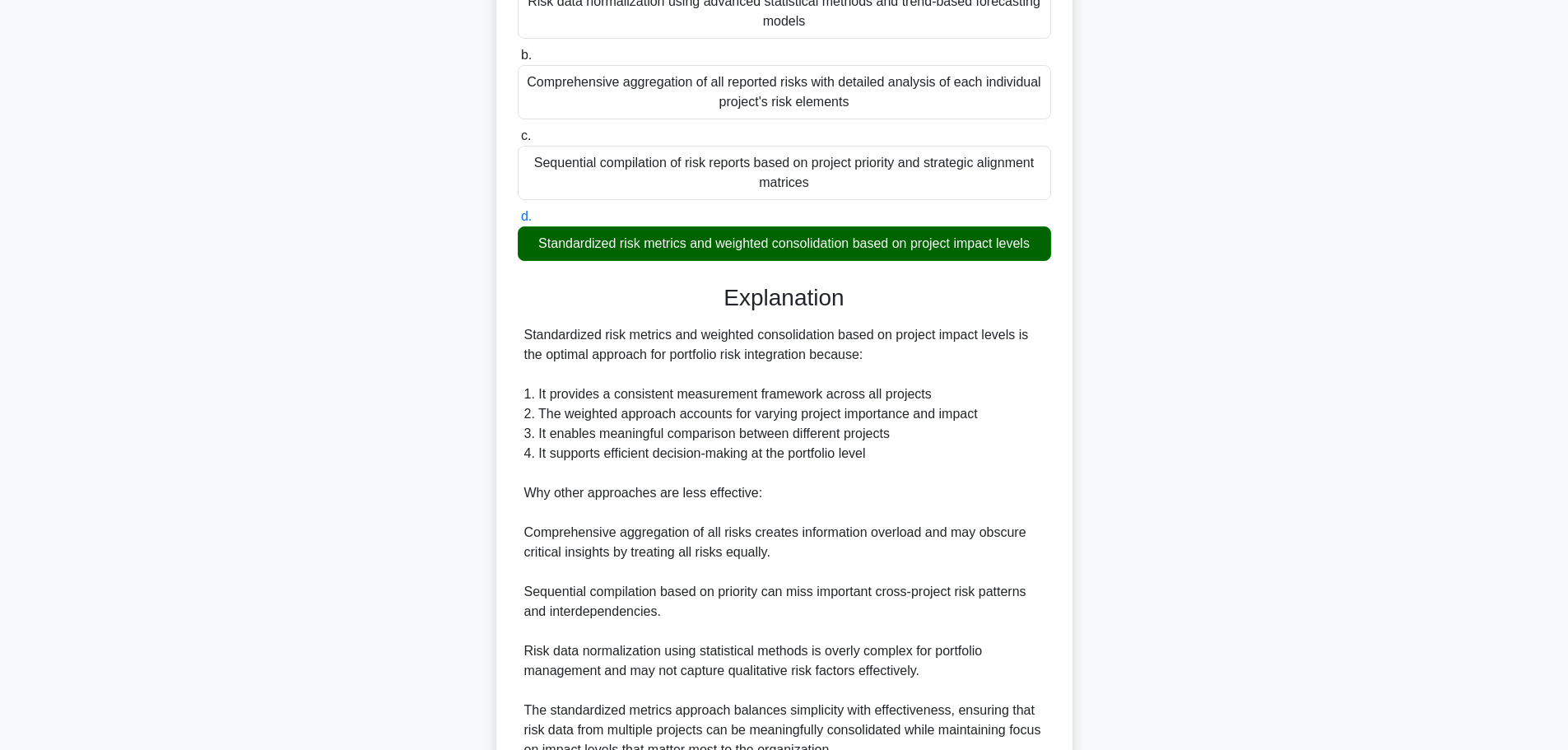 scroll, scrollTop: 384, scrollLeft: 0, axis: vertical 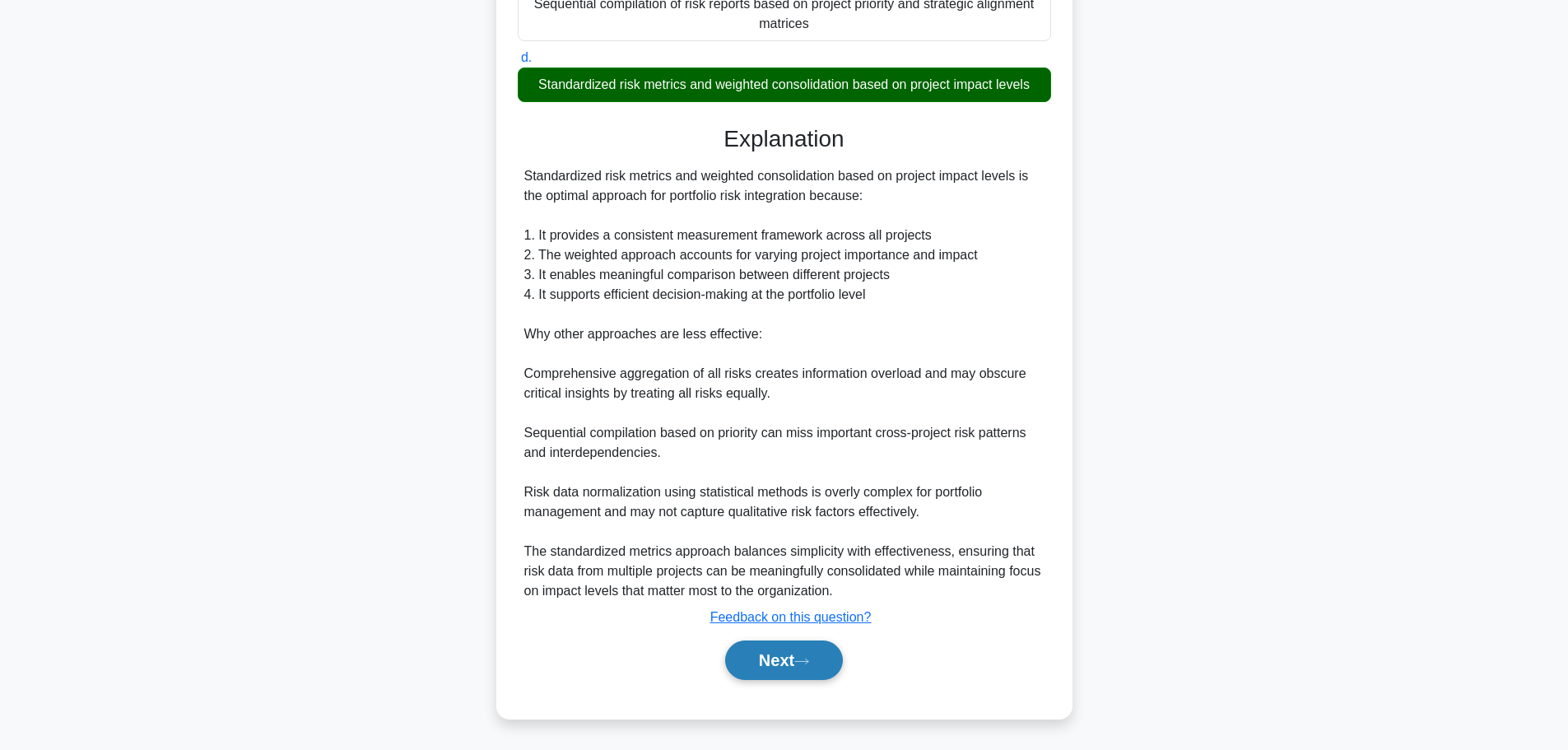 click on "Next" at bounding box center (784, 660) 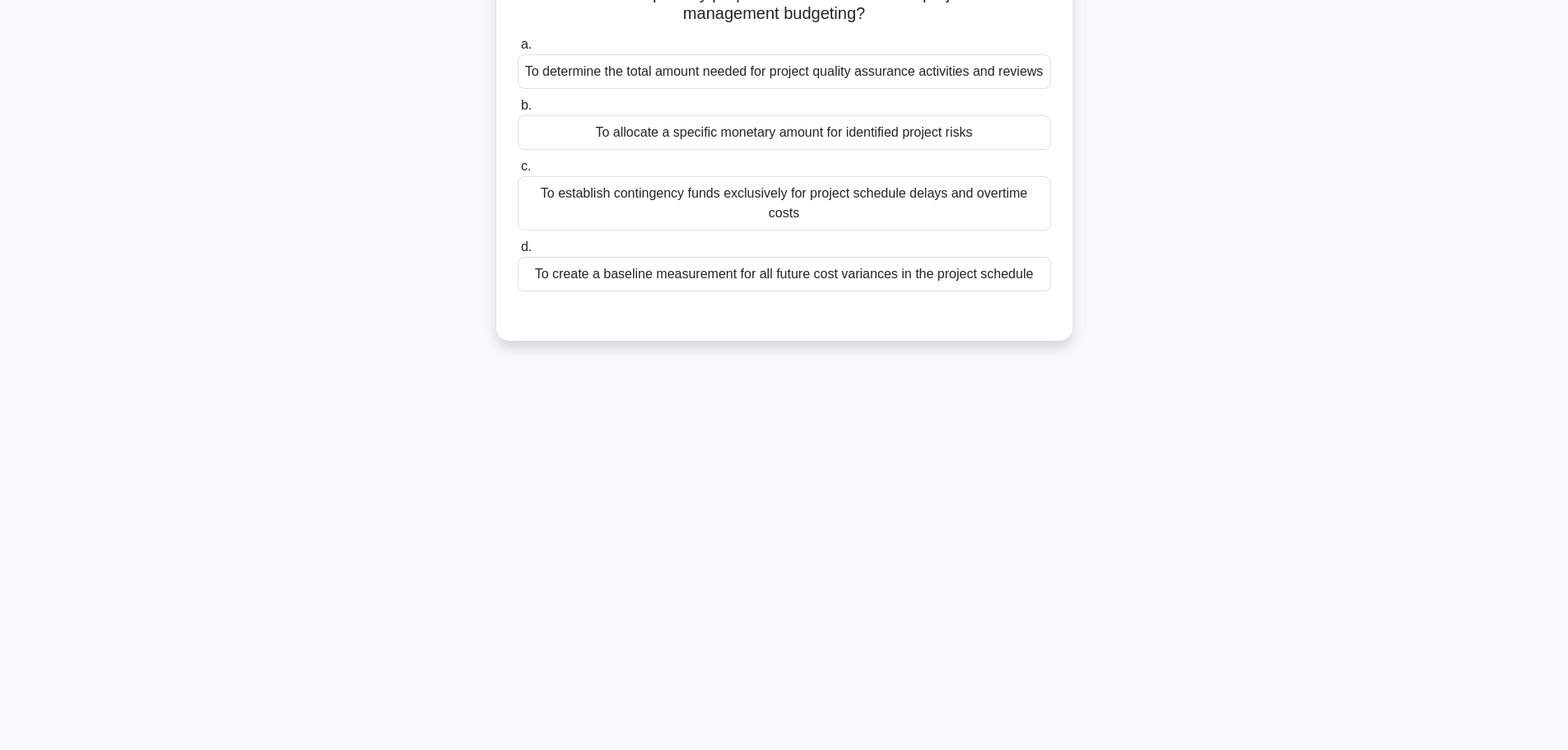 scroll, scrollTop: 0, scrollLeft: 0, axis: both 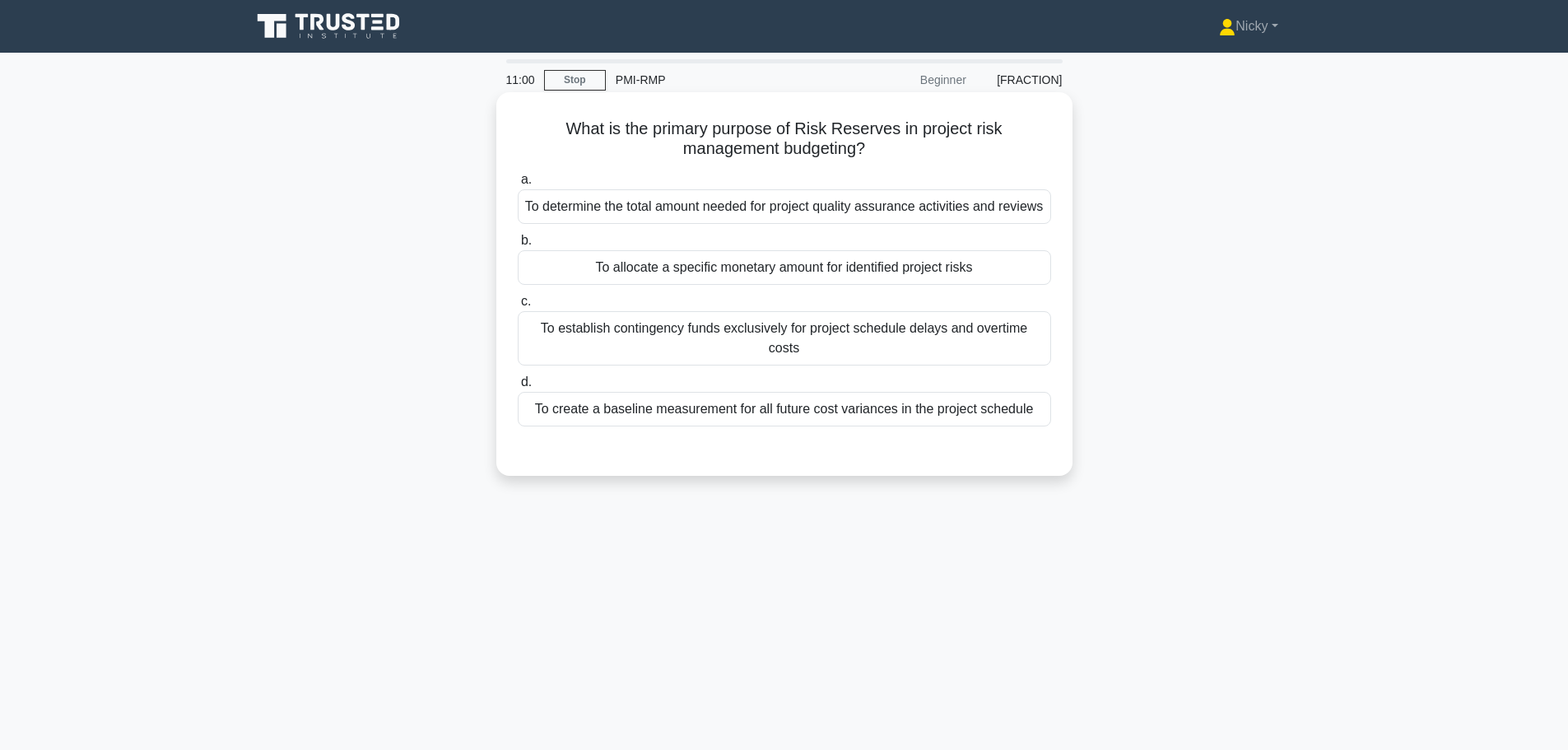 click on "To establish contingency funds exclusively for project schedule delays and overtime costs" at bounding box center (784, 338) 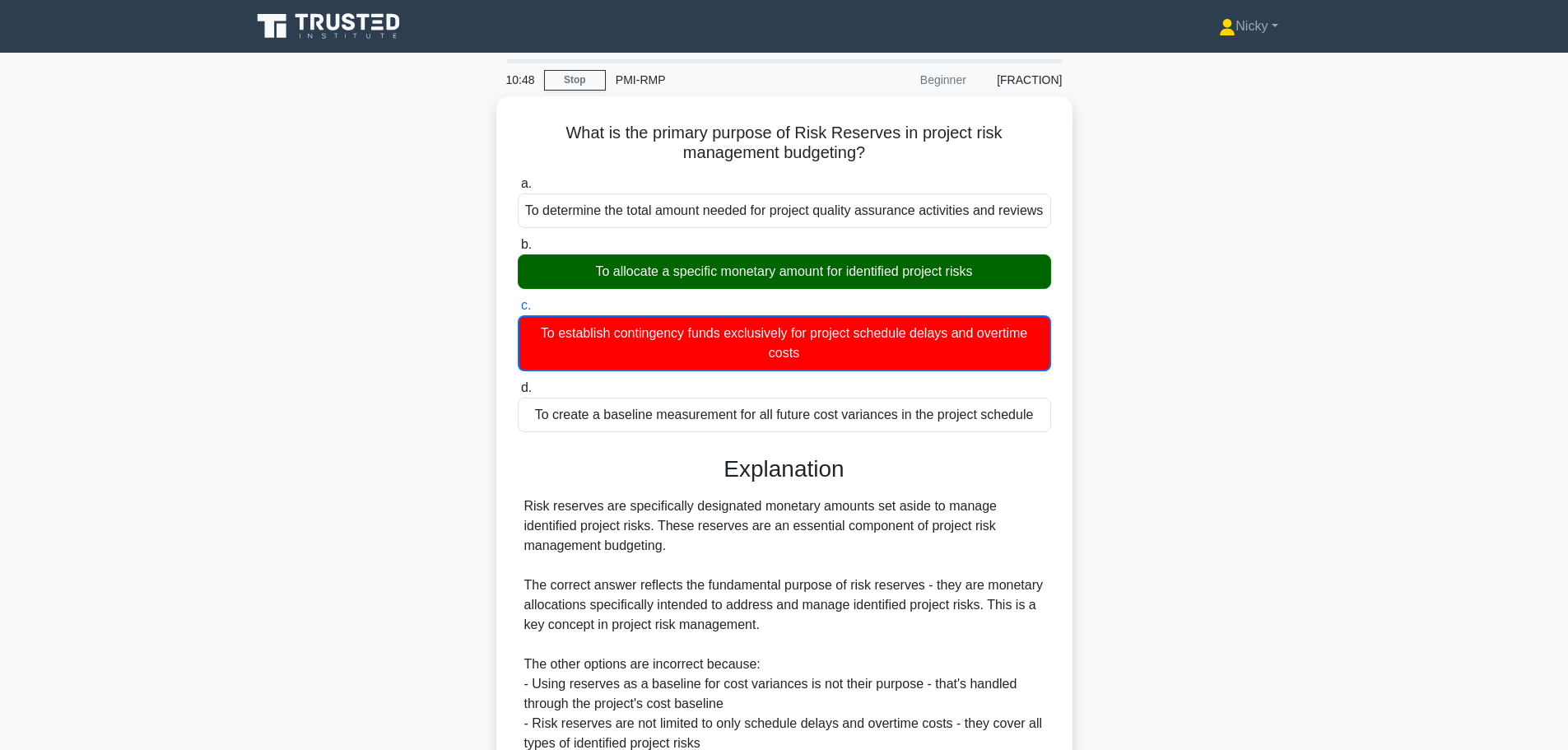 scroll, scrollTop: 268, scrollLeft: 0, axis: vertical 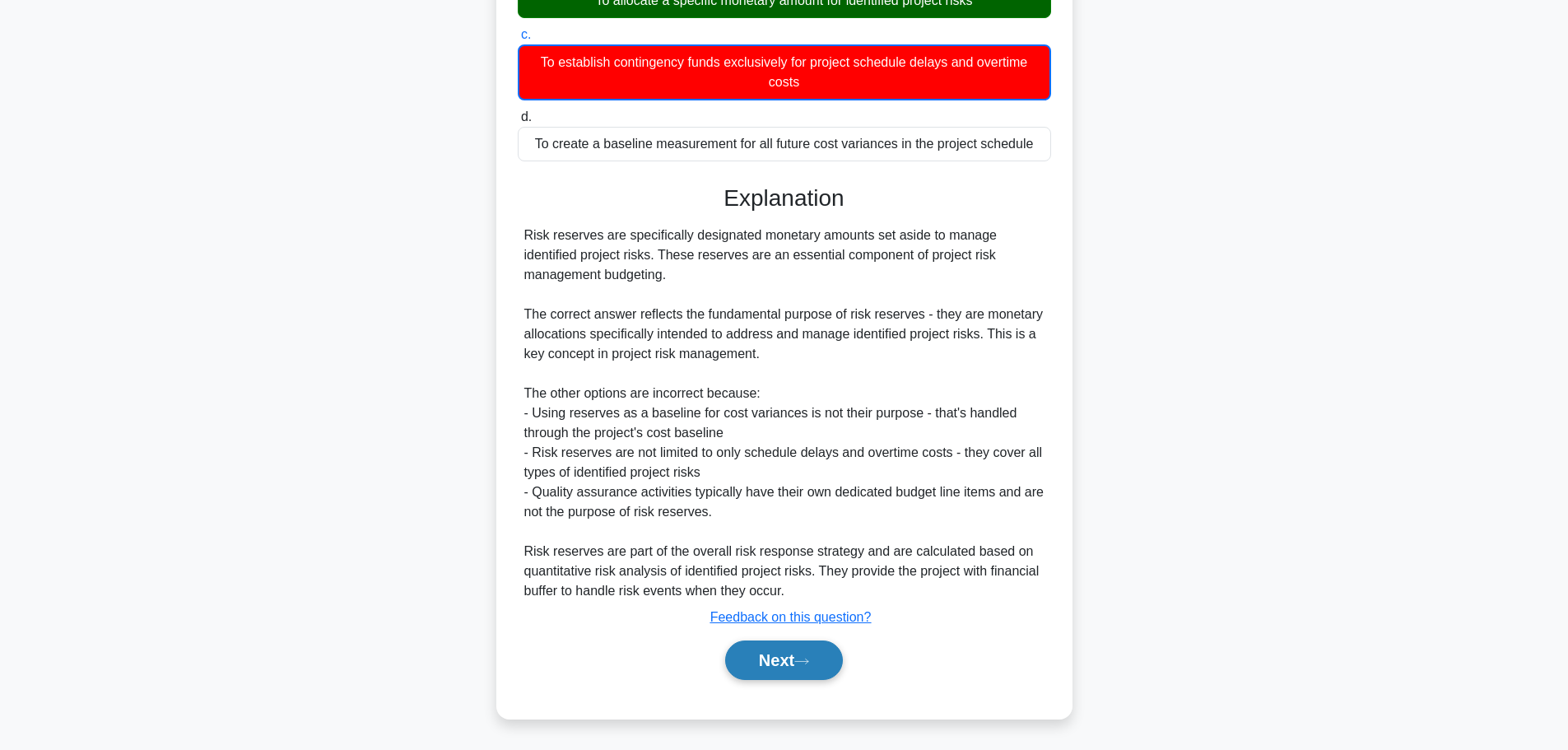 click on "Next" at bounding box center (784, 660) 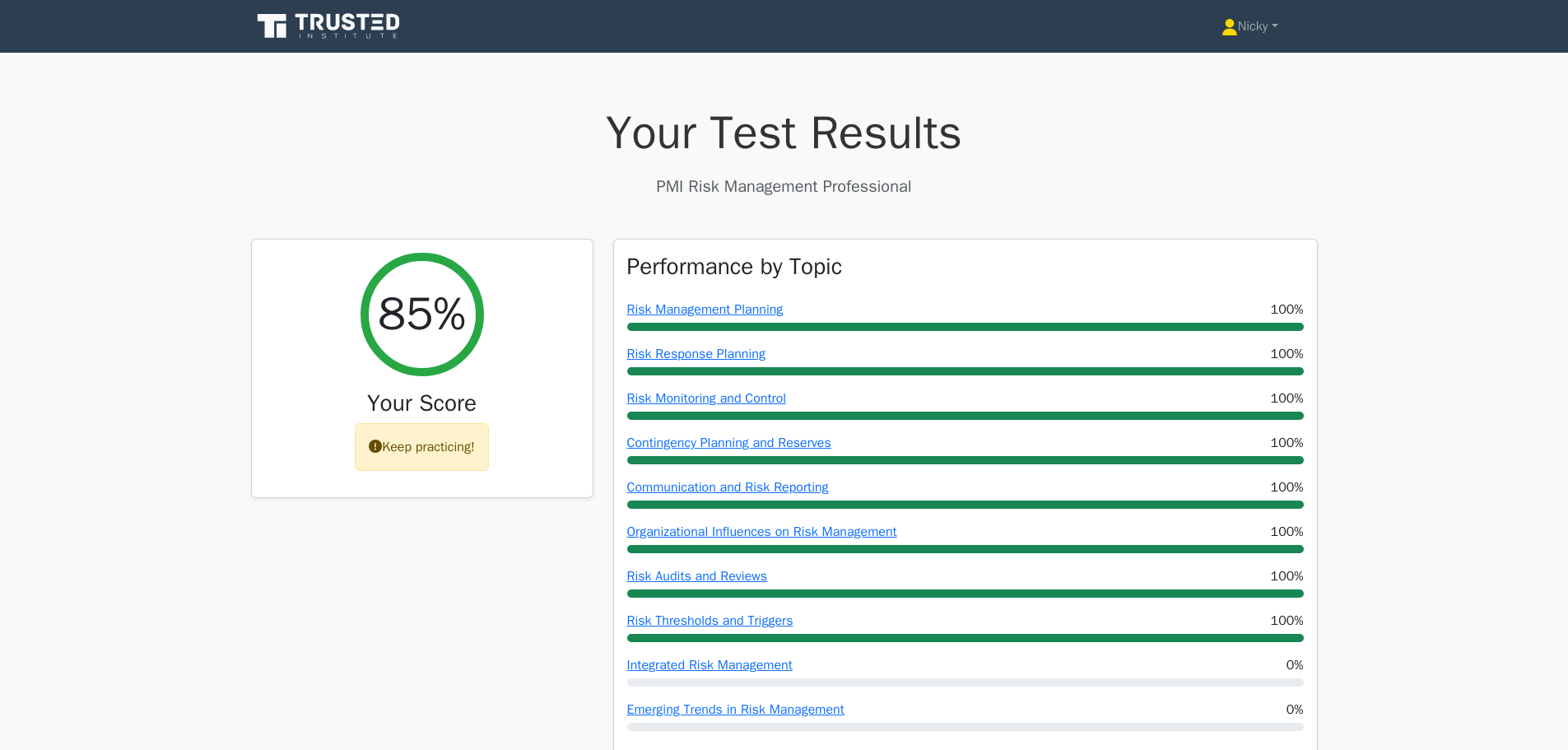 scroll, scrollTop: 0, scrollLeft: 0, axis: both 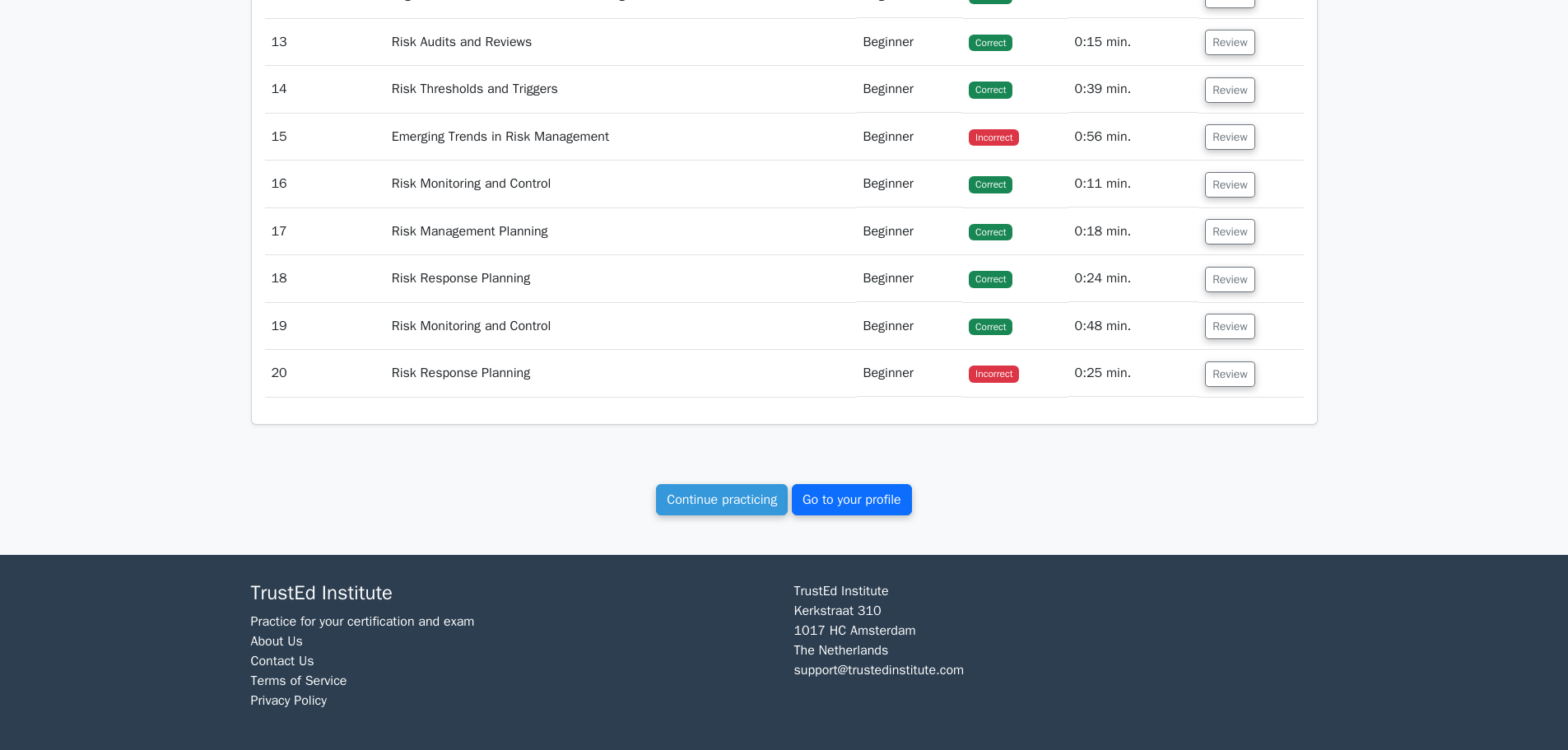 click on "Go to your profile" at bounding box center (852, 500) 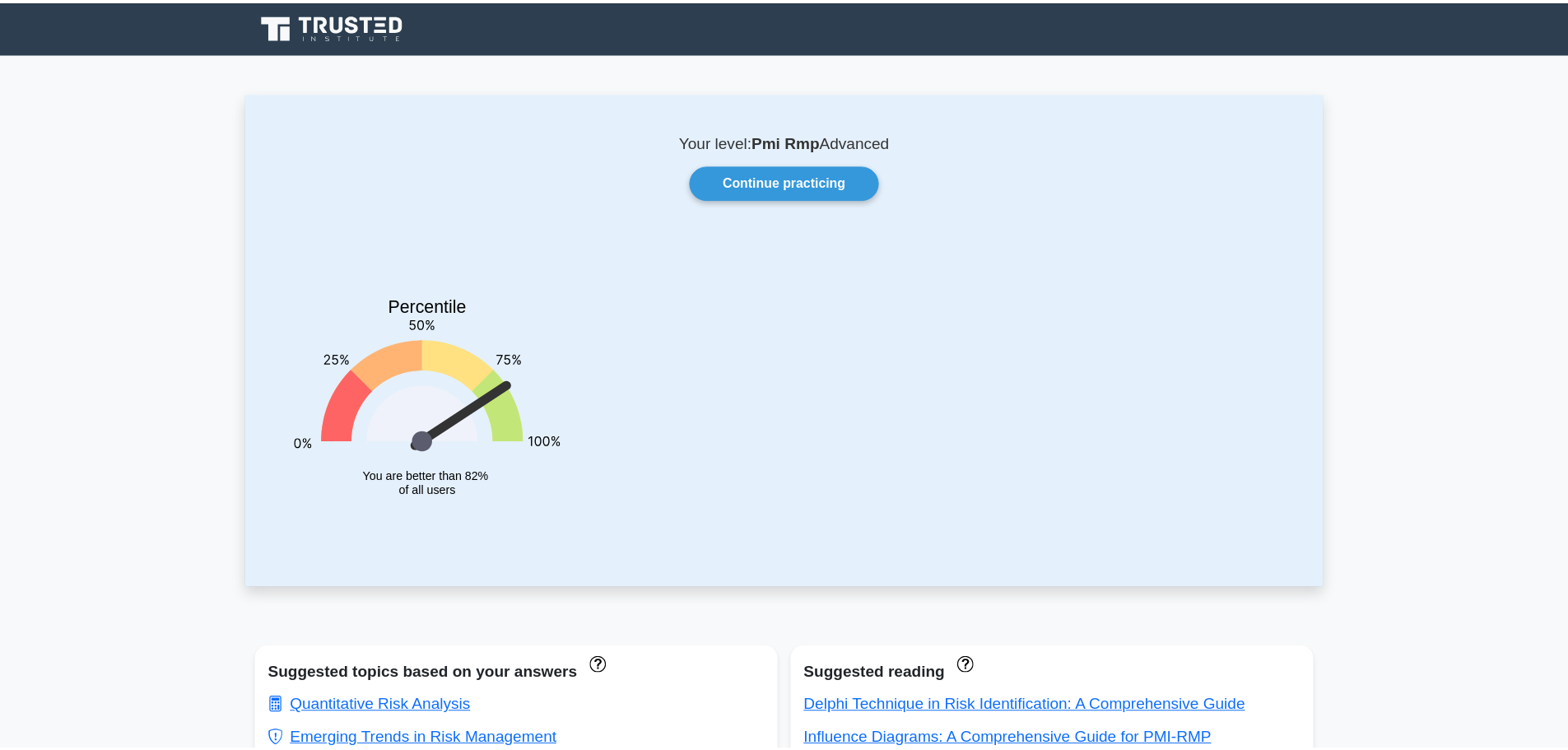 scroll, scrollTop: 0, scrollLeft: 0, axis: both 